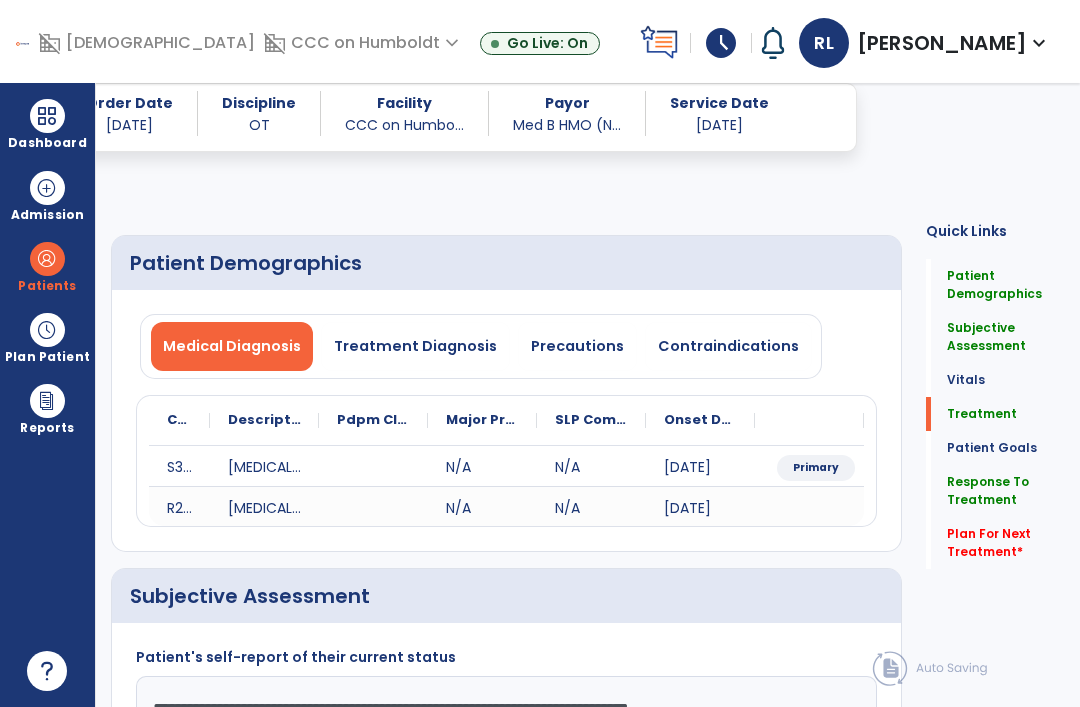 select on "*" 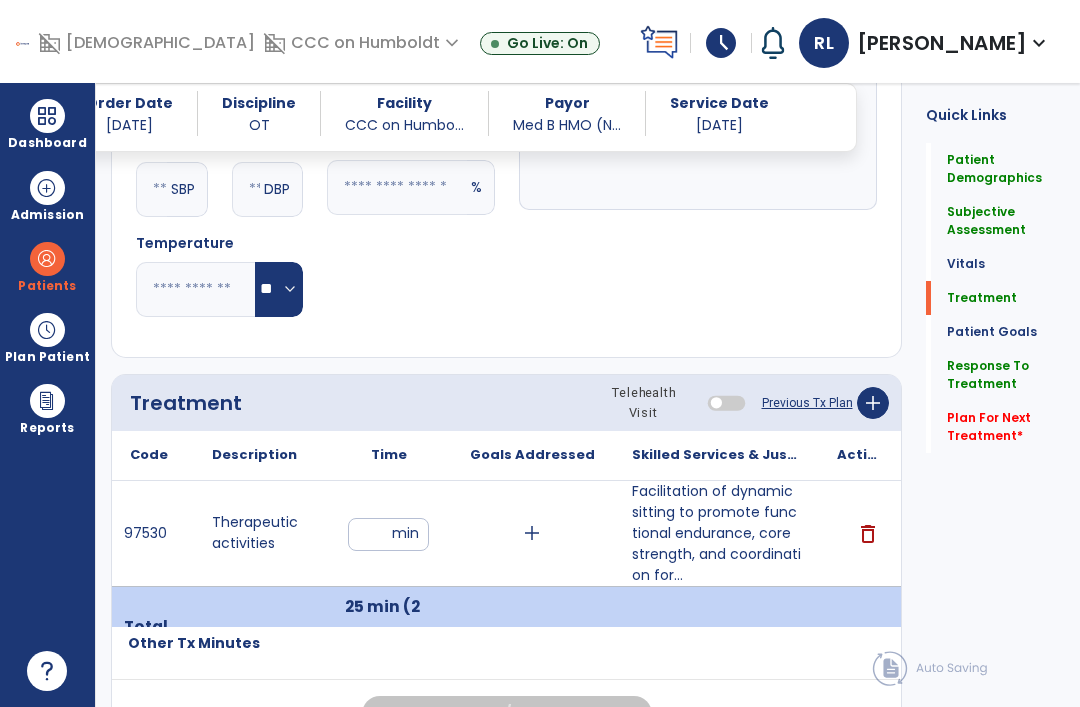 click at bounding box center (47, 116) 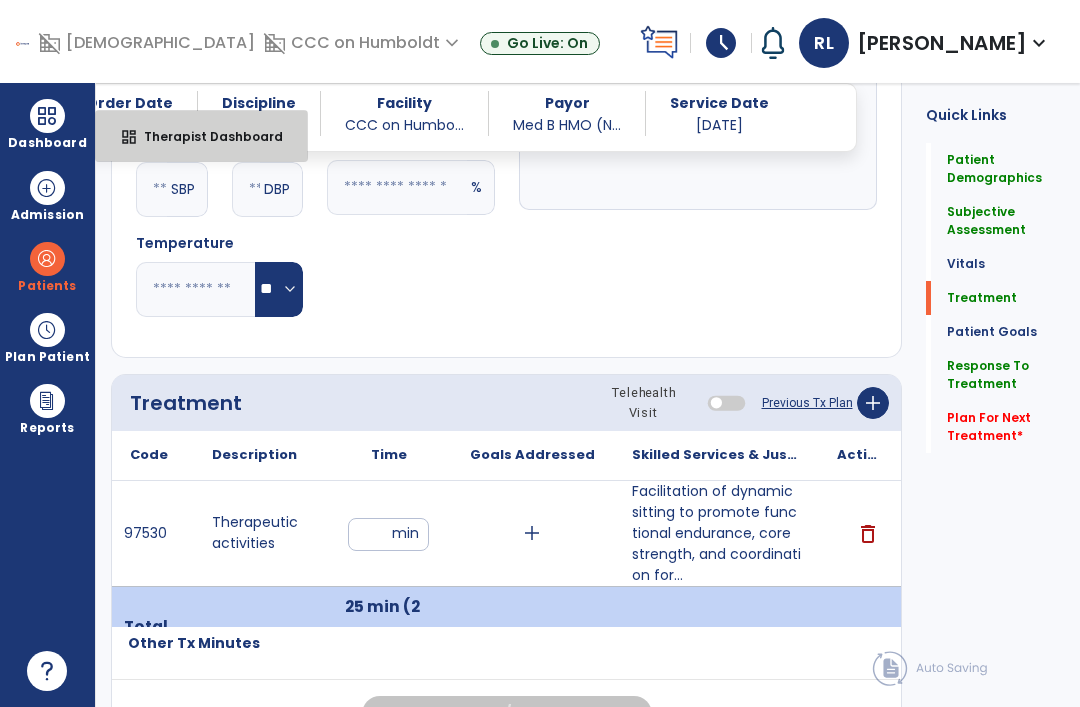 click on "dashboard  Therapist Dashboard" at bounding box center (201, 136) 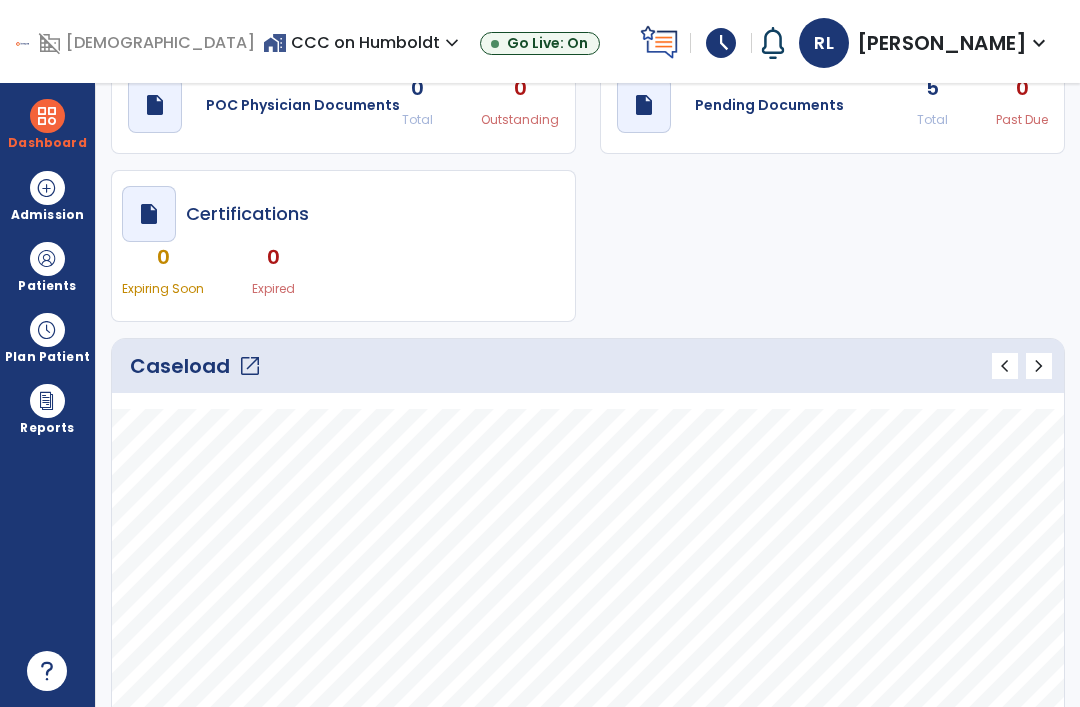 scroll, scrollTop: 85, scrollLeft: 0, axis: vertical 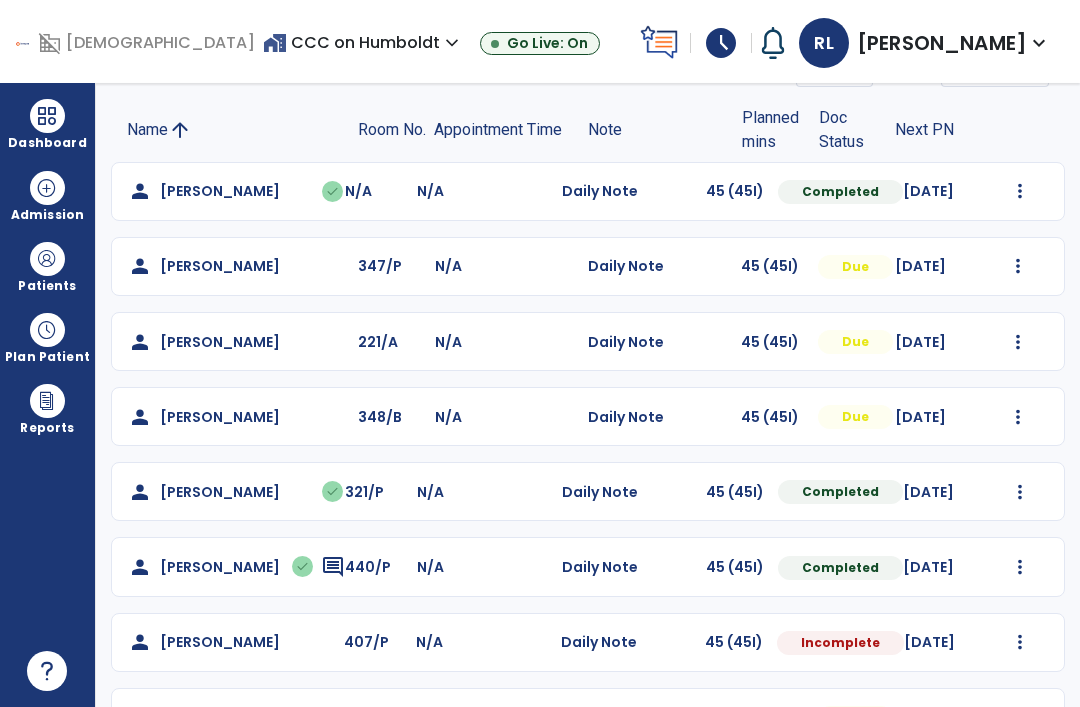 click at bounding box center (1020, 191) 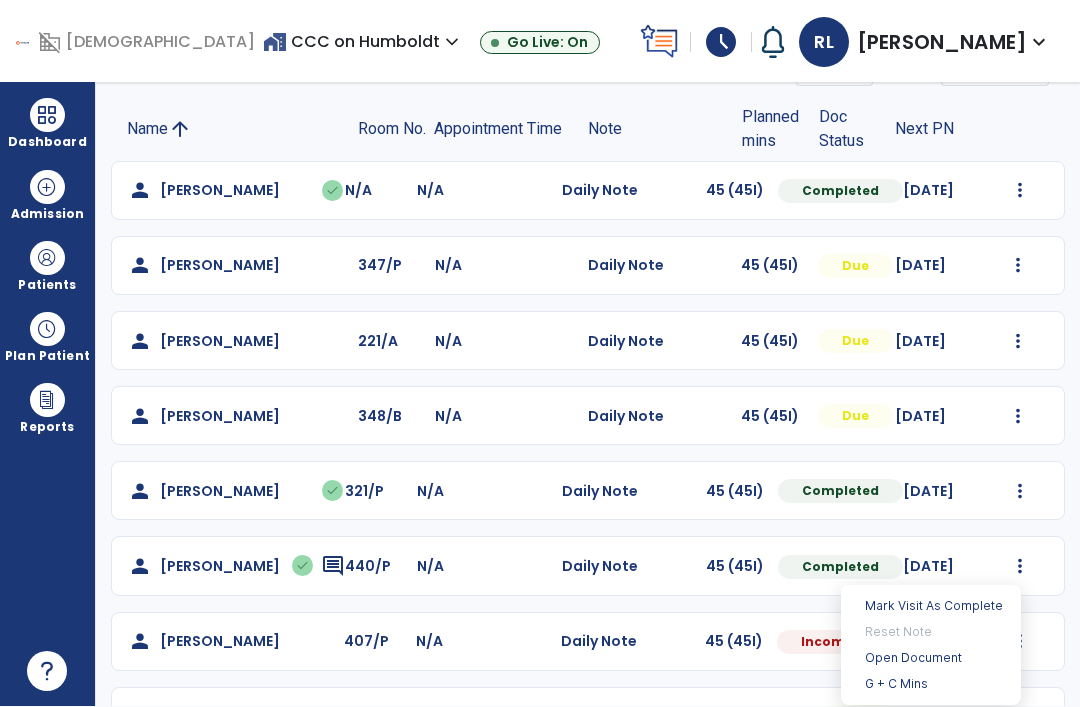 click on "Open Document" at bounding box center (931, 658) 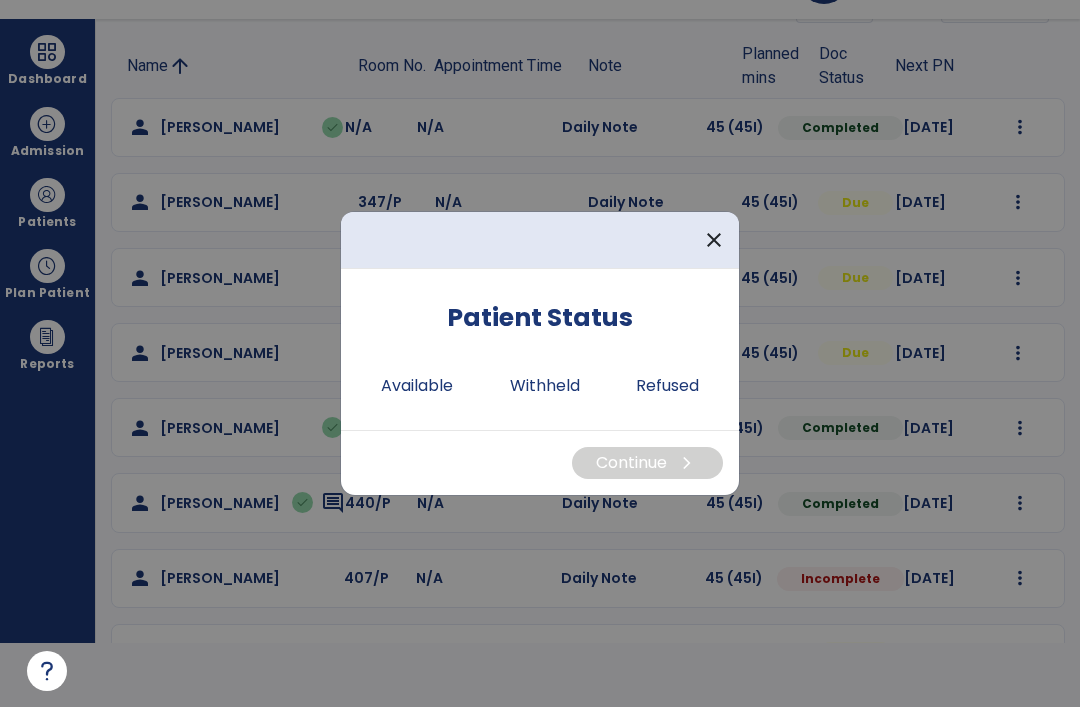 scroll, scrollTop: 0, scrollLeft: 0, axis: both 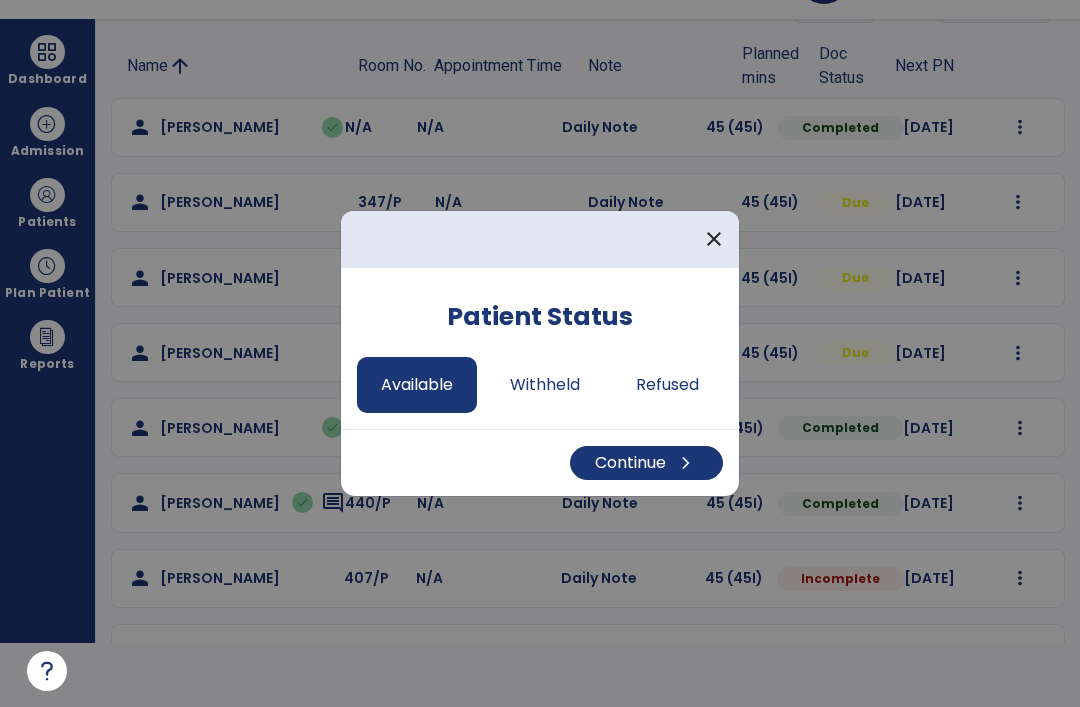 click on "Continue   chevron_right" at bounding box center (646, 463) 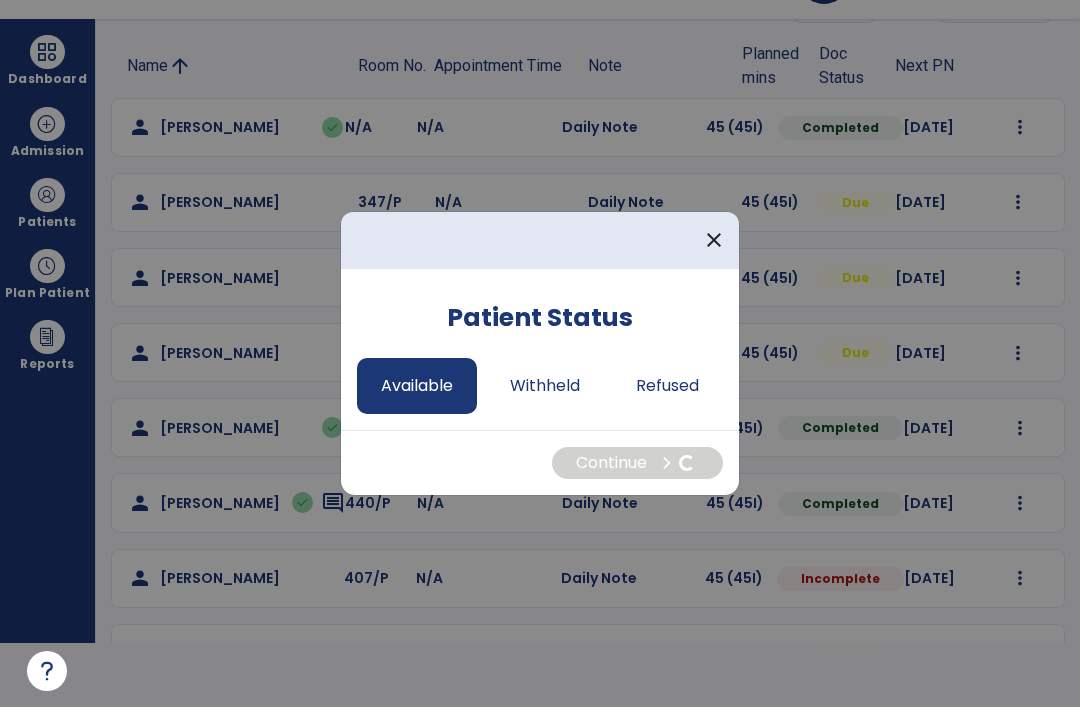 select on "*" 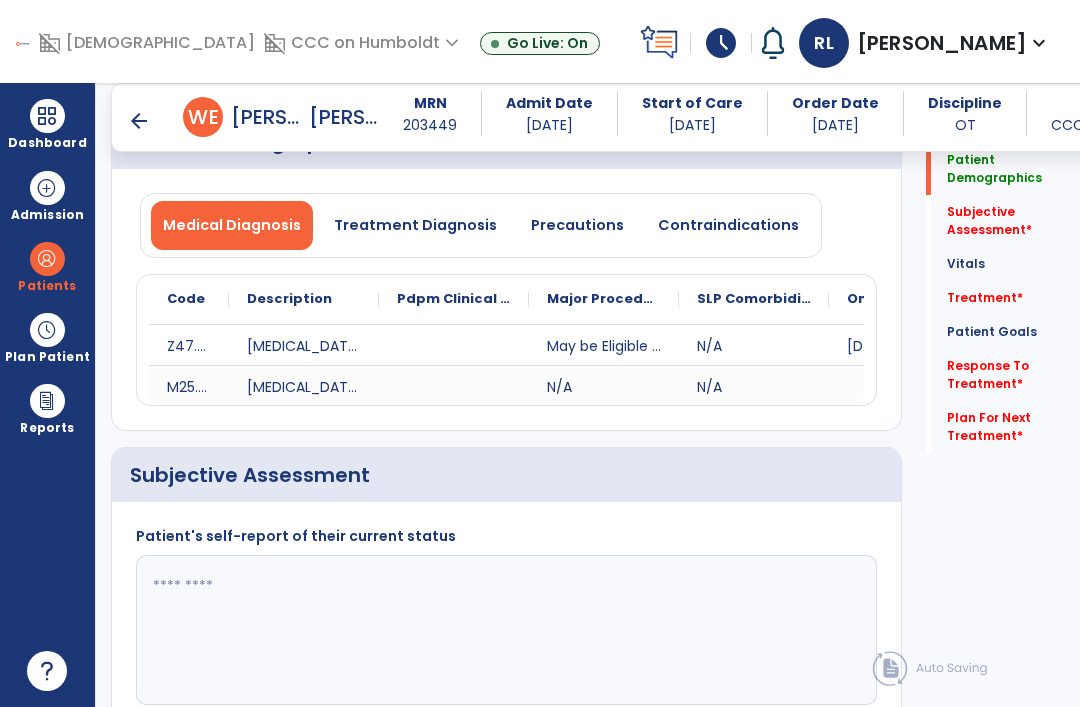 scroll, scrollTop: 64, scrollLeft: 0, axis: vertical 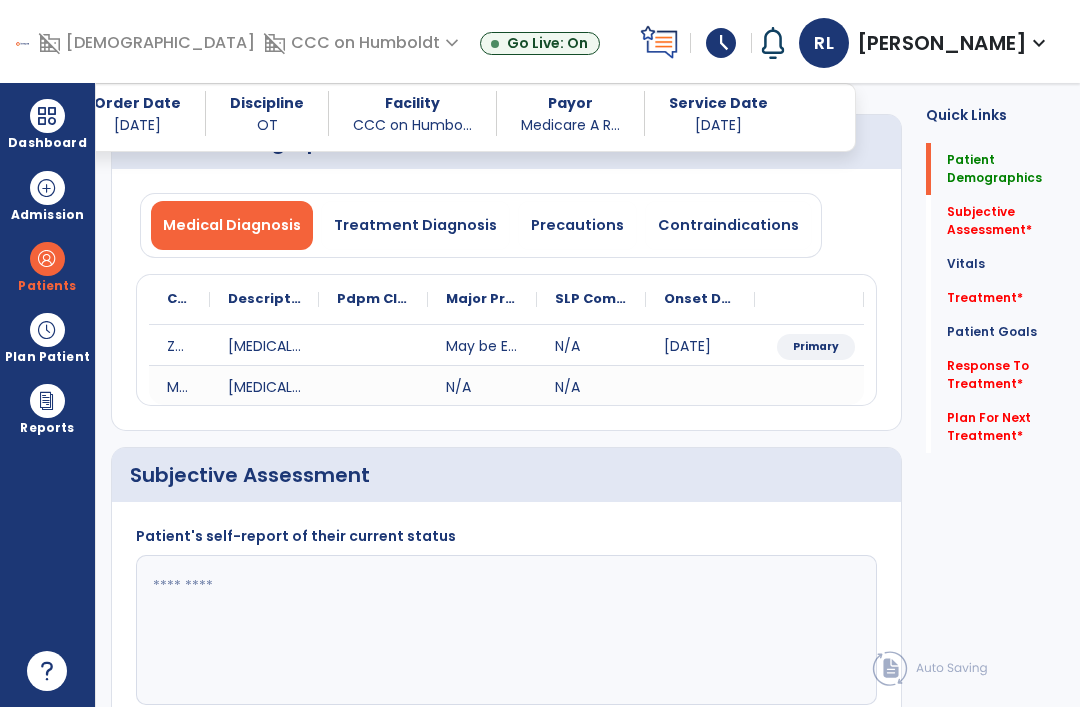 click on "Treatment   *" 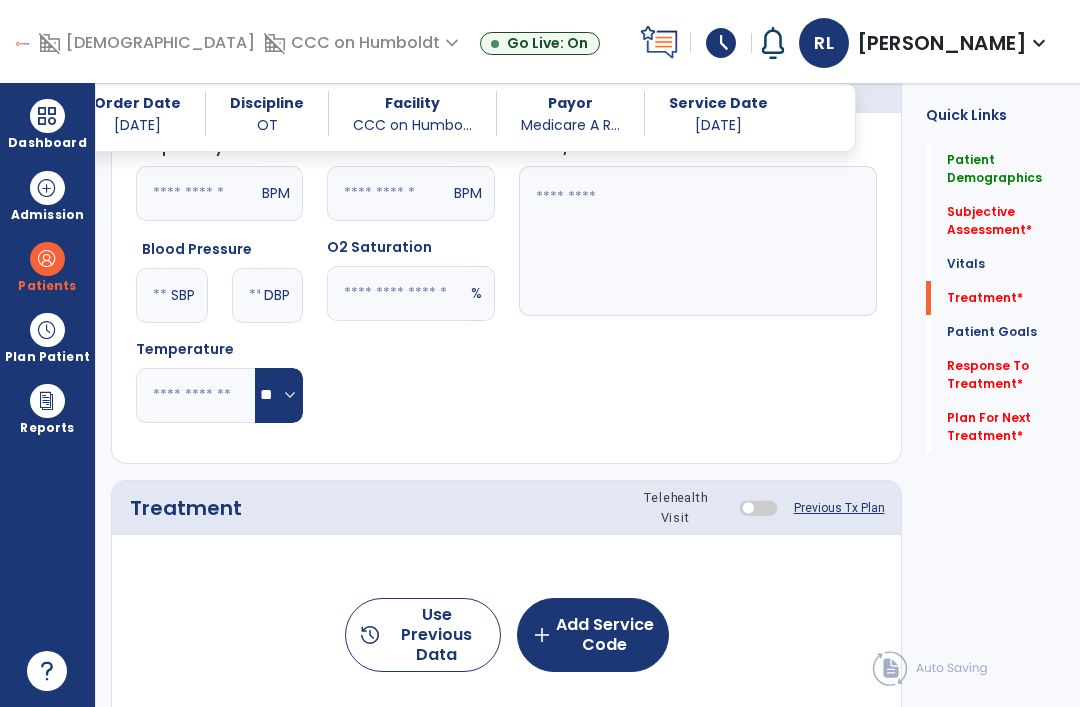 scroll, scrollTop: 991, scrollLeft: 0, axis: vertical 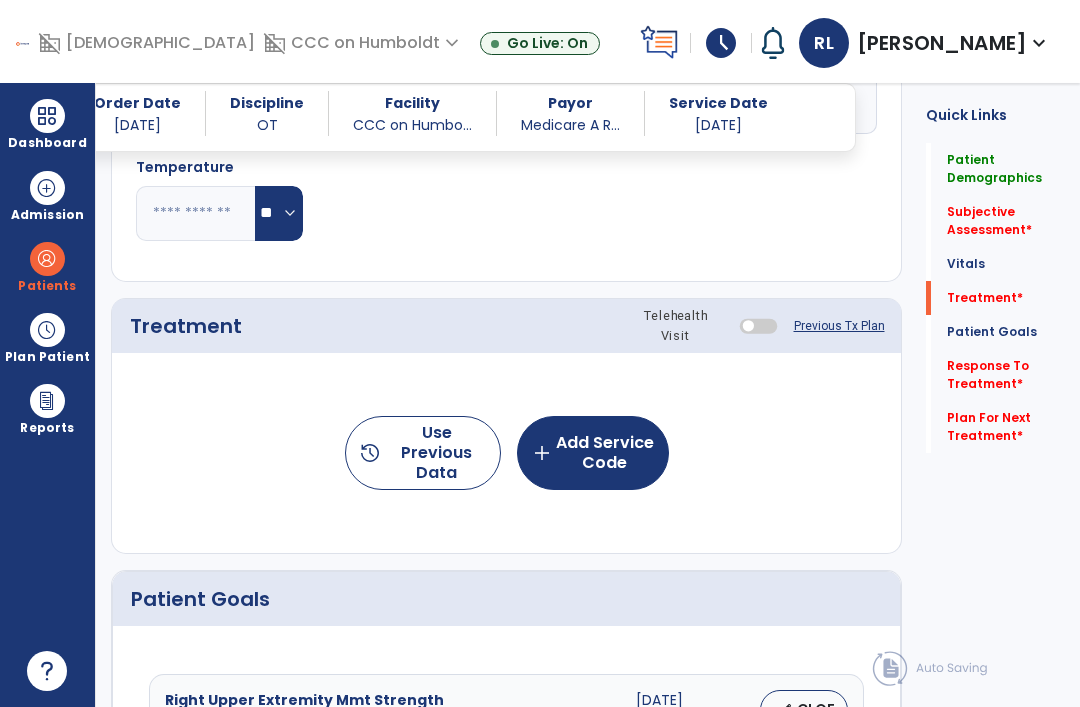 click on "add  Add Service Code" 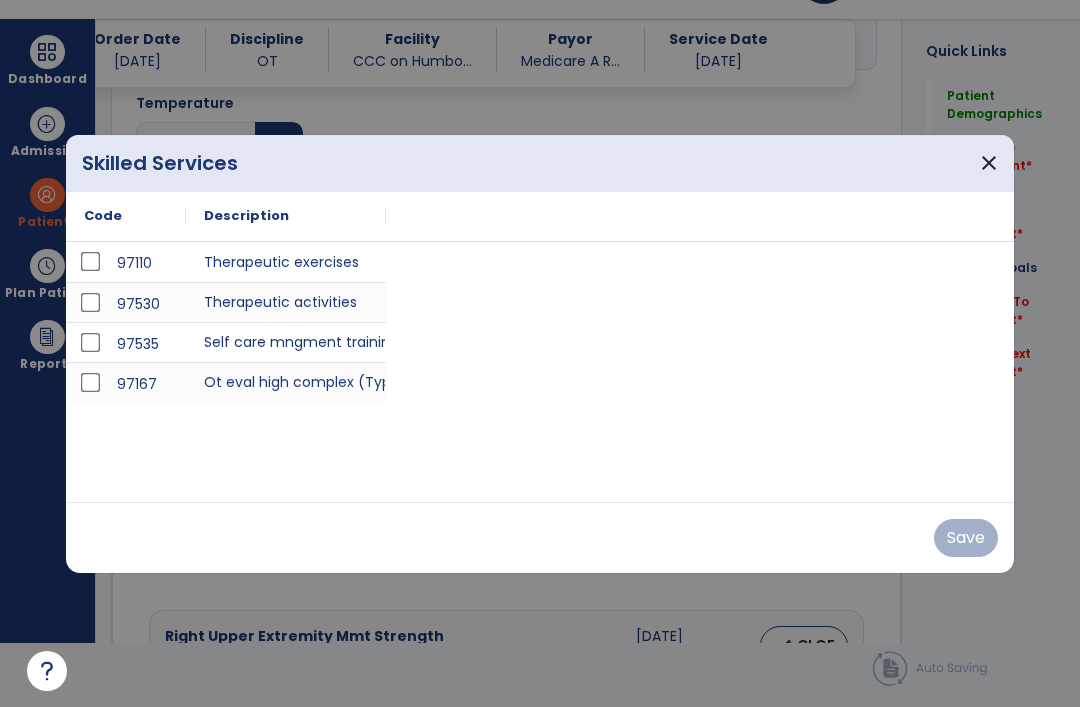 scroll, scrollTop: 0, scrollLeft: 0, axis: both 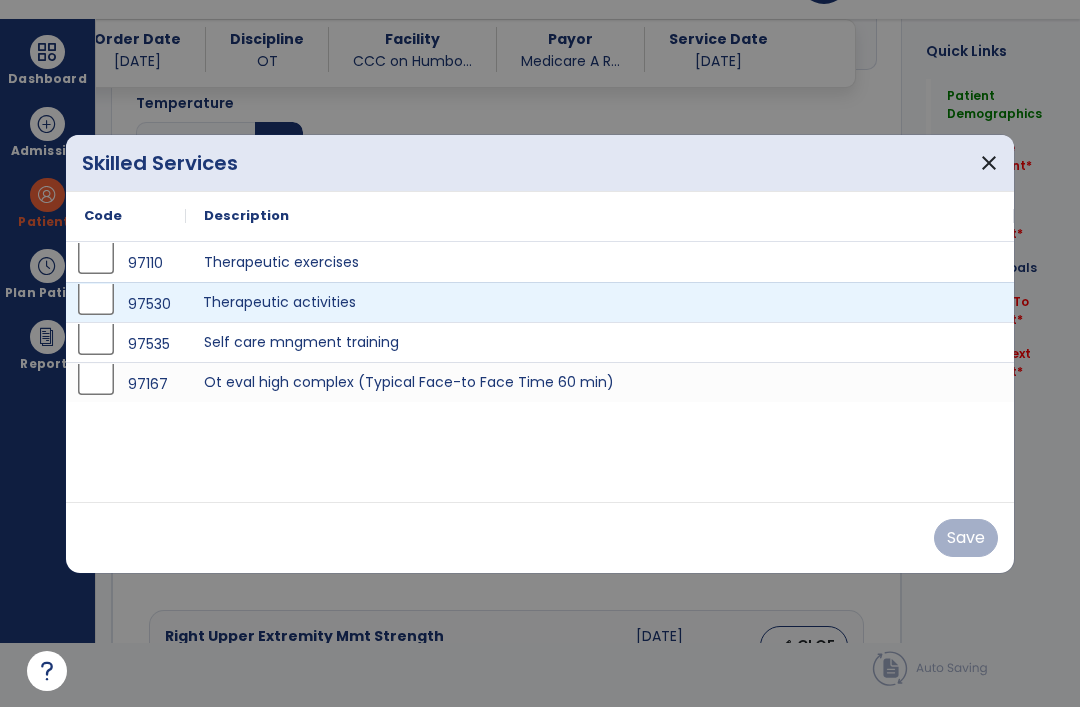 click on "Therapeutic activities" at bounding box center [600, 302] 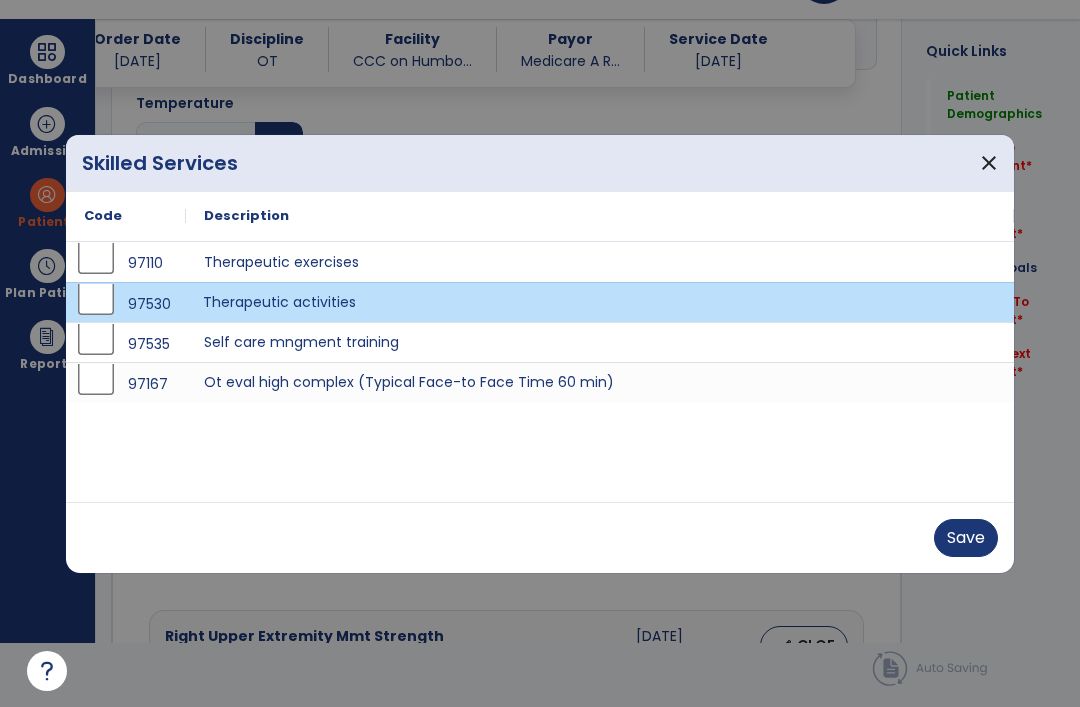 click on "Save" at bounding box center (966, 538) 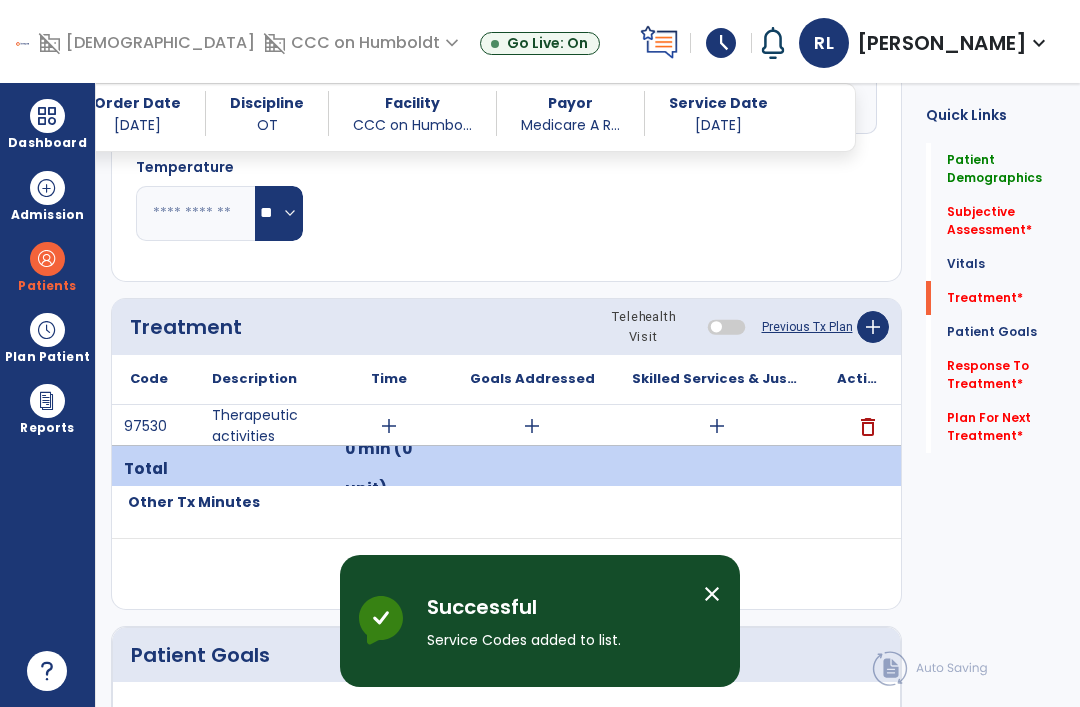 scroll, scrollTop: 64, scrollLeft: 0, axis: vertical 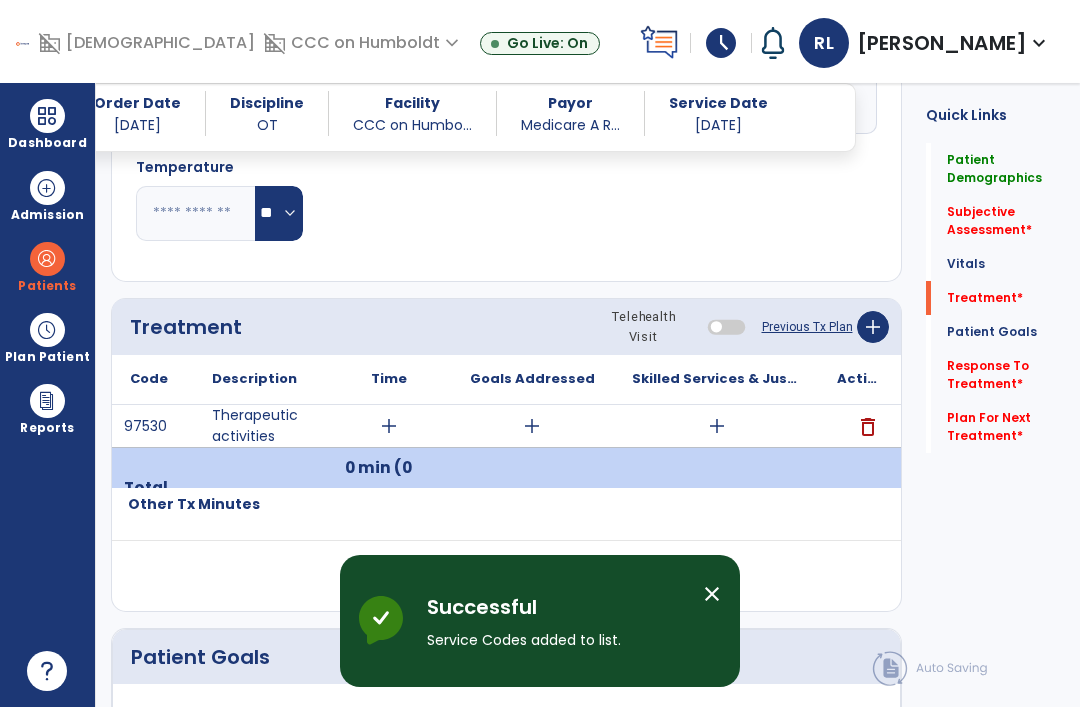 click on "add" at bounding box center (389, 426) 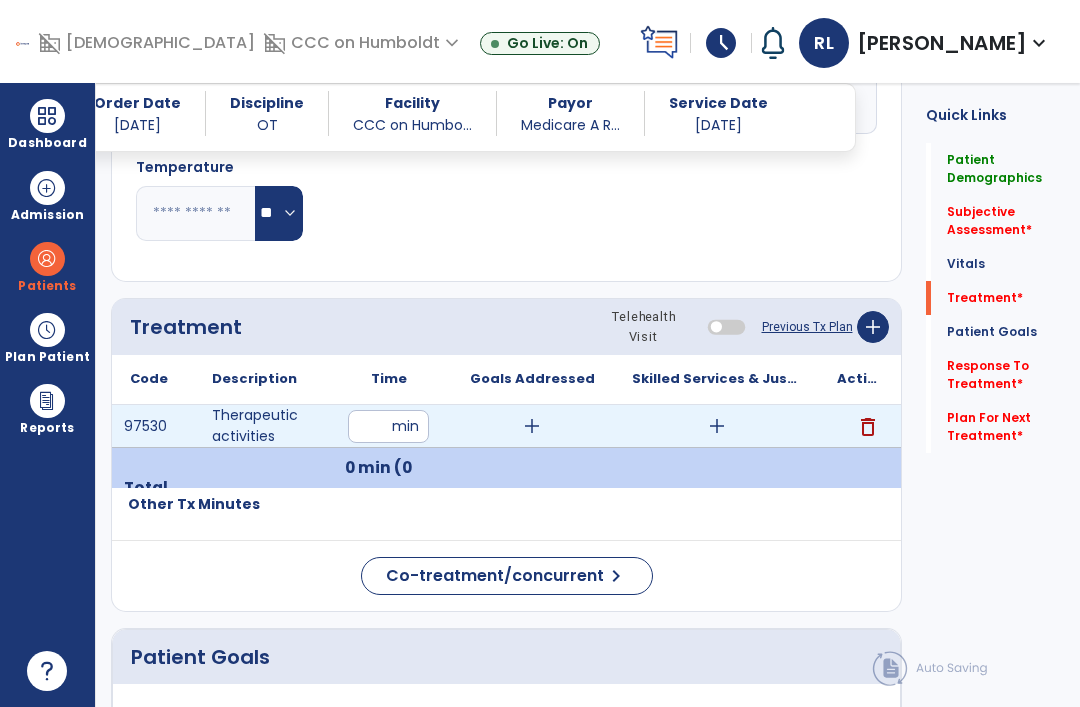 click at bounding box center [388, 426] 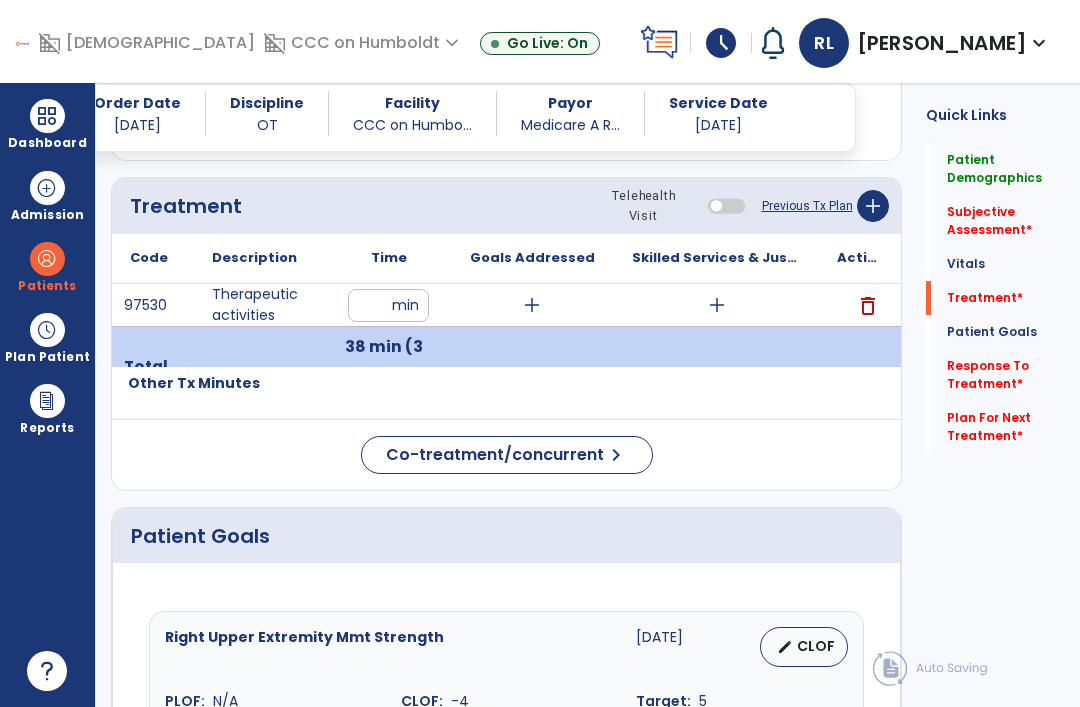 scroll, scrollTop: 1111, scrollLeft: 0, axis: vertical 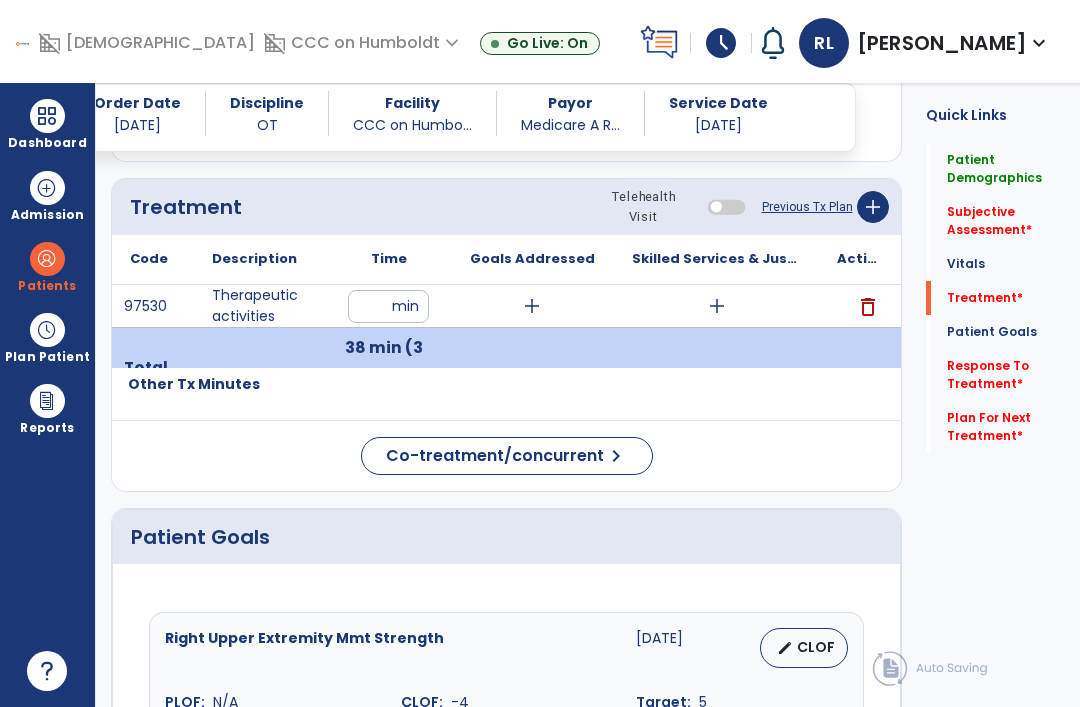click on "chevron_right" 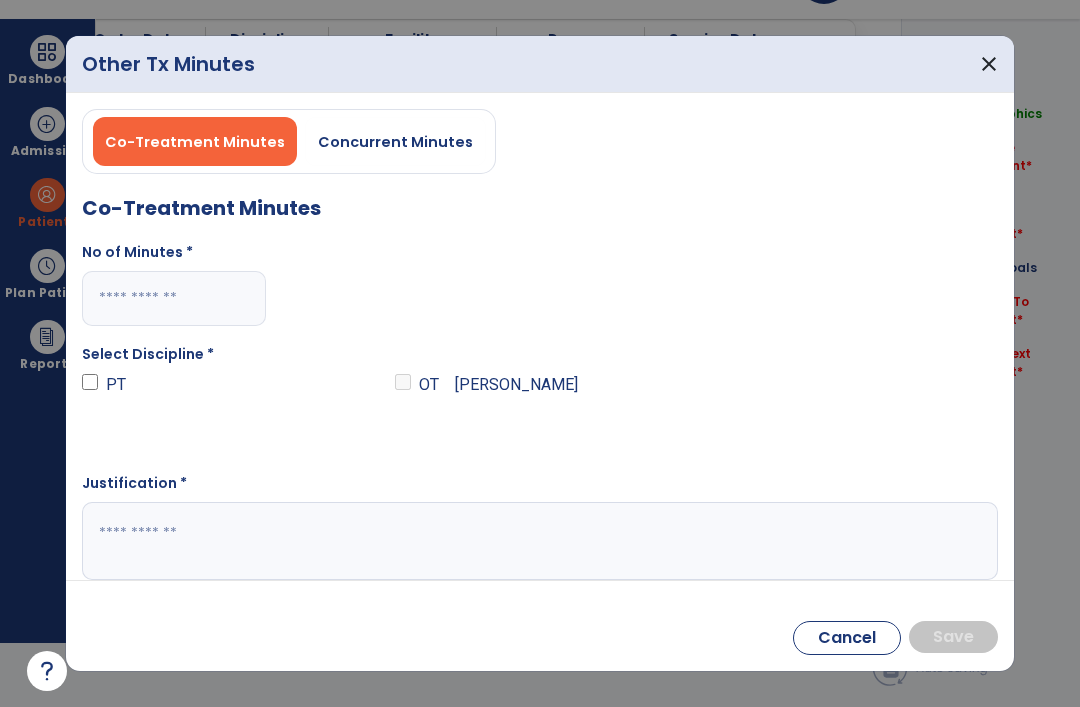 click at bounding box center (174, 298) 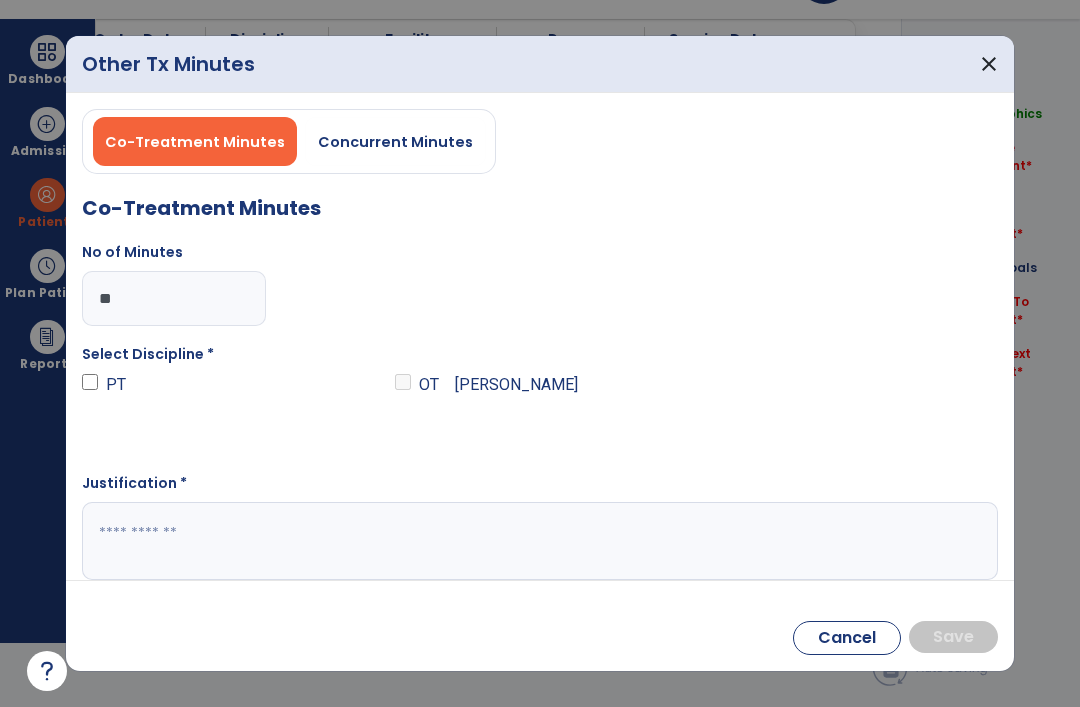 type on "**" 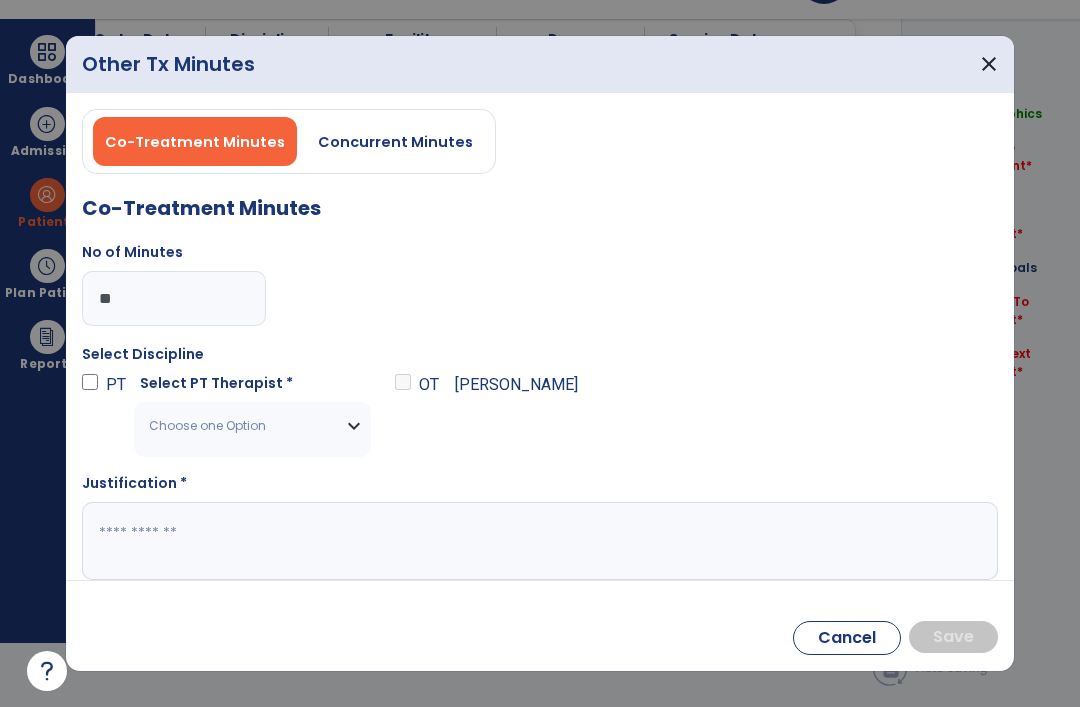 click on "Choose one Option" at bounding box center (252, 426) 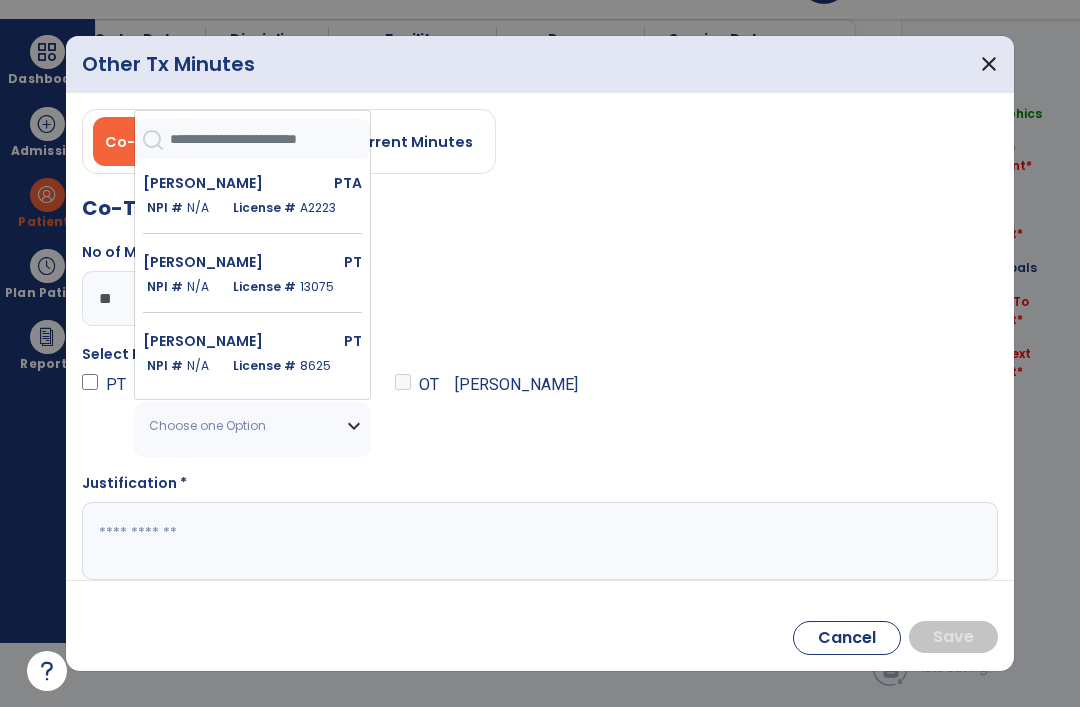 click at bounding box center (270, 139) 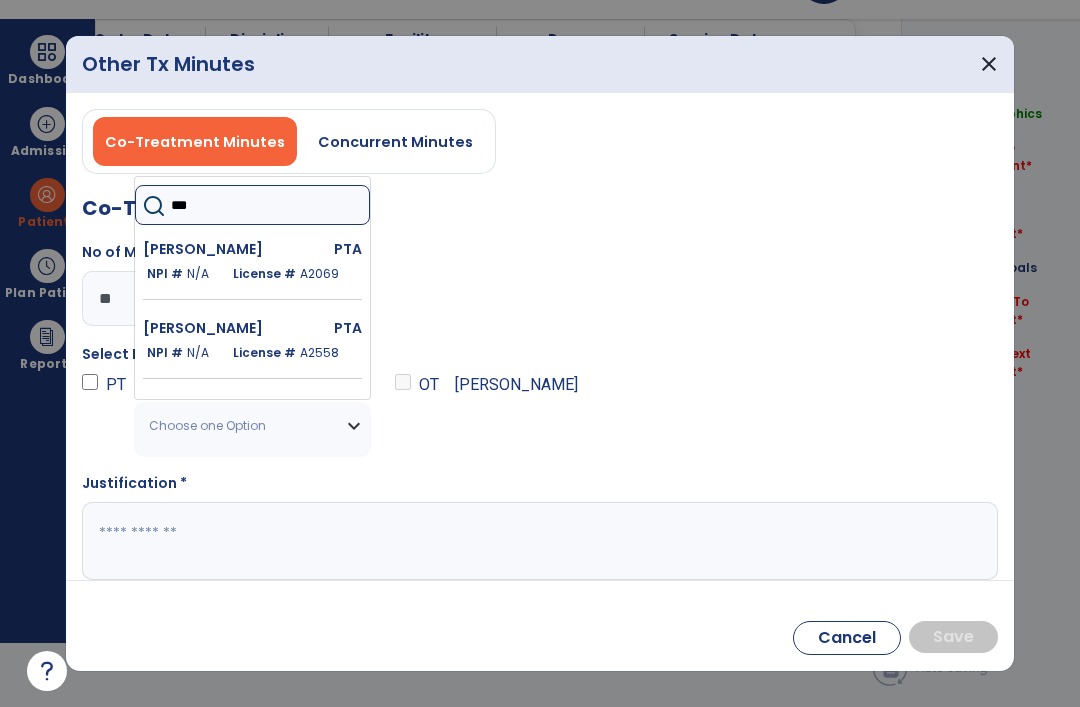 type on "****" 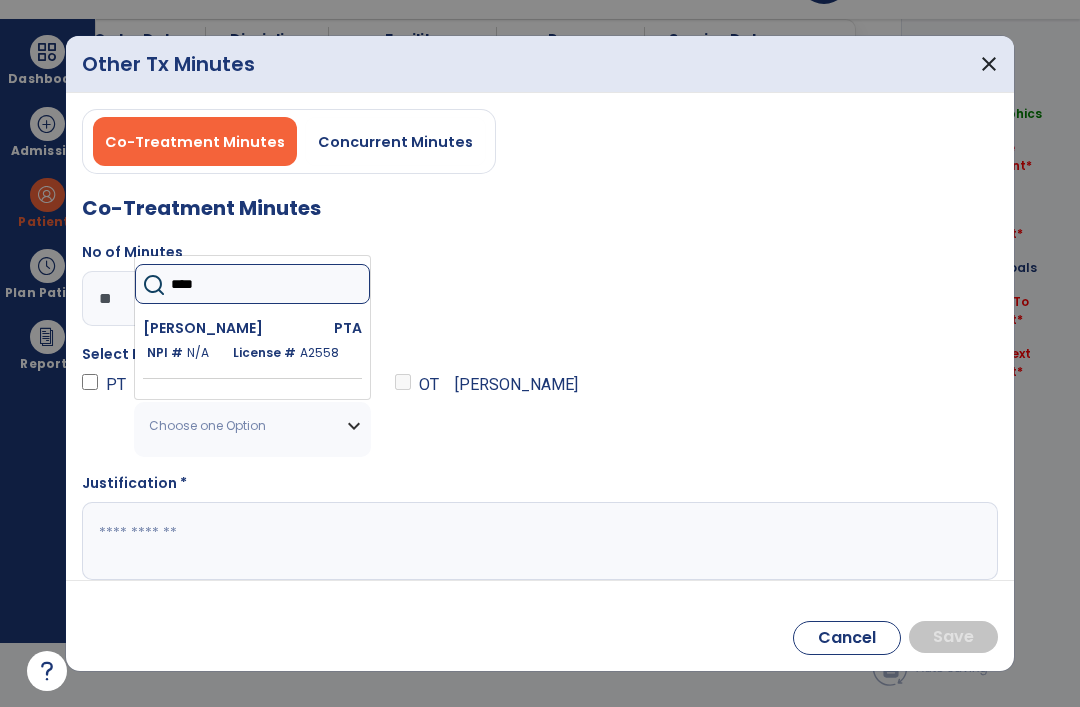 click on "PTA" at bounding box center (333, 328) 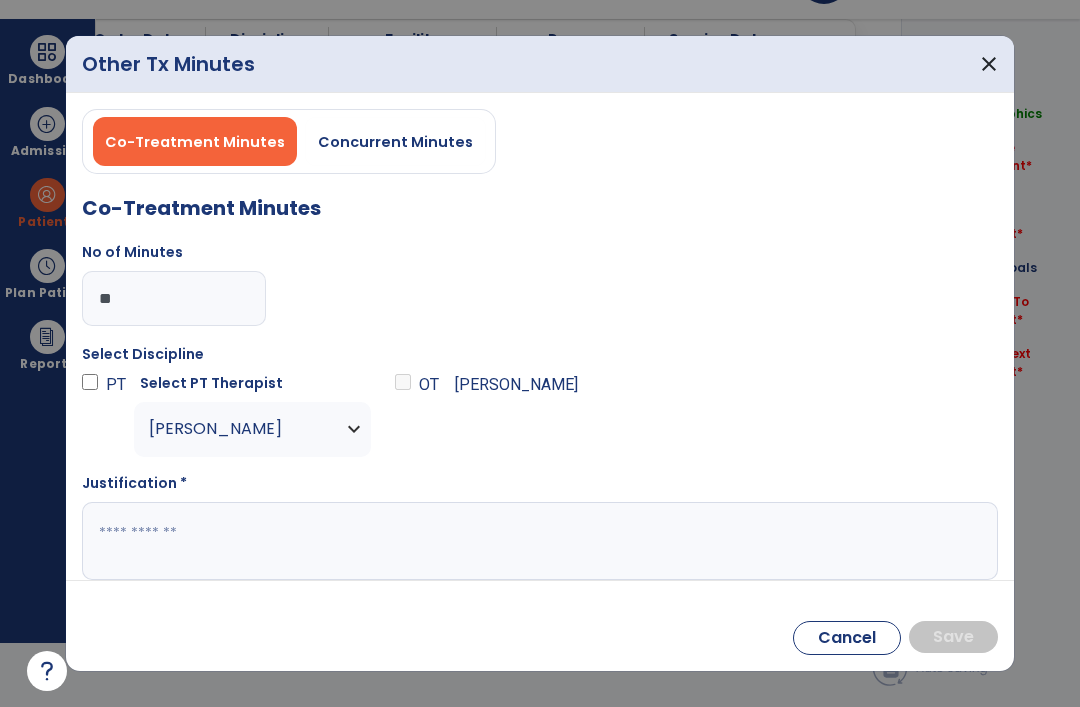 click at bounding box center (540, 541) 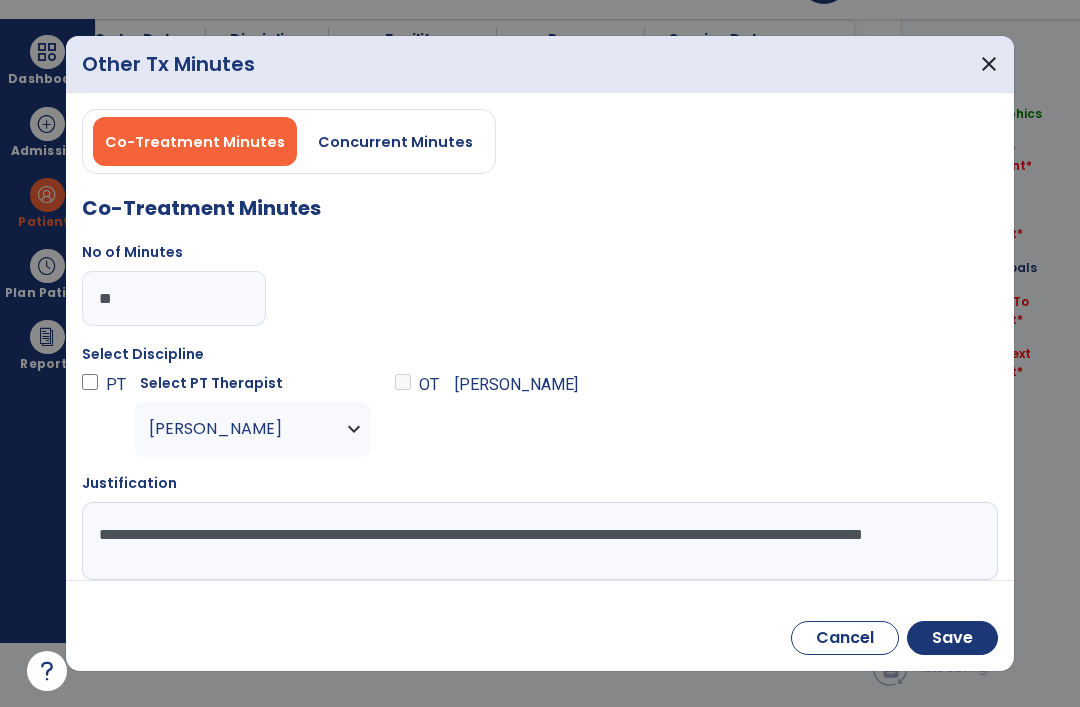 type on "**********" 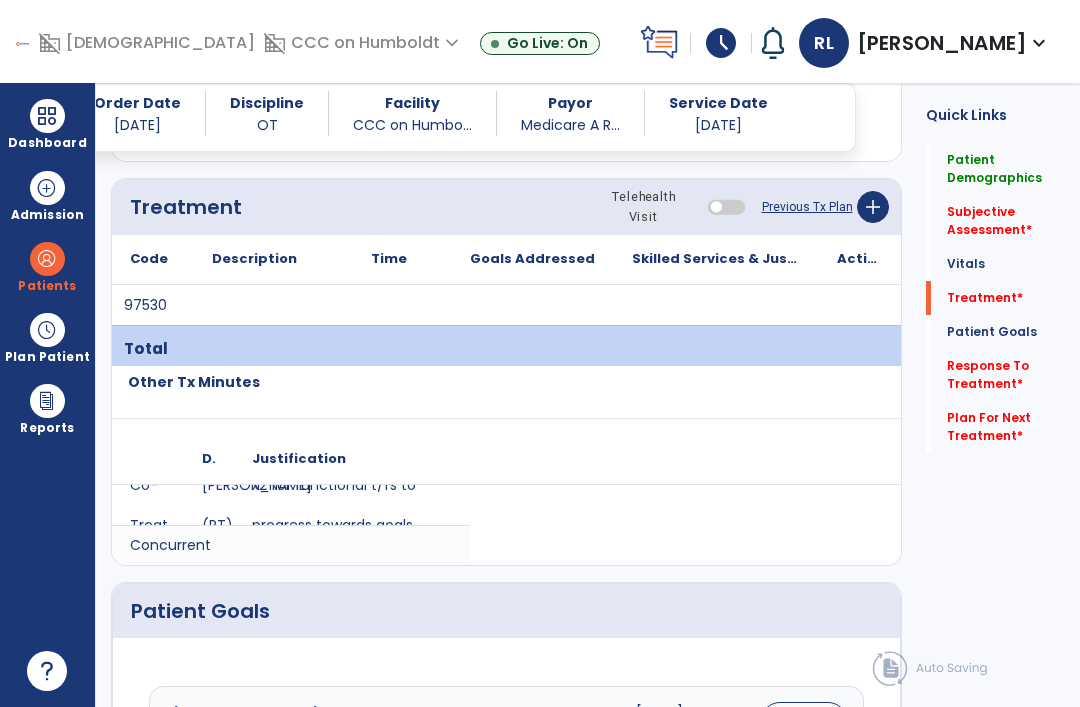 scroll, scrollTop: 64, scrollLeft: 0, axis: vertical 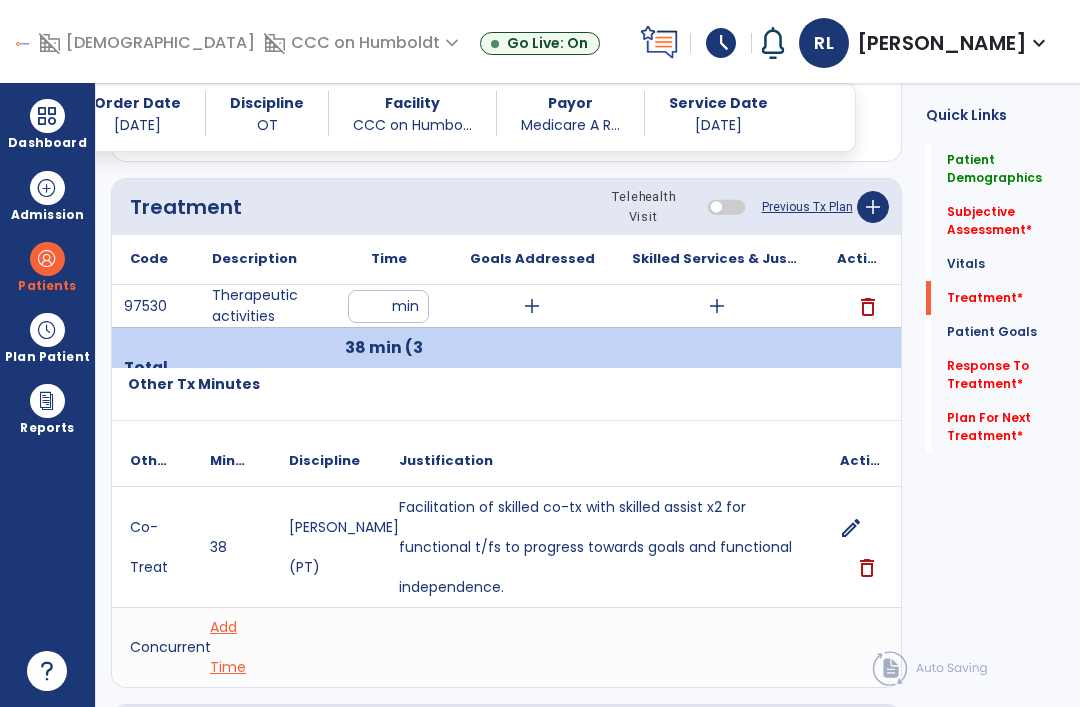 click on "add" at bounding box center (717, 306) 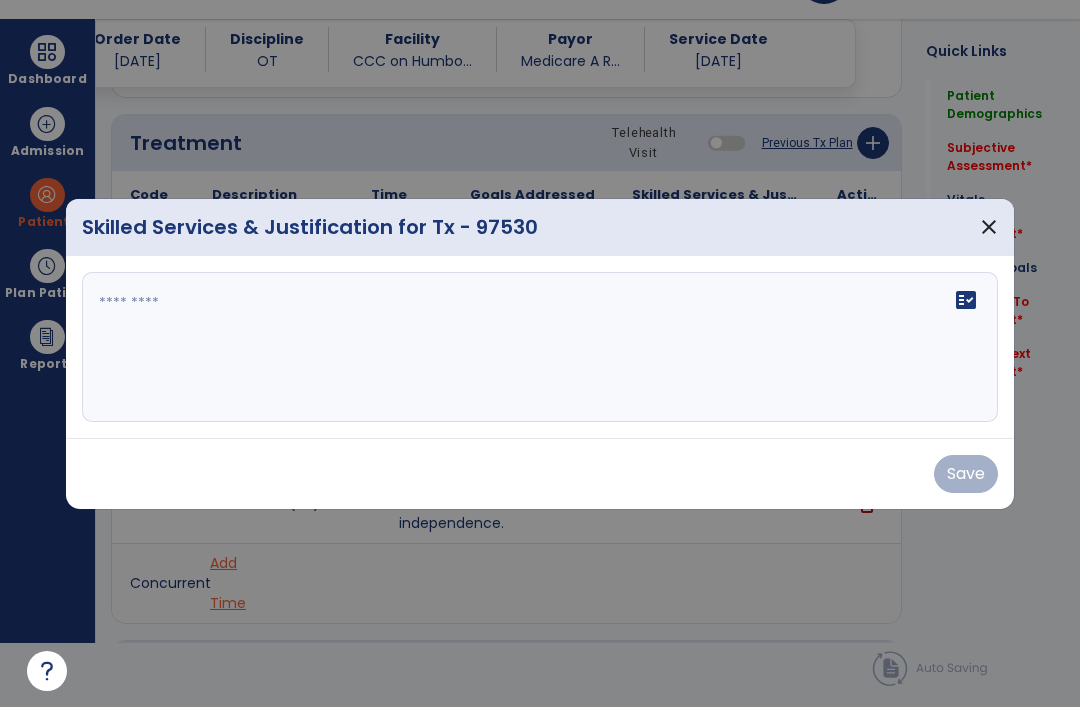 scroll, scrollTop: 0, scrollLeft: 0, axis: both 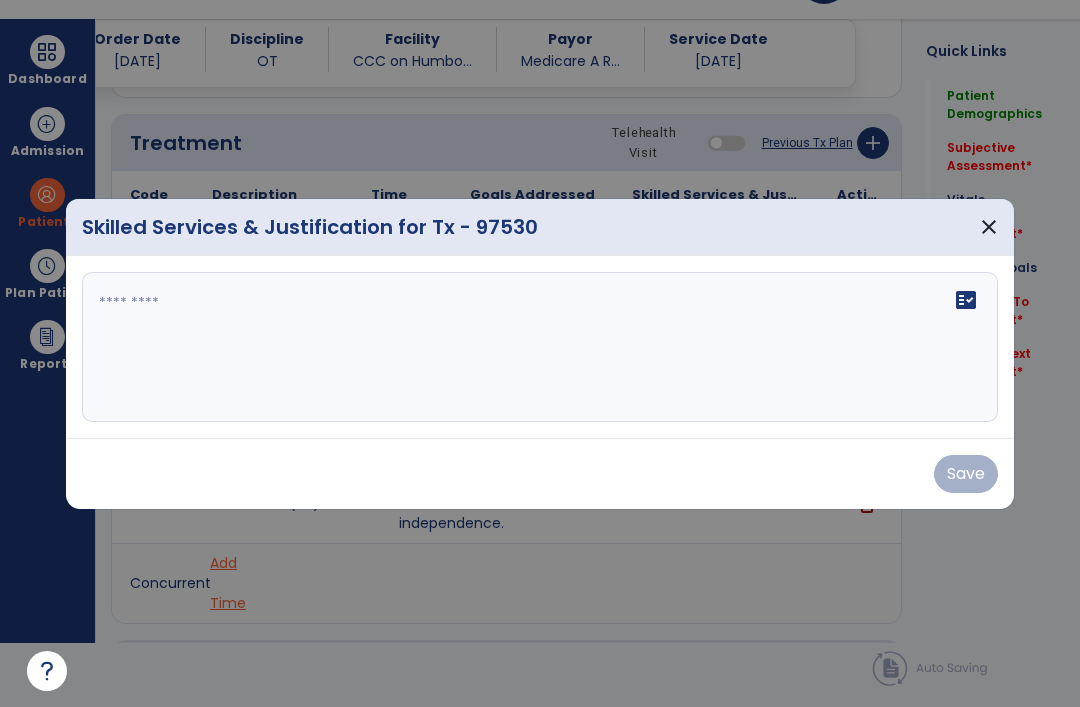 click on "fact_check" at bounding box center [540, 347] 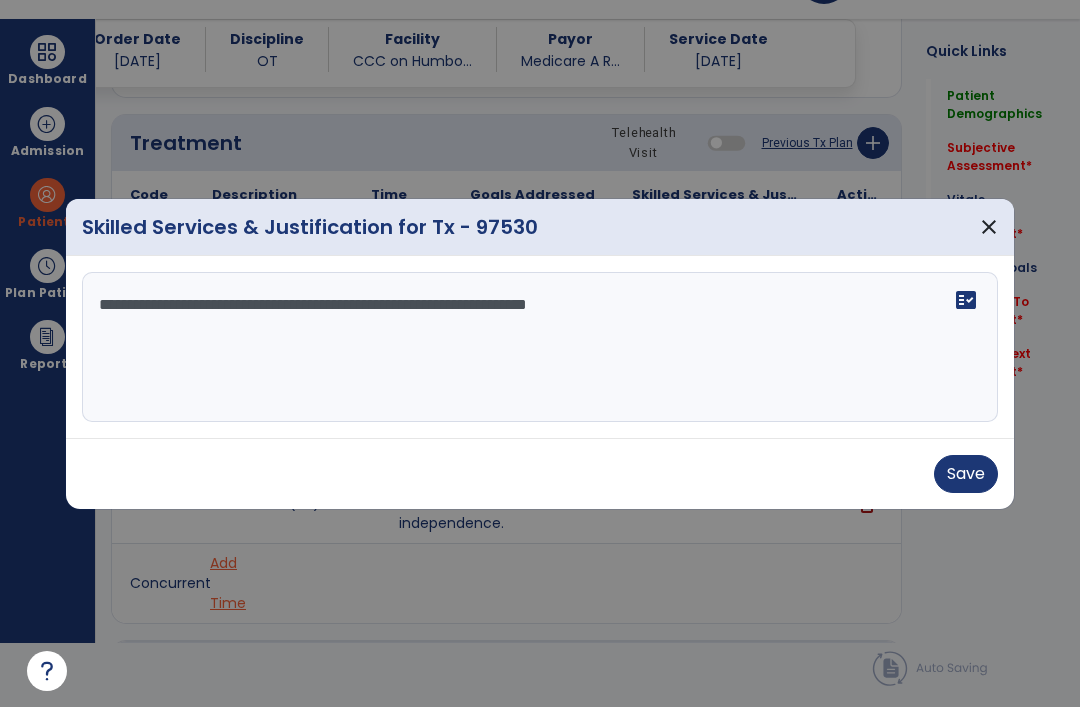 type on "**********" 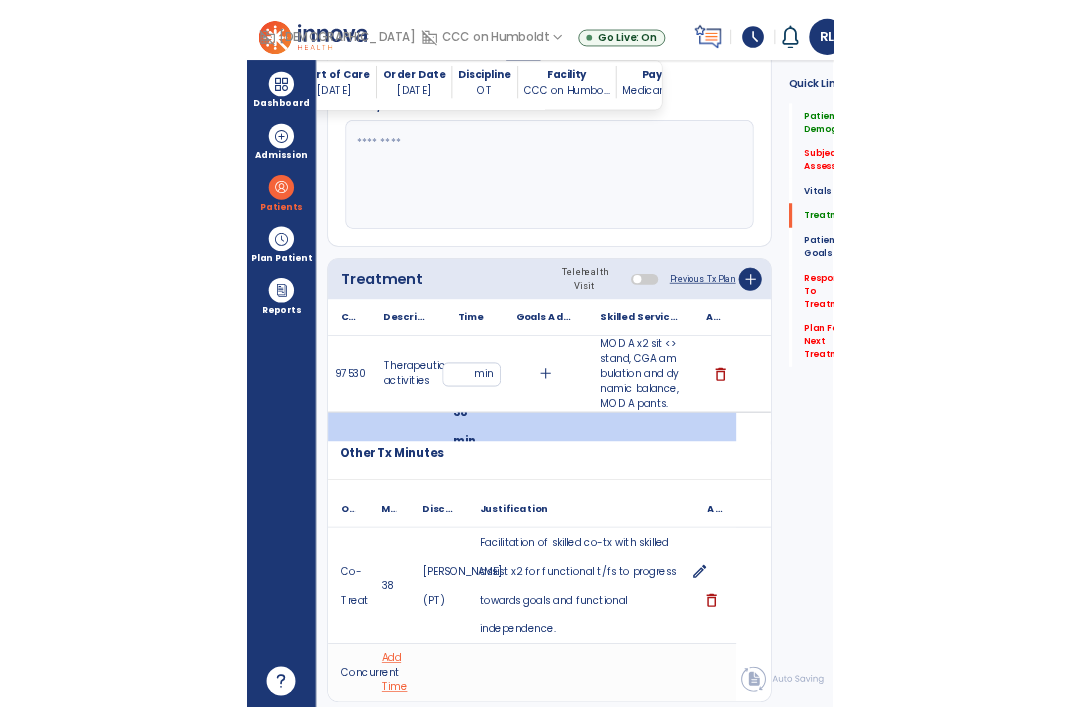 scroll, scrollTop: 64, scrollLeft: 0, axis: vertical 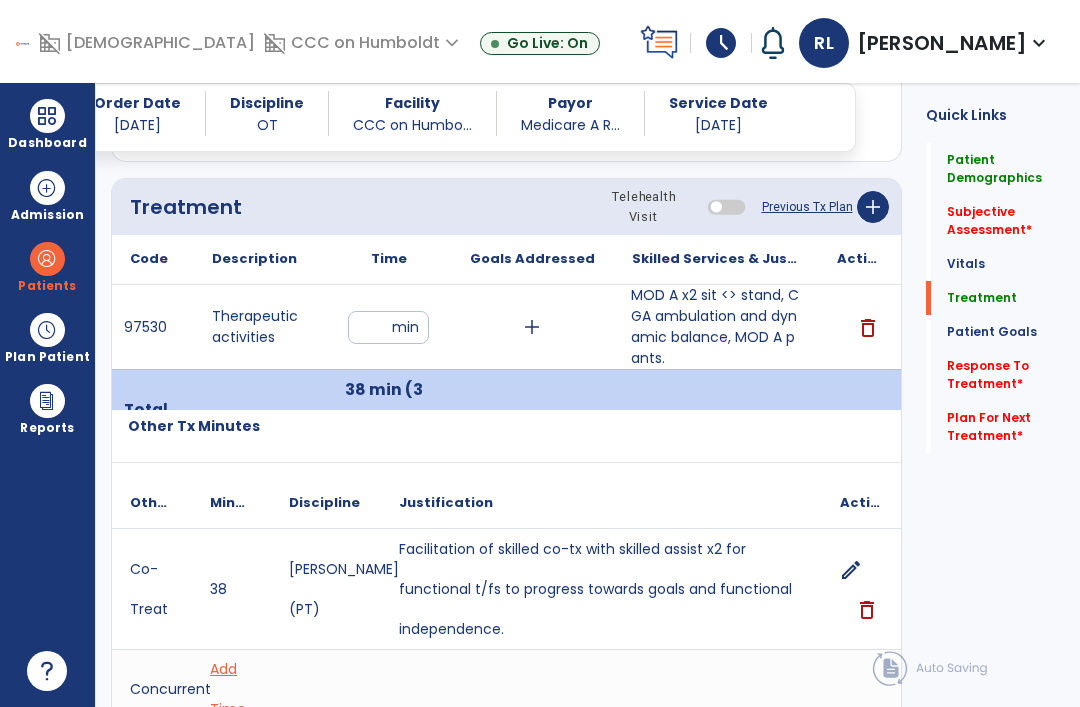 click on "Dashboard" at bounding box center [47, 143] 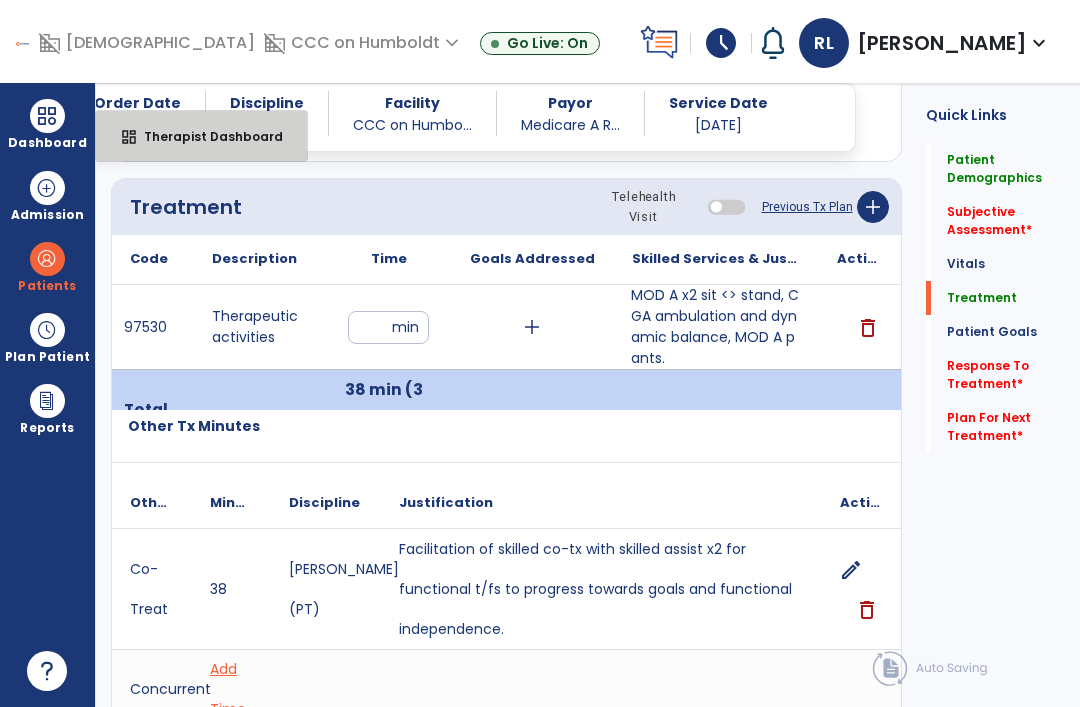 click on "dashboard" at bounding box center [129, 137] 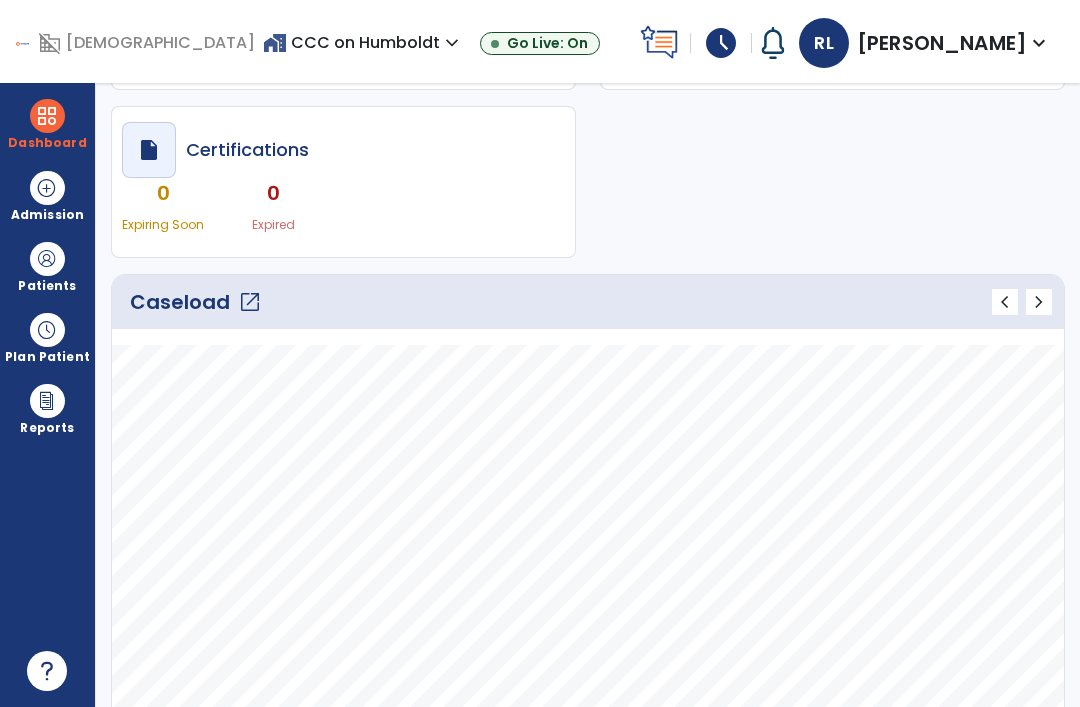 scroll, scrollTop: 148, scrollLeft: 0, axis: vertical 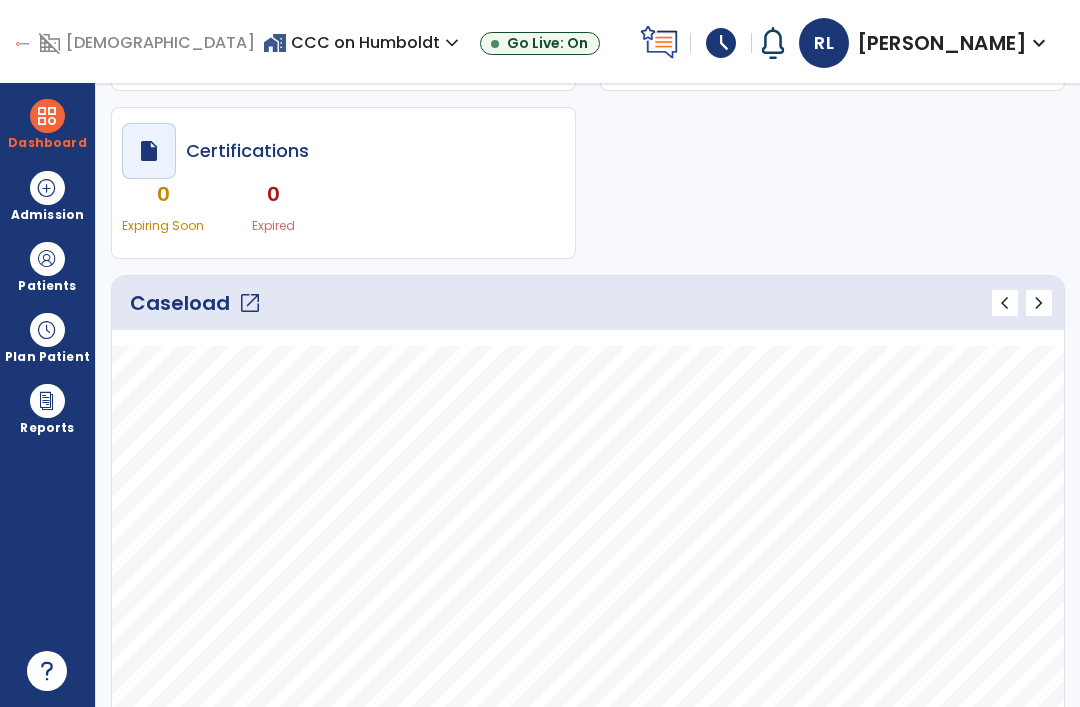 click on "open_in_new" 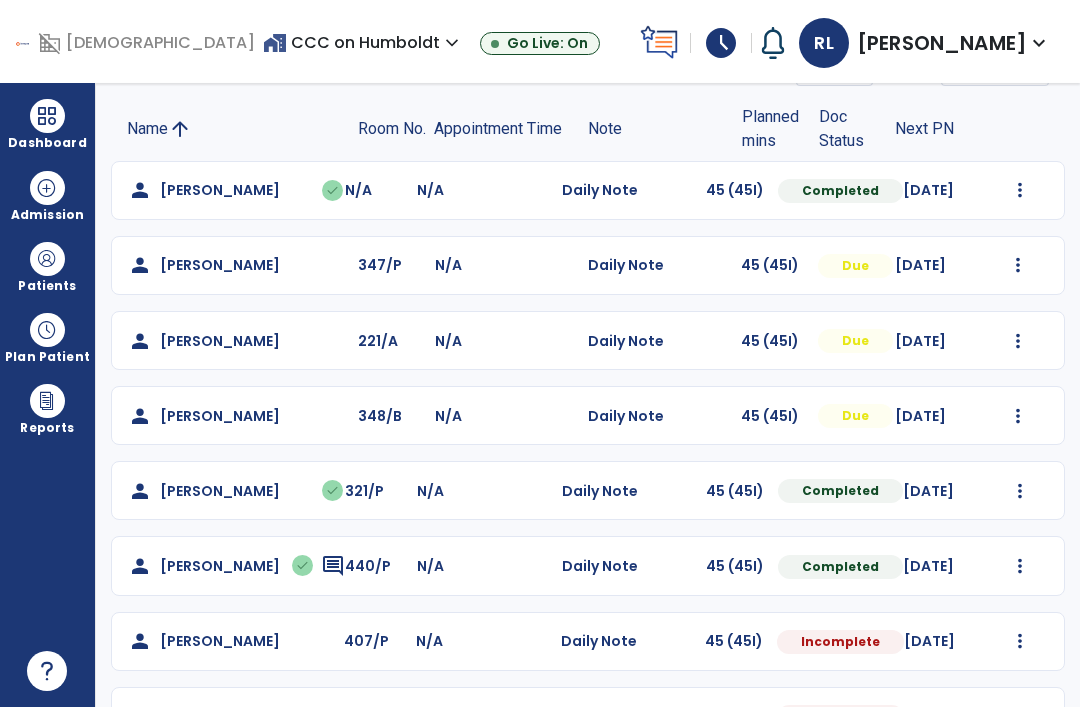 scroll, scrollTop: 121, scrollLeft: 0, axis: vertical 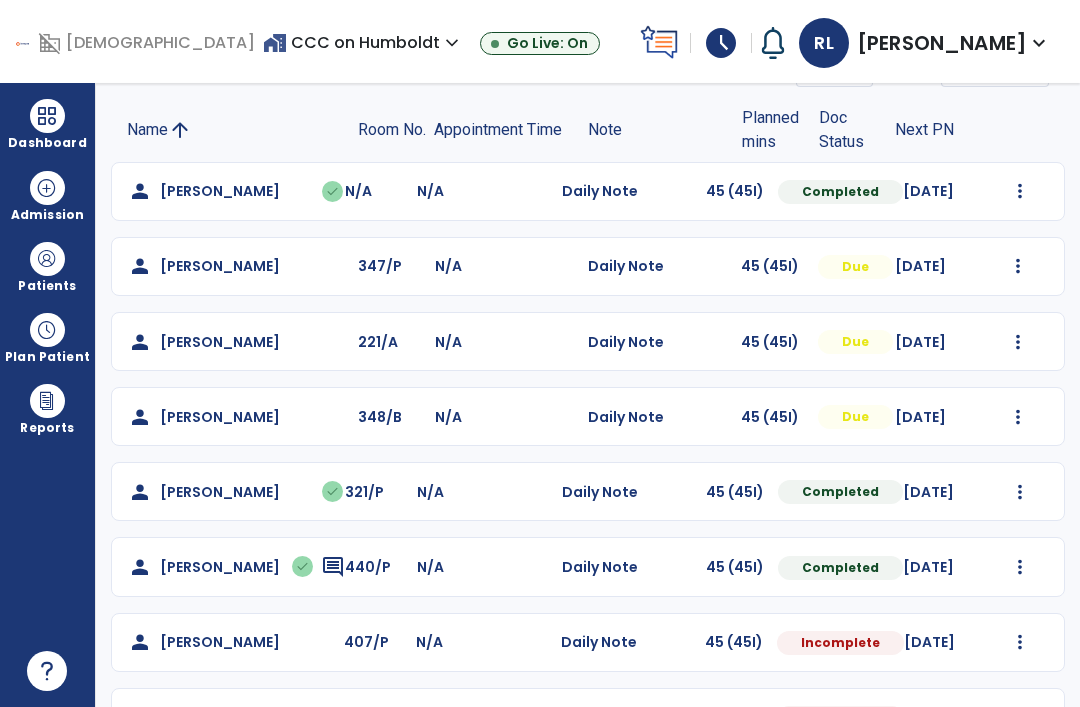 click on "person   Johnson, Ana  221/A N/A  Daily Note   45 (45I)  Due 07/28/2025  Mark Visit As Complete   Reset Note   Open Document   G + C Mins" 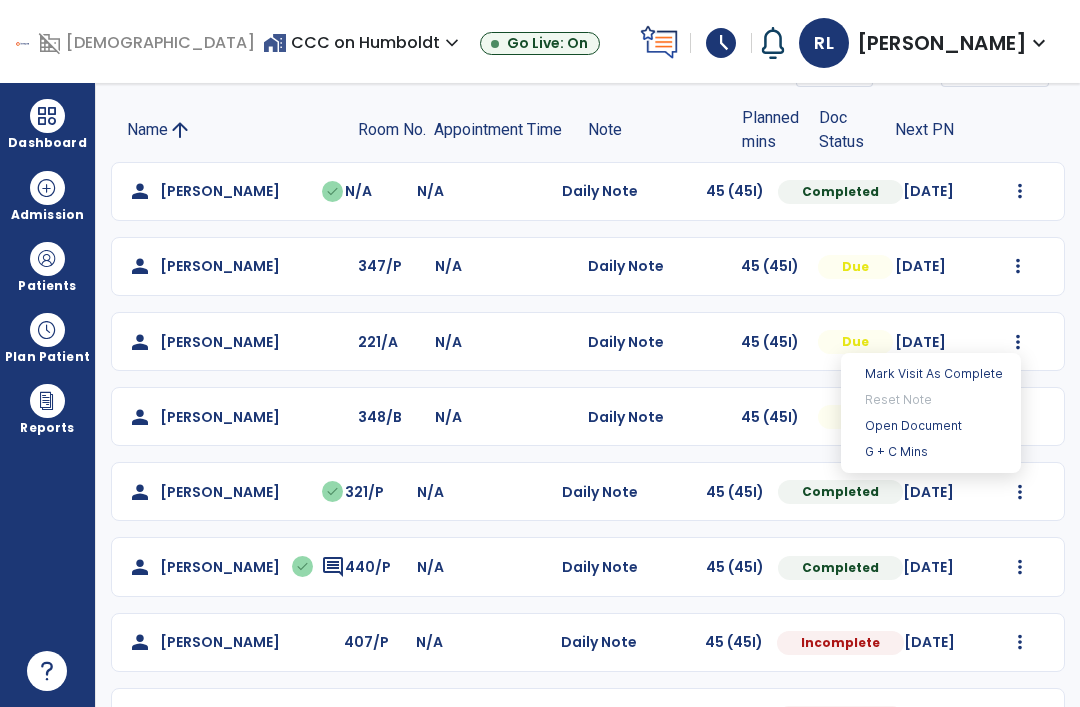 click on "Open Document" at bounding box center (931, 426) 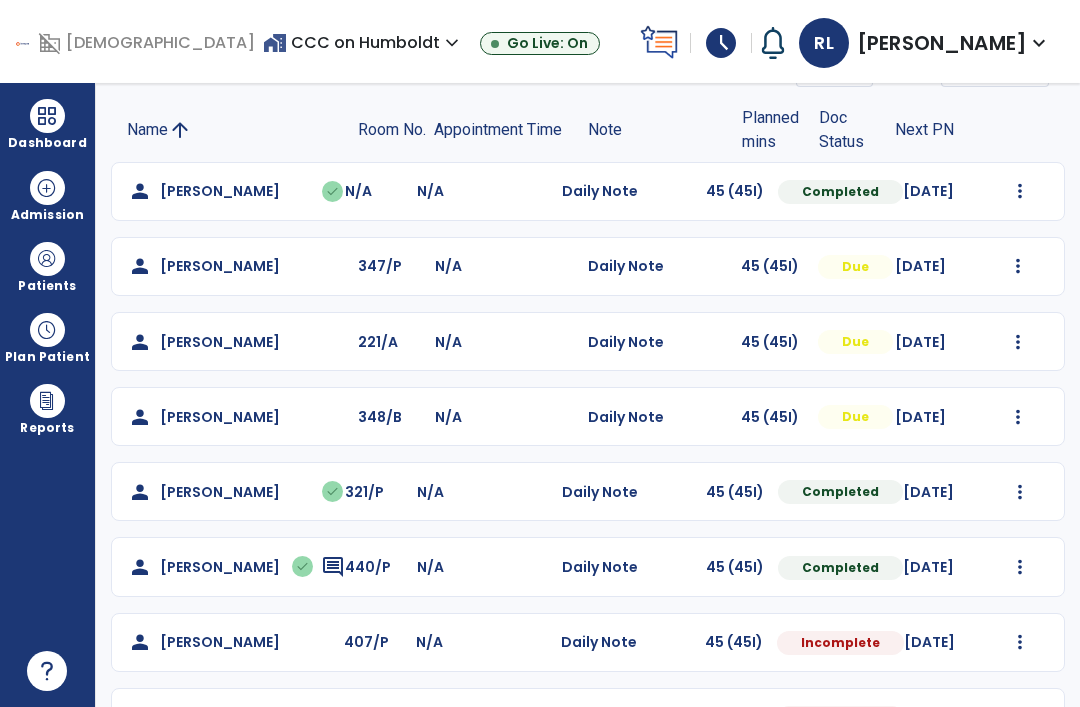 scroll, scrollTop: 0, scrollLeft: 0, axis: both 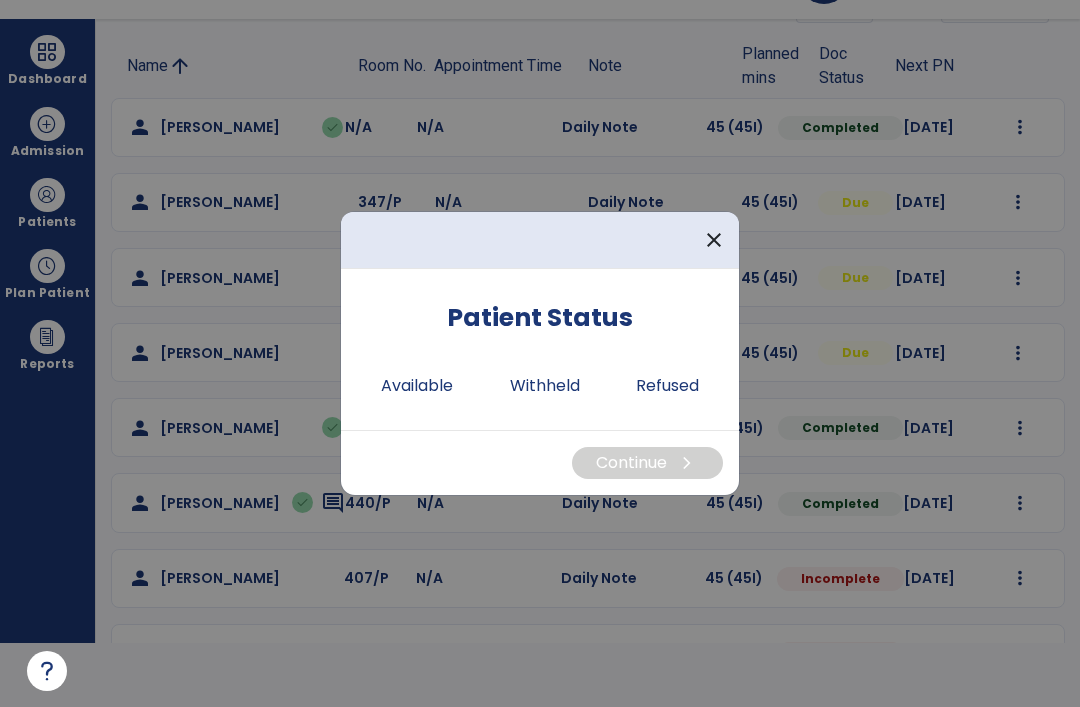 click on "Available" at bounding box center (417, 386) 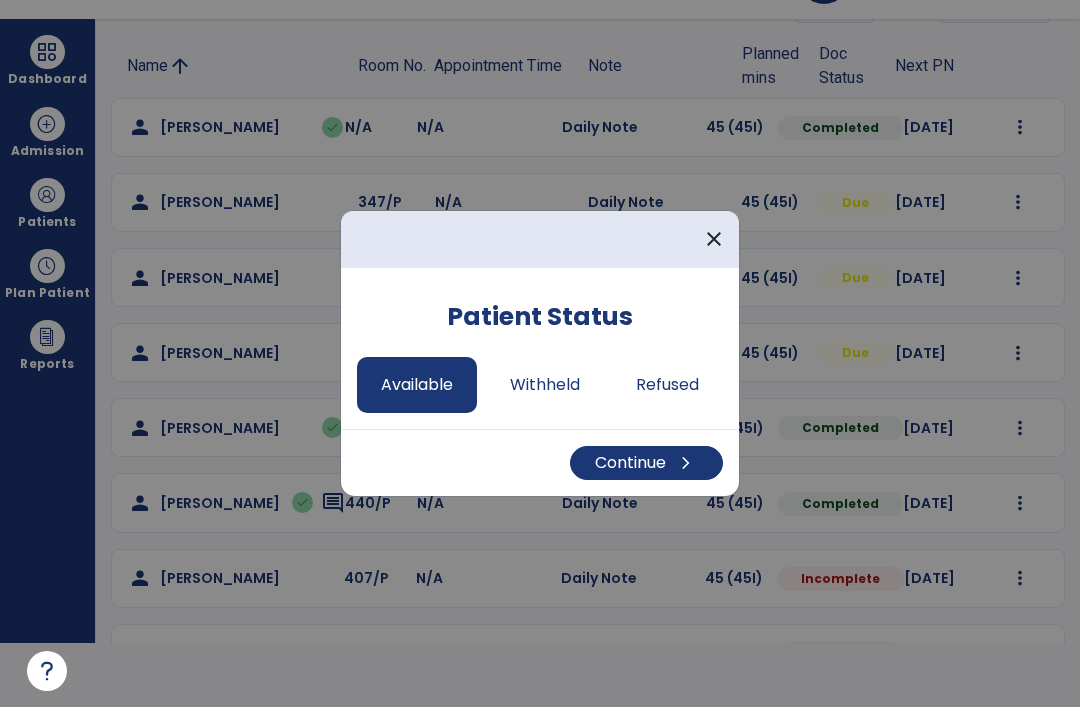 click on "Continue   chevron_right" at bounding box center (646, 463) 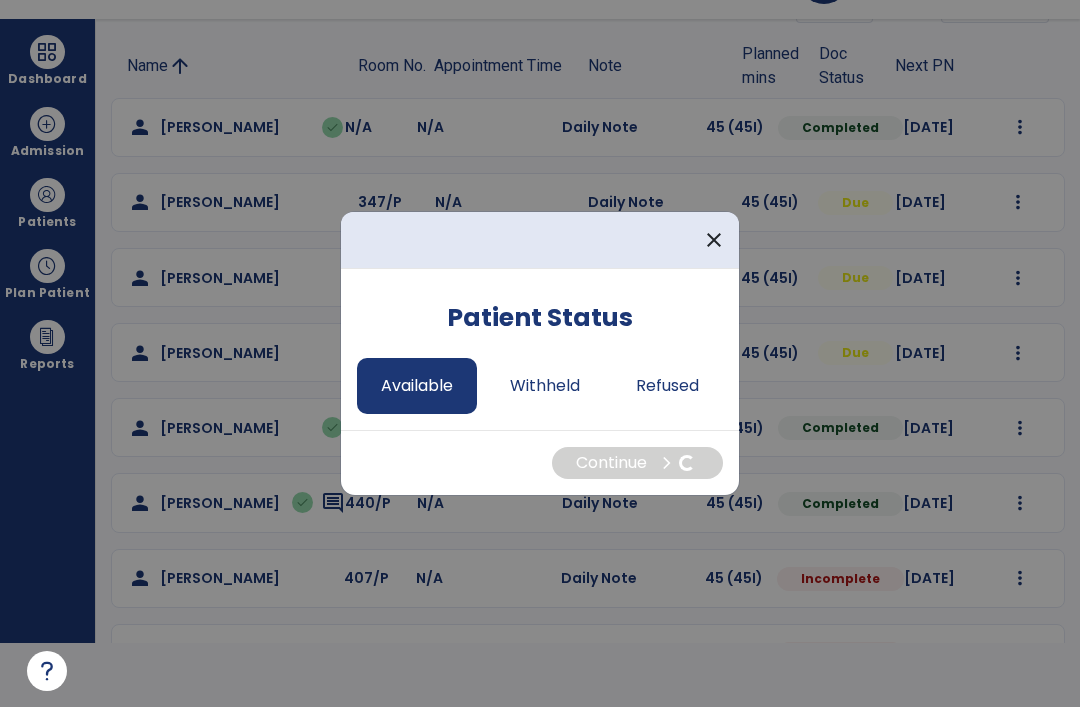 select on "*" 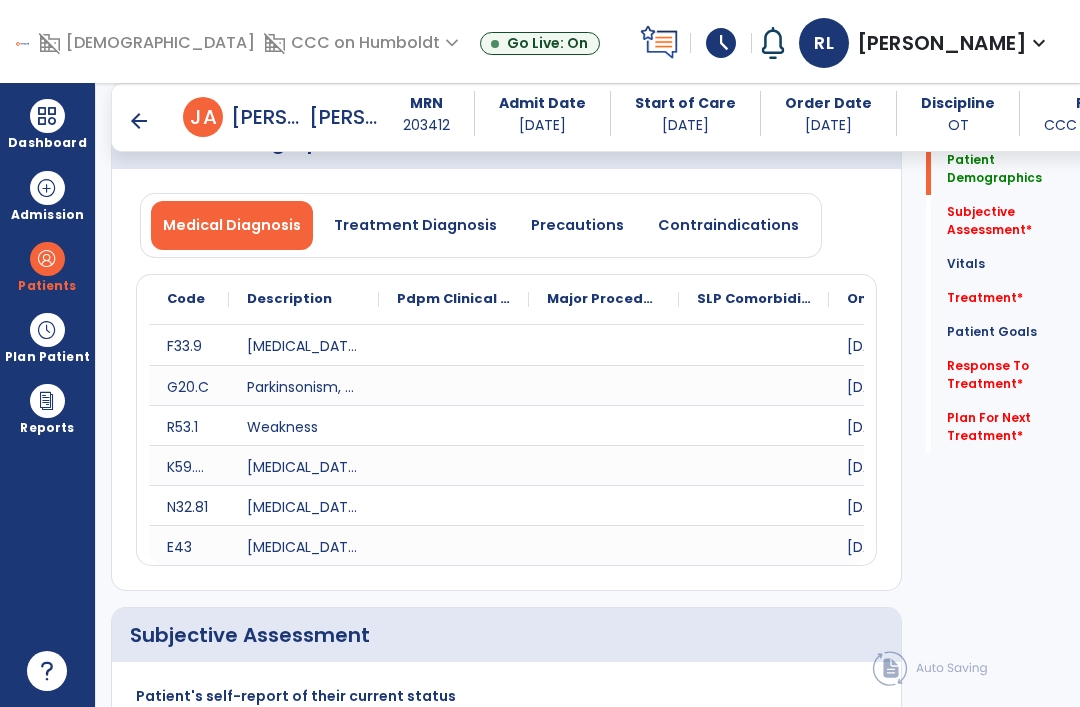 scroll, scrollTop: 64, scrollLeft: 0, axis: vertical 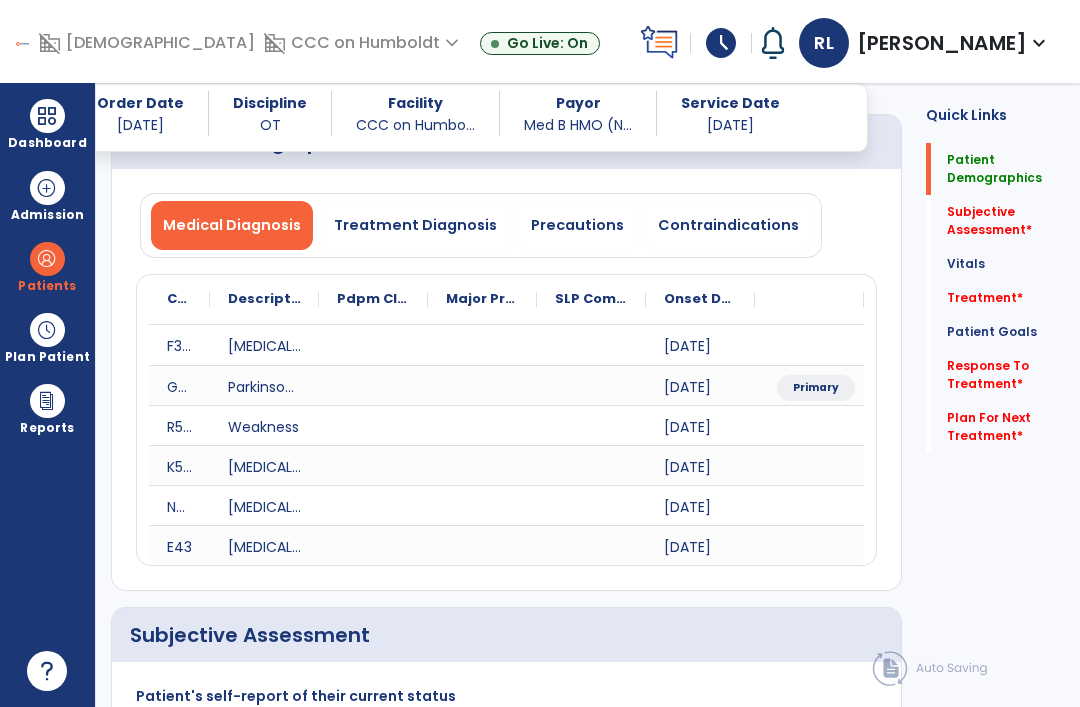 click on "Treatment   *" 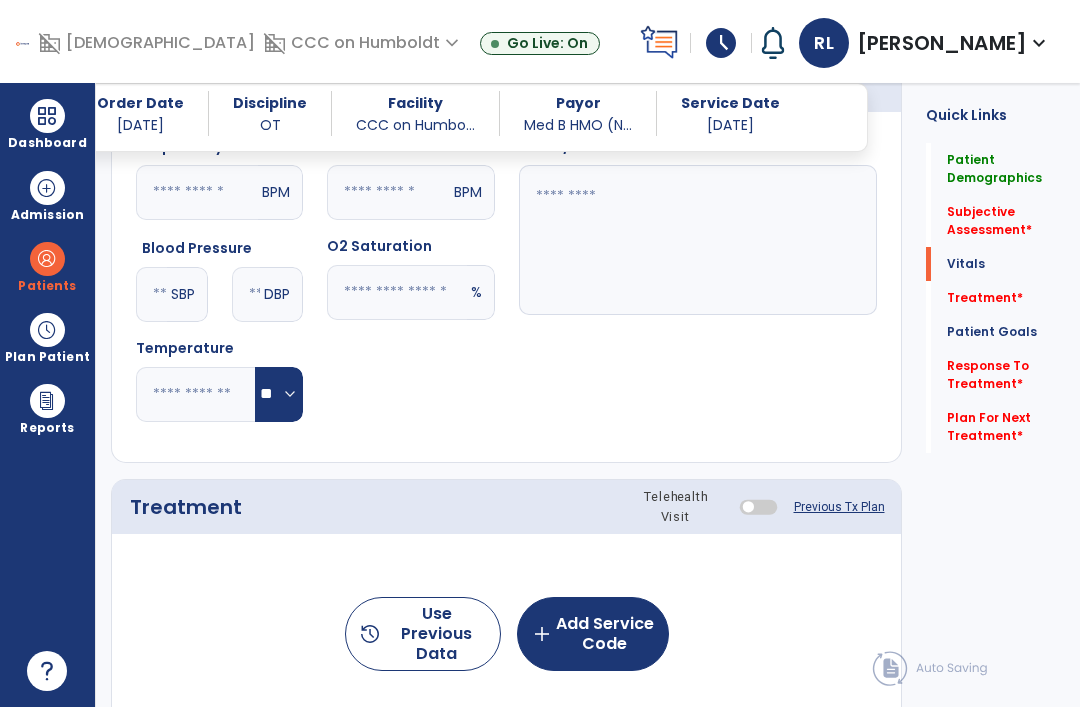 scroll, scrollTop: 1151, scrollLeft: 0, axis: vertical 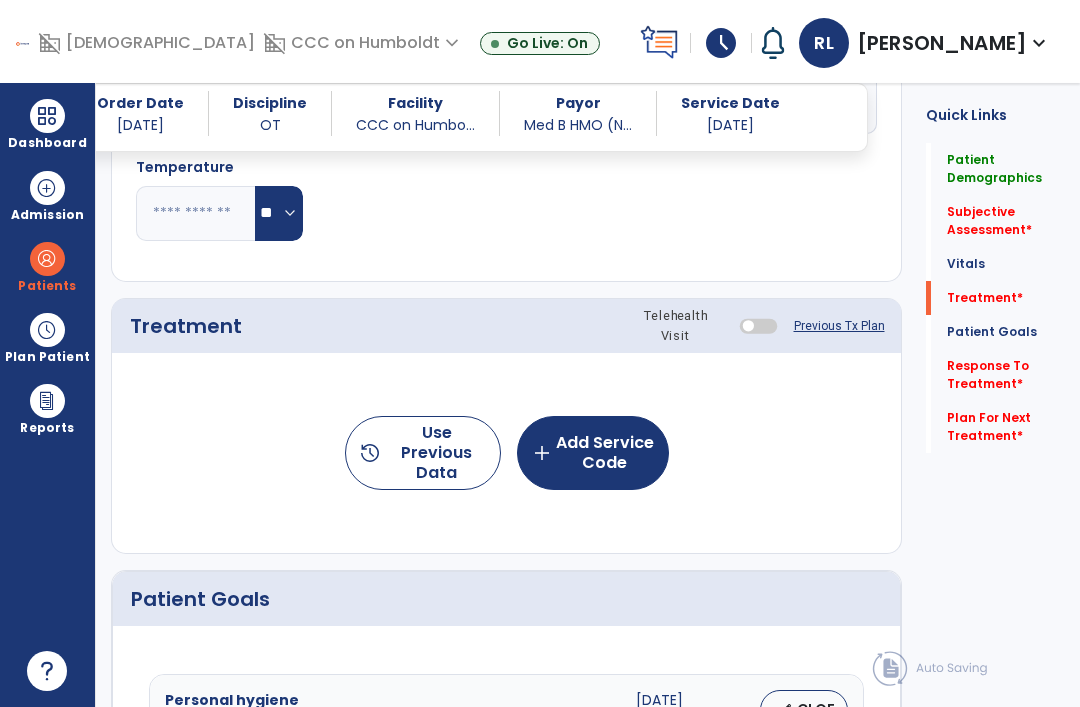click on "add  Add Service Code" 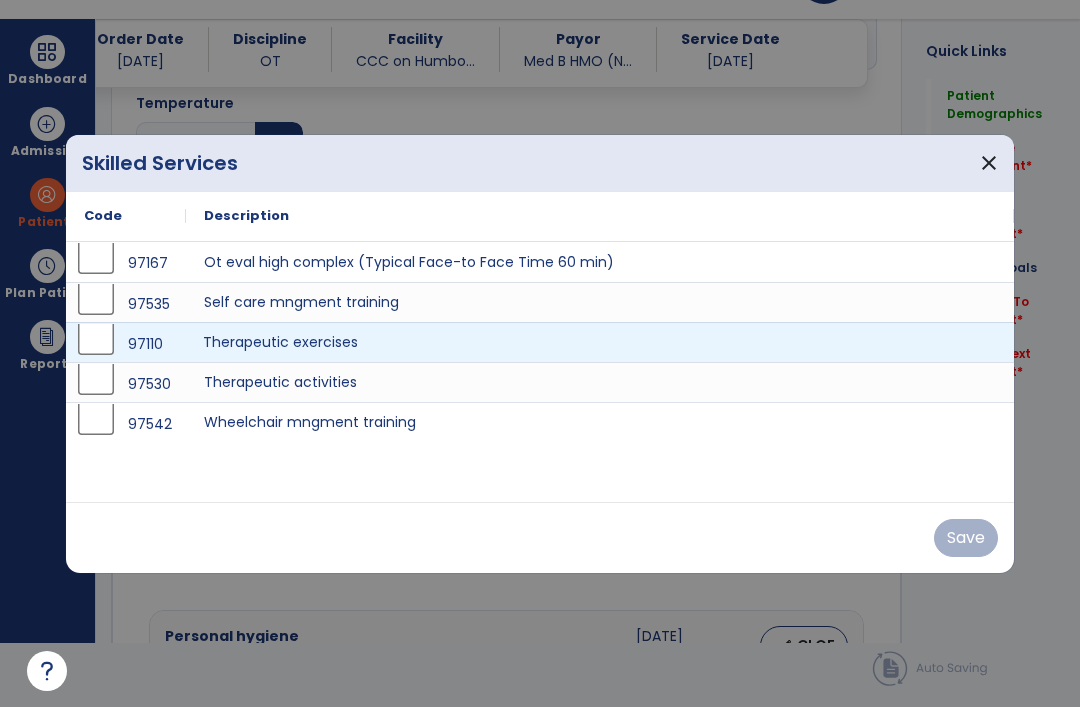 click on "Therapeutic exercises" at bounding box center (600, 342) 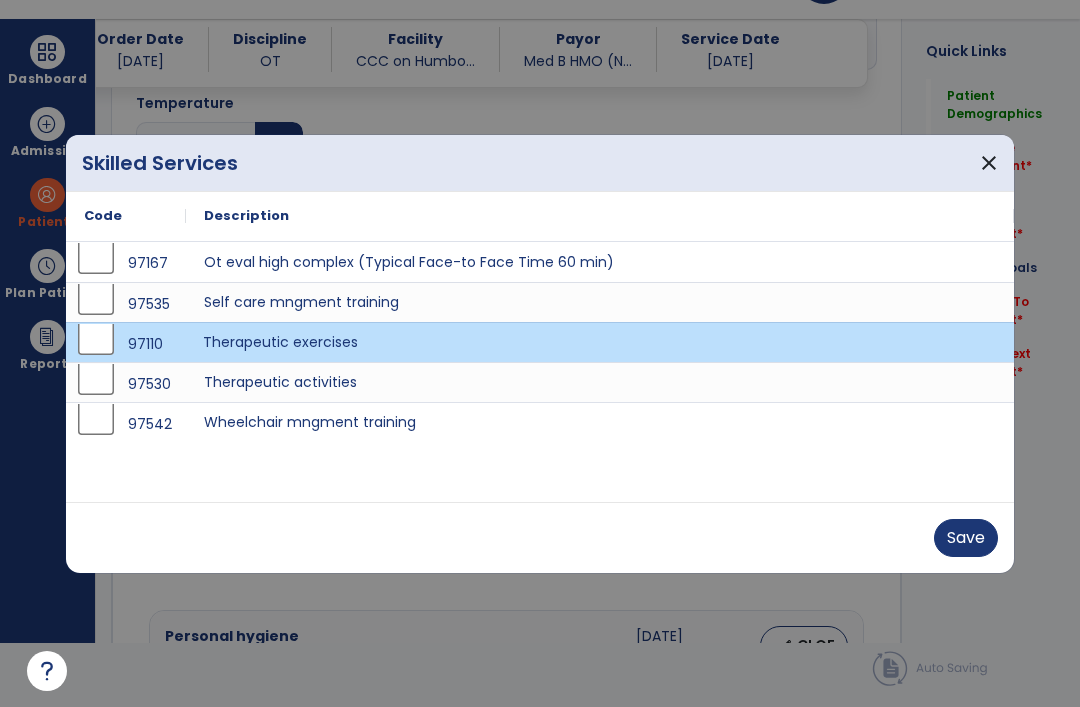 click on "Save" at bounding box center (966, 538) 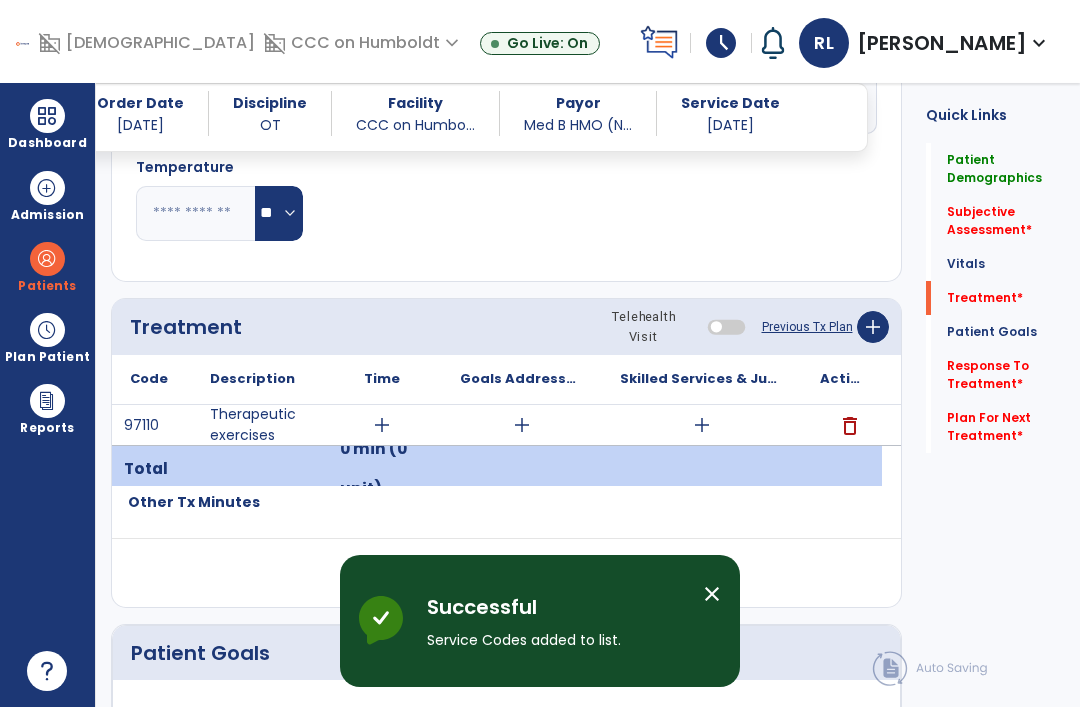 scroll, scrollTop: 64, scrollLeft: 0, axis: vertical 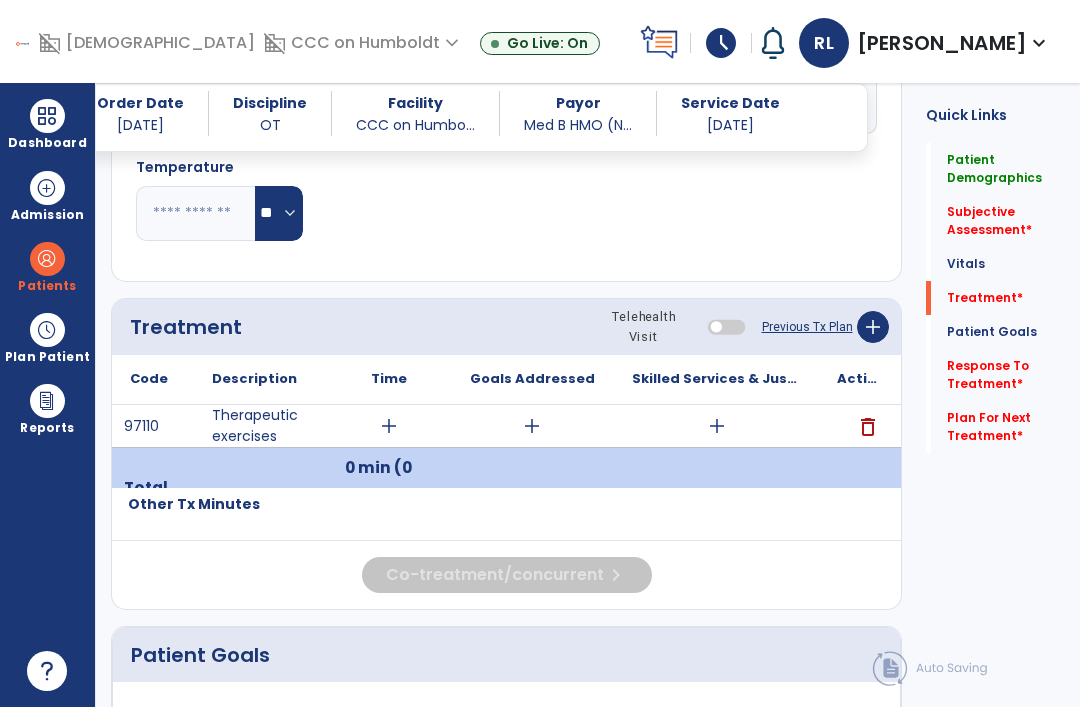 click on "add" at bounding box center [716, 426] 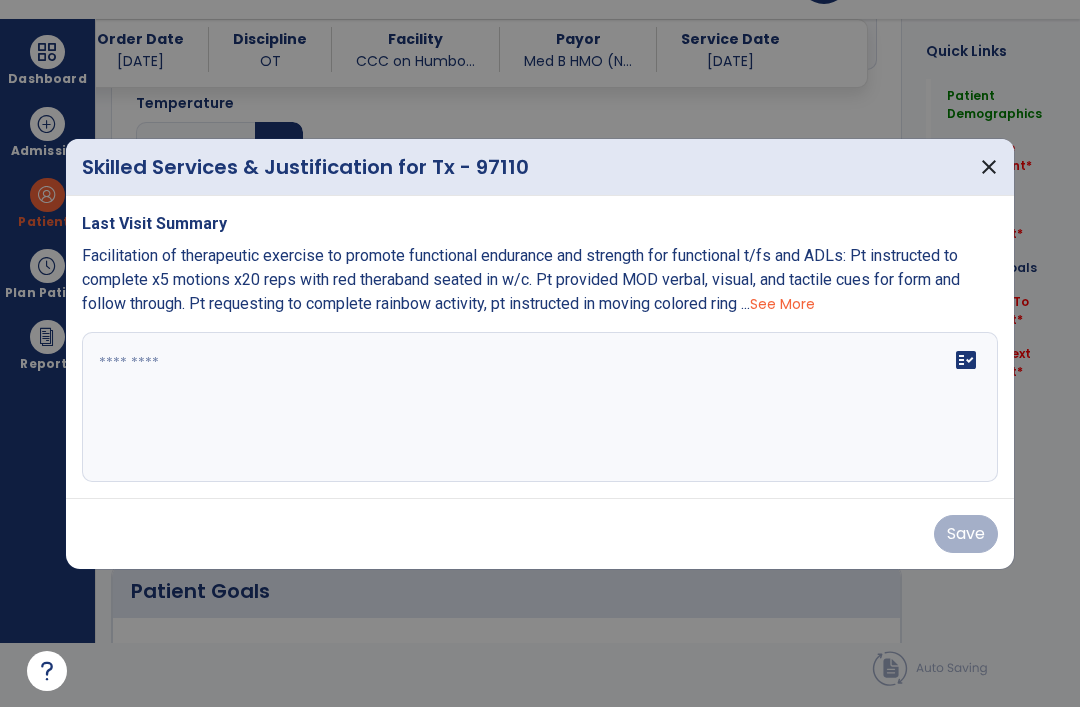 scroll, scrollTop: 0, scrollLeft: 0, axis: both 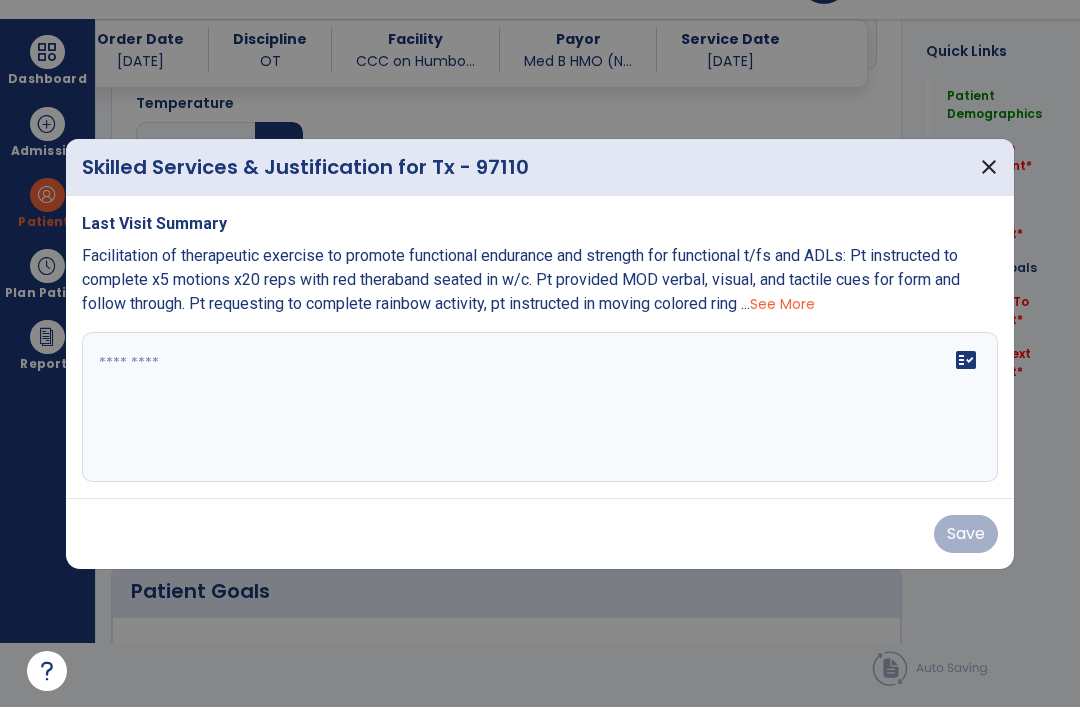 click on "fact_check" at bounding box center [540, 407] 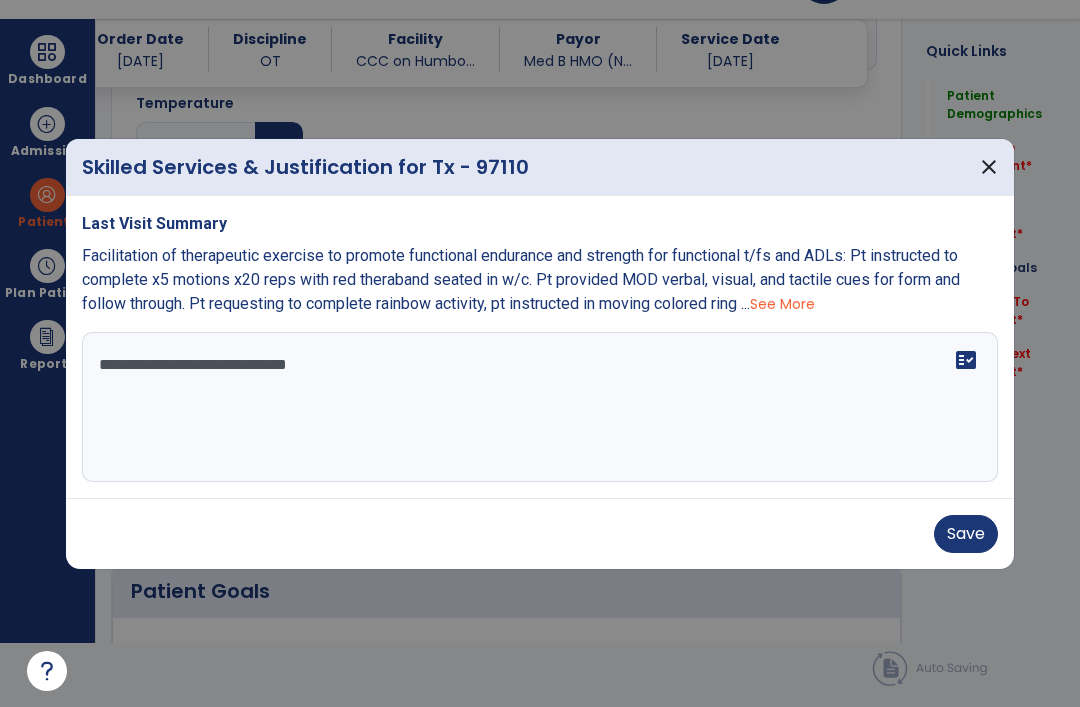 type on "**********" 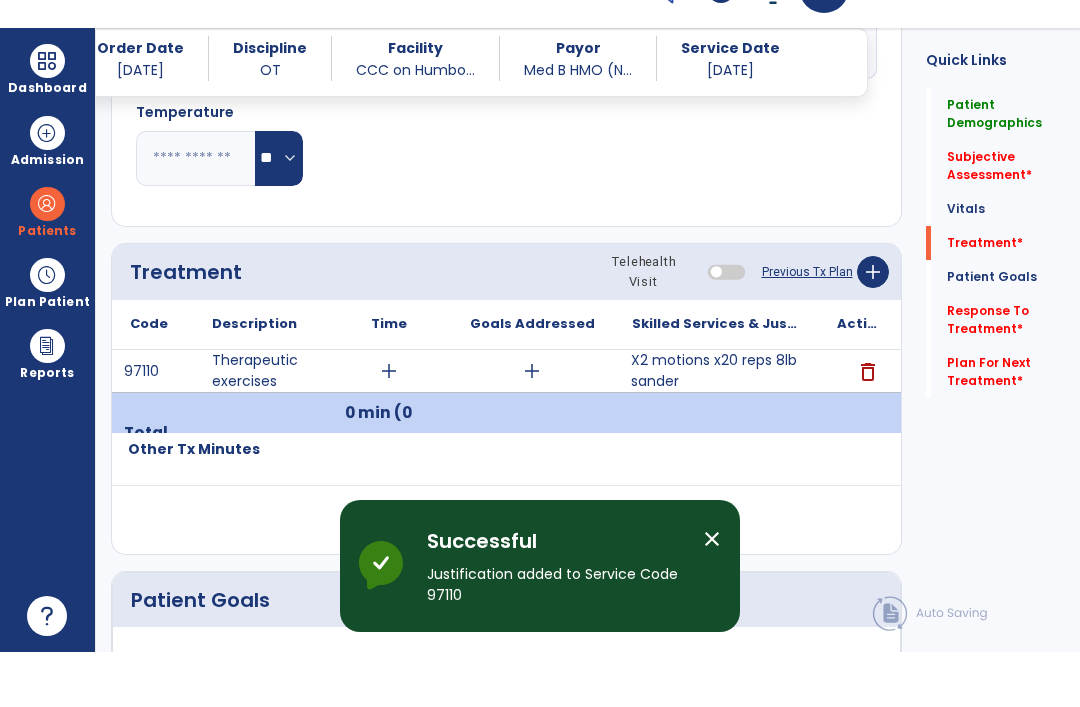 scroll, scrollTop: 64, scrollLeft: 0, axis: vertical 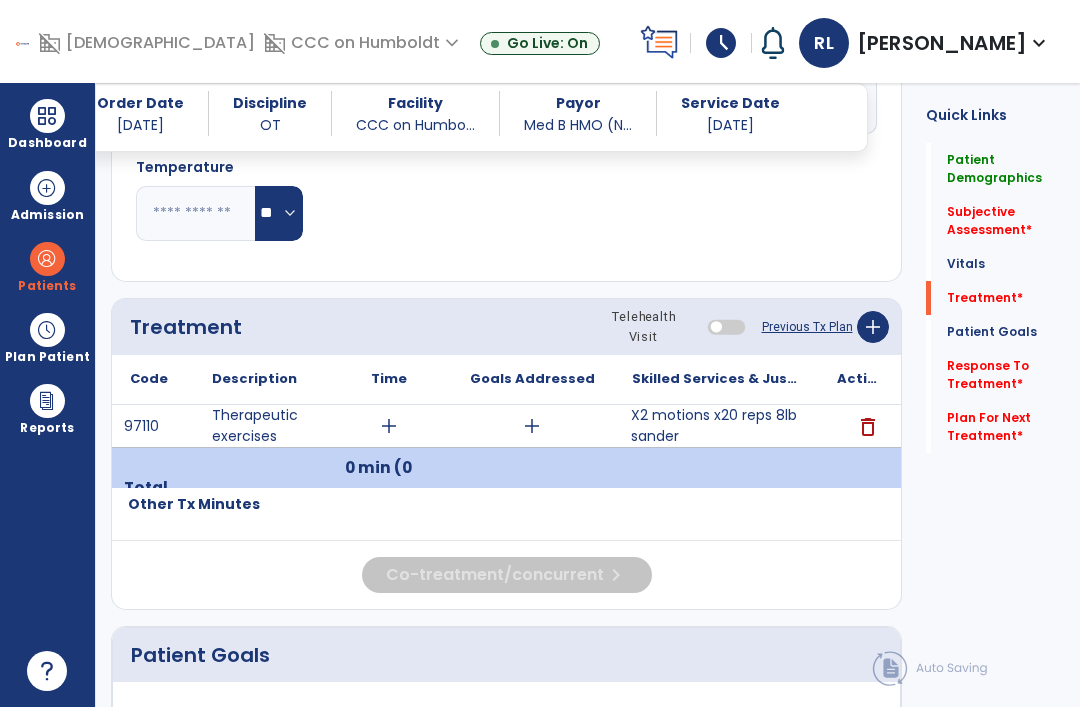 click on "X2 motions x20 reps 8lb sander" at bounding box center (716, 426) 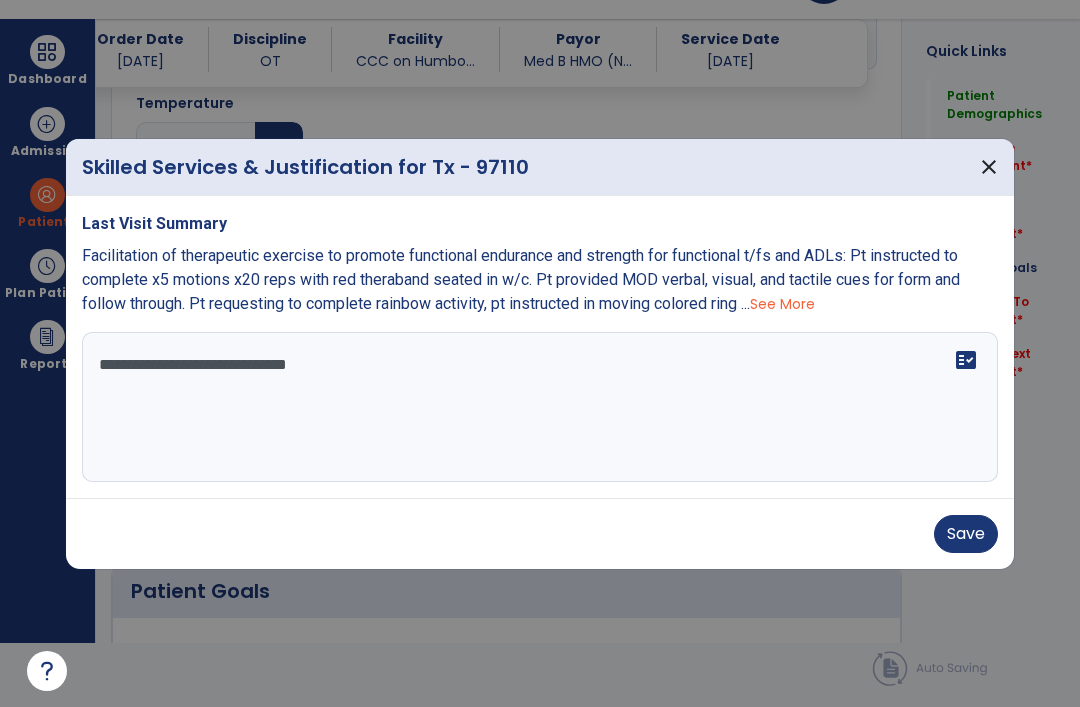 scroll, scrollTop: 0, scrollLeft: 0, axis: both 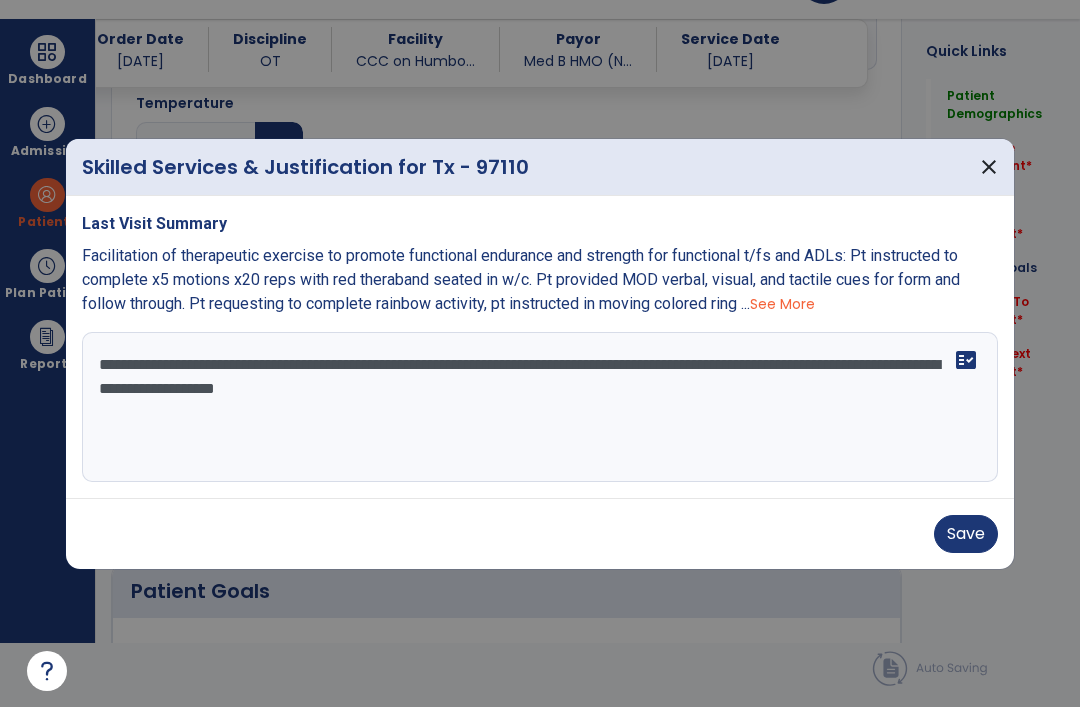 click on "**********" at bounding box center (540, 407) 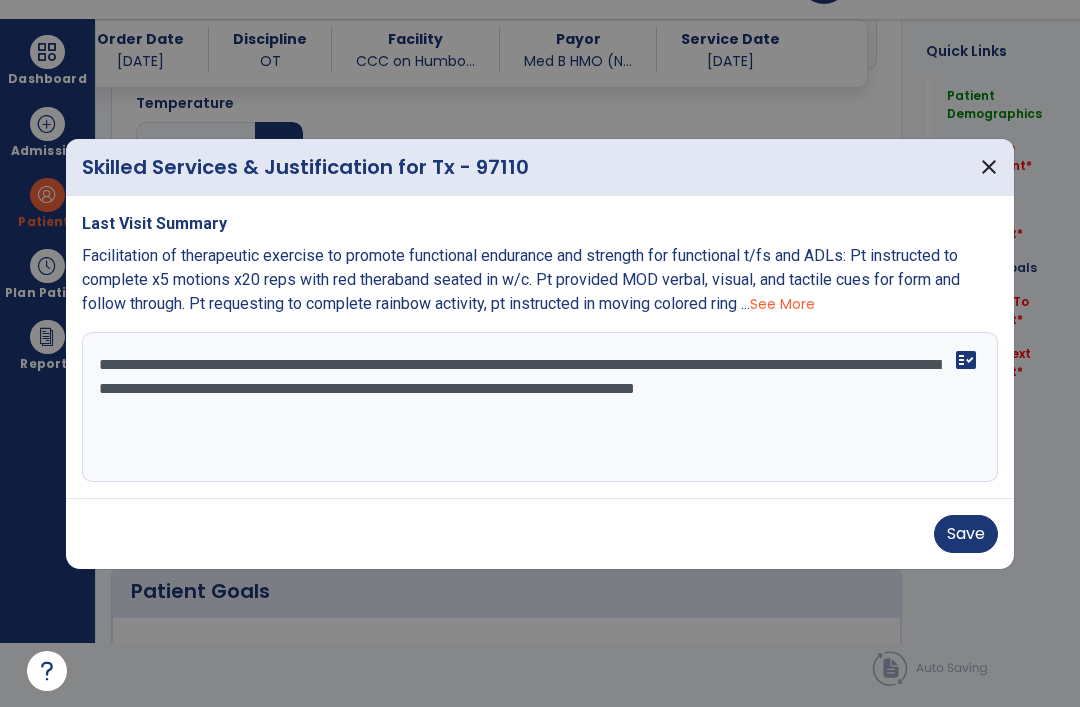 type on "**********" 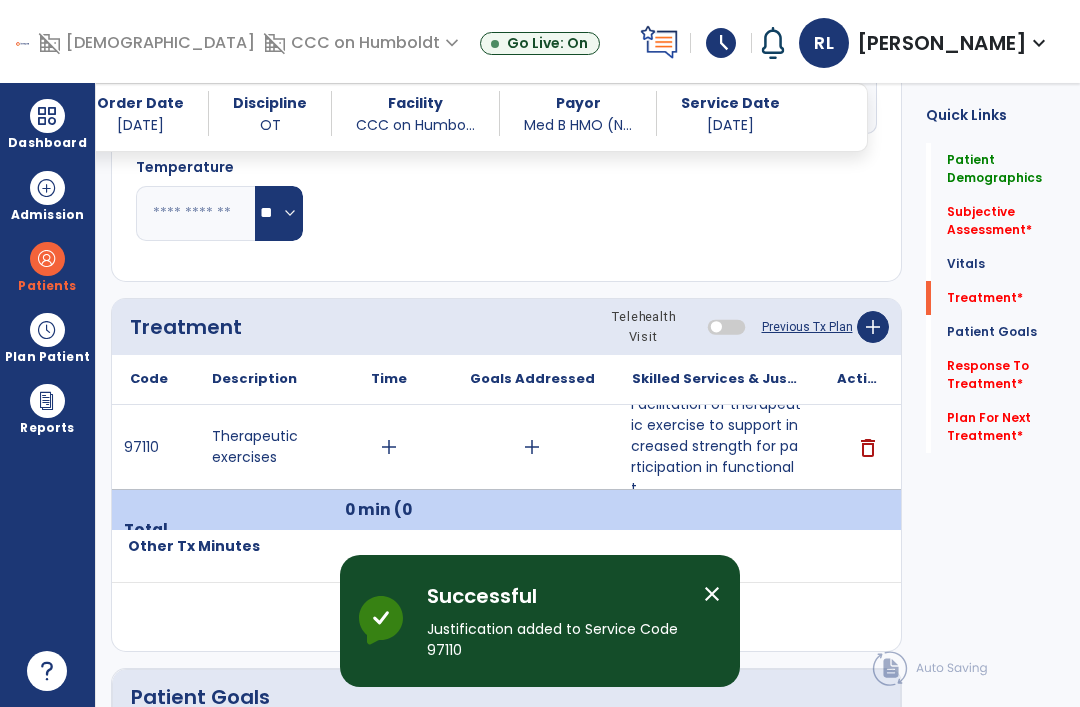 scroll, scrollTop: 64, scrollLeft: 0, axis: vertical 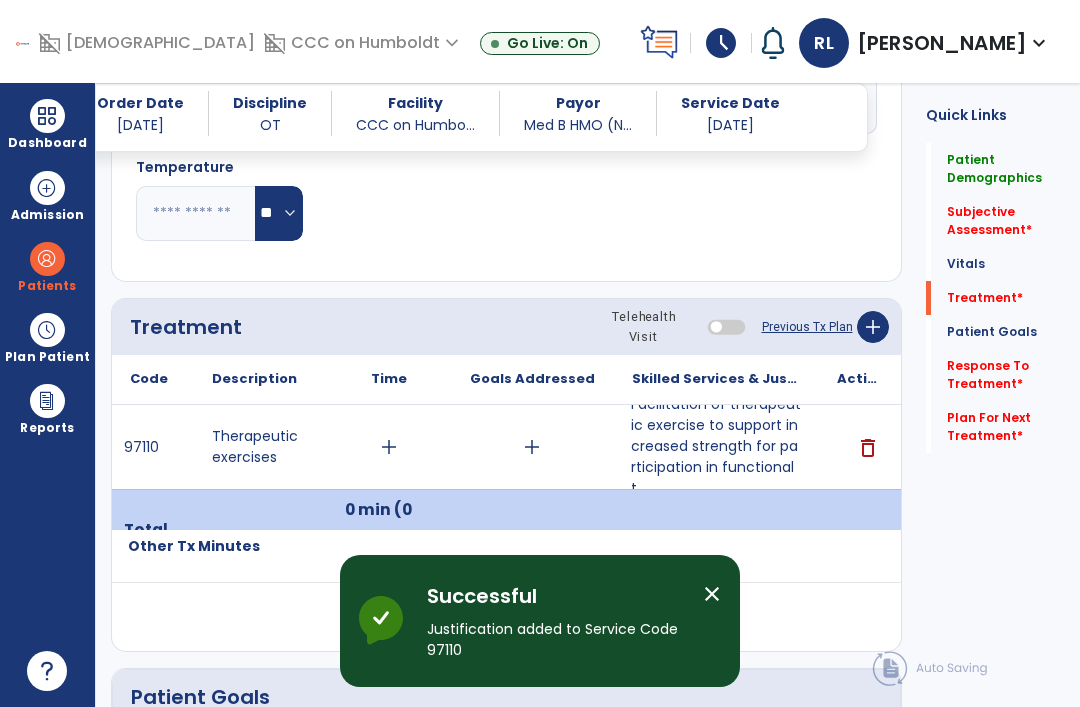 click on "Subjective Assessment   *" 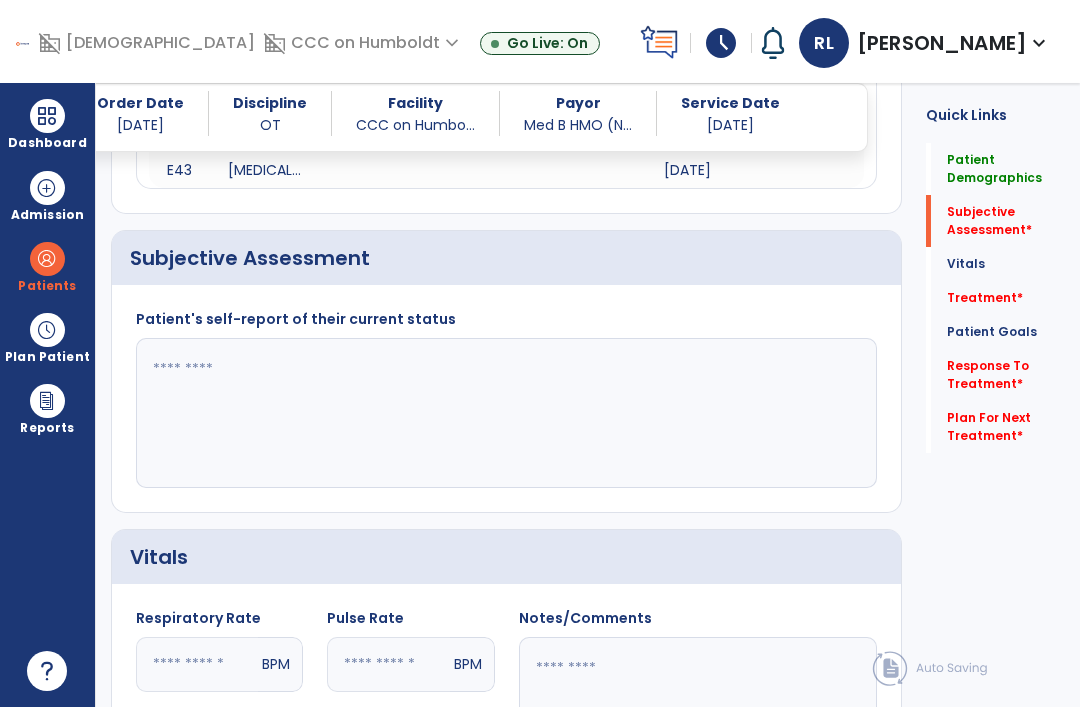 scroll, scrollTop: 443, scrollLeft: 0, axis: vertical 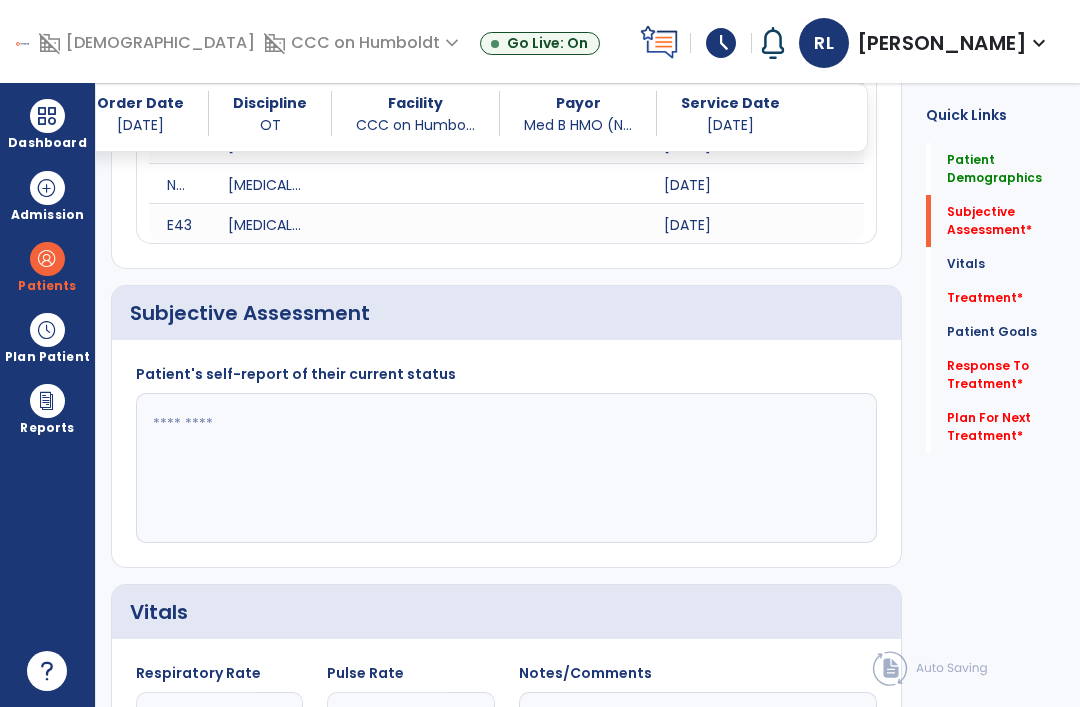 click 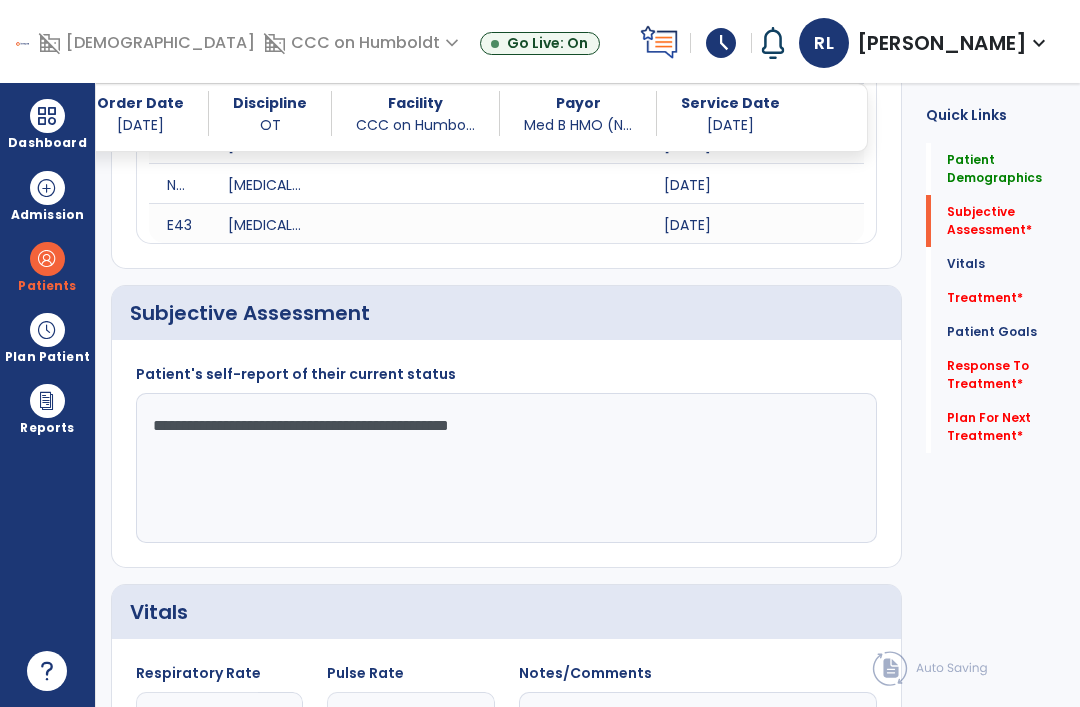 type on "**********" 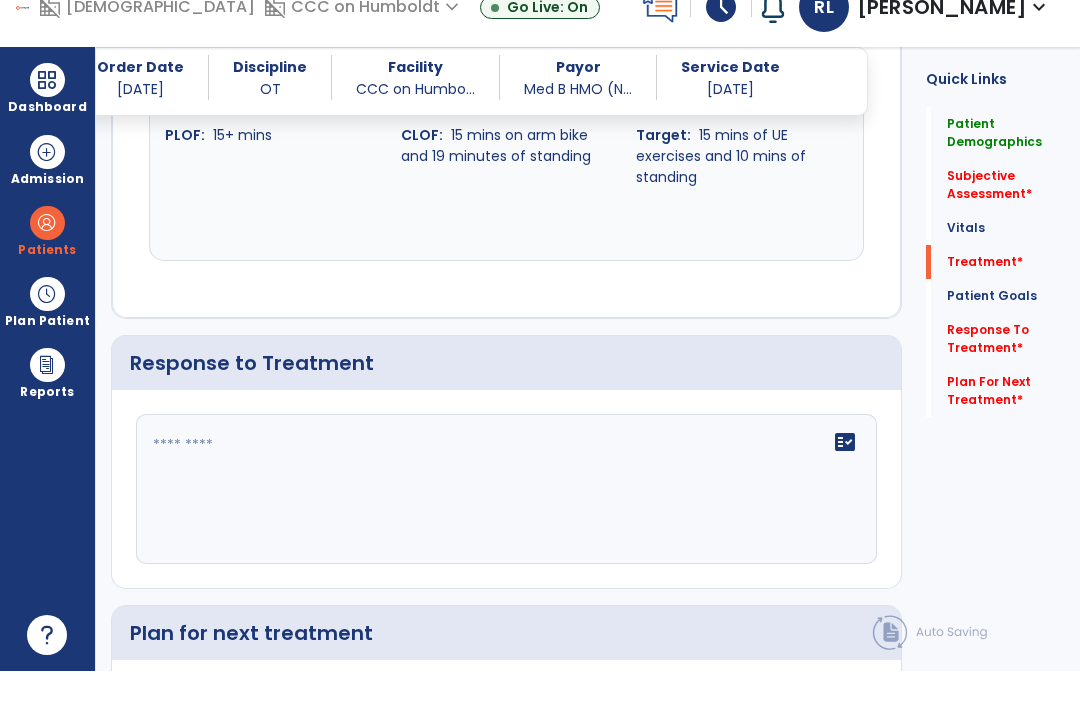 scroll, scrollTop: 2839, scrollLeft: 0, axis: vertical 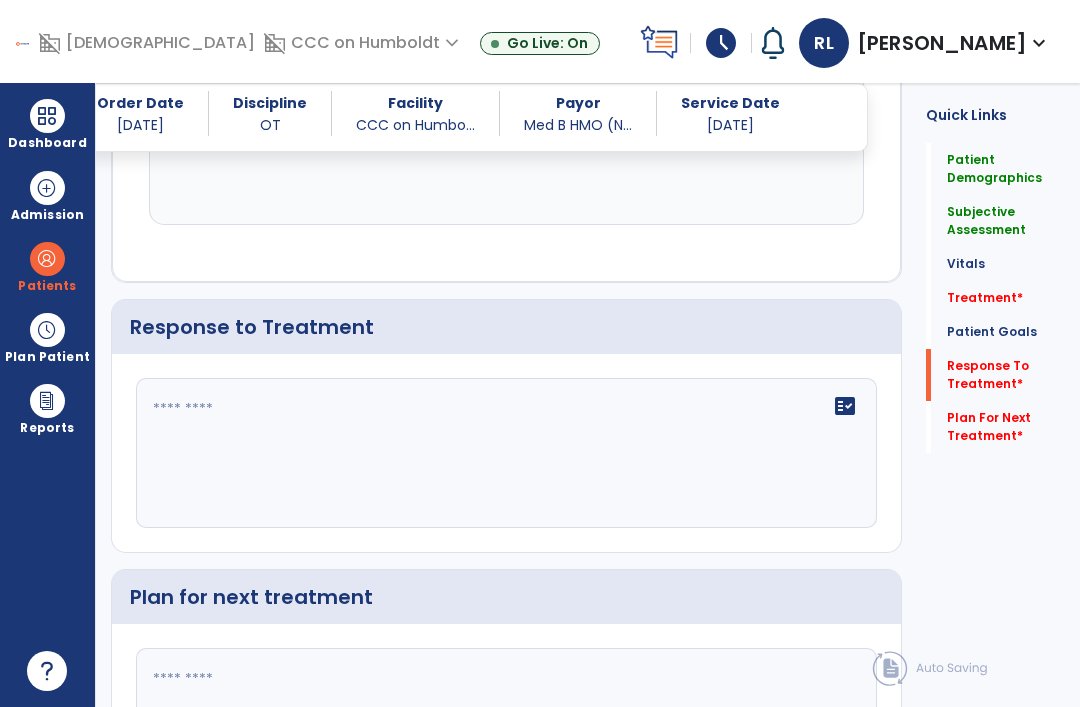 click on "fact_check" 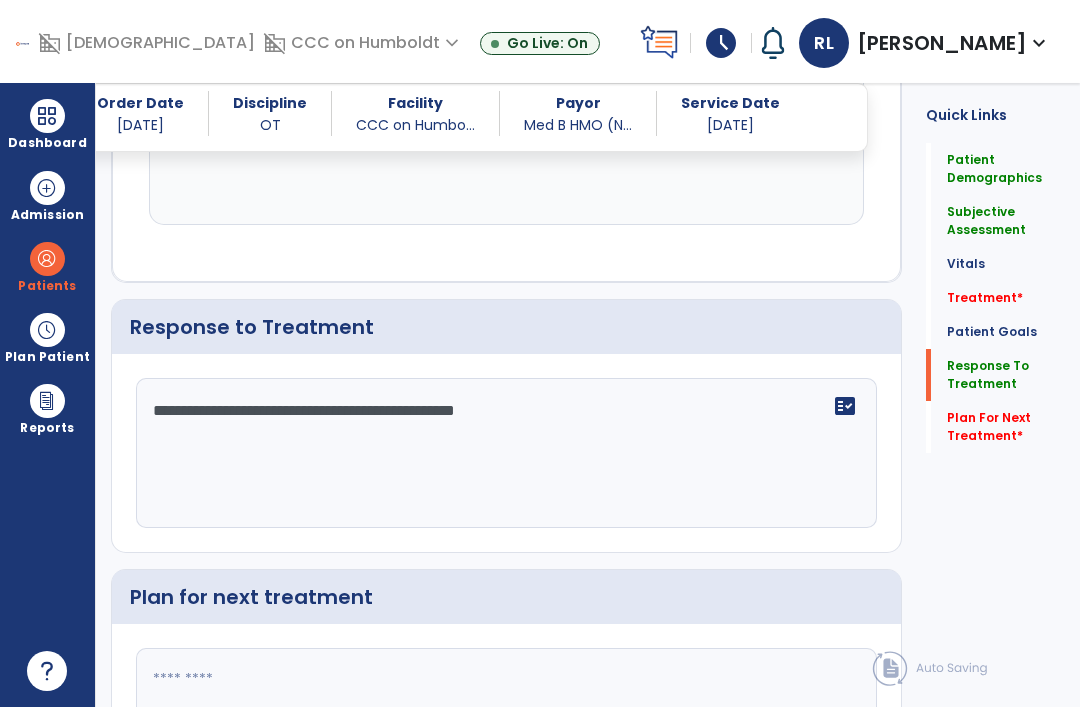type on "**********" 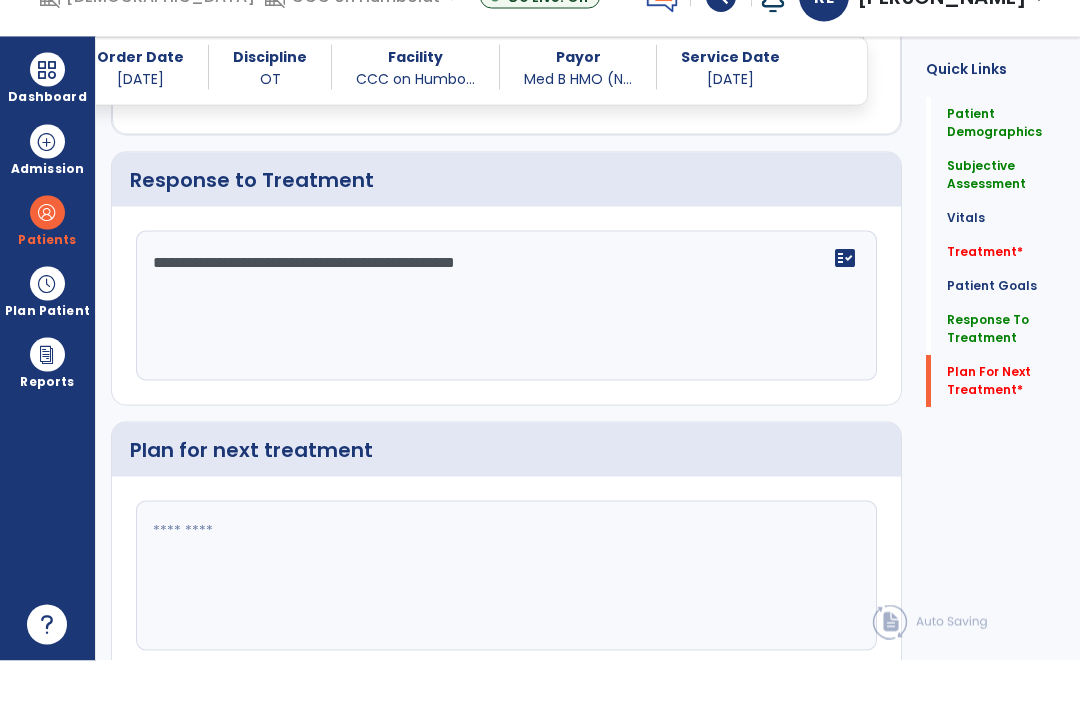 scroll, scrollTop: 2958, scrollLeft: 0, axis: vertical 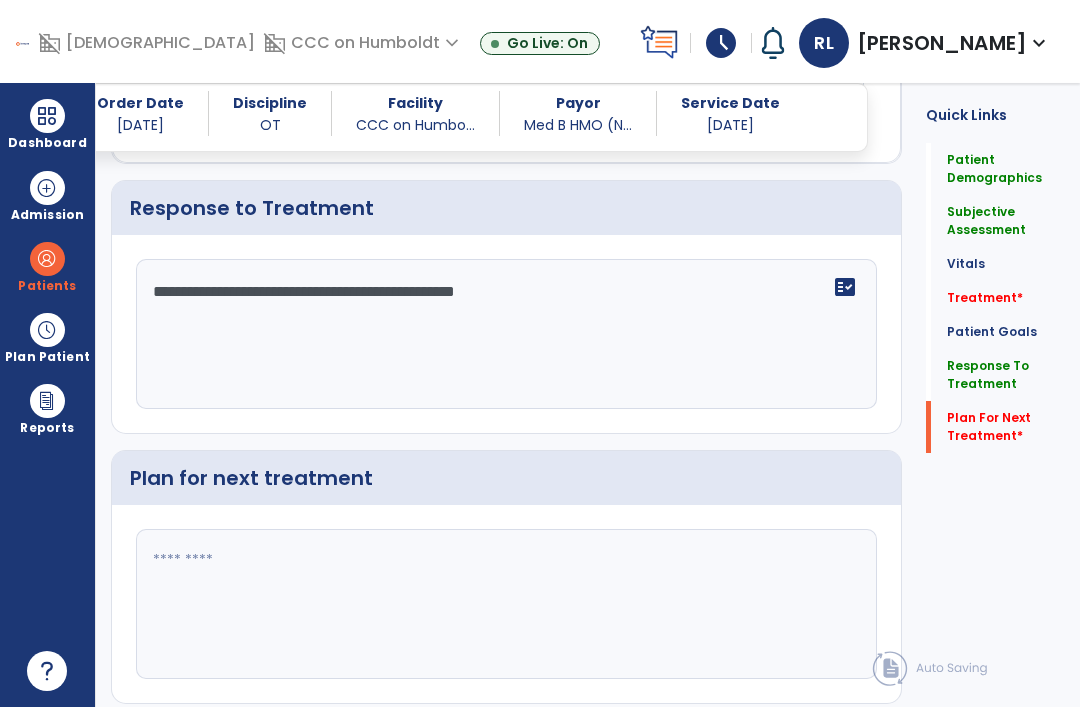 click 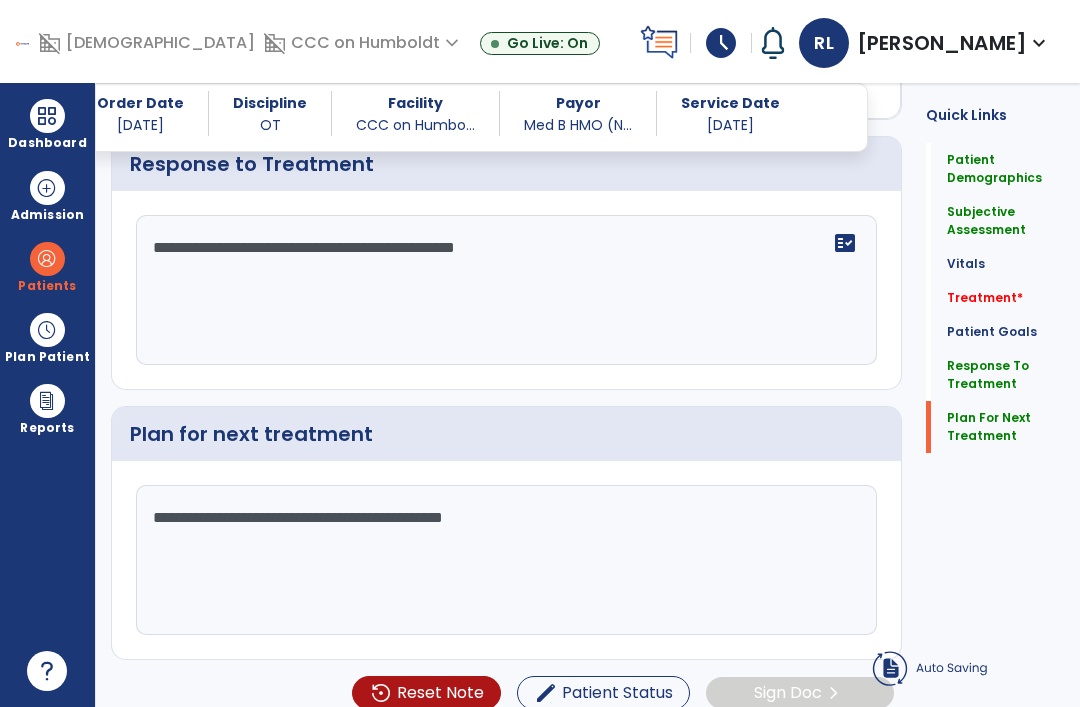scroll, scrollTop: 2914, scrollLeft: 0, axis: vertical 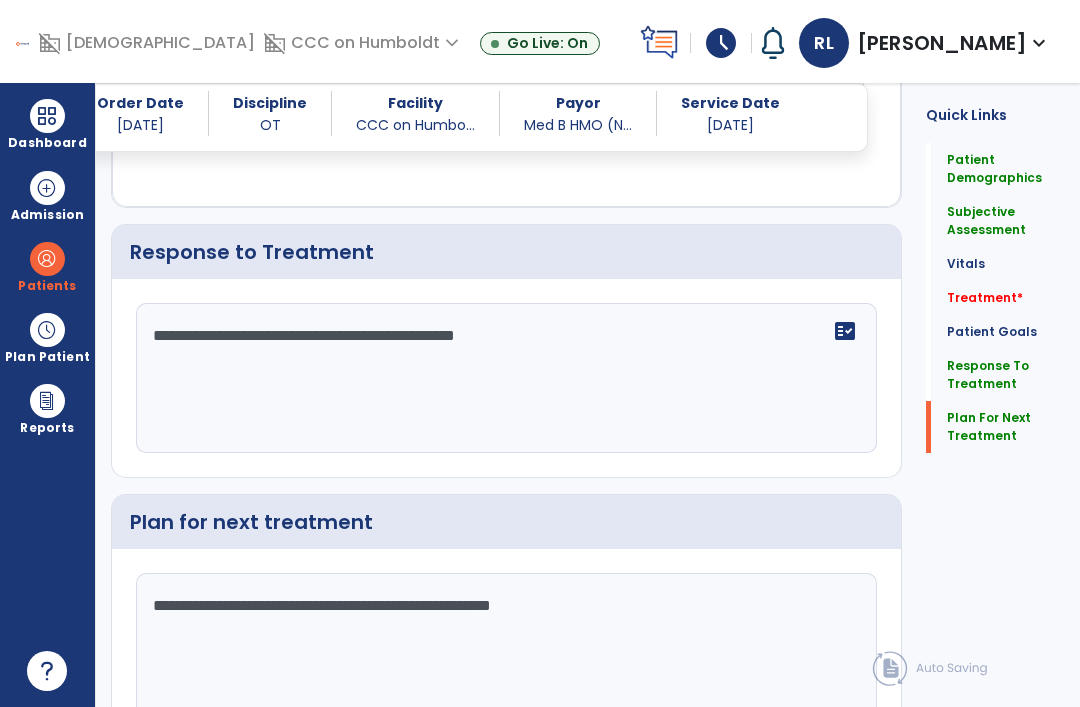 type on "**********" 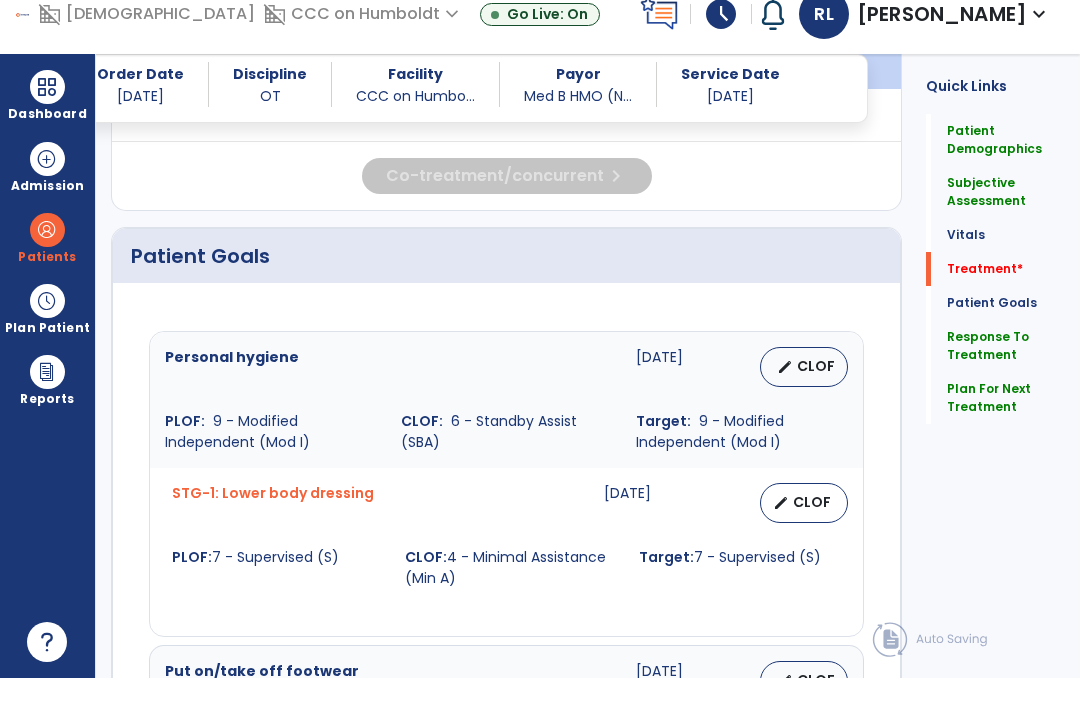 scroll, scrollTop: 1200, scrollLeft: 0, axis: vertical 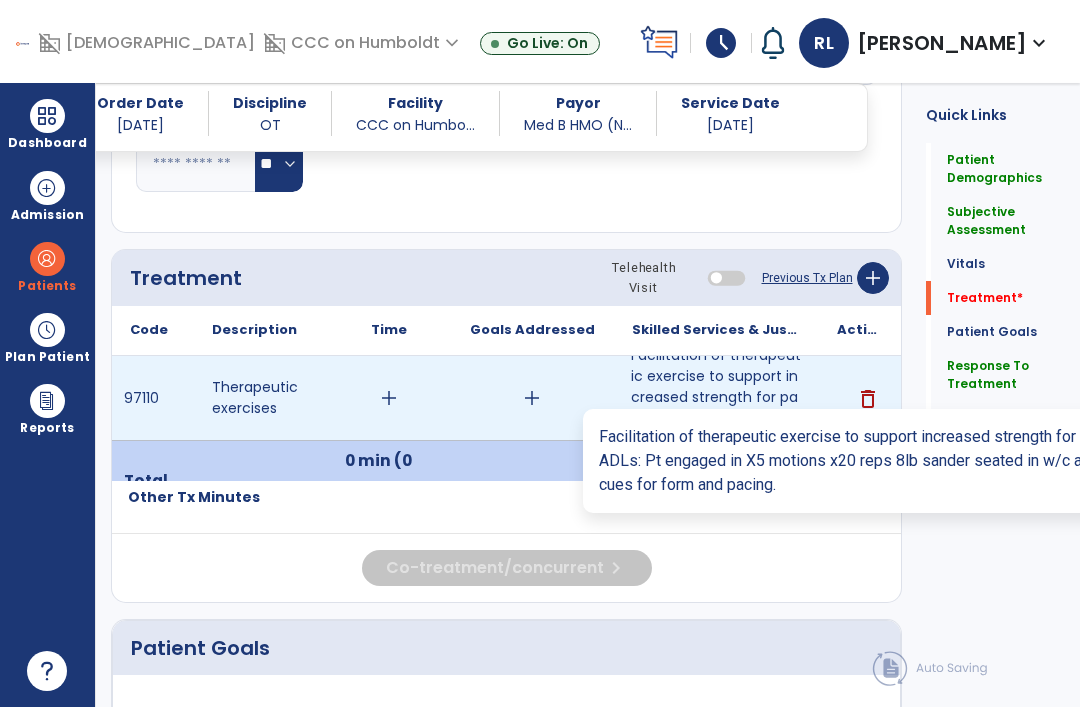 click on "Facilitation of therapeutic exercise to support increased strength for participation in functional t..." at bounding box center [716, 397] 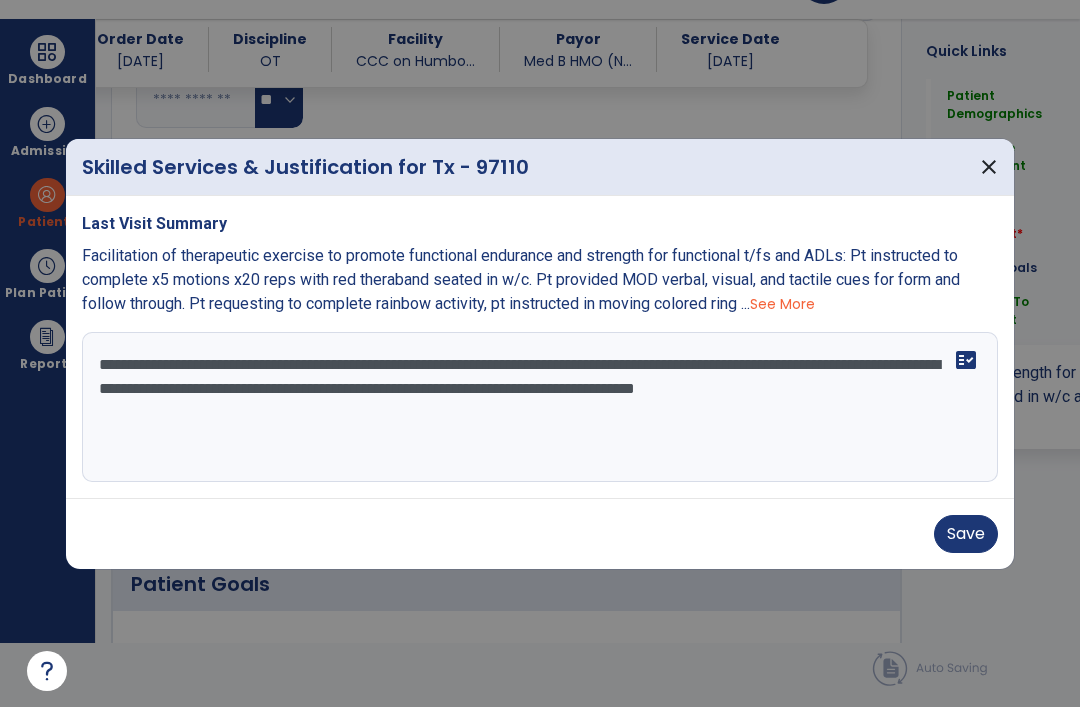 click on "**********" at bounding box center [540, 407] 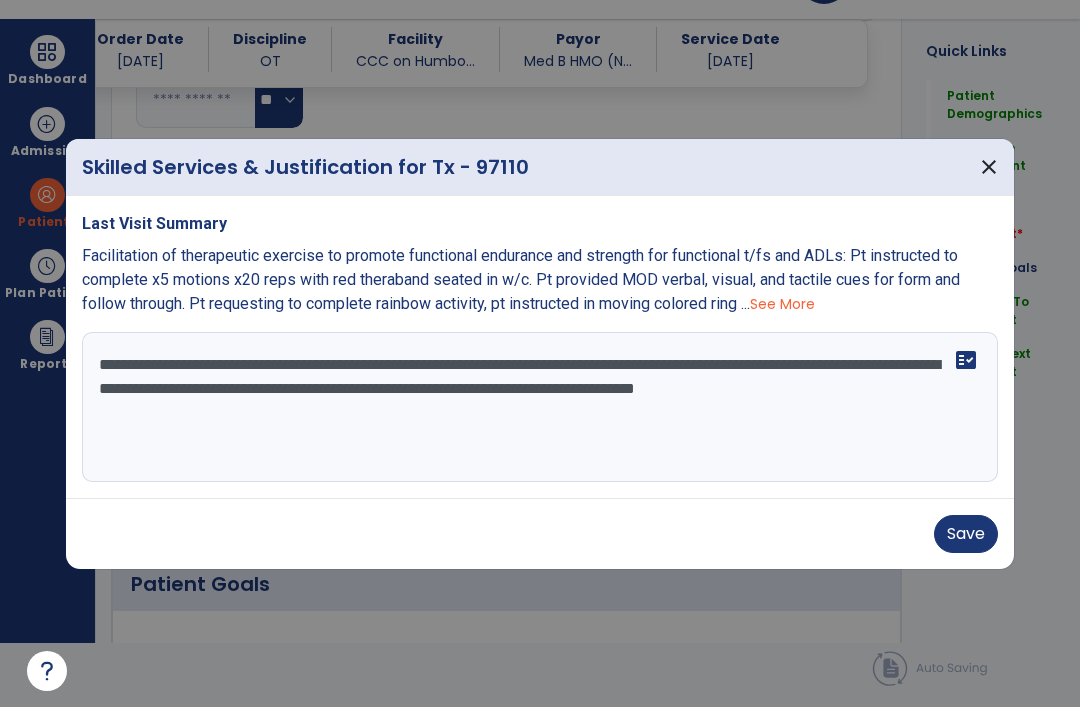 click on "See More" at bounding box center (782, 304) 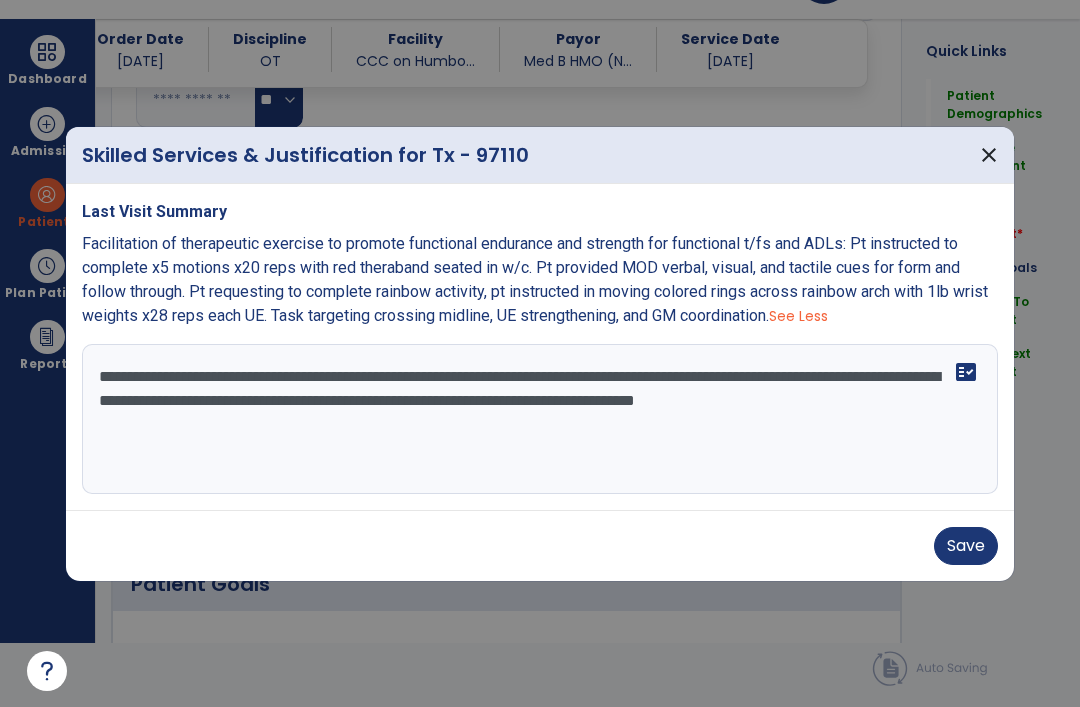 click on "**********" at bounding box center (540, 419) 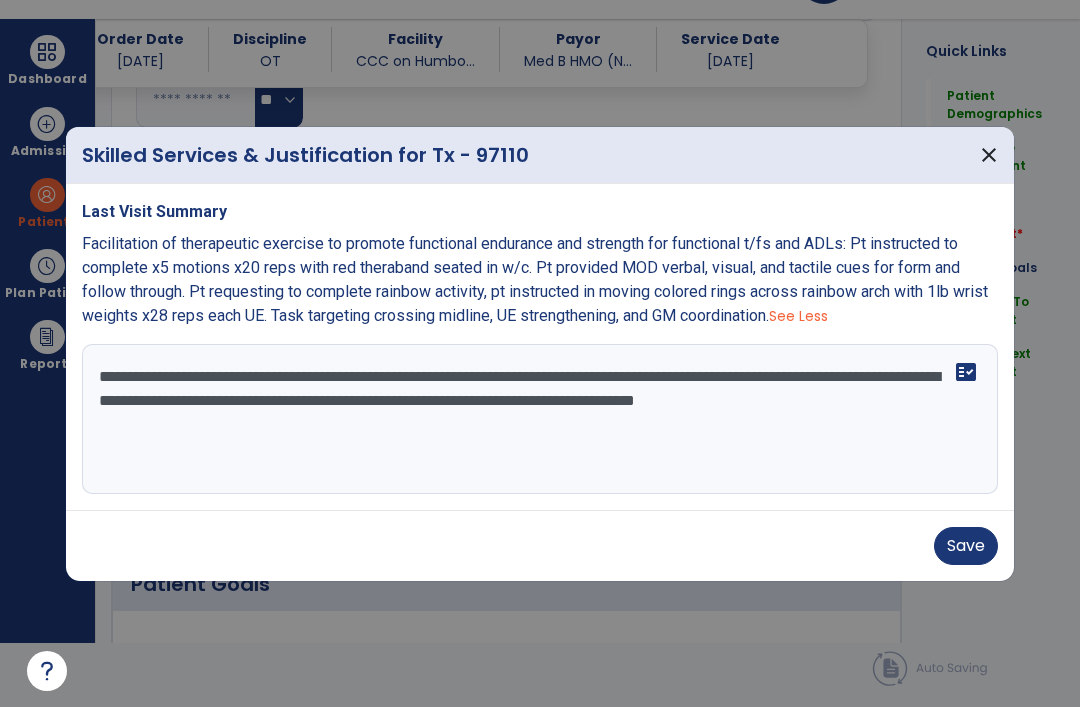 click on "Save" at bounding box center [966, 546] 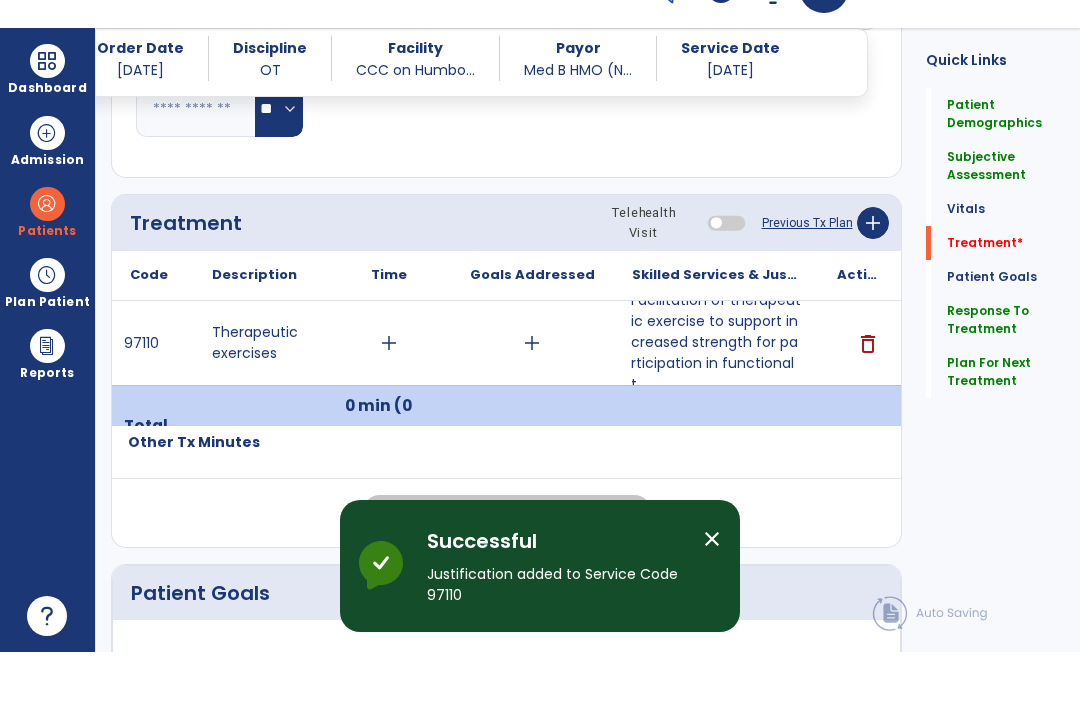 scroll, scrollTop: 64, scrollLeft: 0, axis: vertical 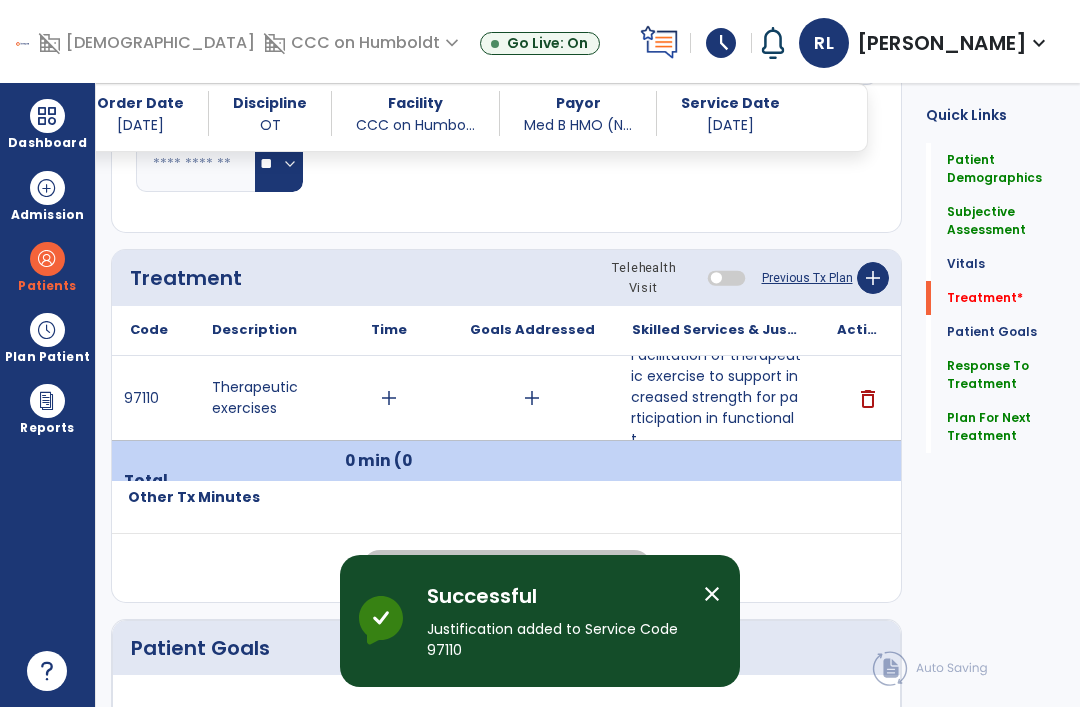 click on "Patient Goals" 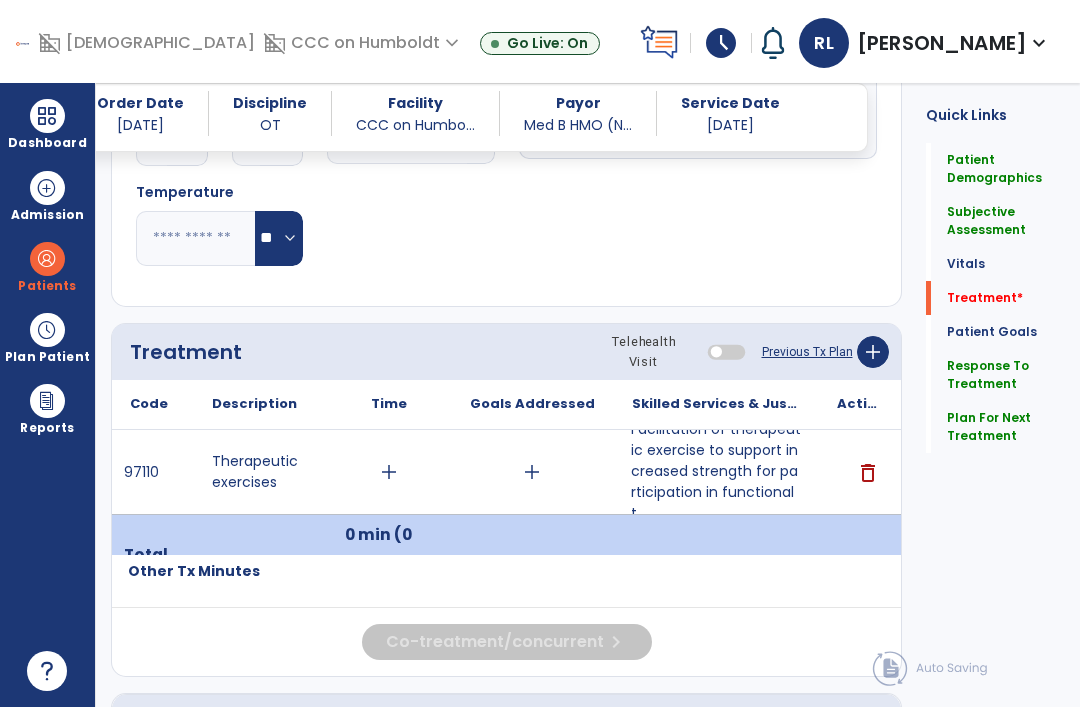 scroll, scrollTop: 1126, scrollLeft: 0, axis: vertical 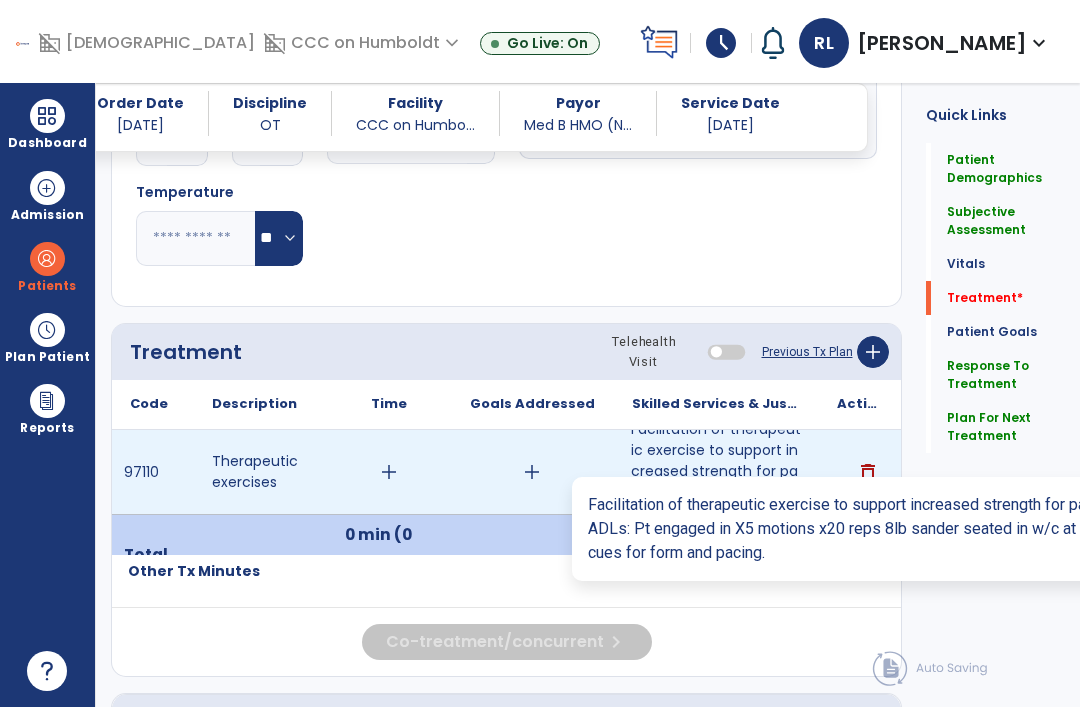click on "Facilitation of therapeutic exercise to support increased strength for participation in functional t..." at bounding box center [716, 471] 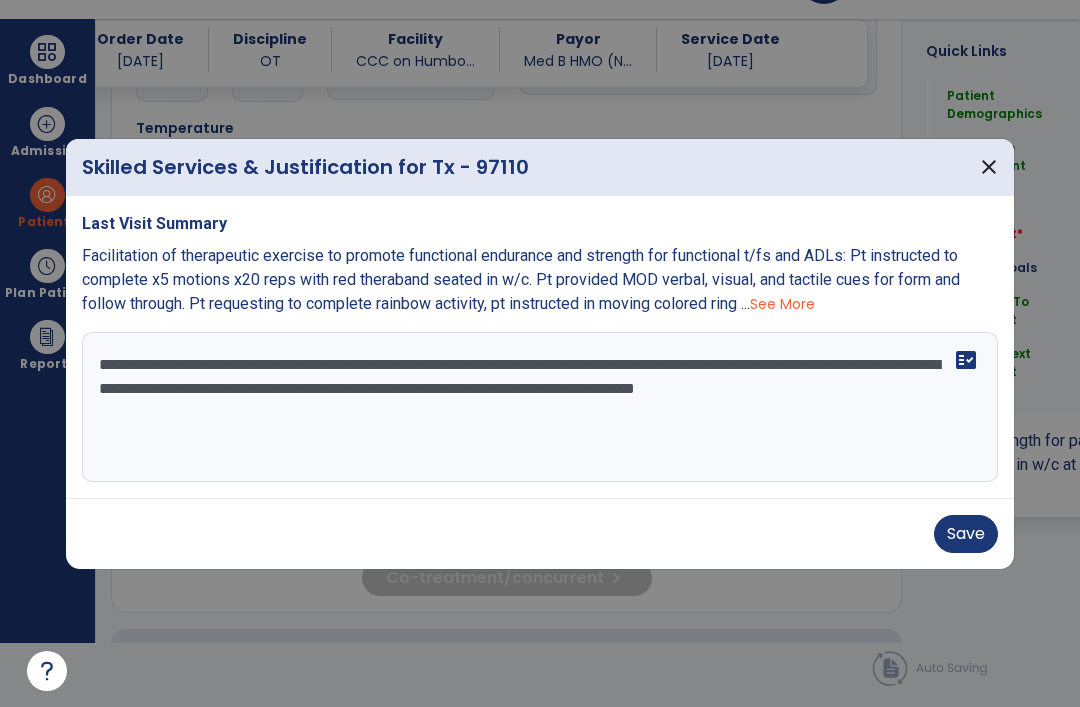 click on "**********" at bounding box center [540, 407] 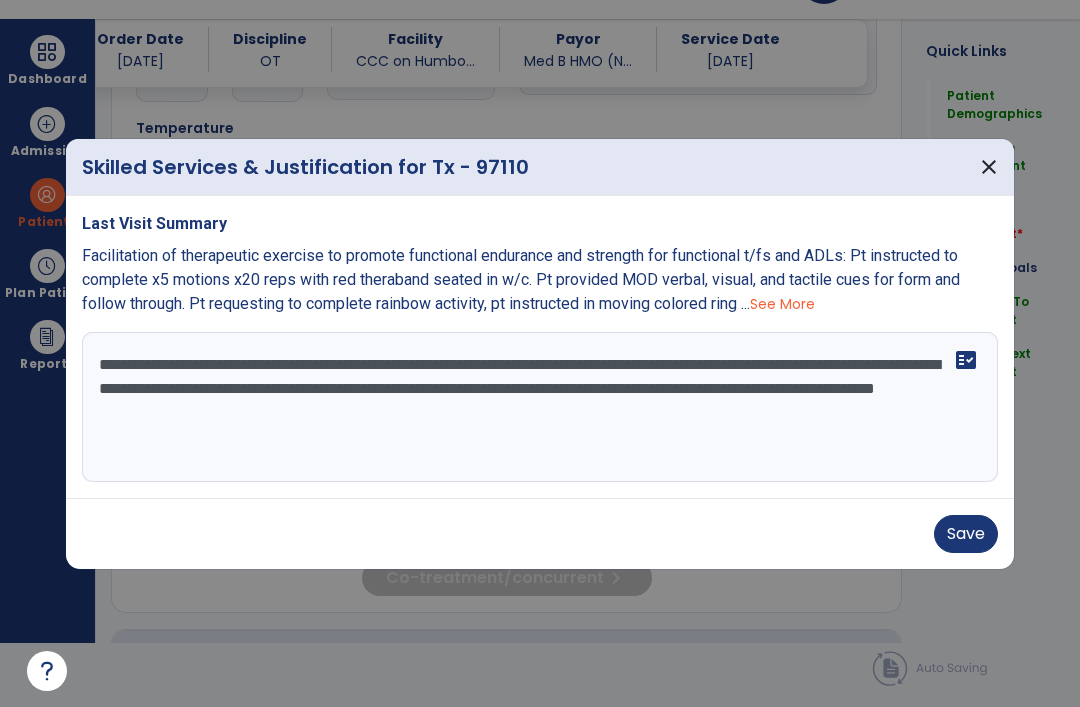 click on "**********" at bounding box center [540, 407] 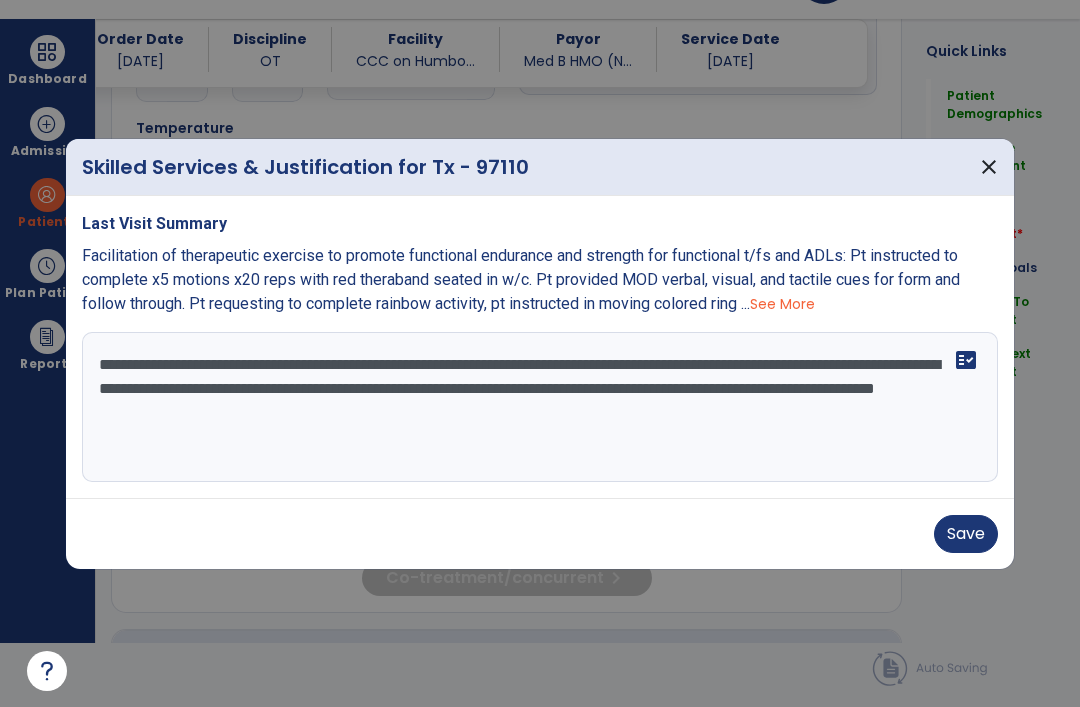 click on "**********" at bounding box center [540, 407] 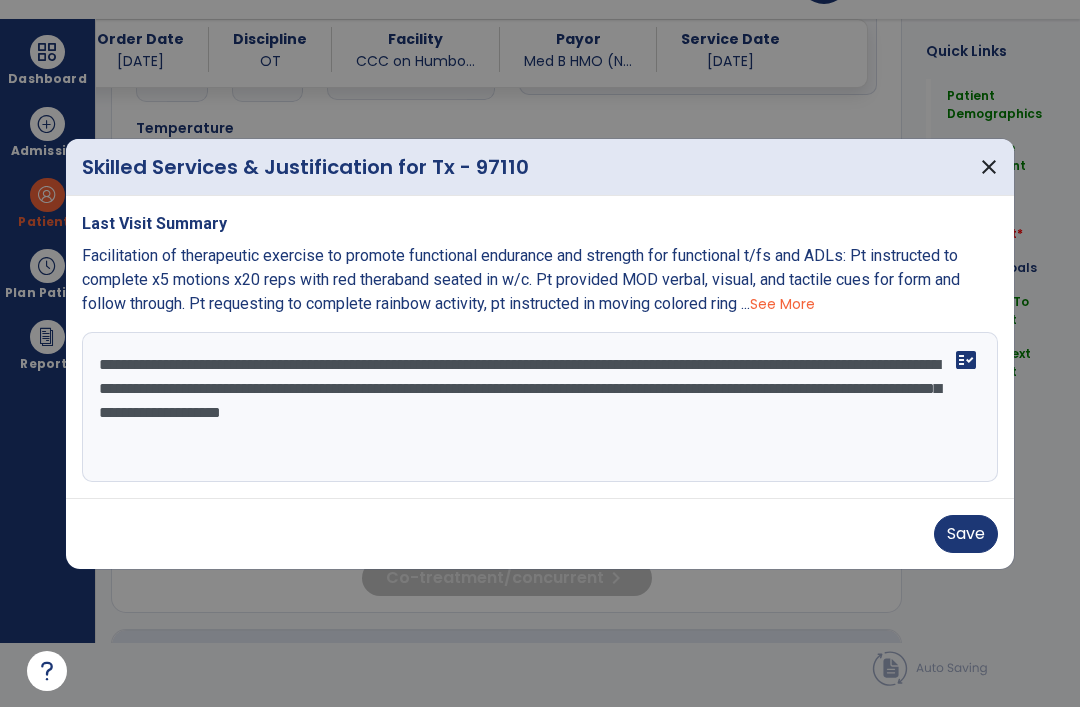 click on "**********" at bounding box center (540, 407) 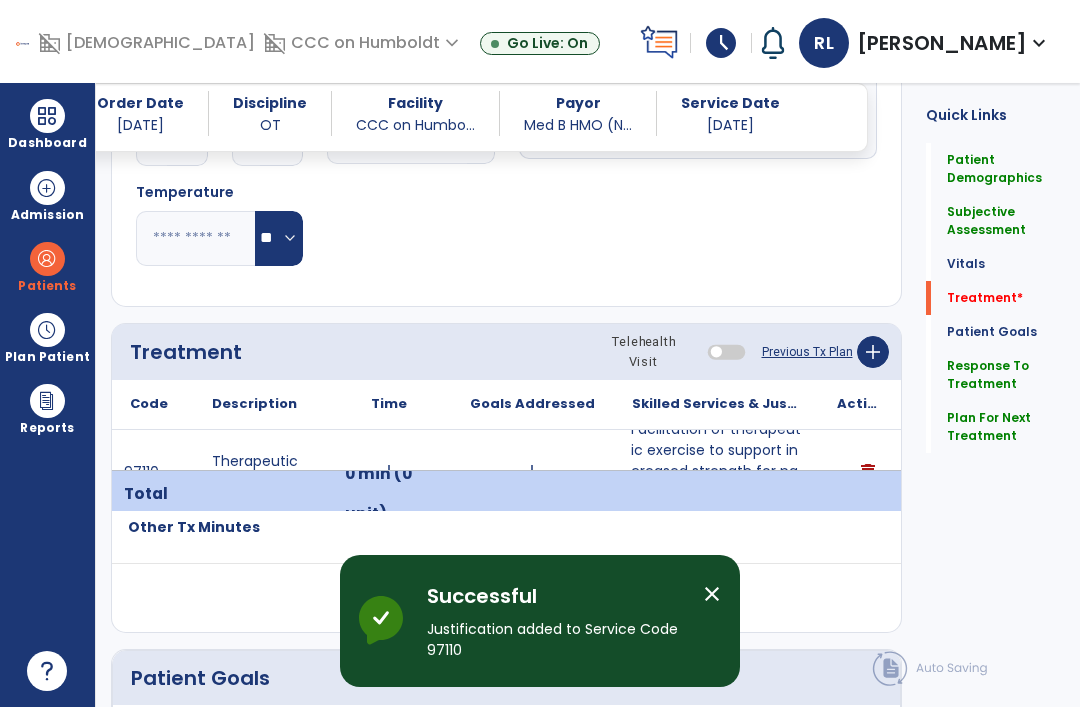scroll, scrollTop: 64, scrollLeft: 0, axis: vertical 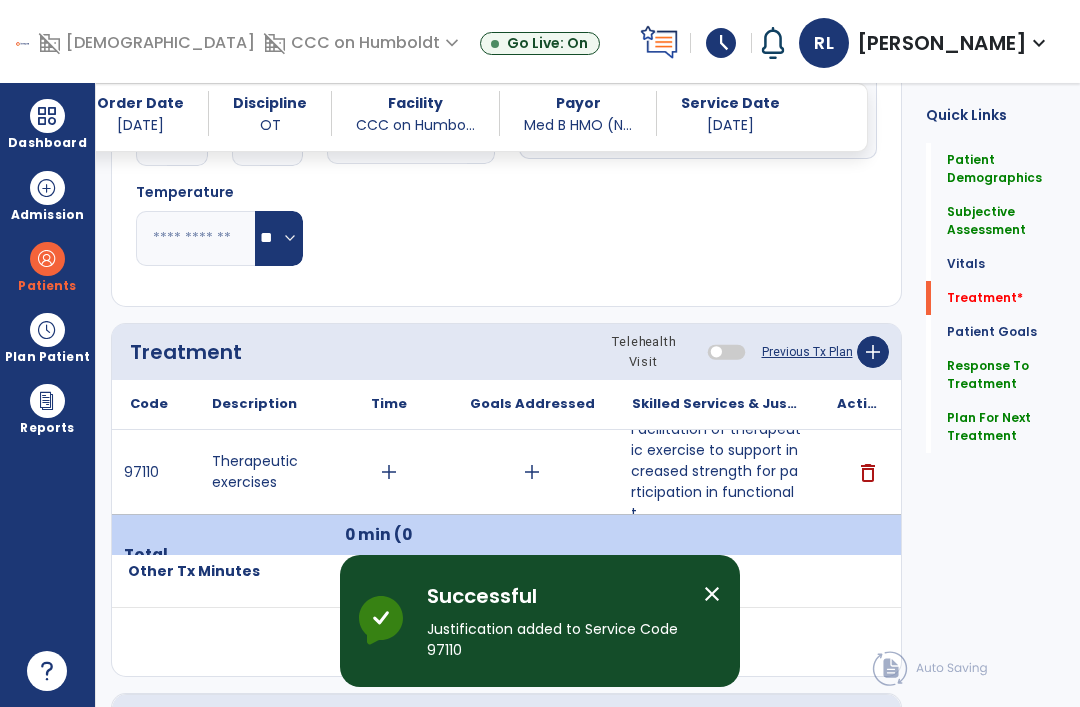 click on "Dashboard" at bounding box center (47, 143) 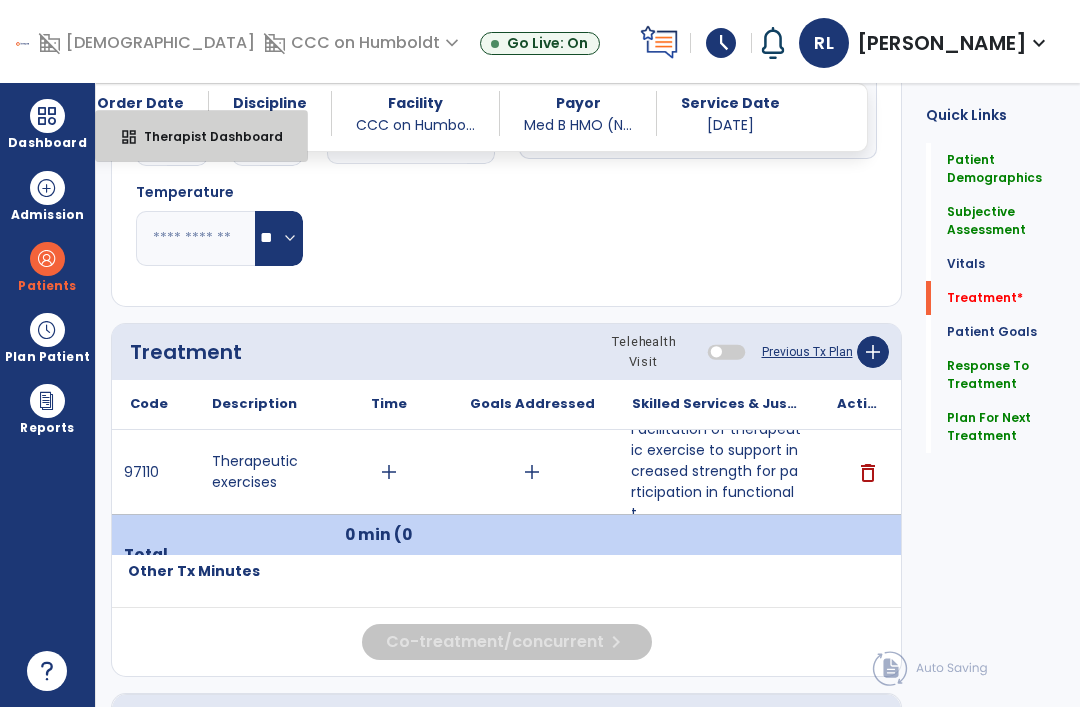 click on "dashboard" at bounding box center [129, 137] 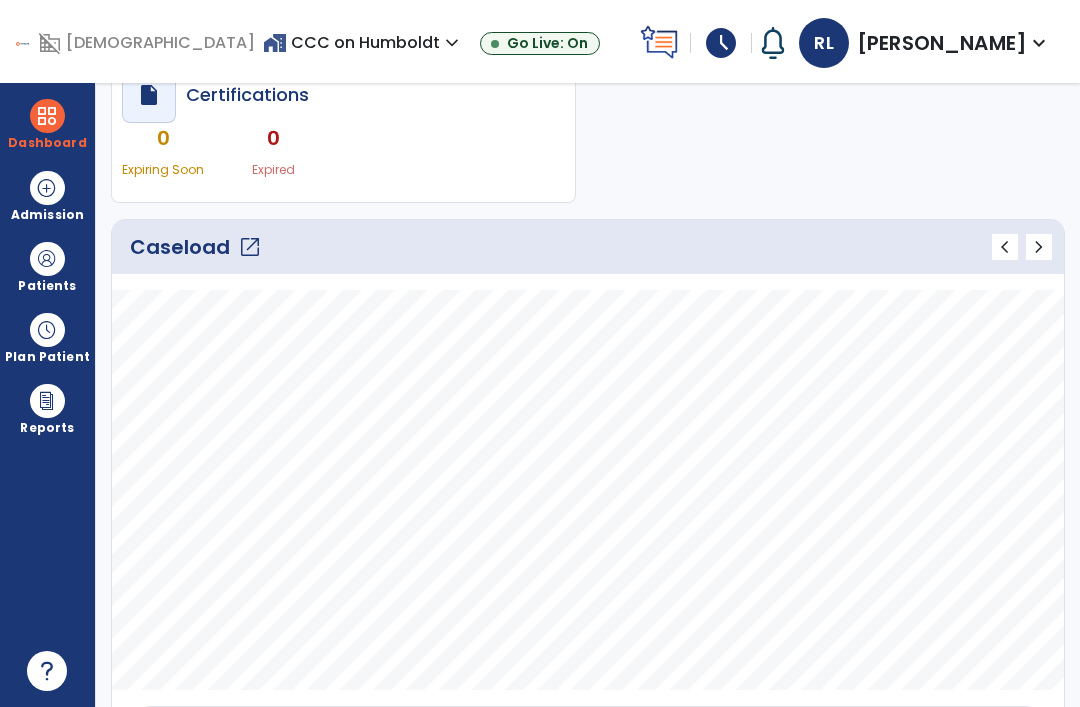 scroll, scrollTop: 196, scrollLeft: 0, axis: vertical 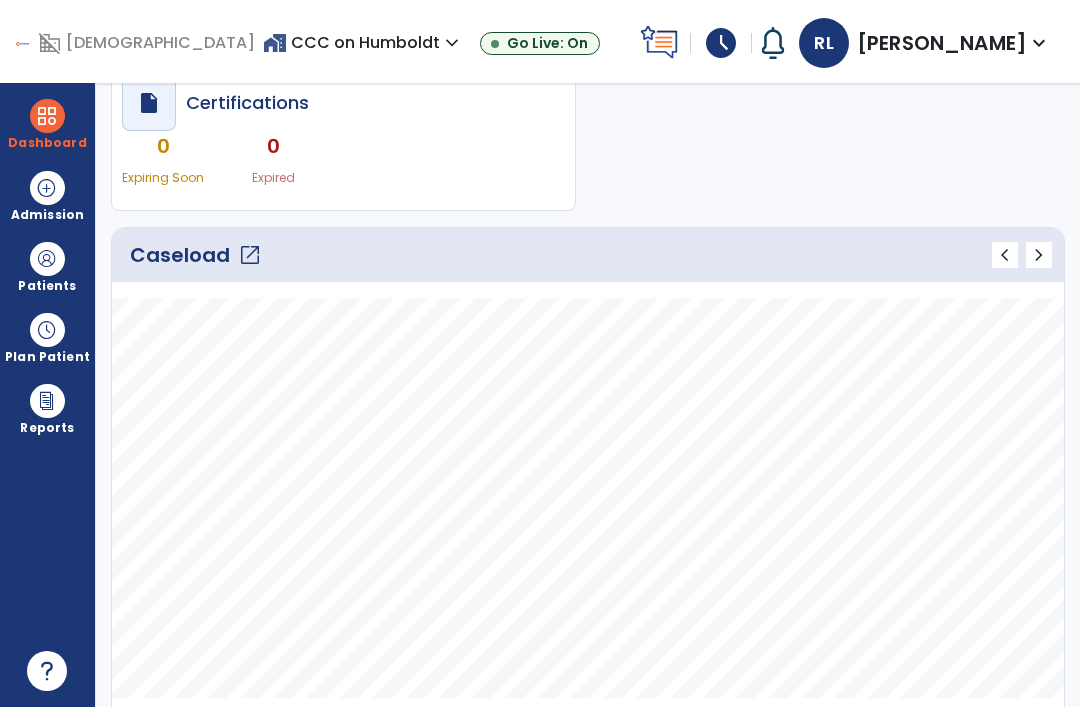 click on "open_in_new" 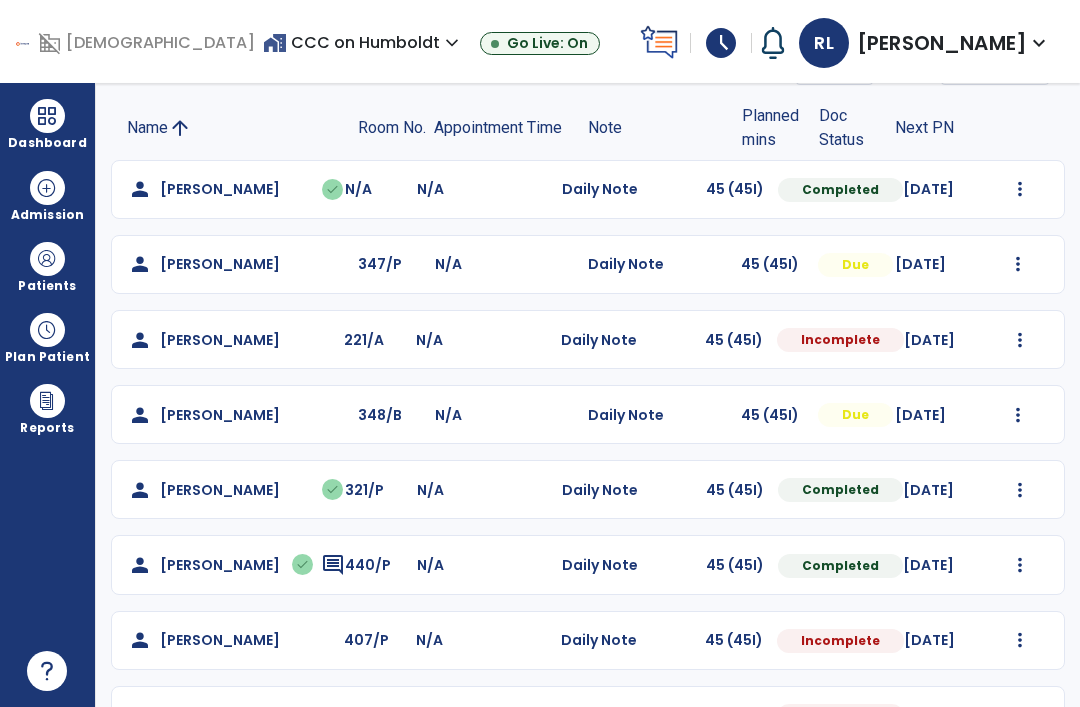 scroll, scrollTop: 121, scrollLeft: 0, axis: vertical 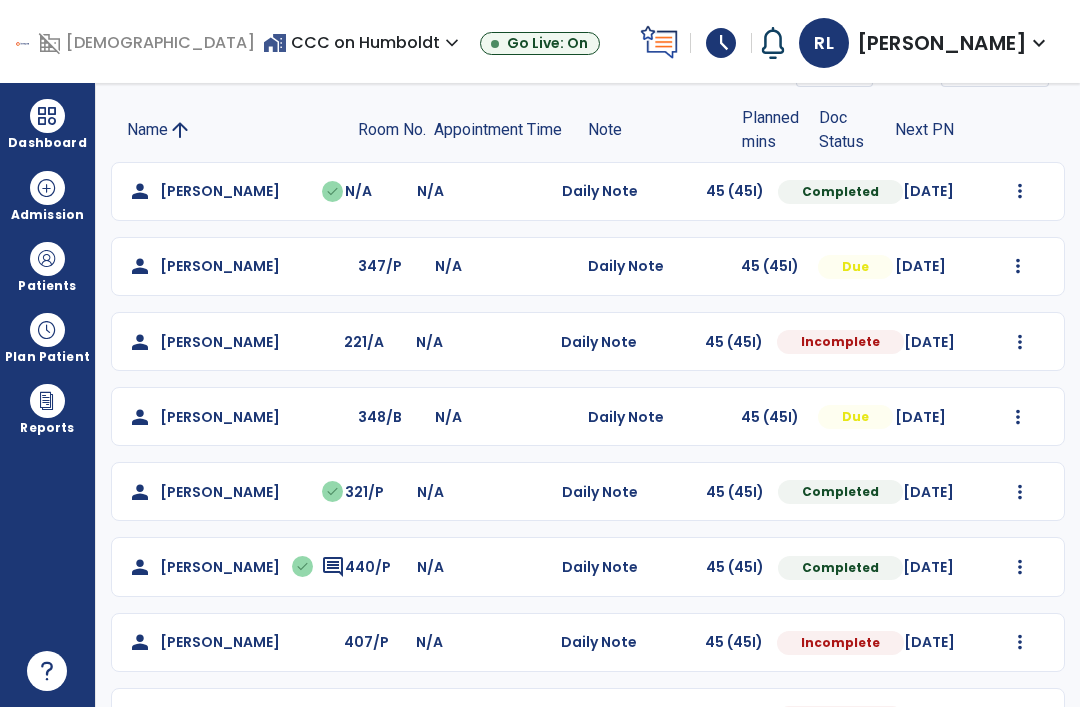 click on "Mark Visit As Complete   Reset Note   Open Document   G + C Mins" 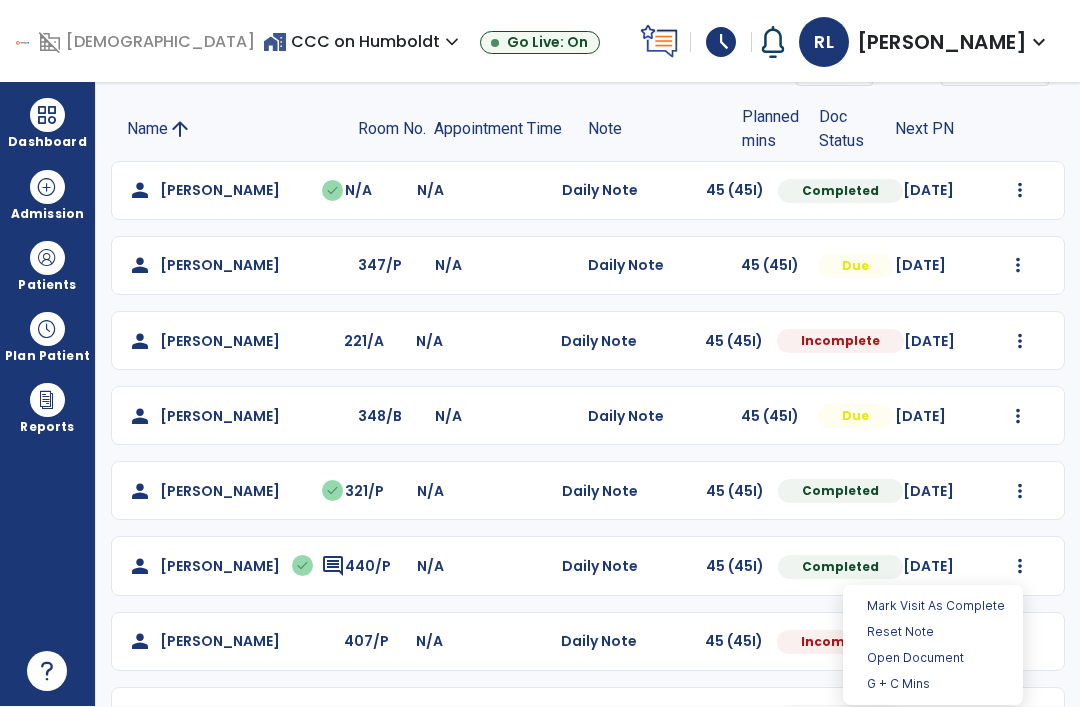 click on "Open Document" at bounding box center (933, 658) 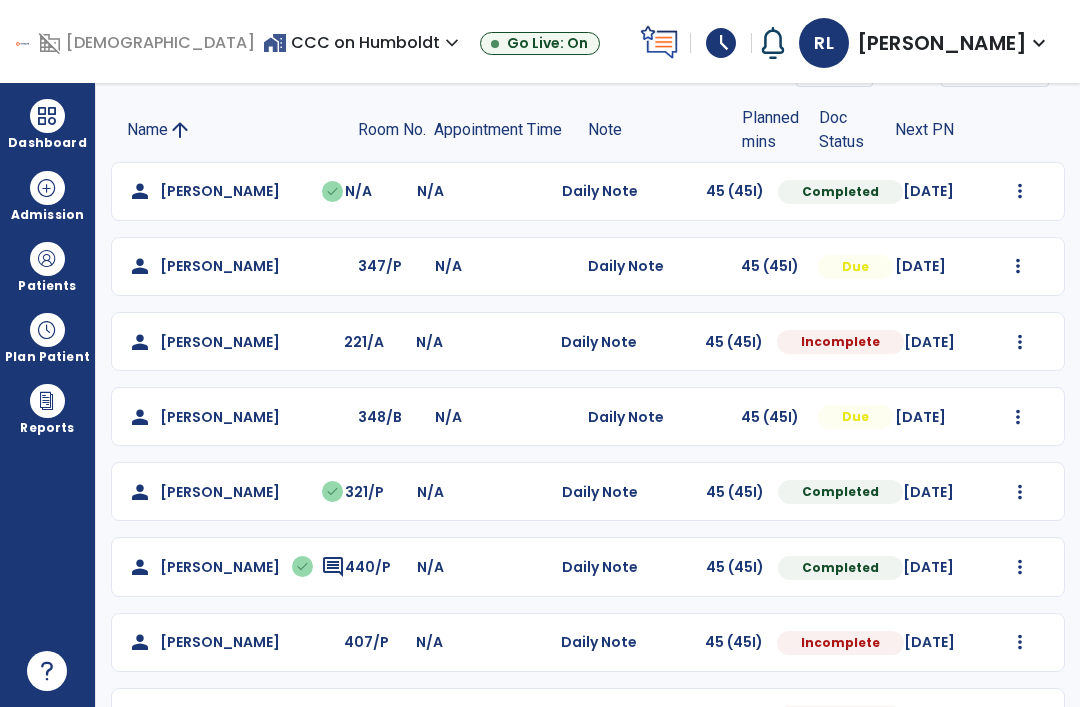 select on "*" 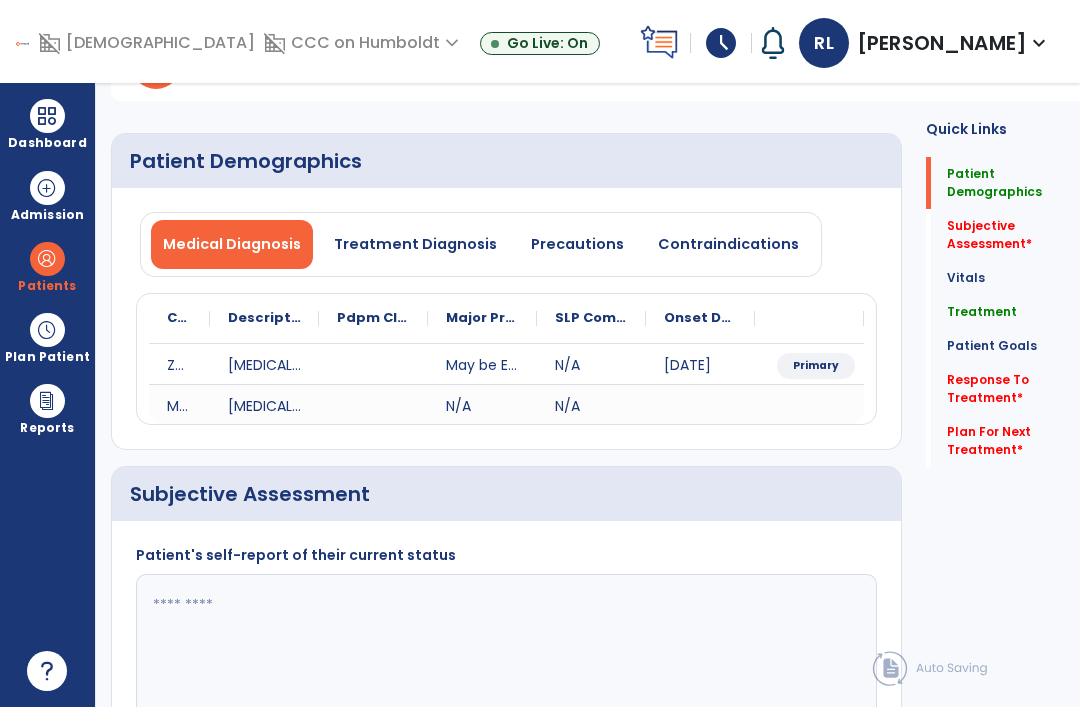 click 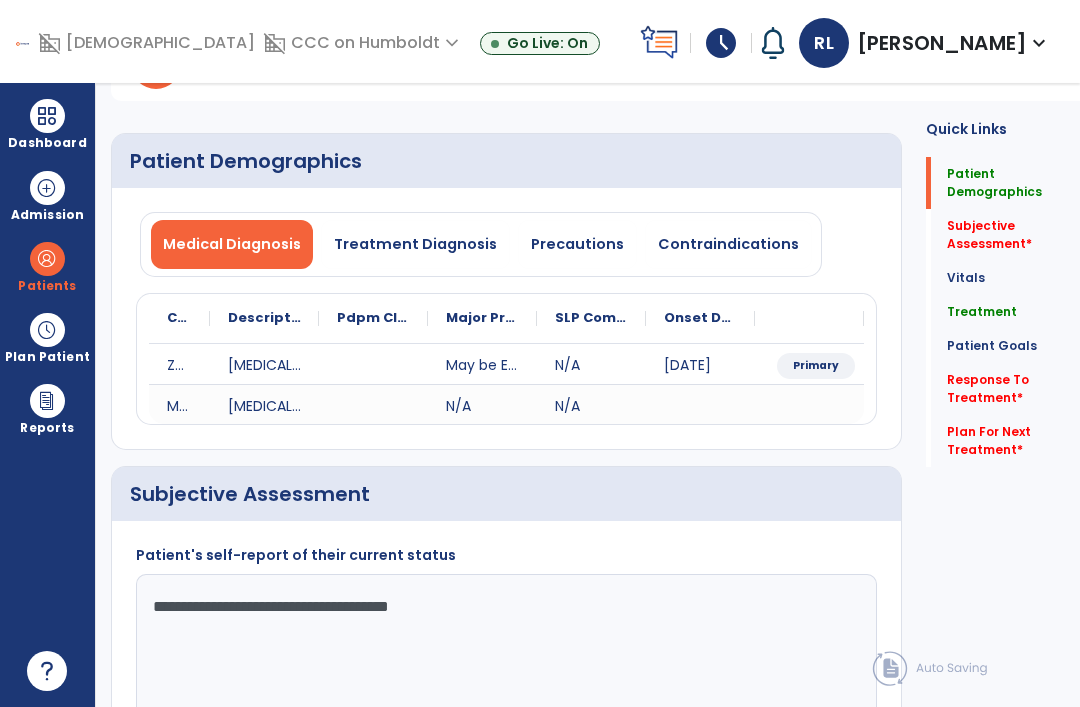 type on "**********" 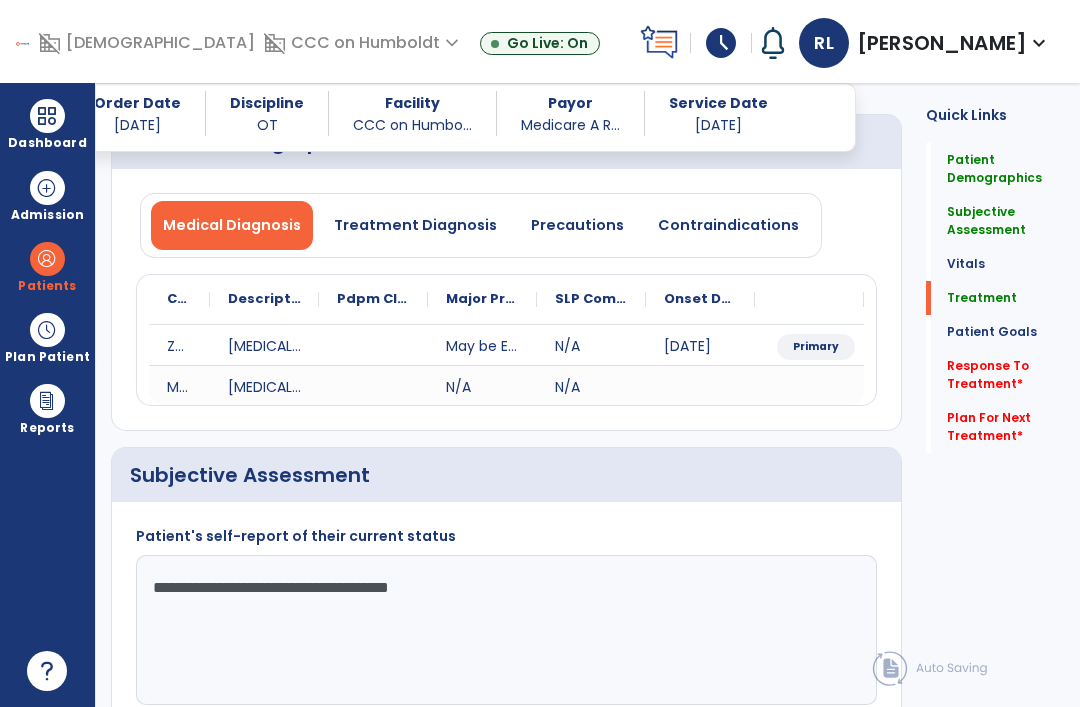 scroll, scrollTop: 1076, scrollLeft: 0, axis: vertical 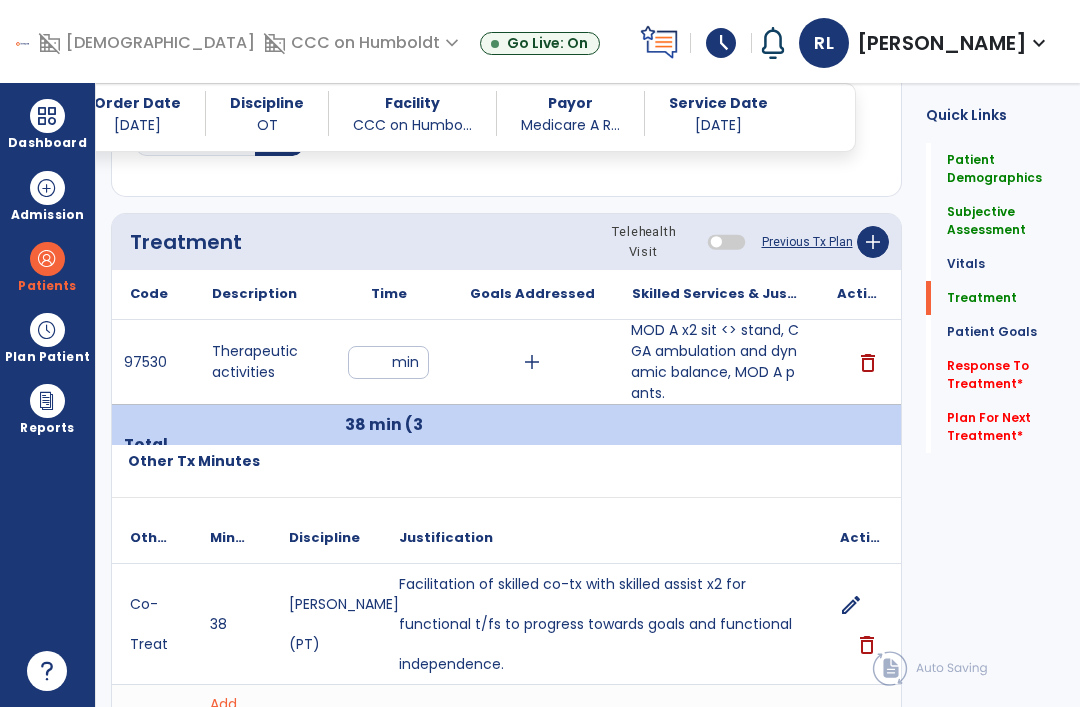 click on "MOD A x2 sit <> stand, CGA ambulation and dynamic balance, MOD A pants." at bounding box center [716, 362] 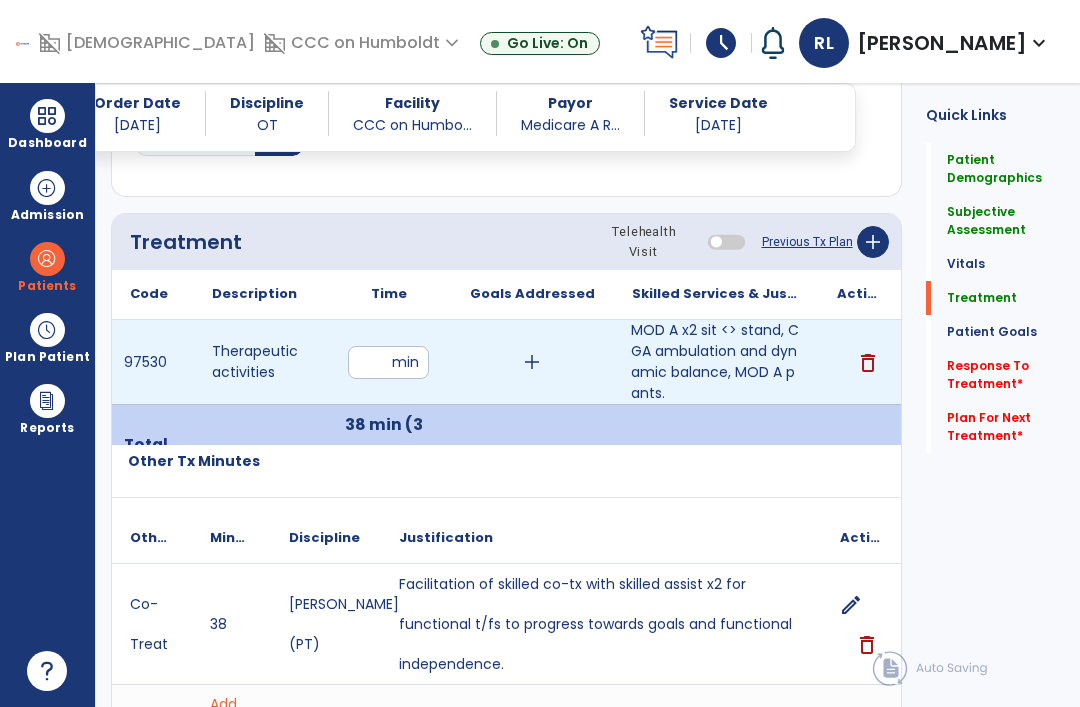 scroll, scrollTop: 0, scrollLeft: 0, axis: both 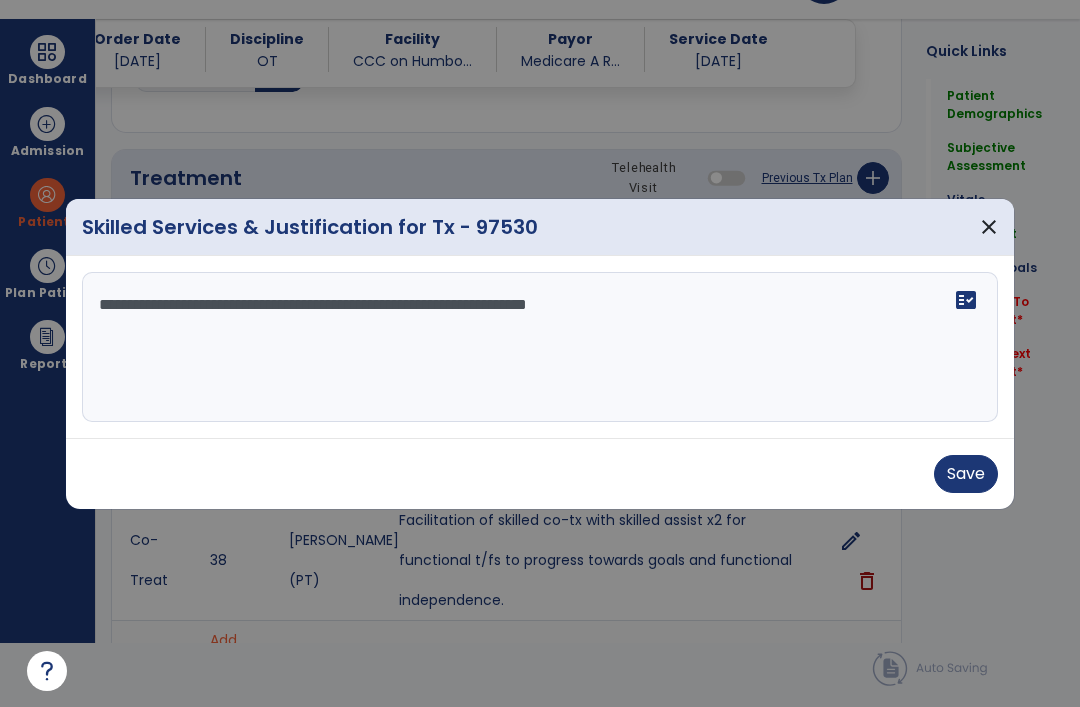 click on "**********" at bounding box center [540, 347] 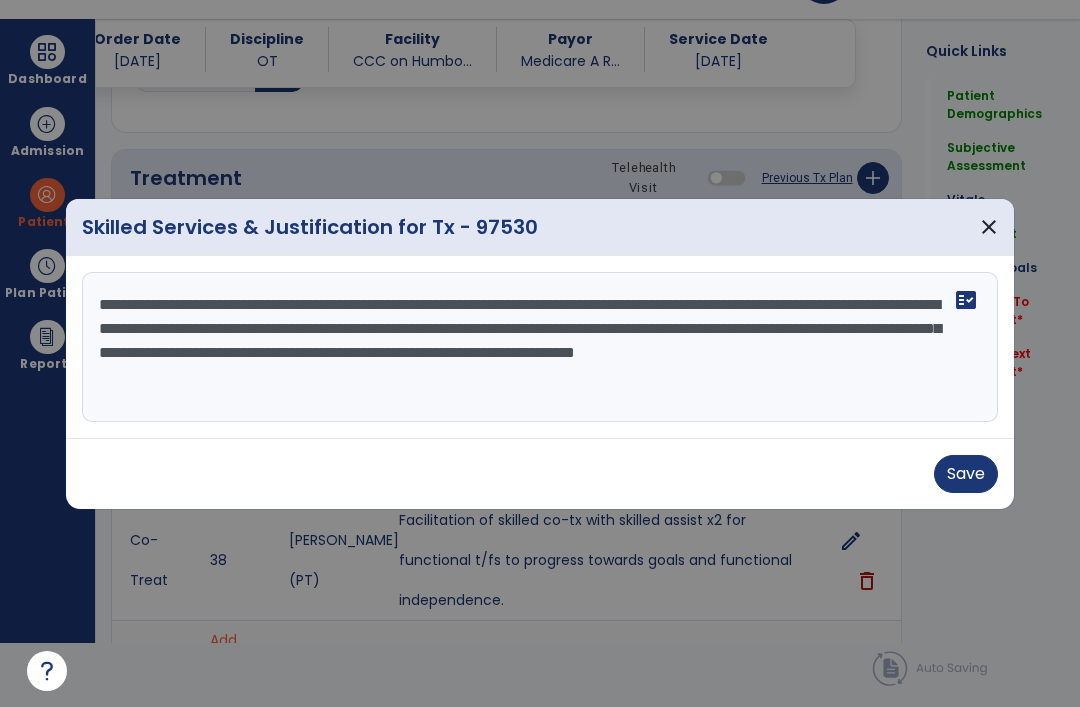 click on "**********" at bounding box center [540, 347] 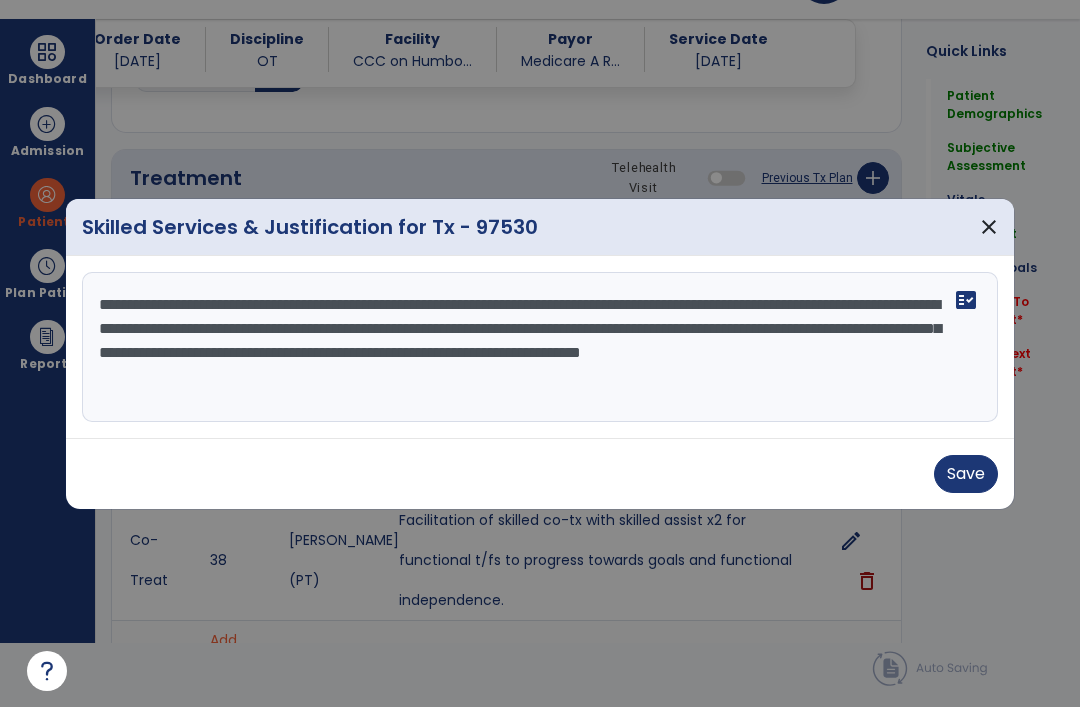 type on "**********" 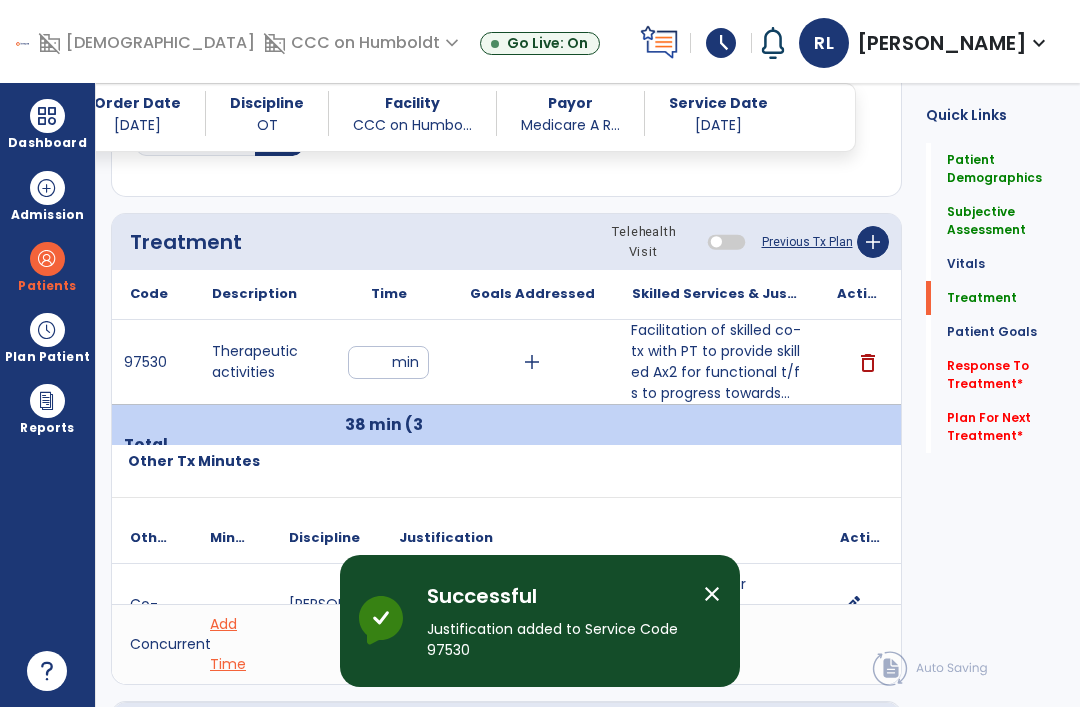 scroll, scrollTop: 64, scrollLeft: 0, axis: vertical 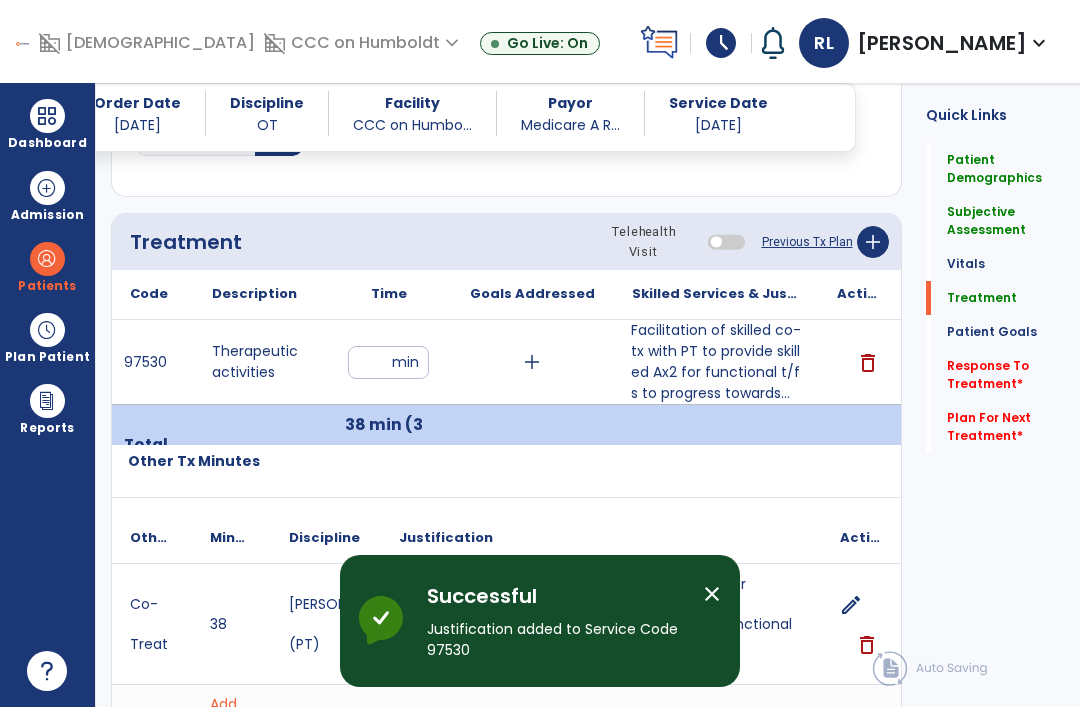 click at bounding box center [47, 116] 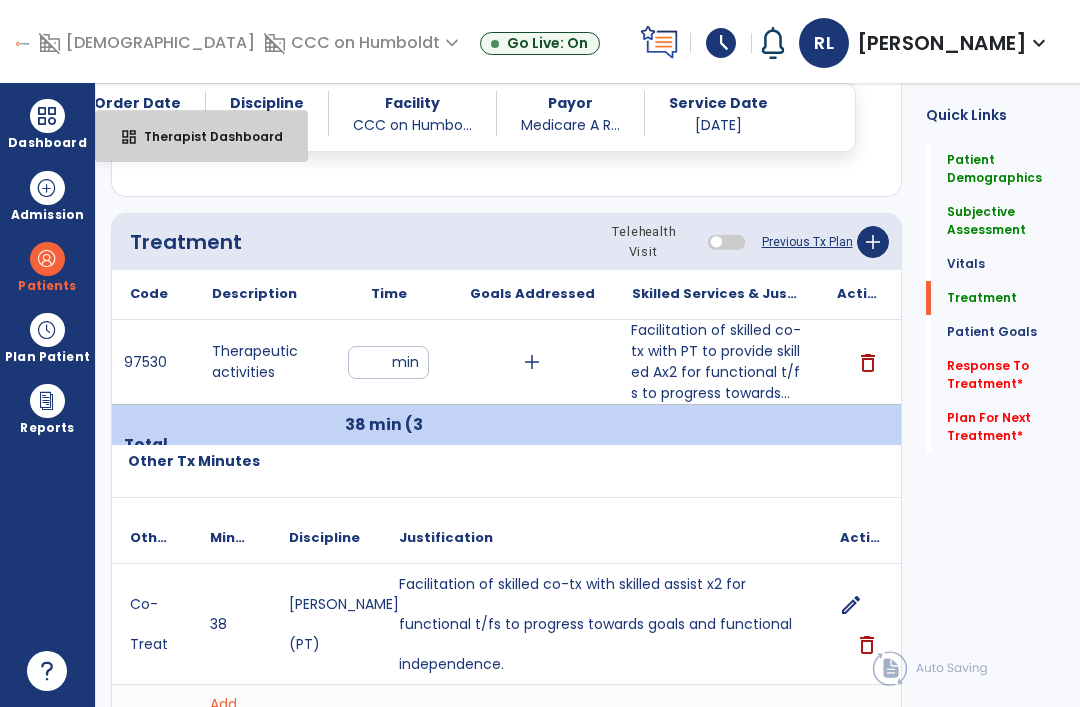 click on "Therapist Dashboard" at bounding box center (205, 136) 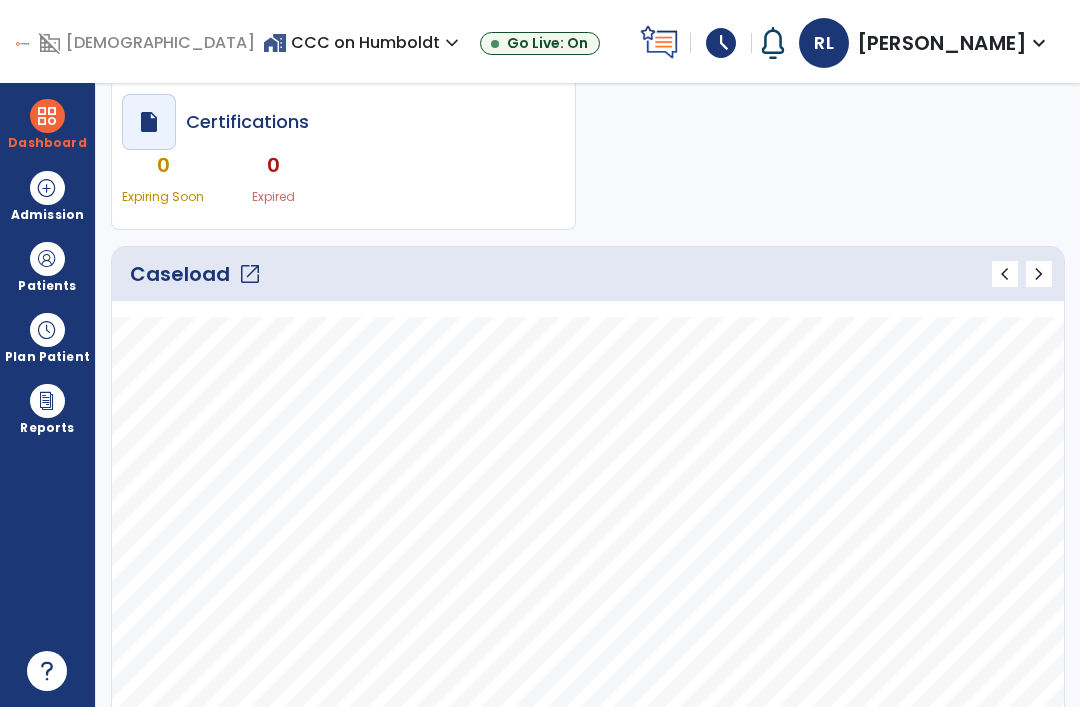 scroll, scrollTop: 167, scrollLeft: 0, axis: vertical 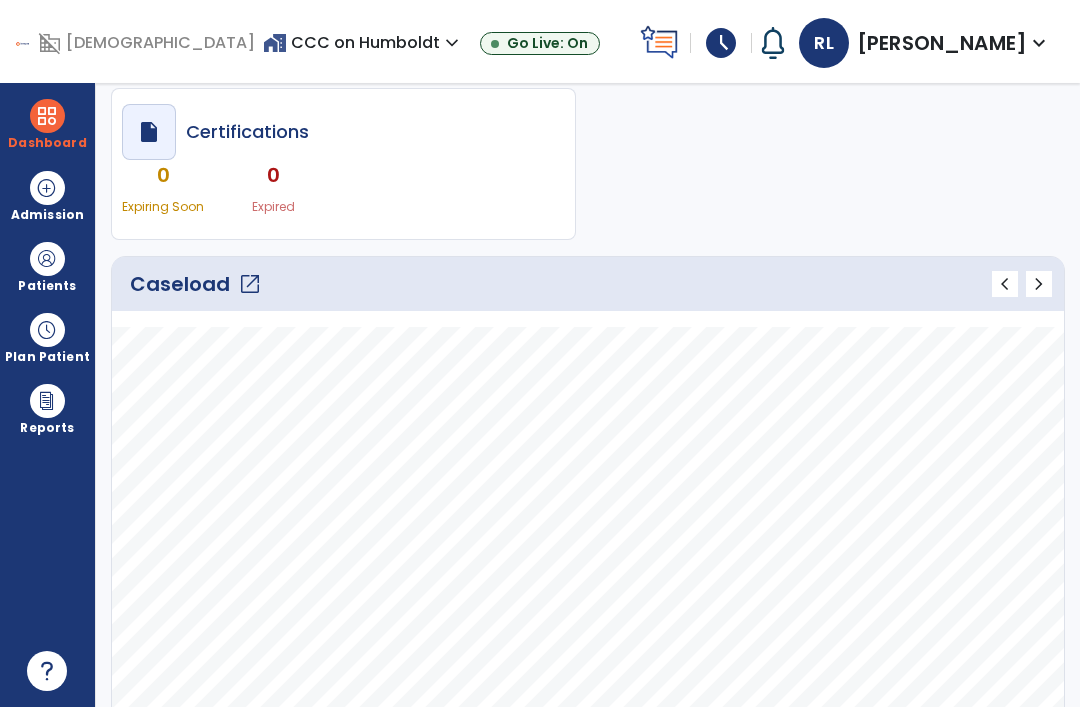 click on "open_in_new" 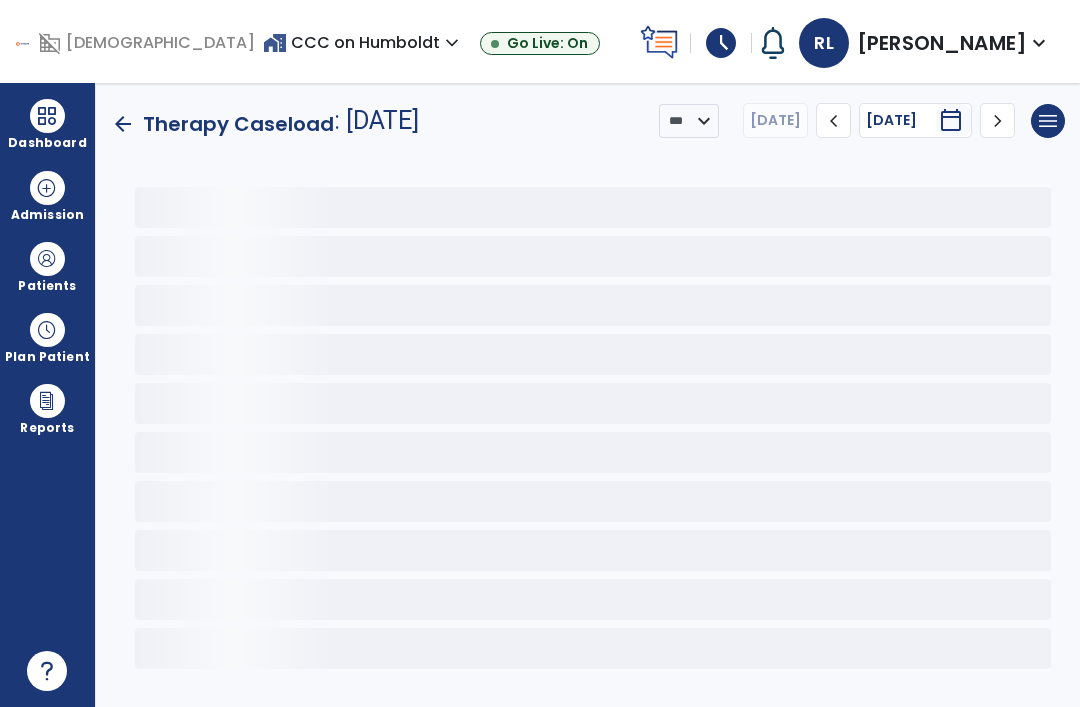 scroll, scrollTop: 0, scrollLeft: 0, axis: both 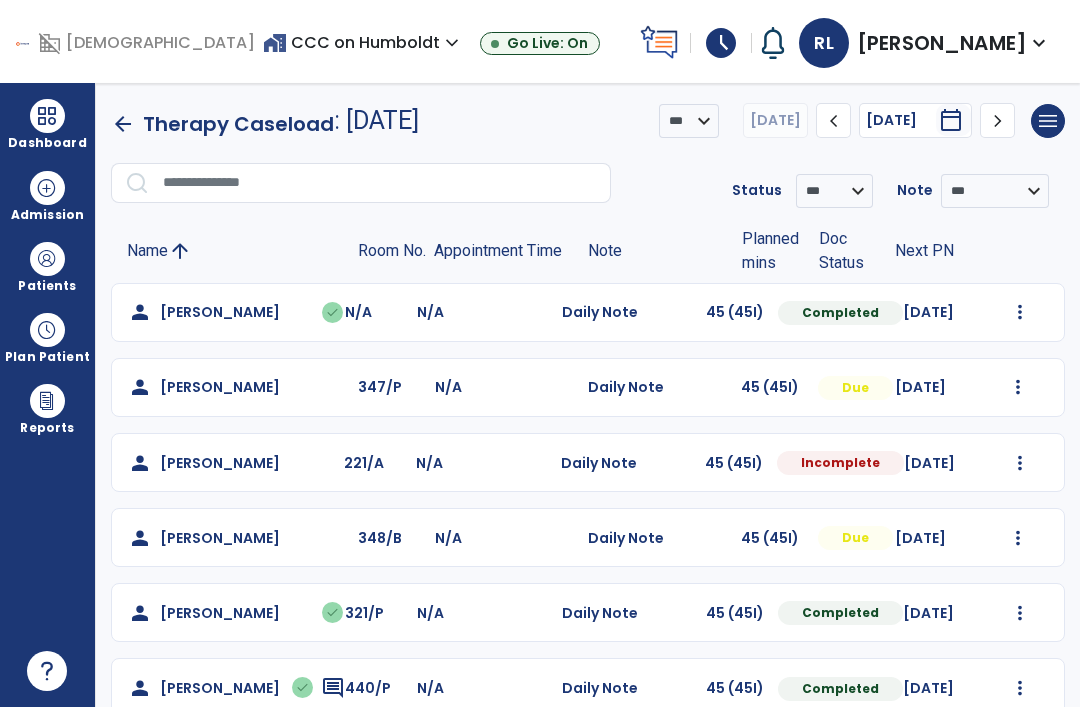 click at bounding box center (1020, 312) 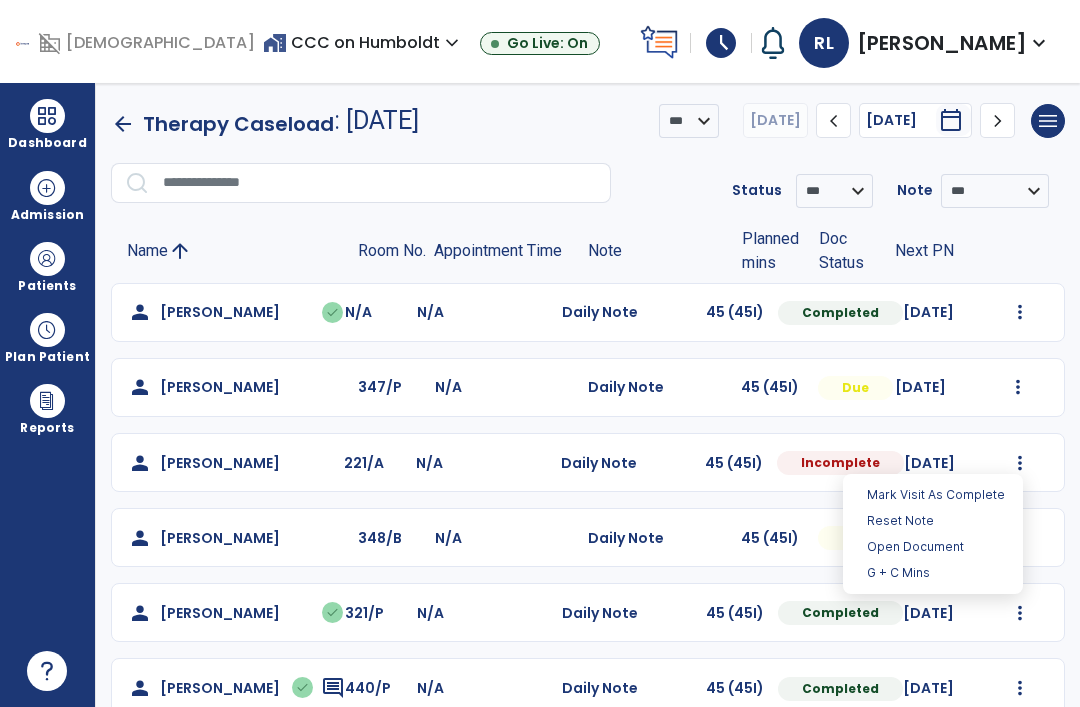 click on "Open Document" at bounding box center [933, 547] 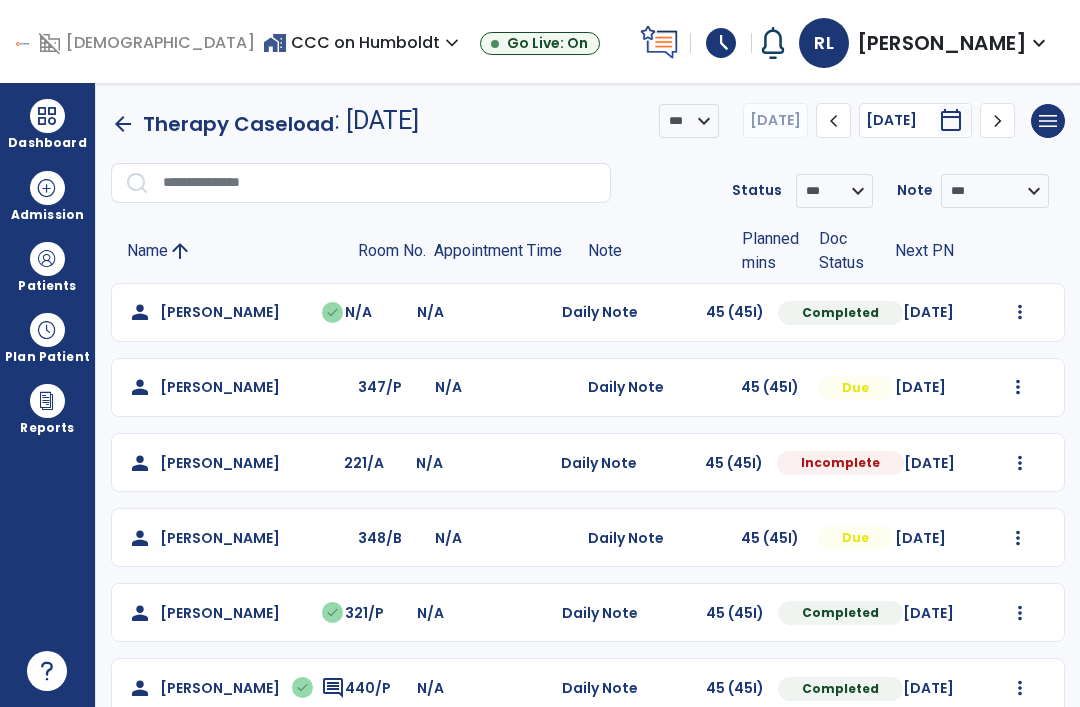 select on "*" 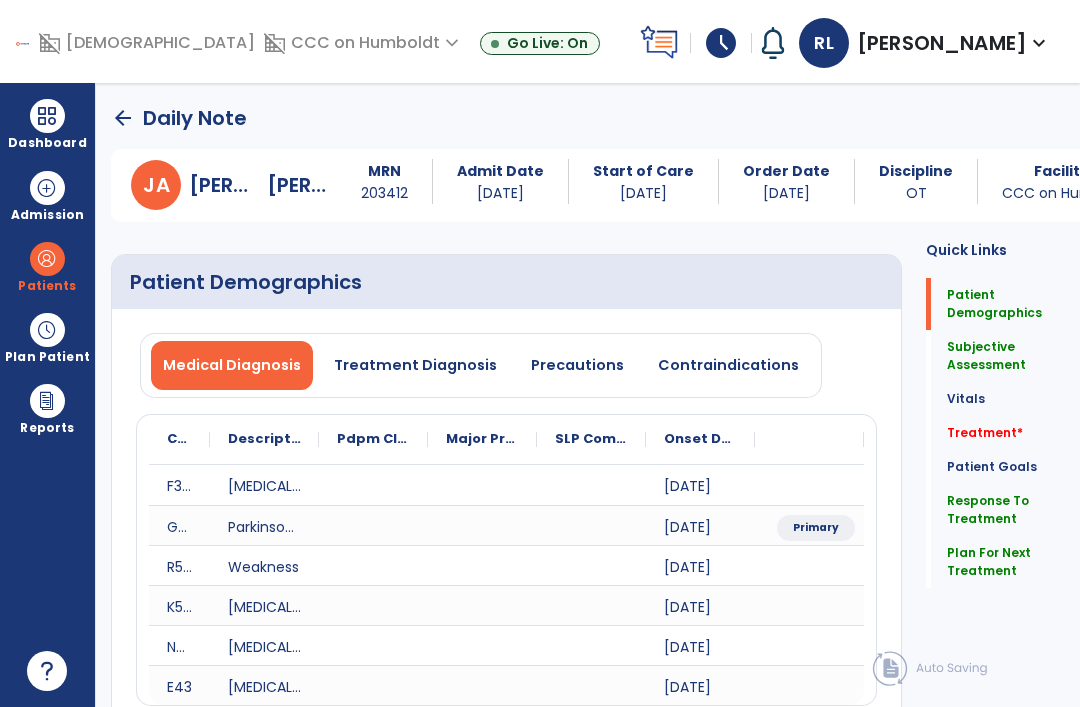 click on "Treatment   *" 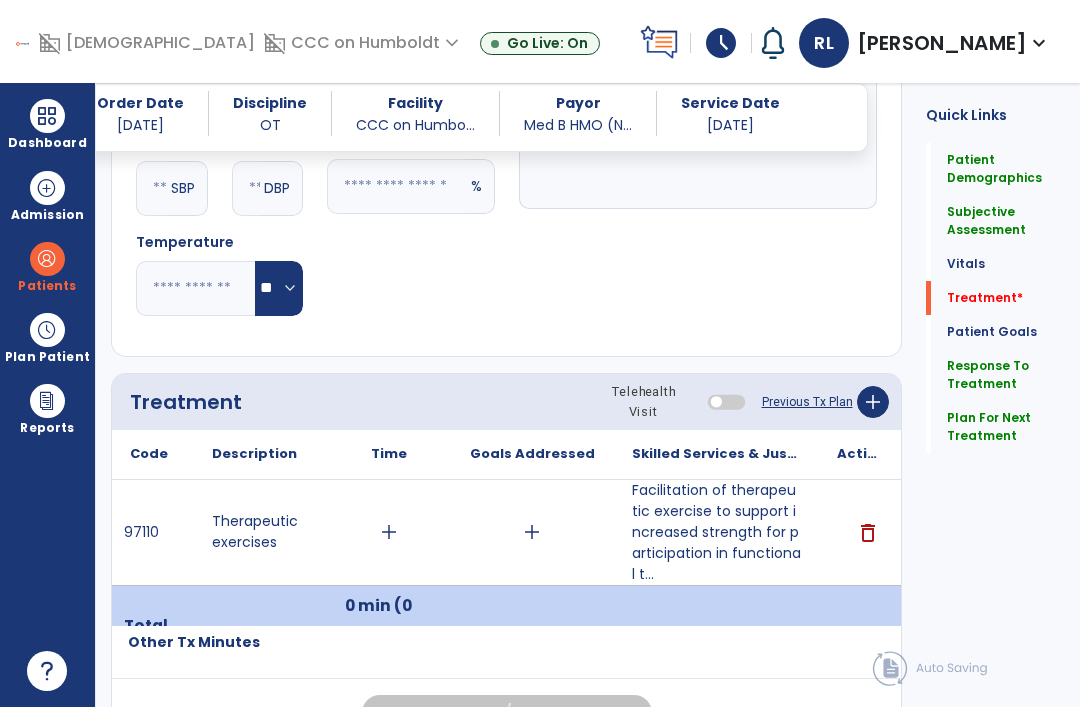 scroll, scrollTop: 1230, scrollLeft: 0, axis: vertical 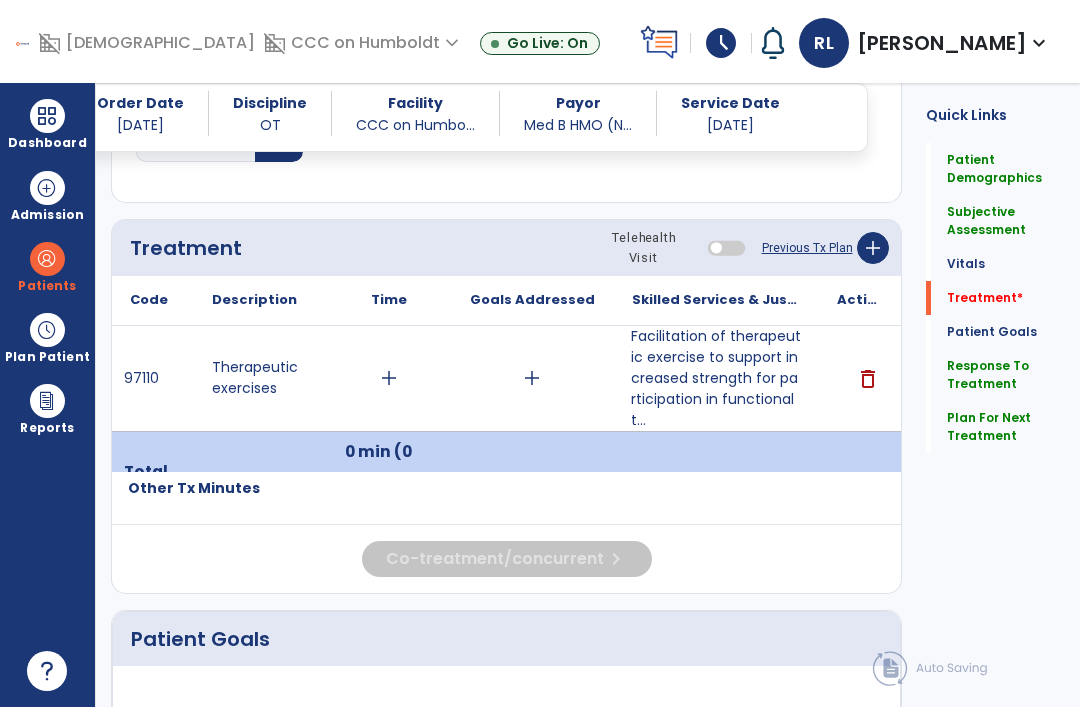 click on "Facilitation of therapeutic exercise to support increased strength for participation in functional t..." at bounding box center (716, 378) 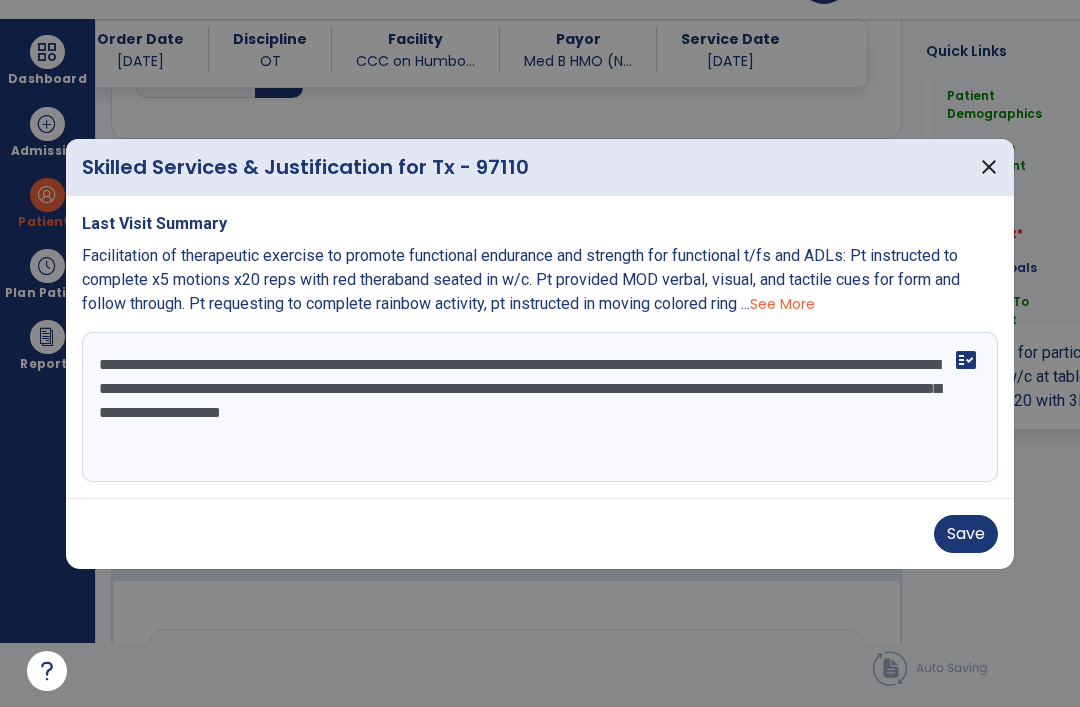 scroll, scrollTop: 0, scrollLeft: 0, axis: both 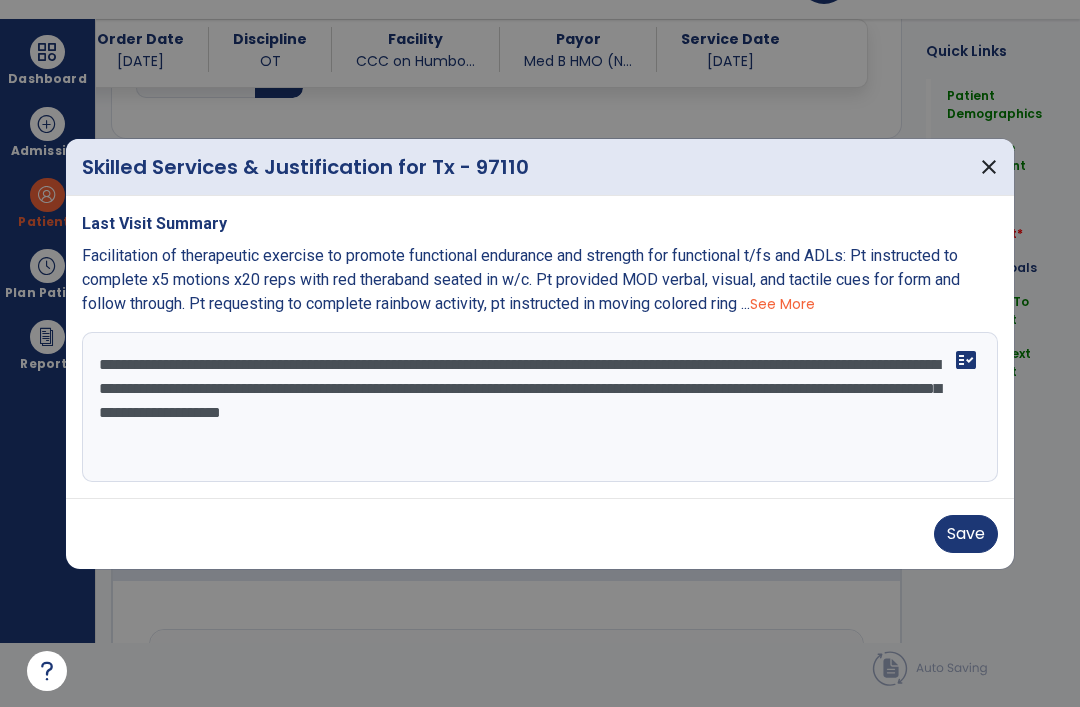 click on "Save" at bounding box center [966, 534] 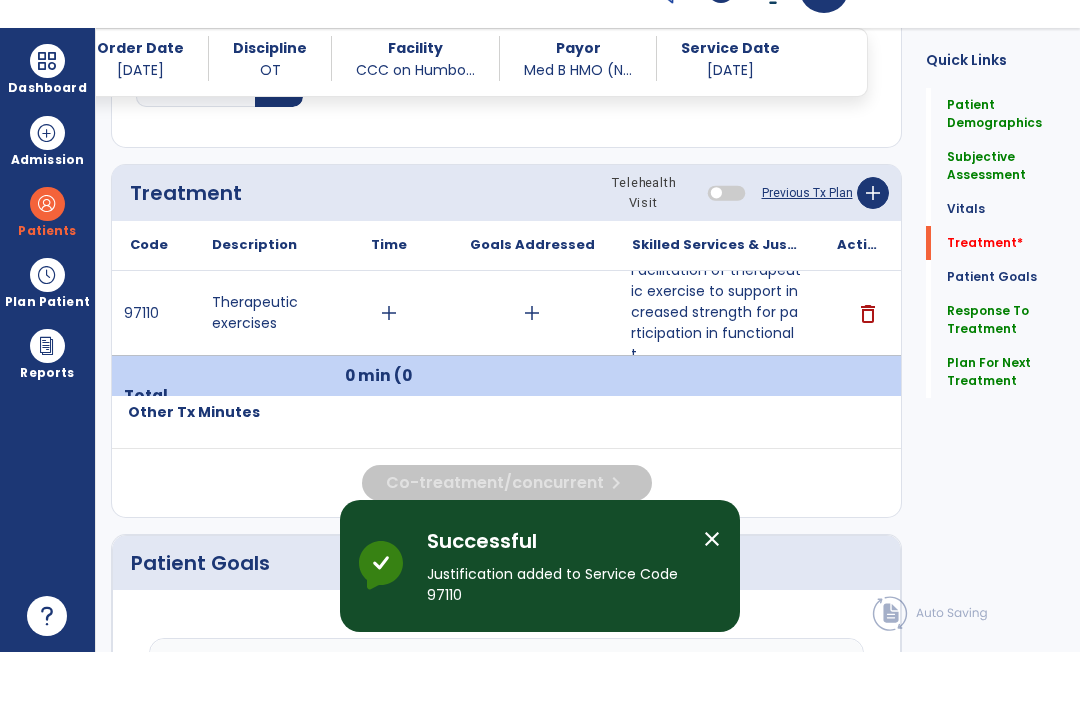 scroll, scrollTop: 64, scrollLeft: 0, axis: vertical 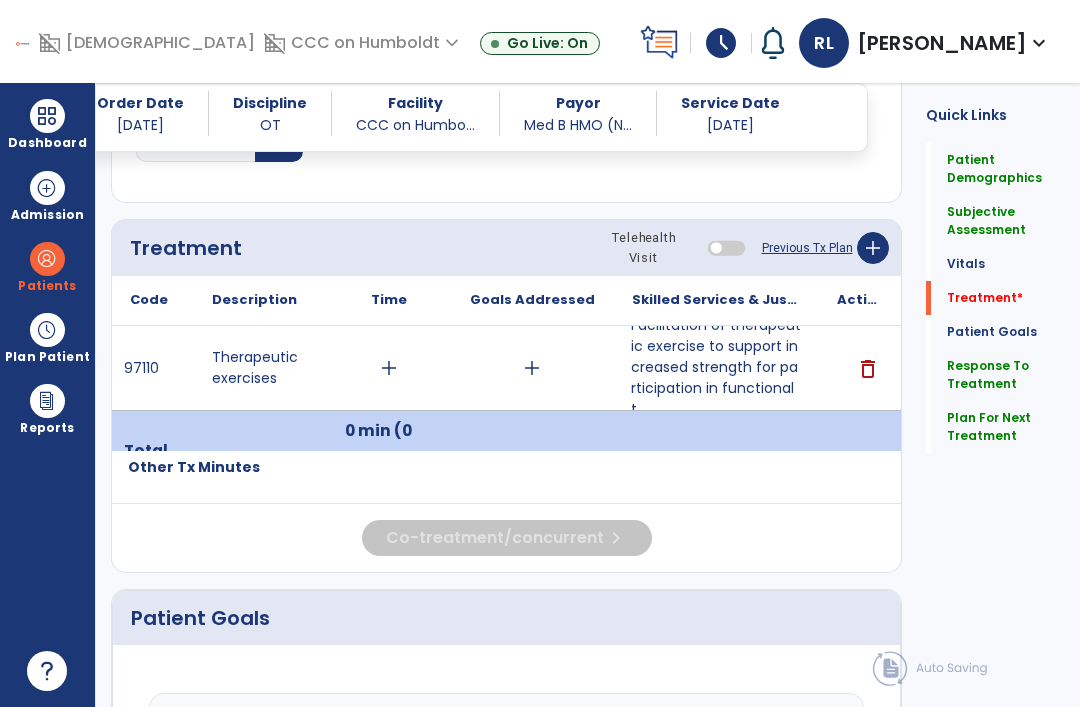 click on "add" 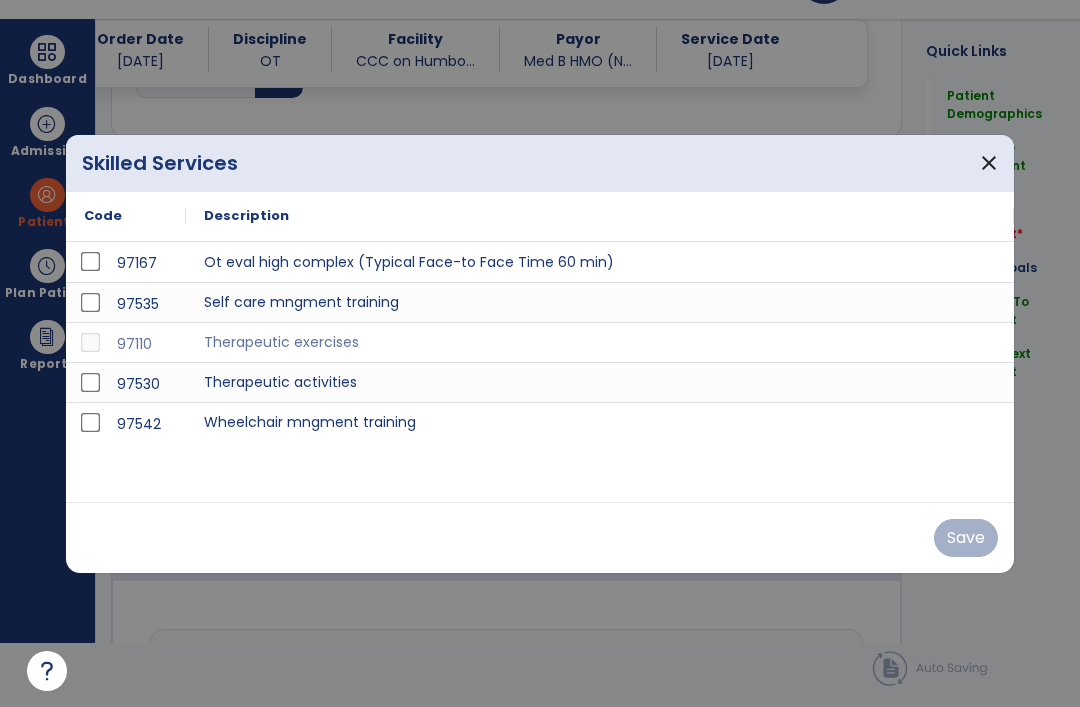 scroll, scrollTop: 0, scrollLeft: 0, axis: both 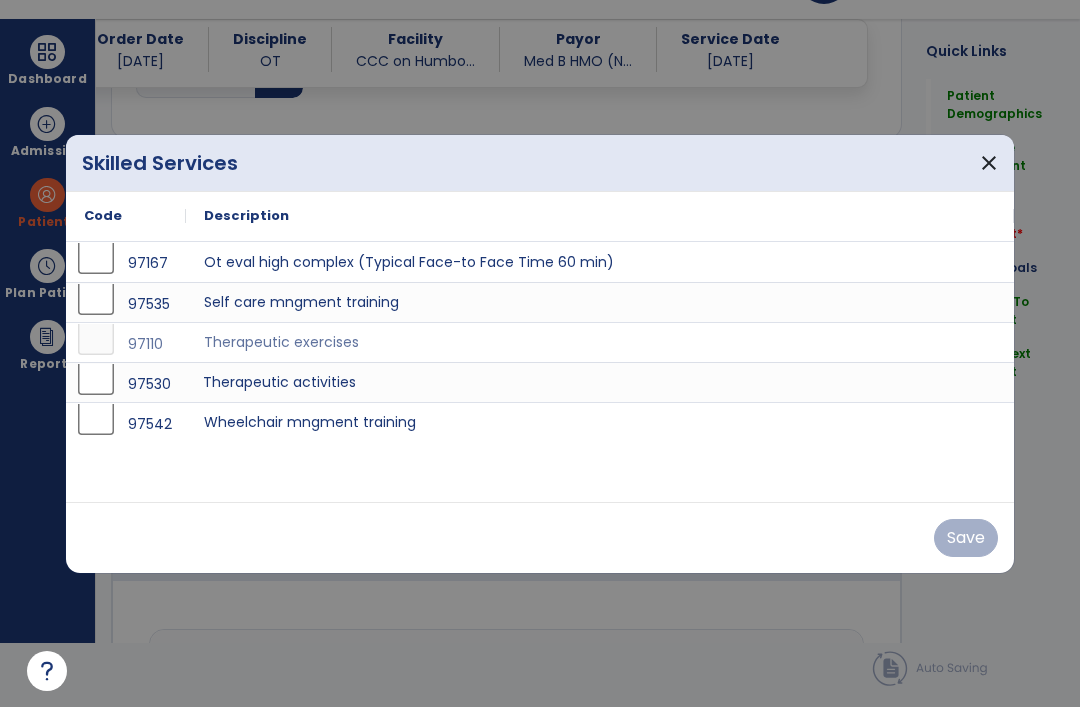 click on "Therapeutic activities" at bounding box center (600, 382) 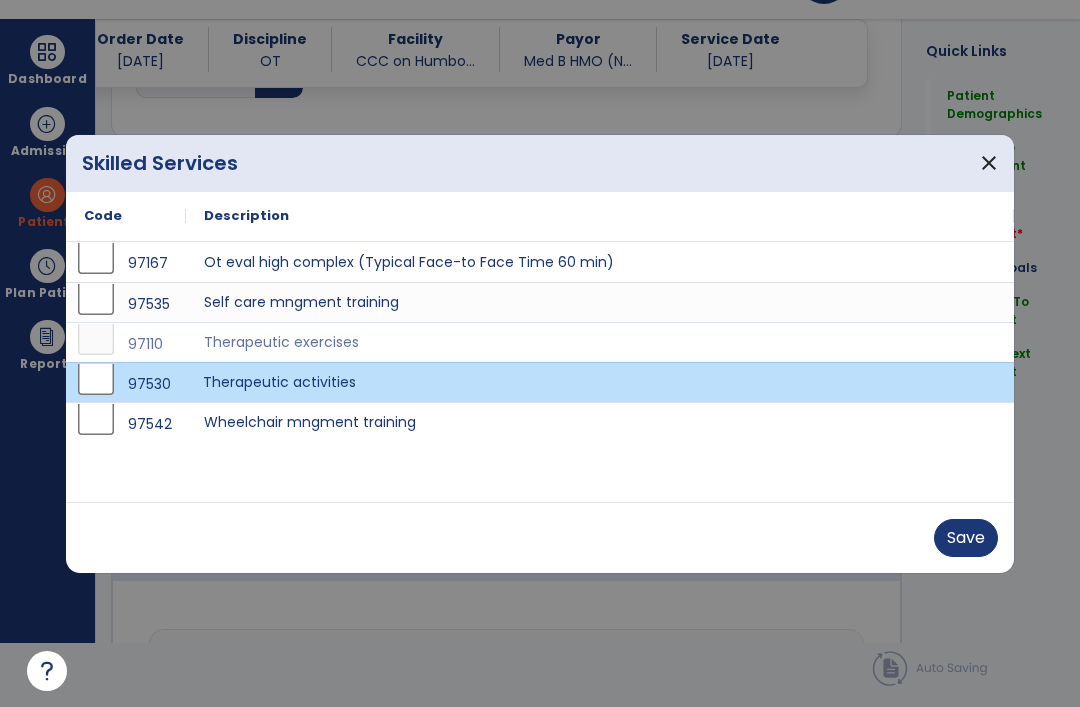 click on "Save" at bounding box center [966, 538] 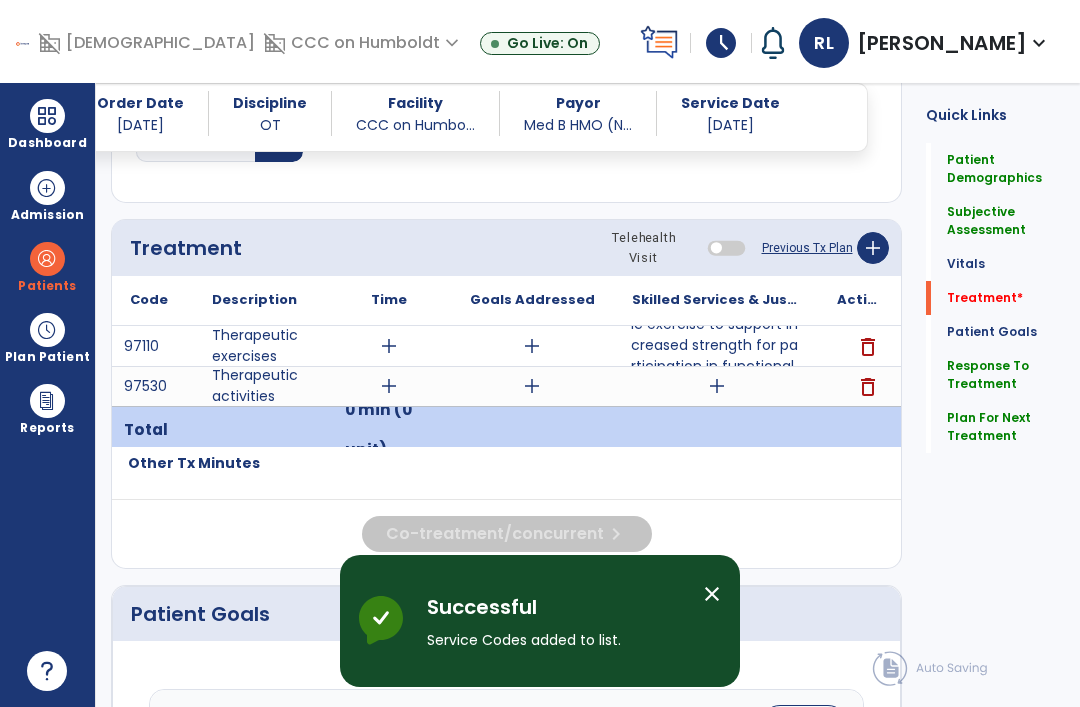 scroll, scrollTop: 64, scrollLeft: 0, axis: vertical 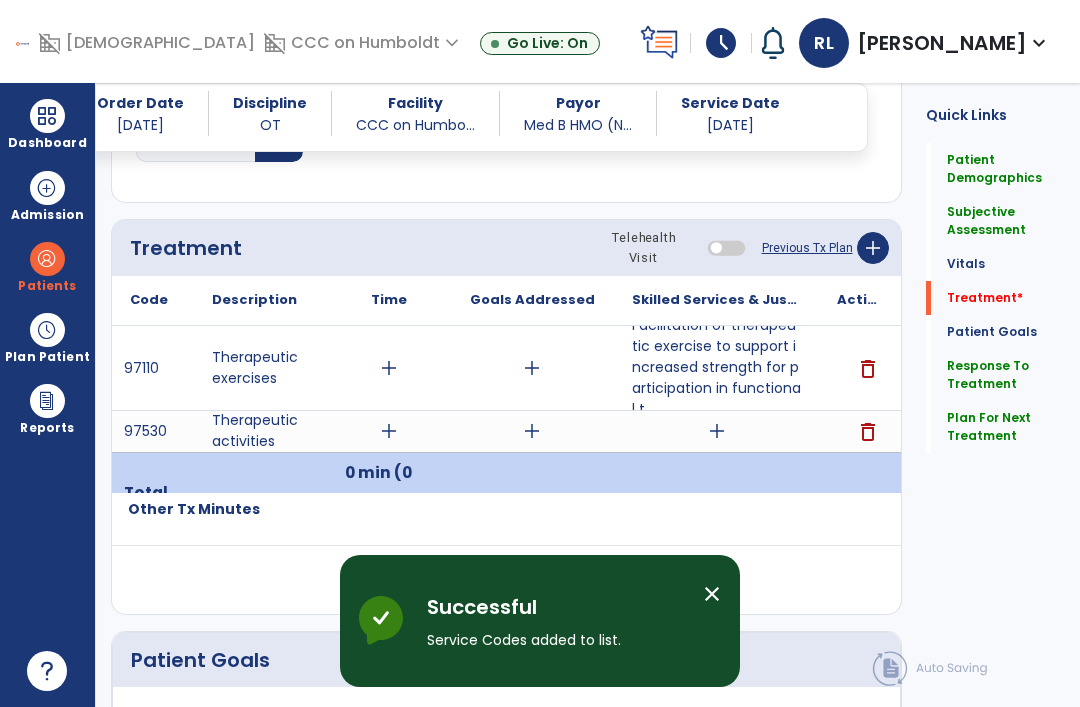 click on "add" at bounding box center [717, 431] 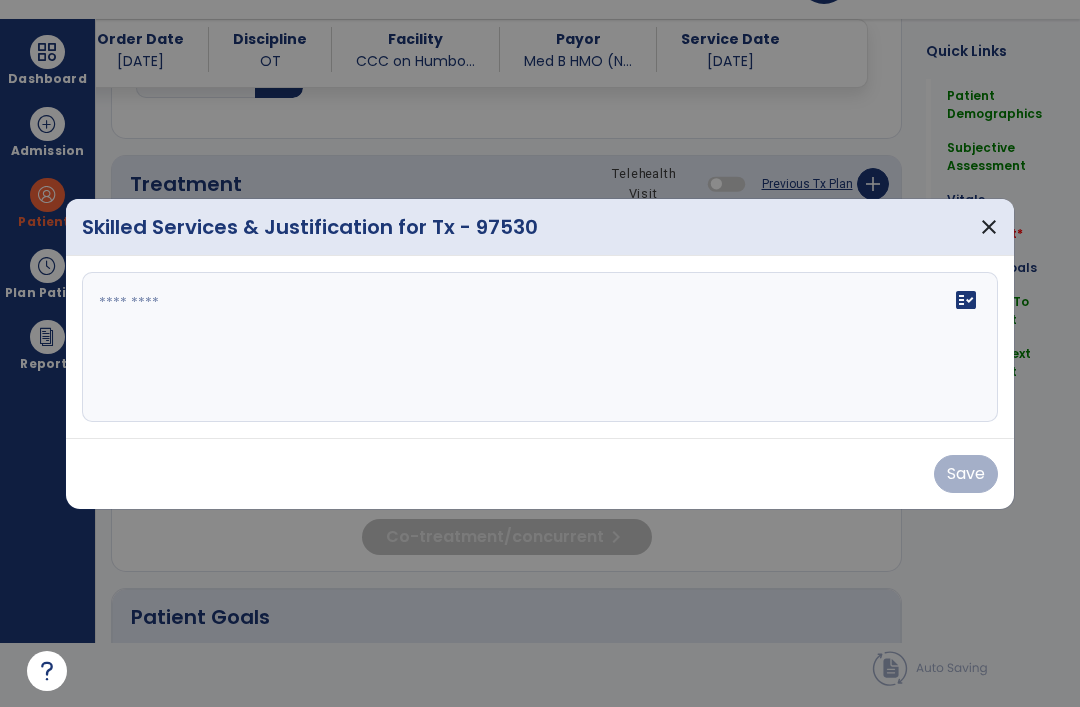 scroll, scrollTop: 0, scrollLeft: 0, axis: both 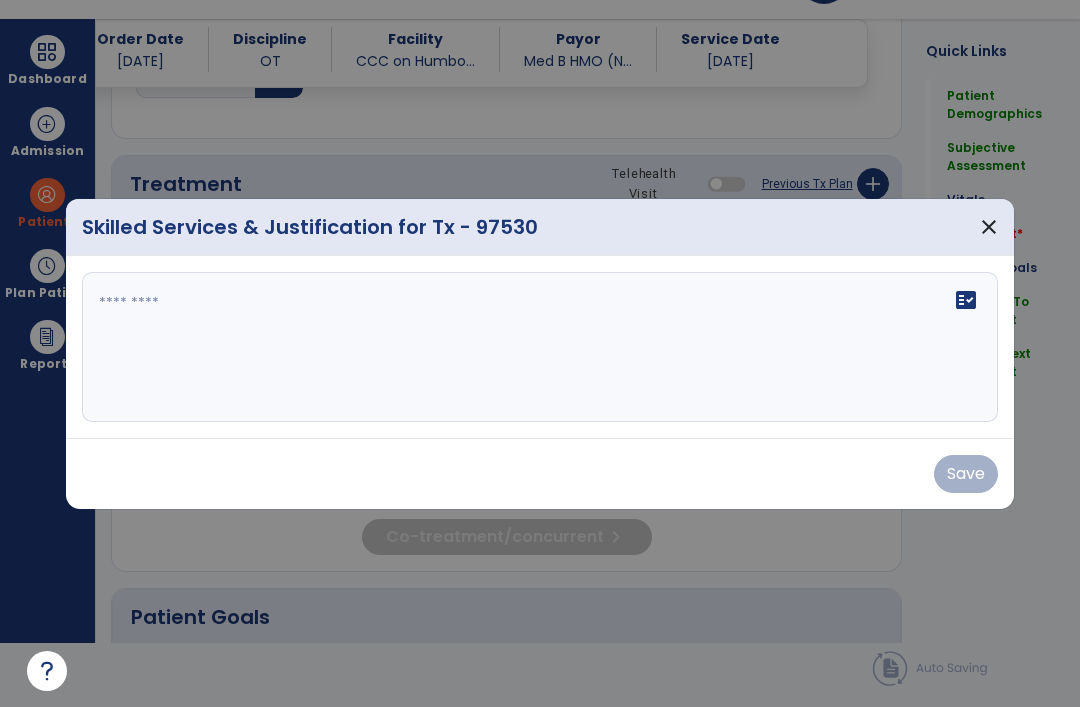 click on "fact_check" at bounding box center (540, 347) 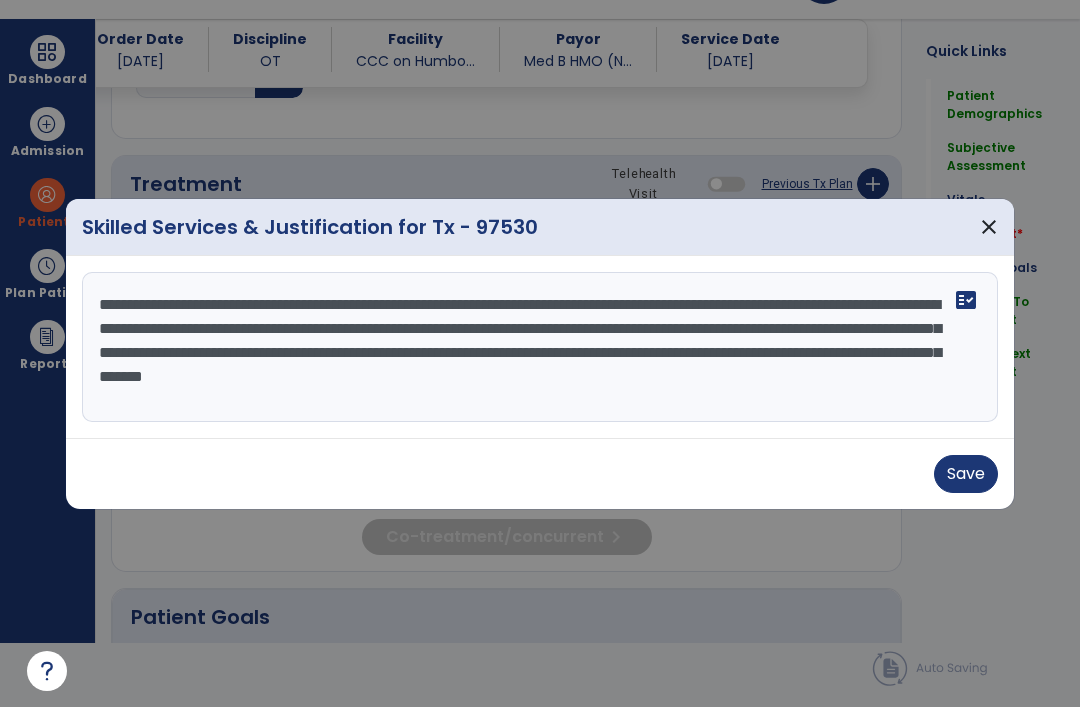 type on "**********" 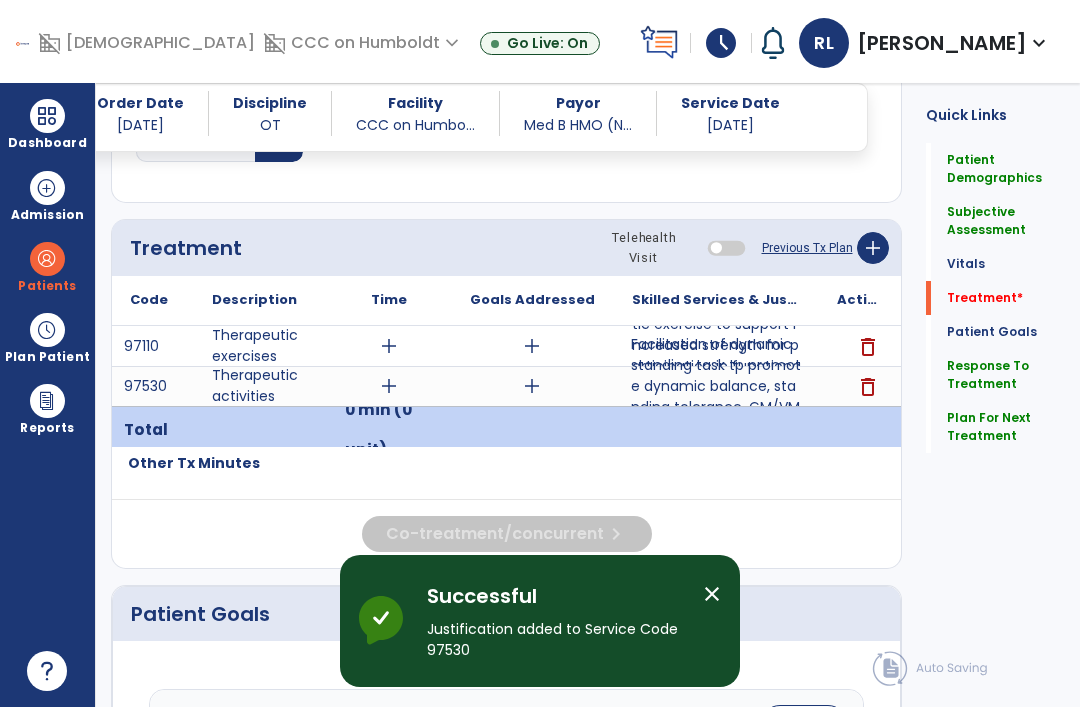 scroll, scrollTop: 64, scrollLeft: 0, axis: vertical 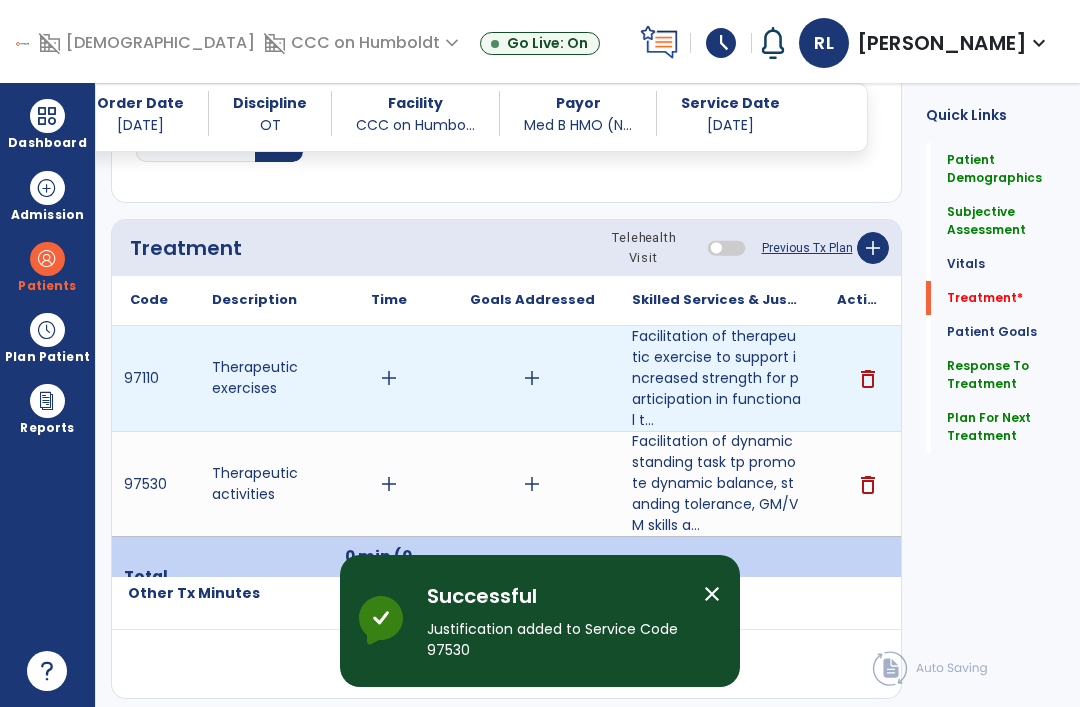 click on "add" at bounding box center [389, 378] 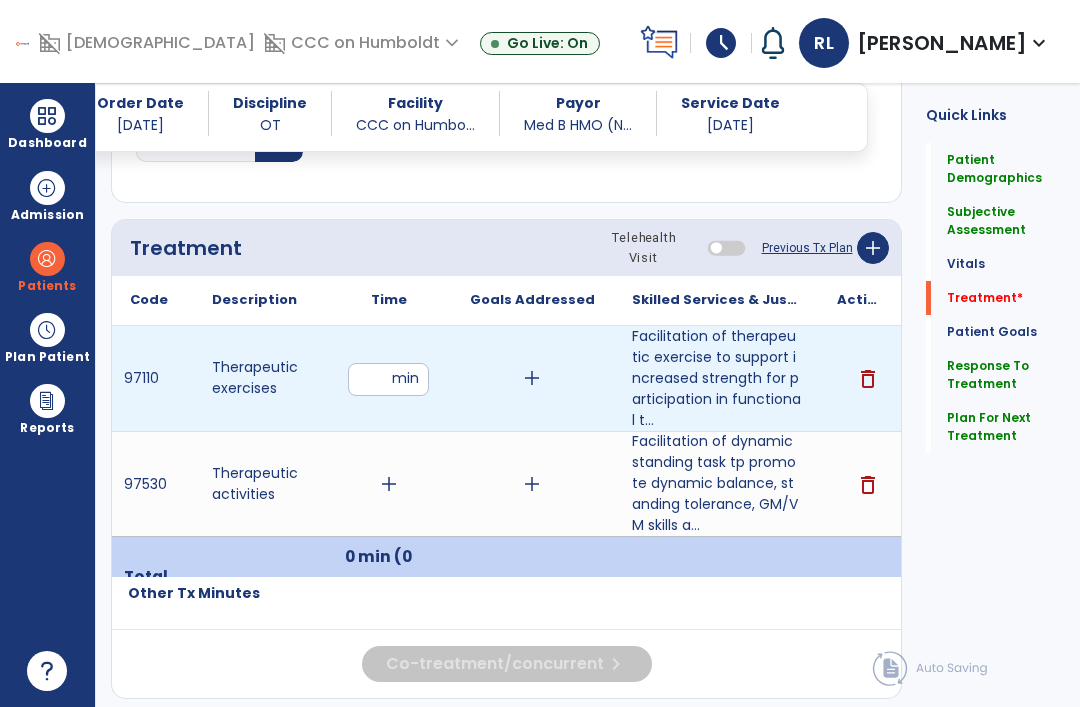 type on "**" 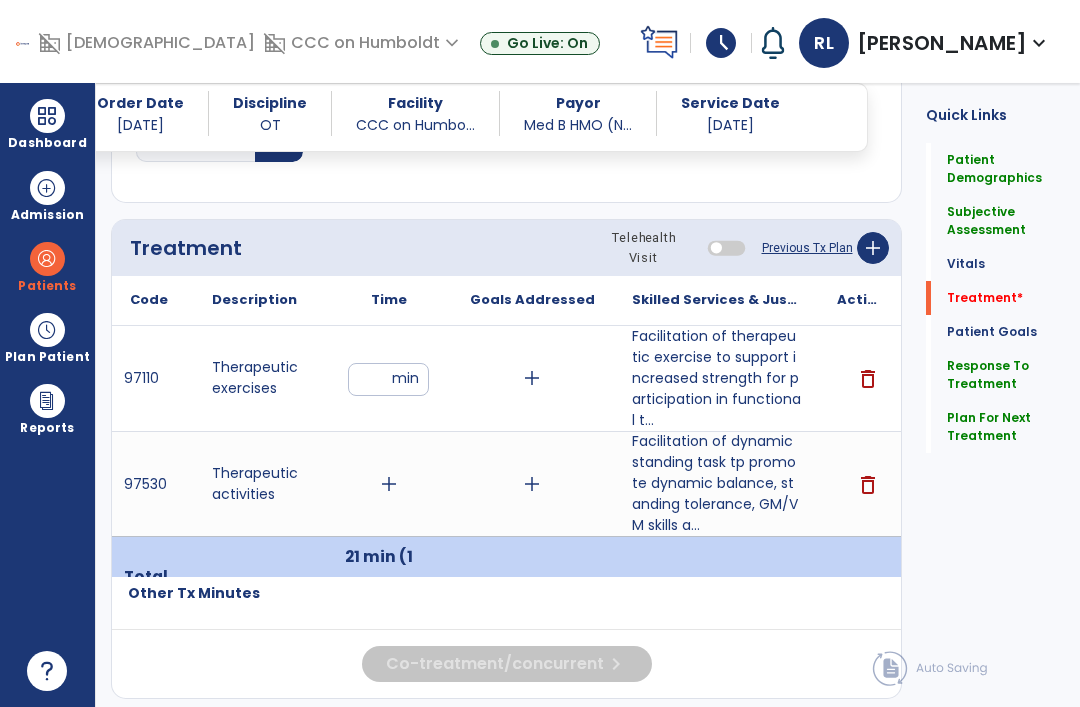 click on "**" at bounding box center [388, 379] 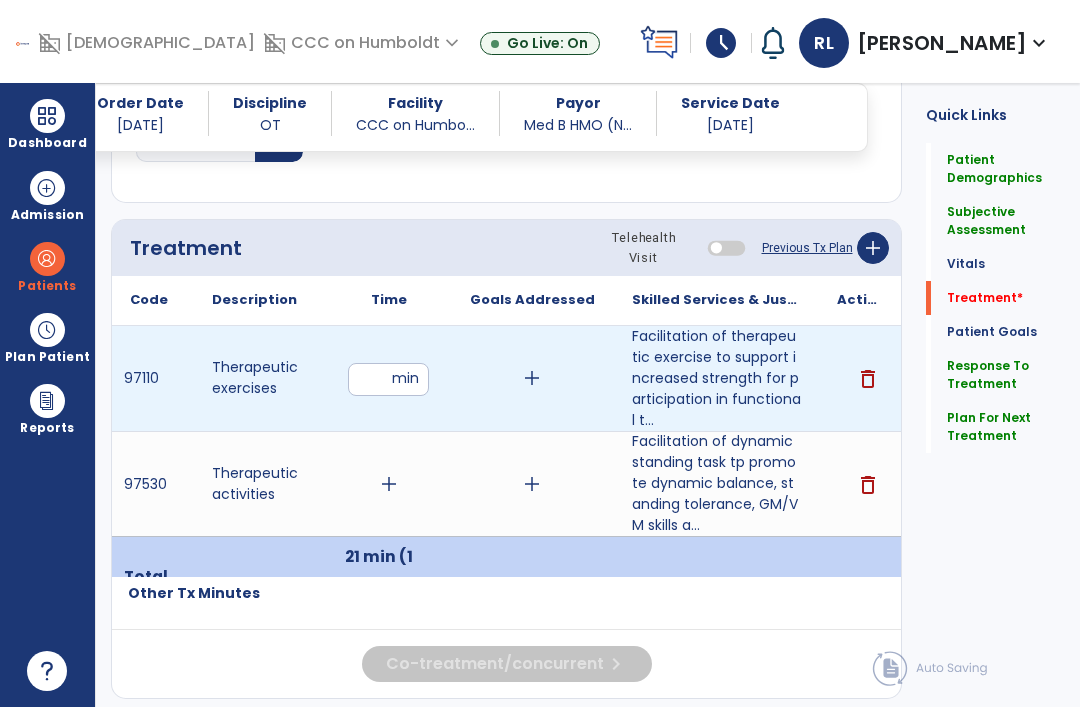 type on "**" 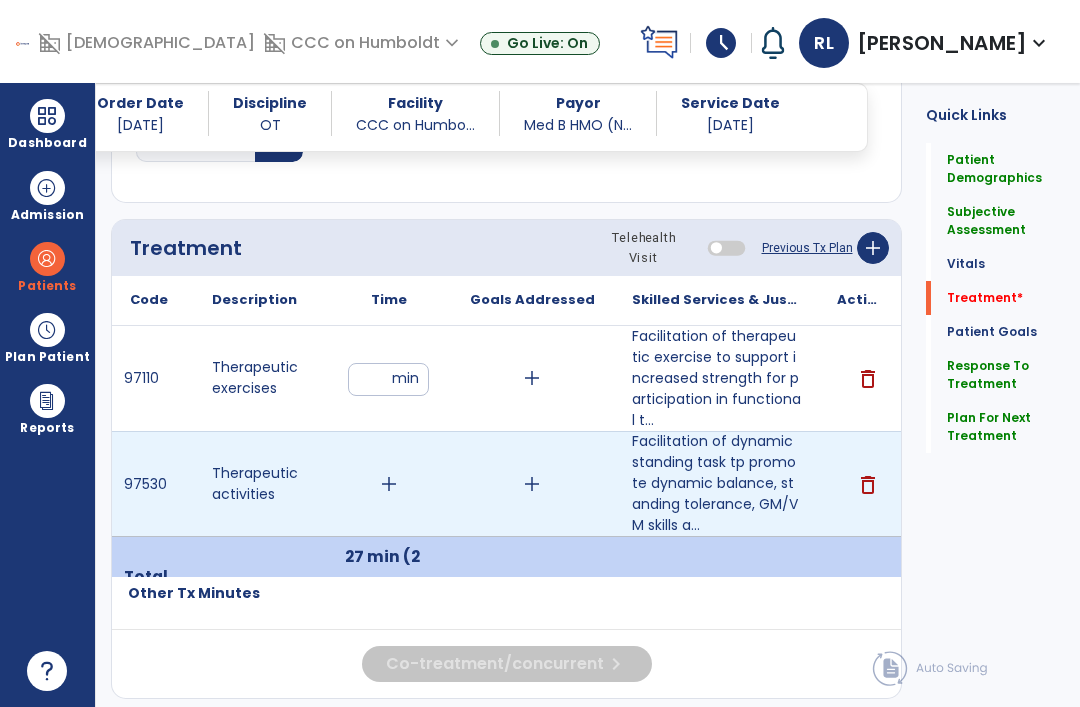click on "add" at bounding box center (389, 484) 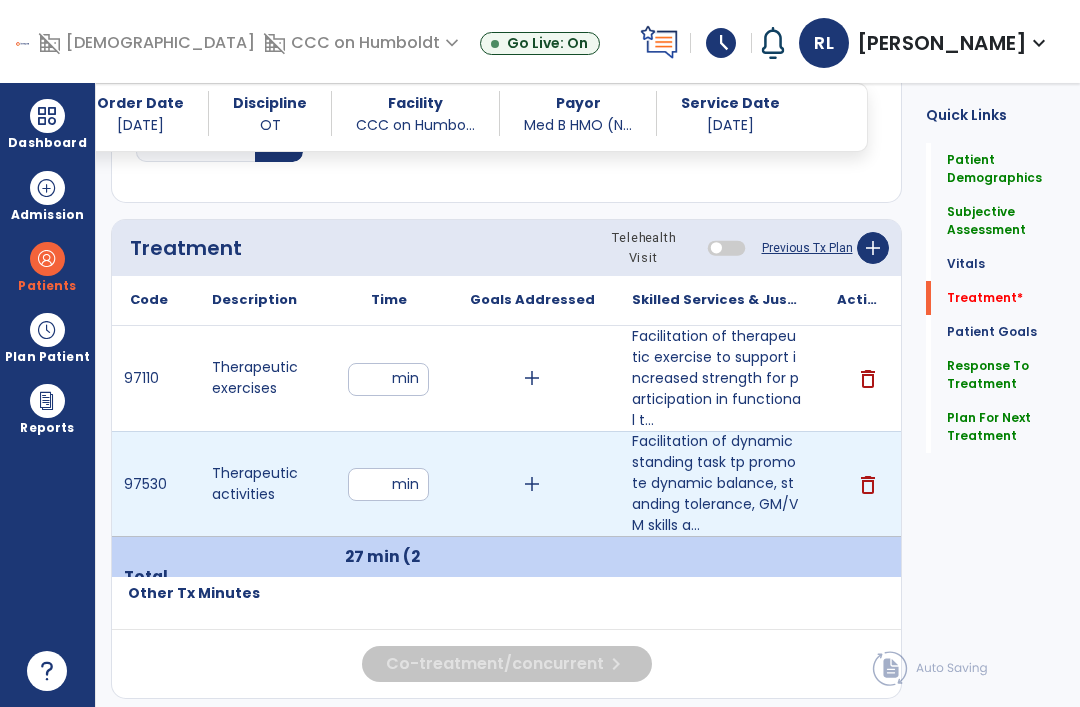 type on "*" 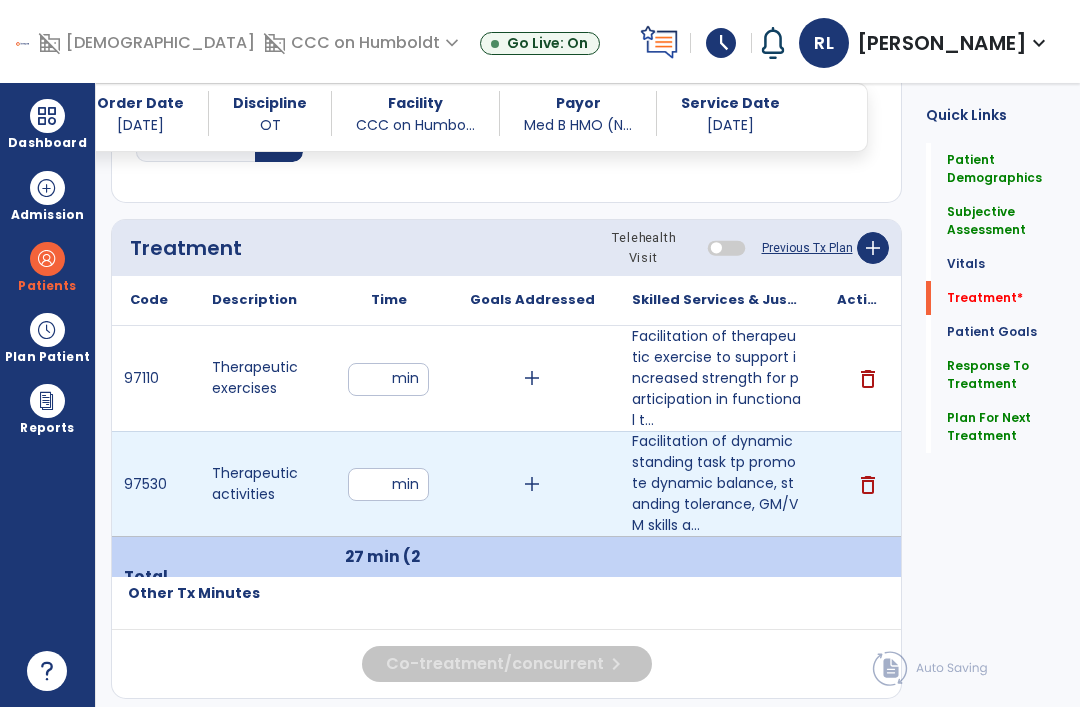 type on "**" 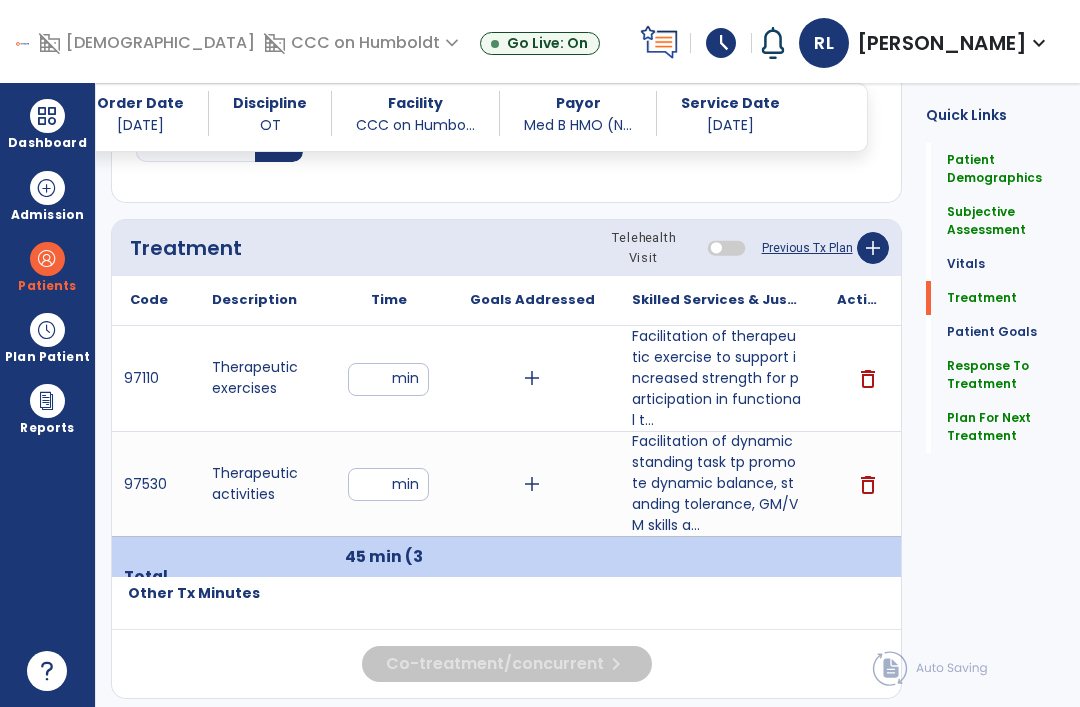 click on "**" at bounding box center (388, 484) 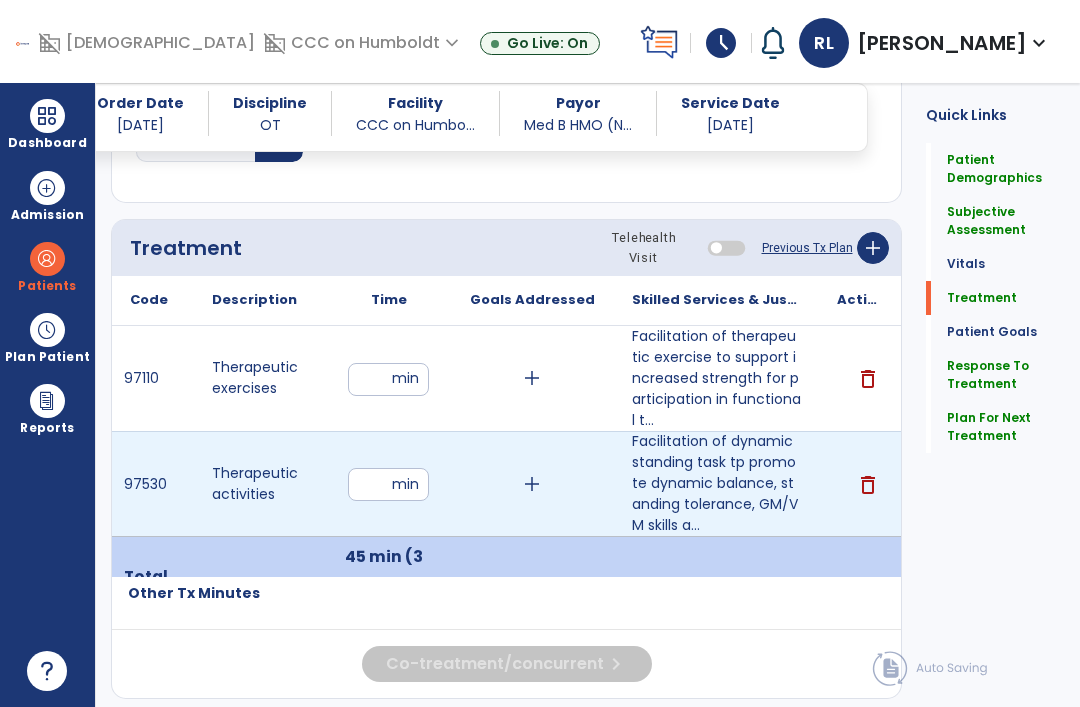 type on "**" 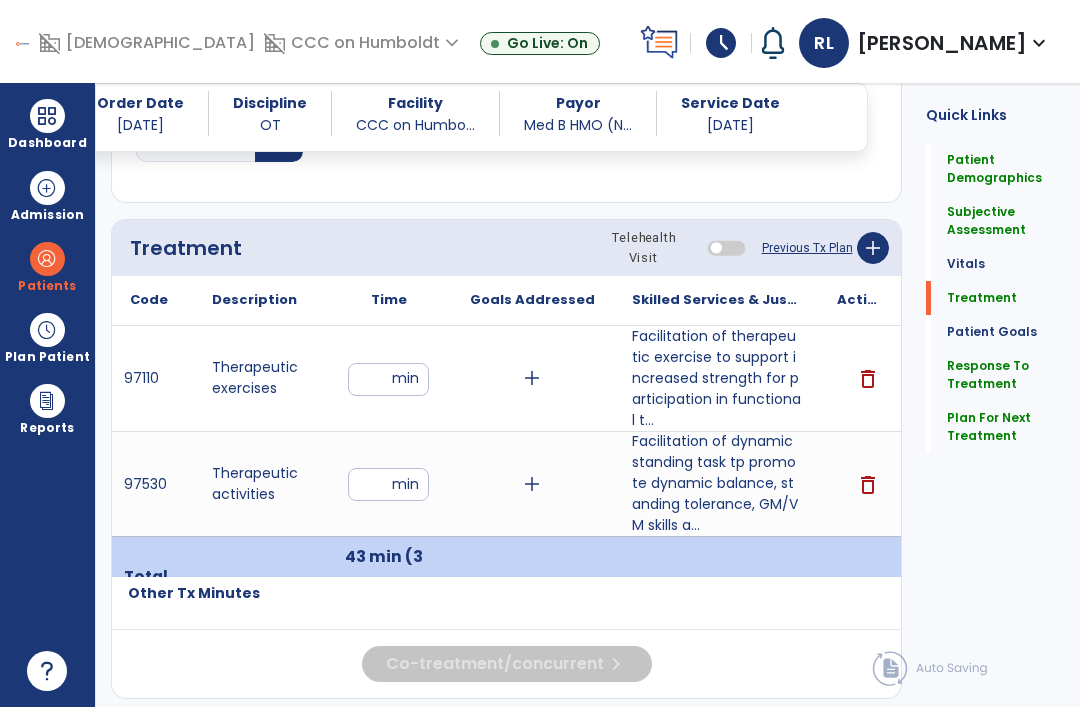 click on "**" at bounding box center [388, 379] 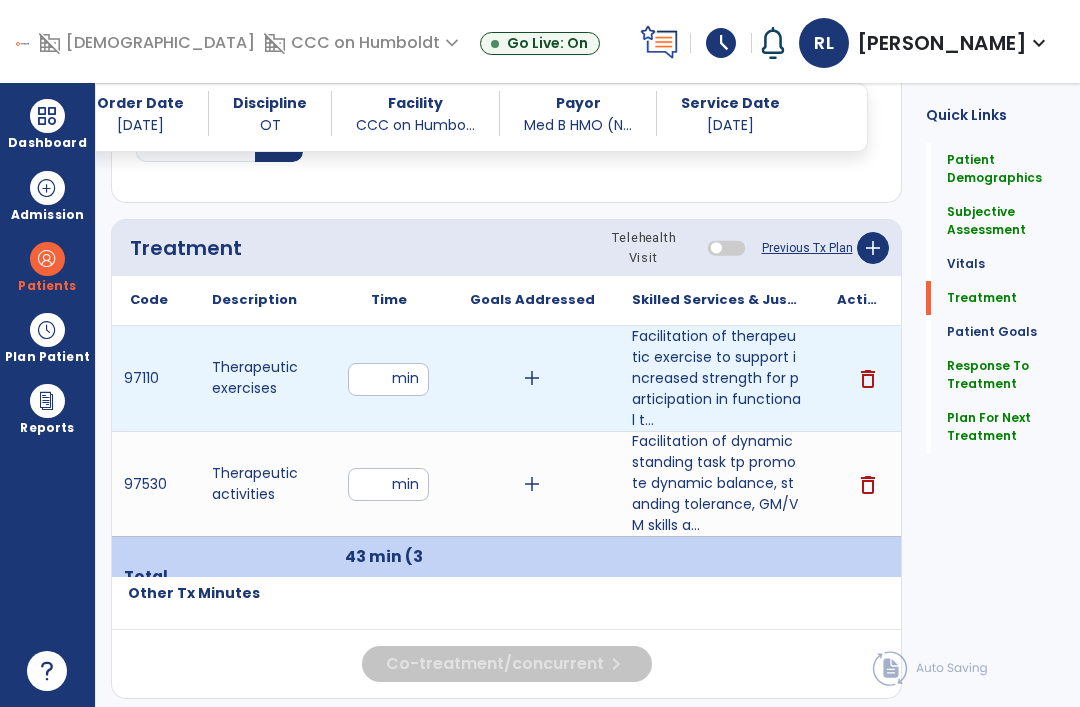 type on "**" 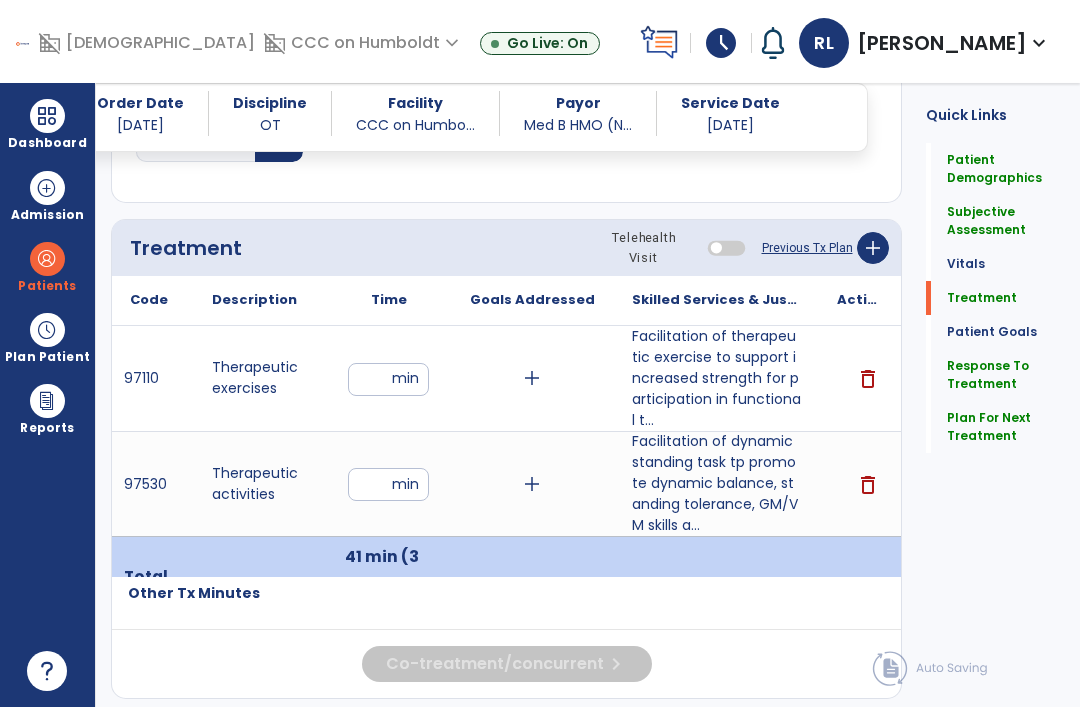 click on "**" at bounding box center [388, 379] 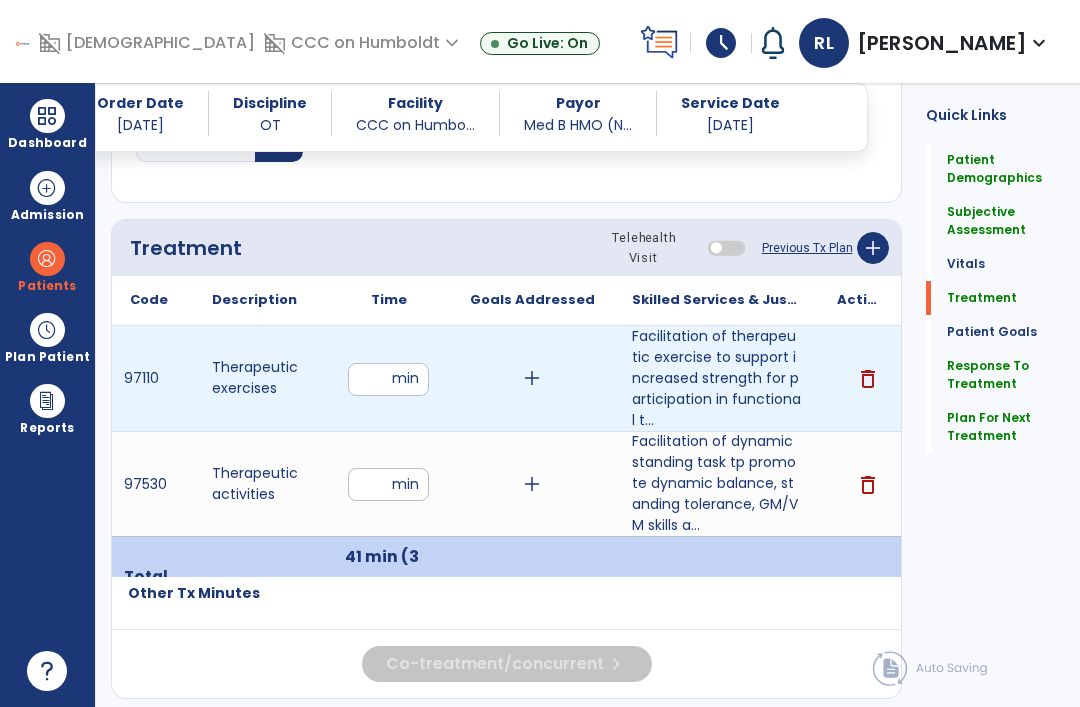 type on "**" 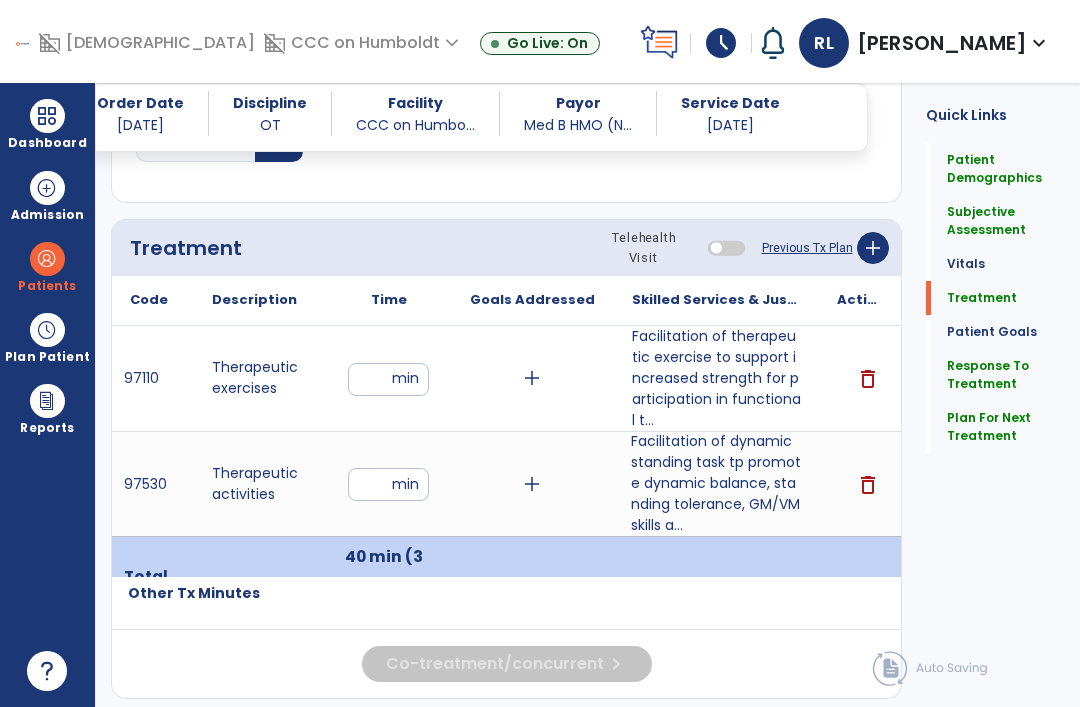 click on "Facilitation of dynamic standing task tp promote dynamic balance, standing tolerance, GM/VM skills a..." at bounding box center [716, 483] 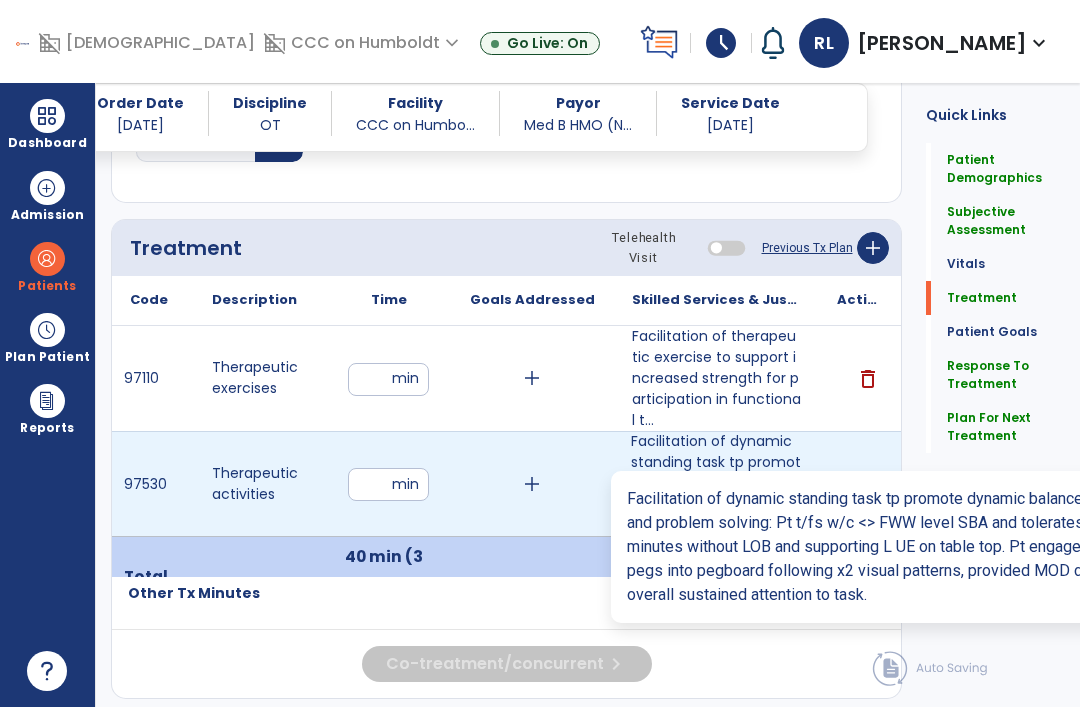 scroll, scrollTop: 0, scrollLeft: 0, axis: both 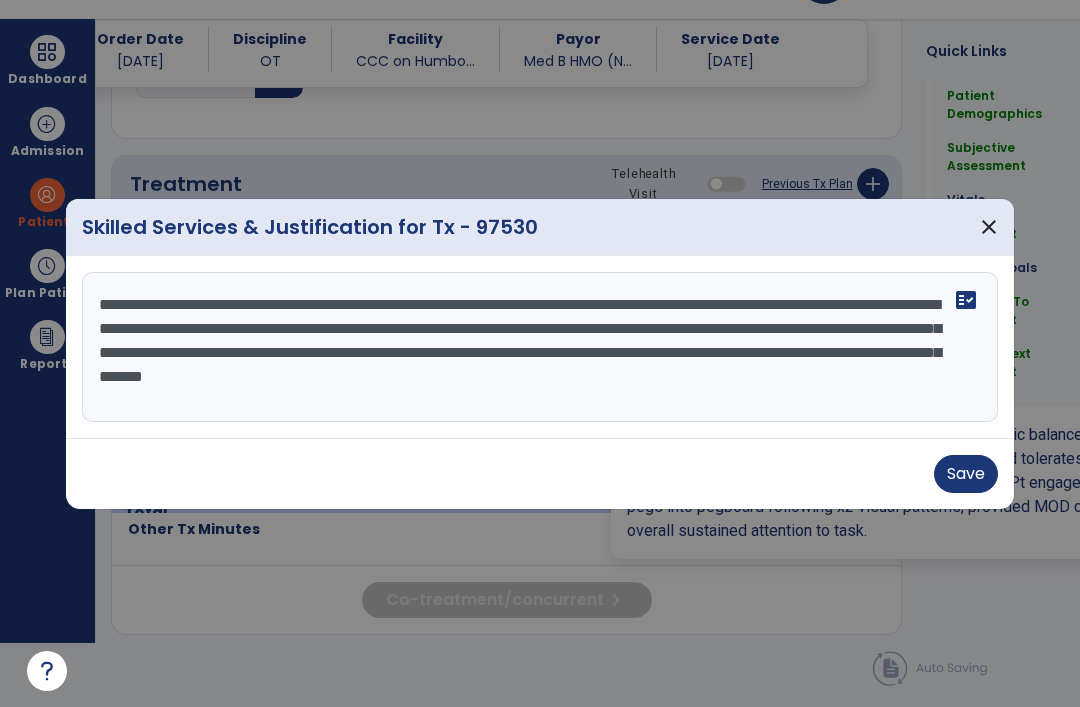 click on "Save" at bounding box center (966, 474) 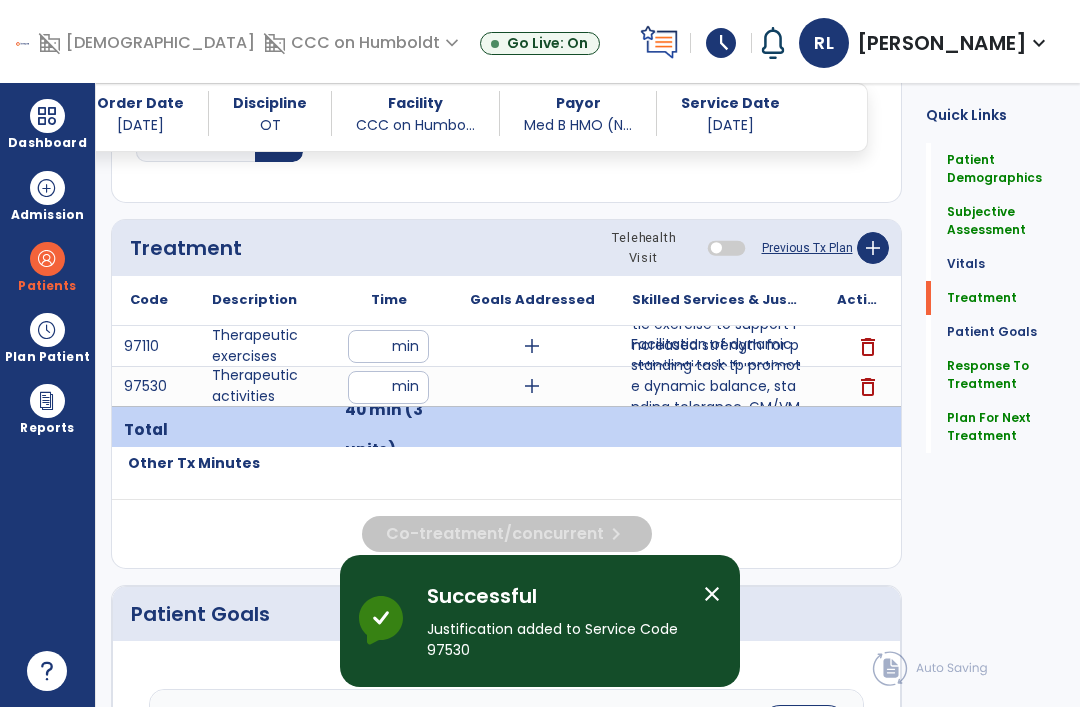 scroll, scrollTop: 64, scrollLeft: 0, axis: vertical 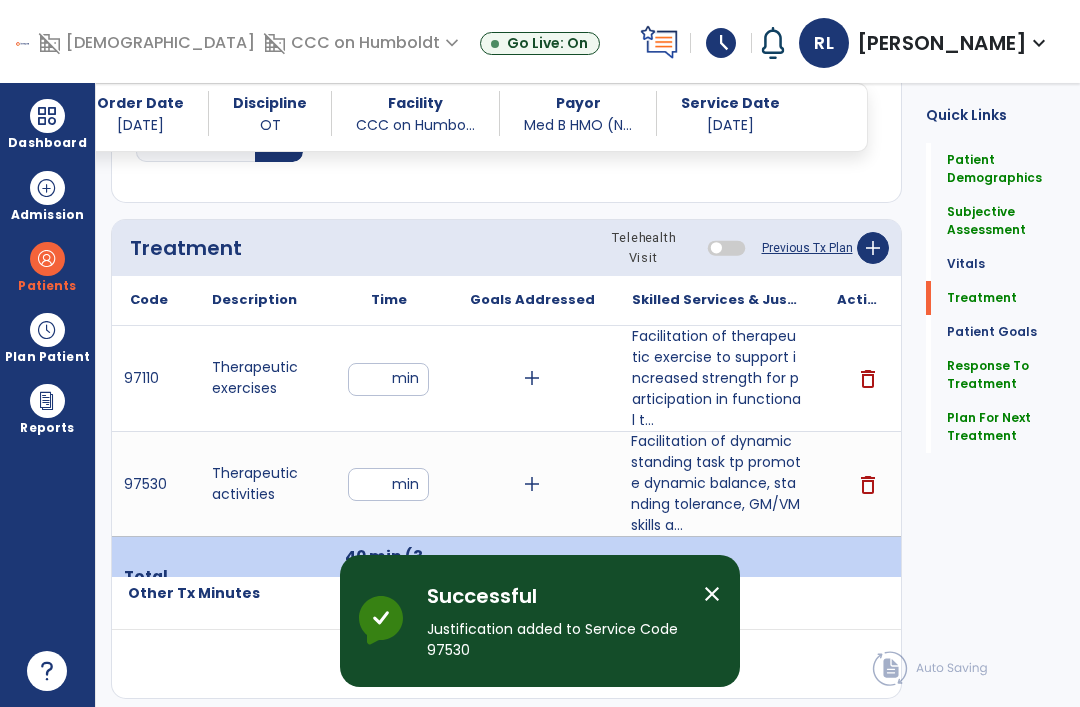 click on "Facilitation of dynamic standing task tp promote dynamic balance, standing tolerance, GM/VM skills a..." at bounding box center (716, 483) 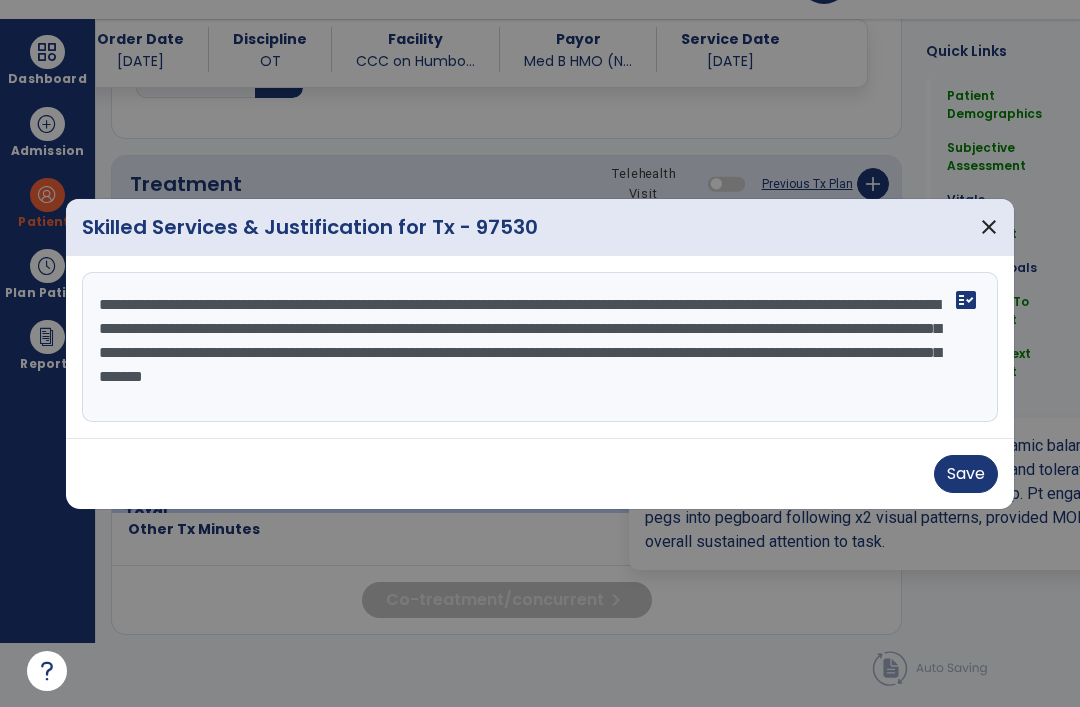 scroll, scrollTop: 0, scrollLeft: 0, axis: both 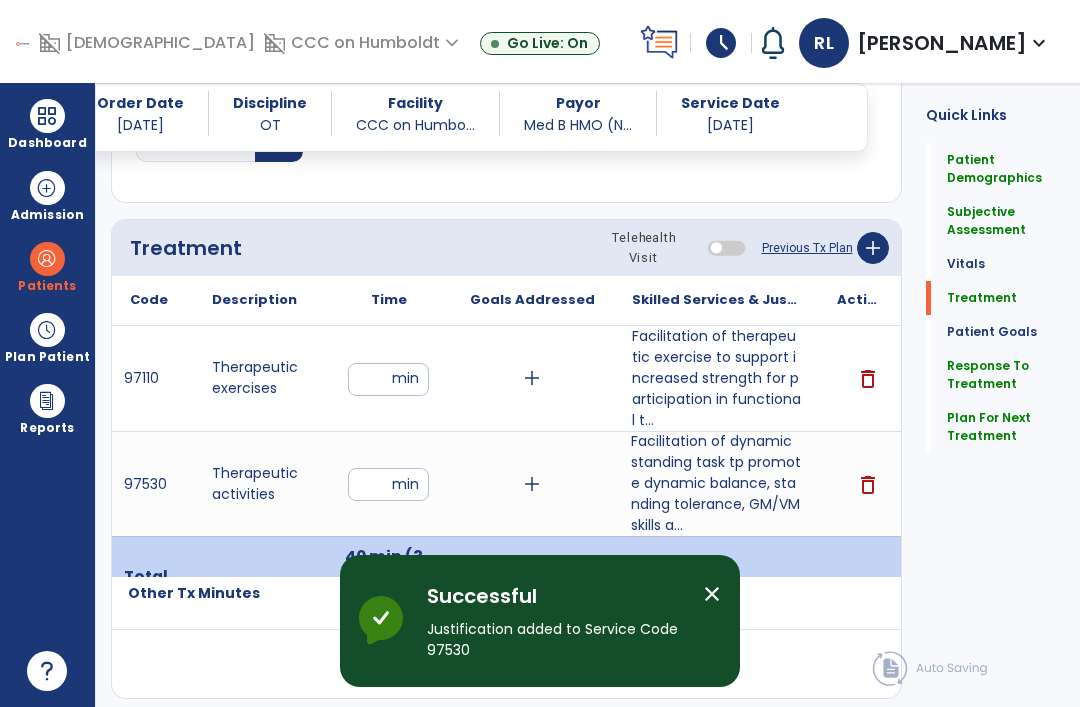 click on "Plan For Next Treatment" 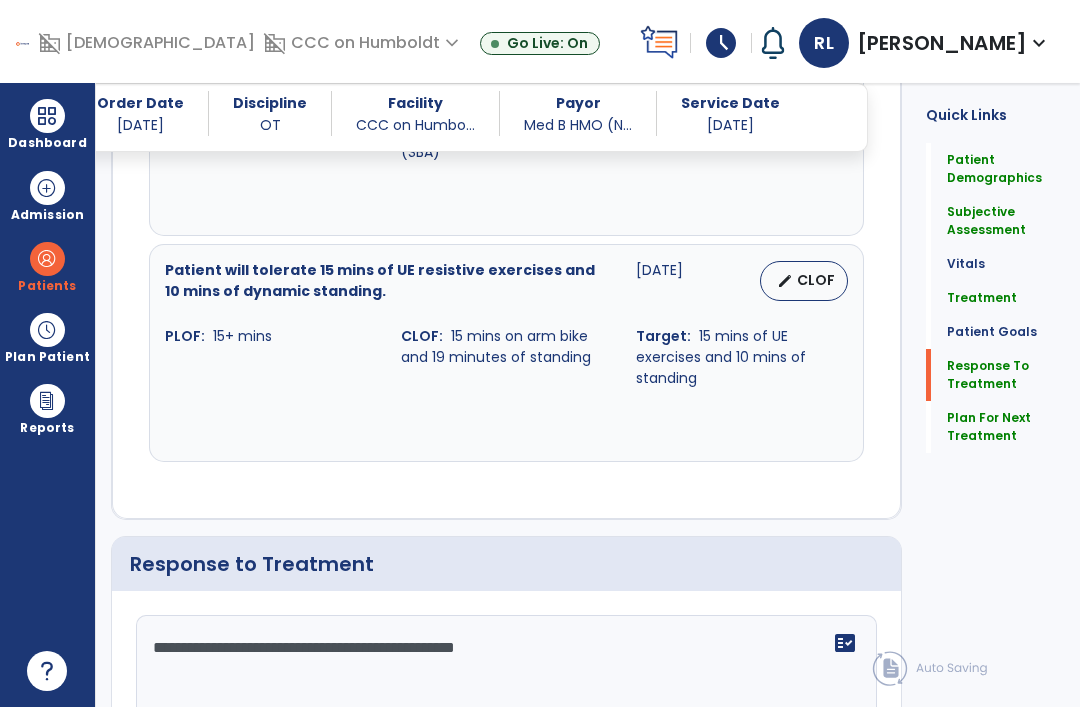 scroll, scrollTop: 3084, scrollLeft: 0, axis: vertical 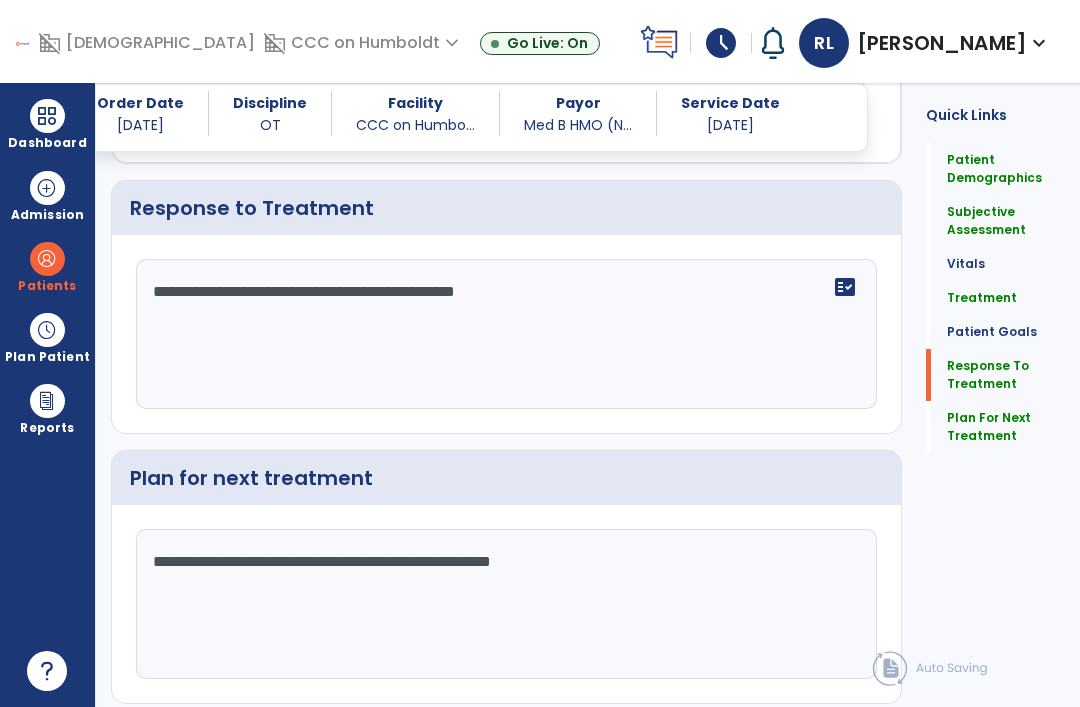 click on "chevron_right" 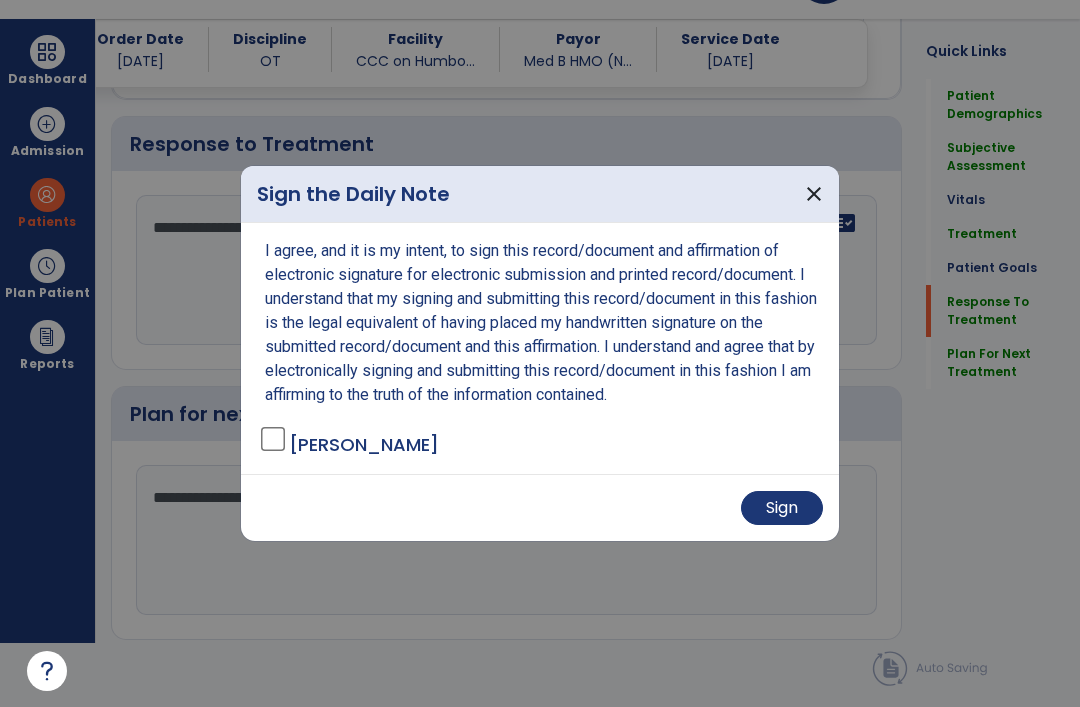 click on "Sign" at bounding box center [782, 508] 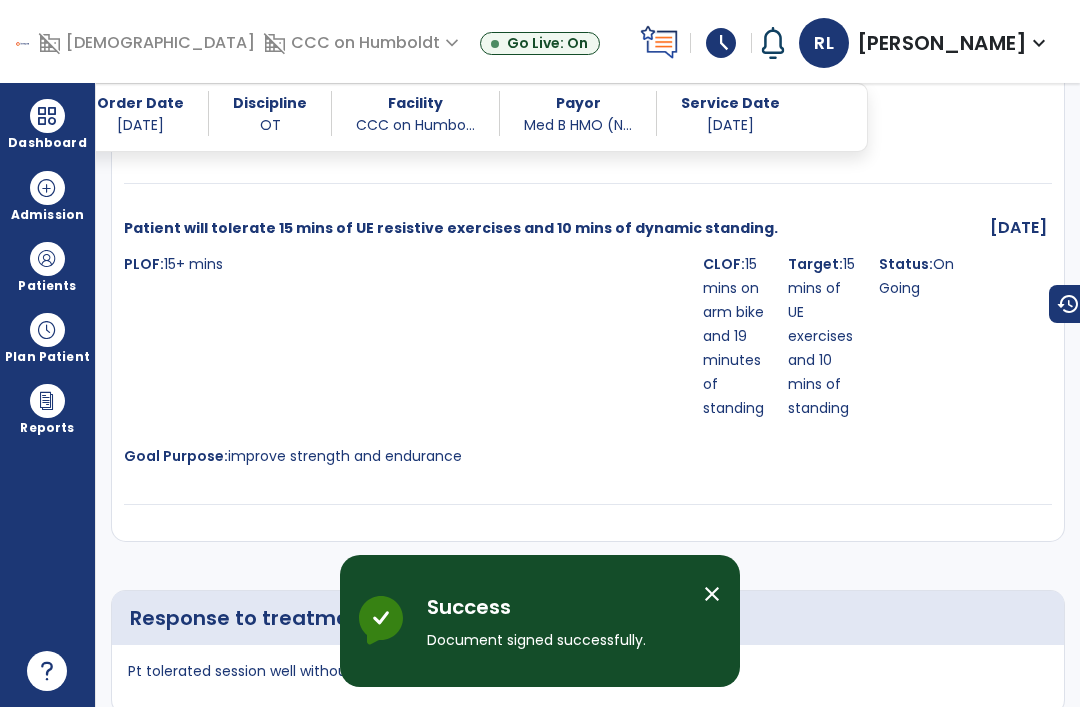 scroll, scrollTop: 64, scrollLeft: 0, axis: vertical 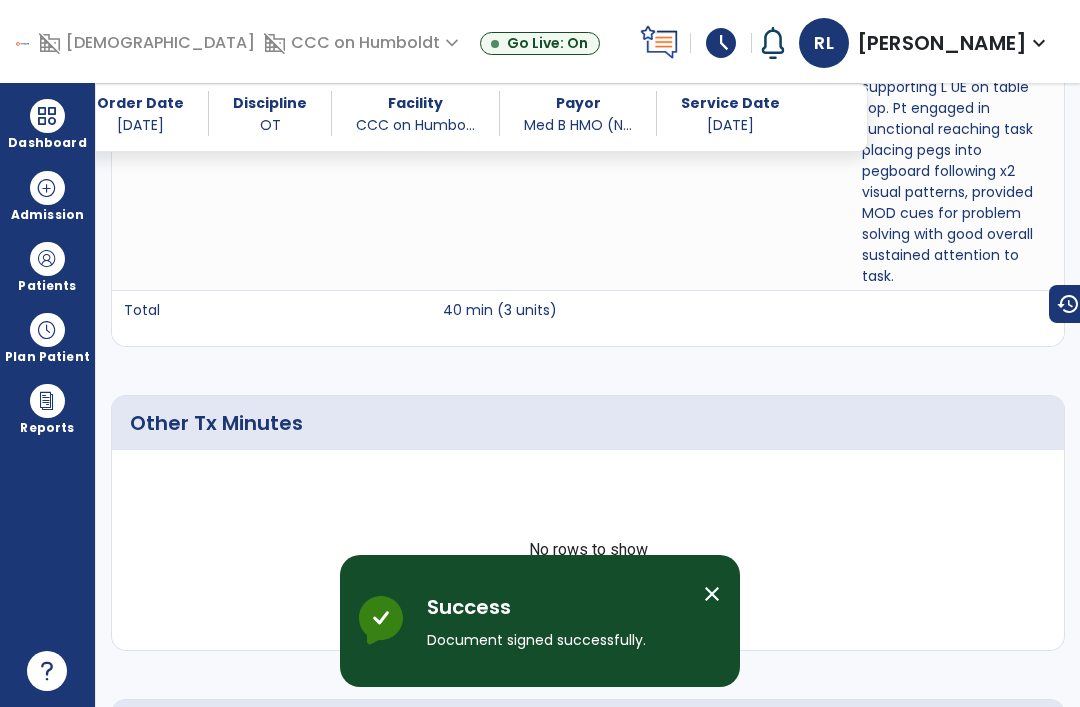click at bounding box center (47, 116) 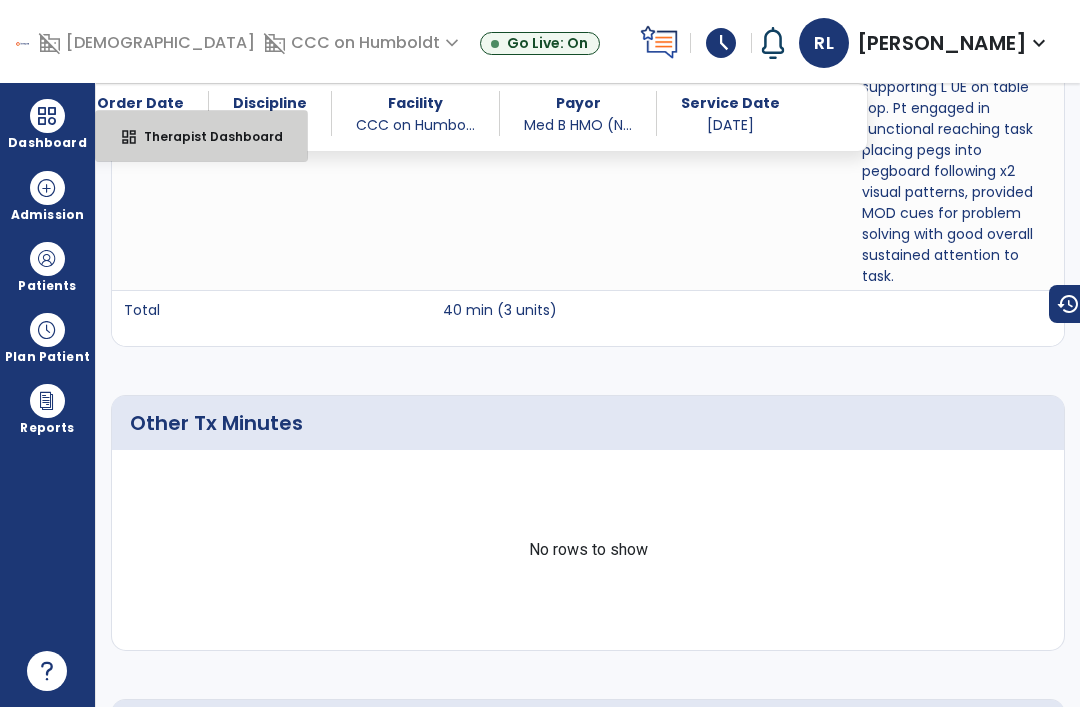 click on "dashboard" at bounding box center (129, 137) 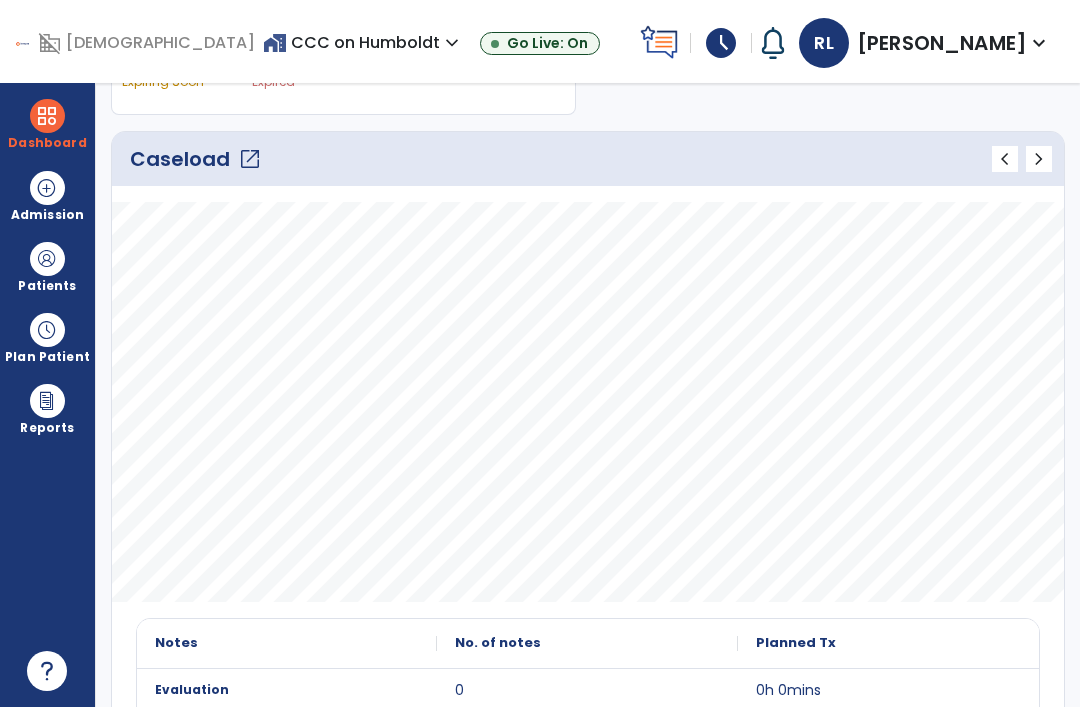 scroll, scrollTop: 162, scrollLeft: 0, axis: vertical 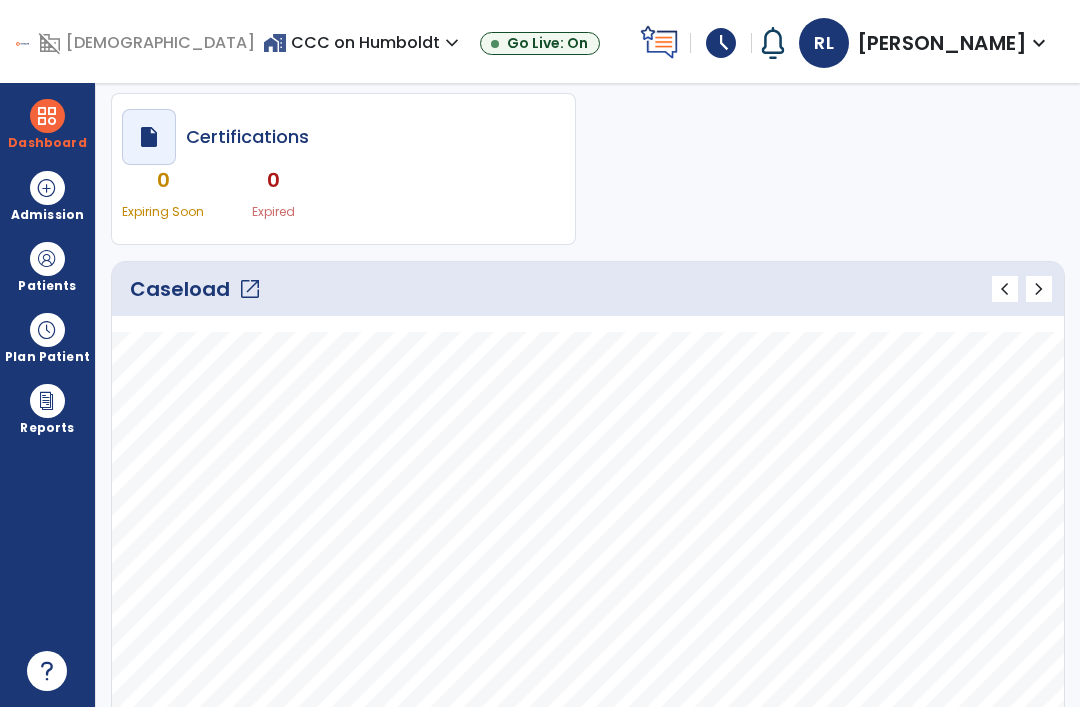 click on "open_in_new" 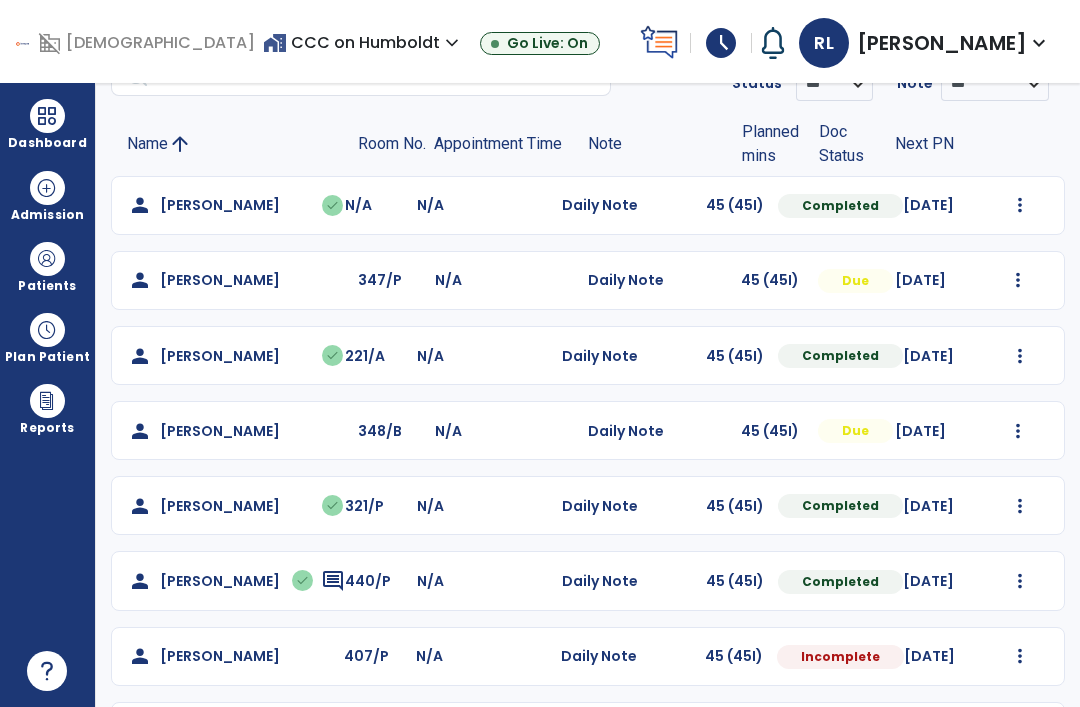 scroll, scrollTop: 109, scrollLeft: 0, axis: vertical 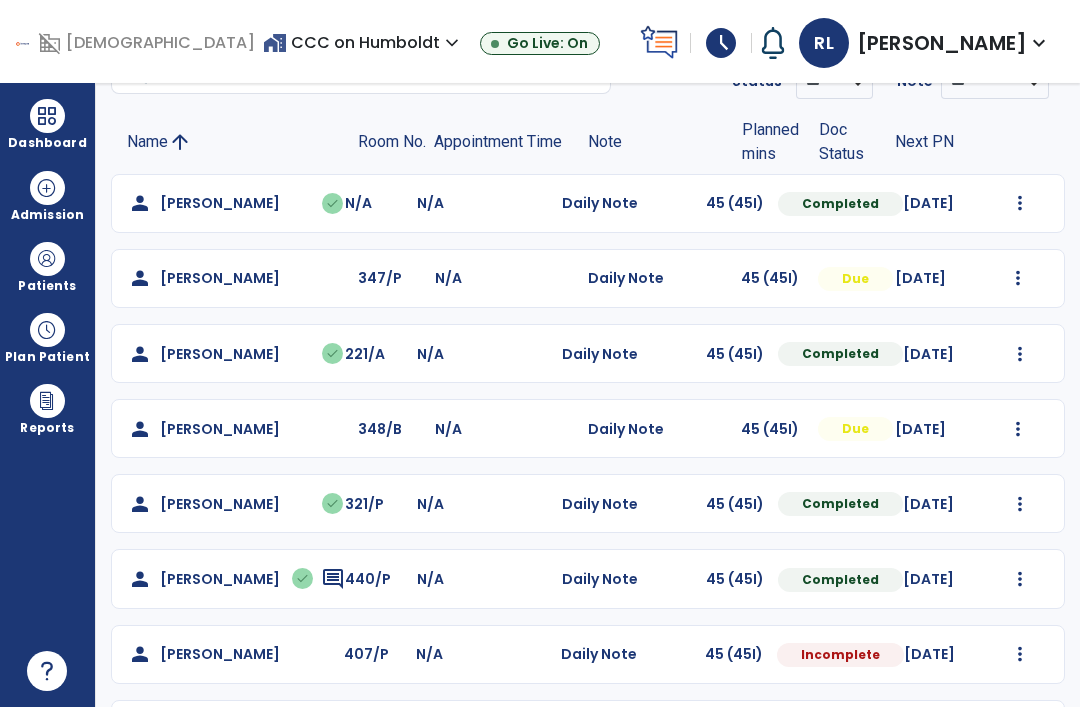 click at bounding box center [1020, 203] 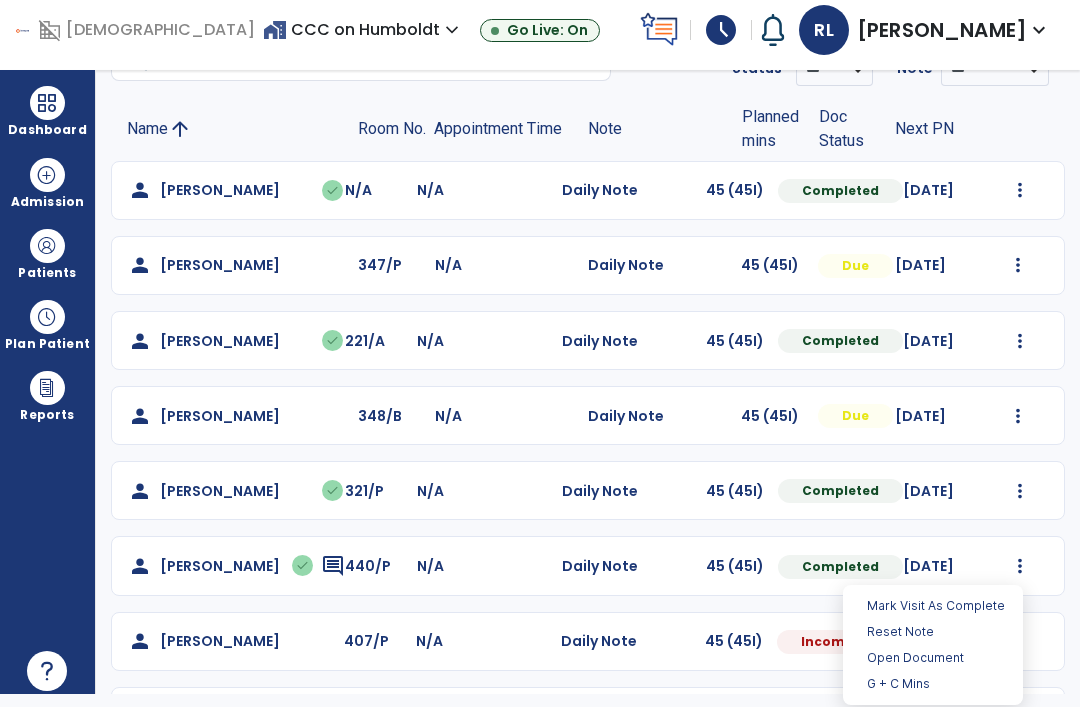 click on "Open Document" at bounding box center (933, 658) 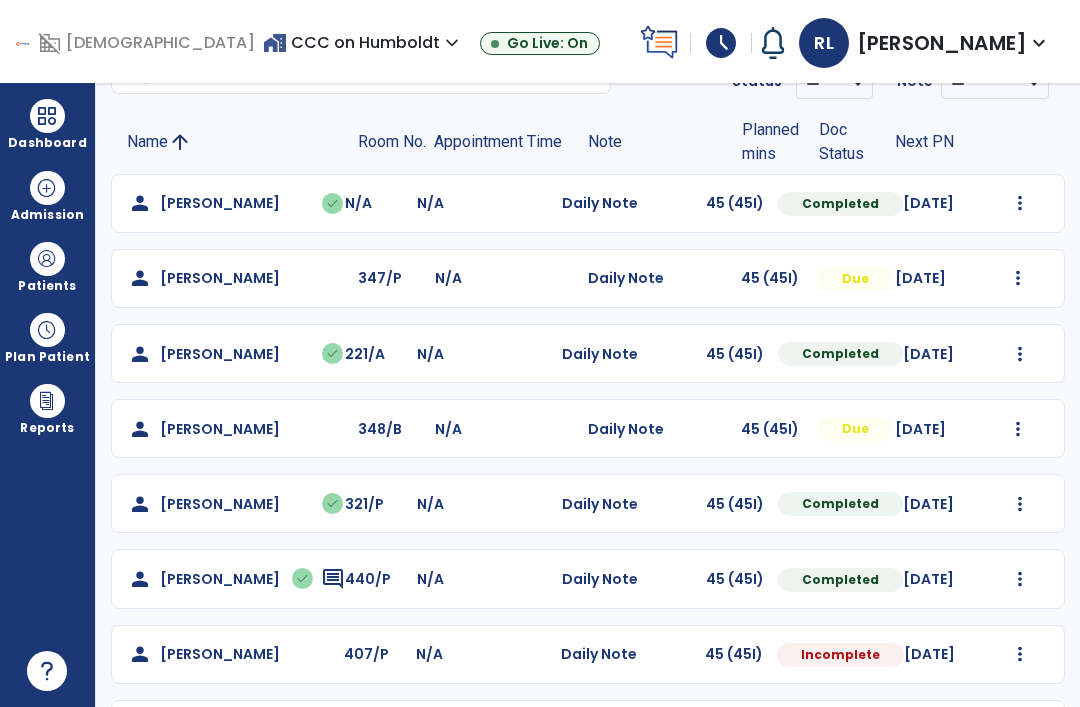 select on "*" 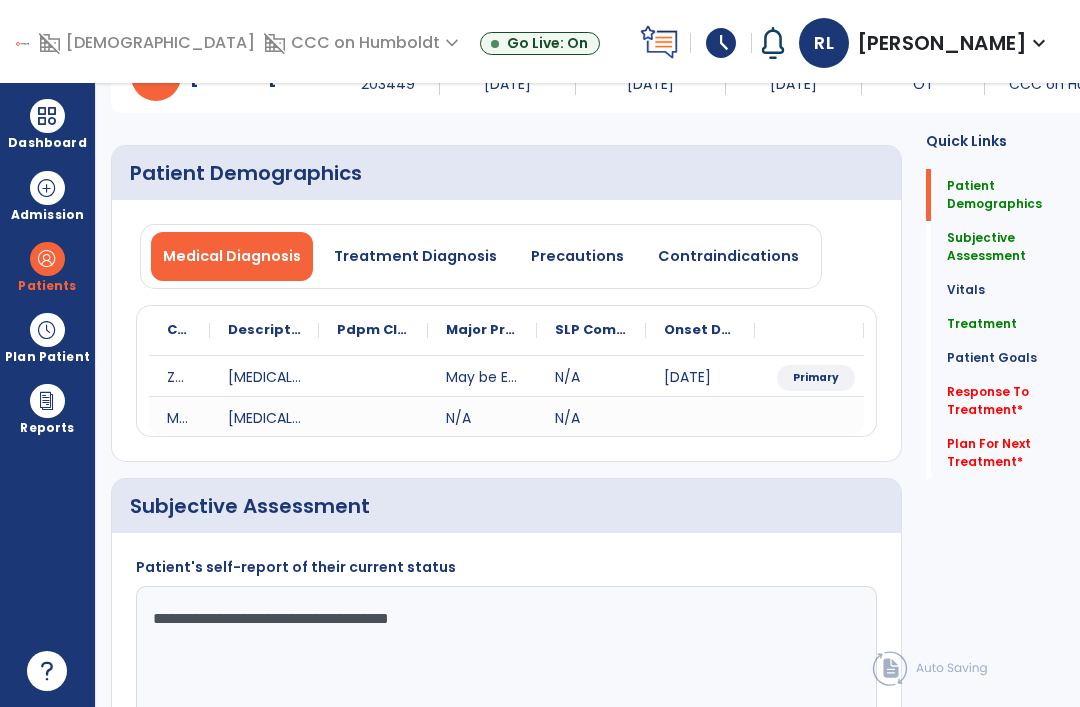 click on "Response To Treatment   *" 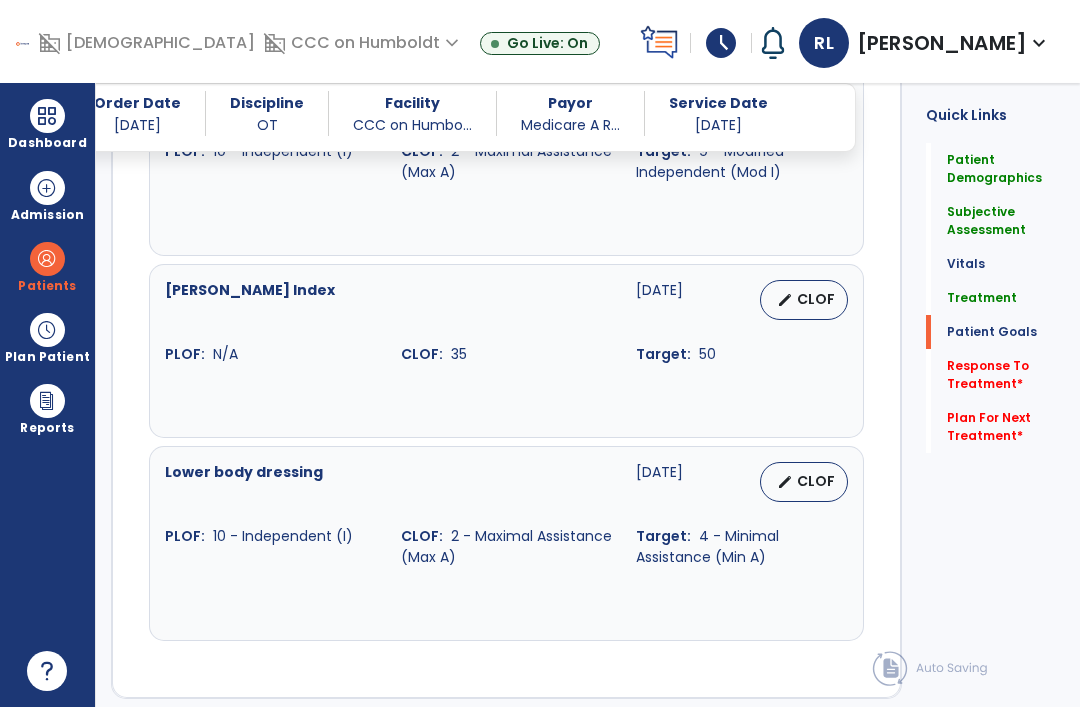 scroll, scrollTop: 2720, scrollLeft: 0, axis: vertical 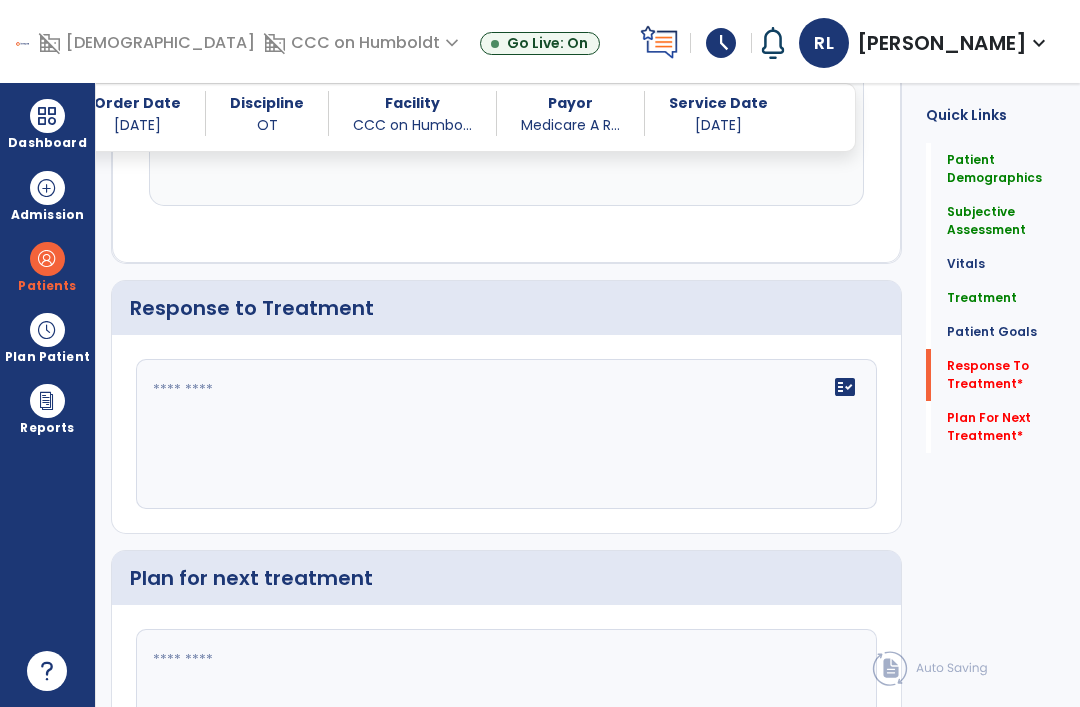click on "Treatment" 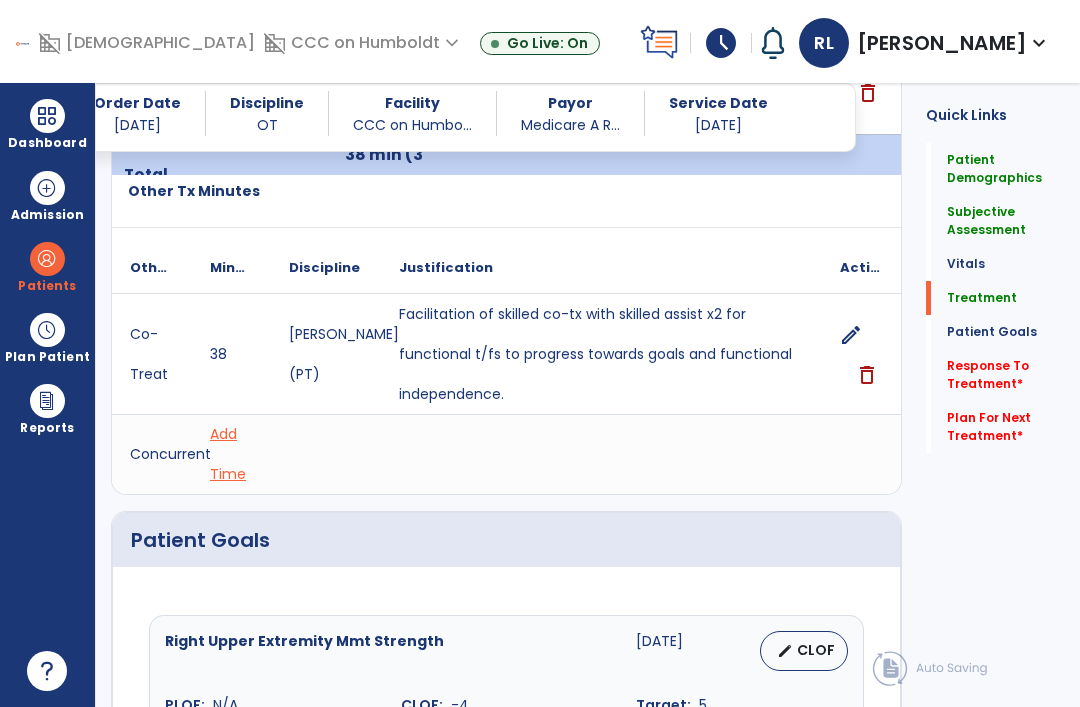 scroll, scrollTop: 1139, scrollLeft: 0, axis: vertical 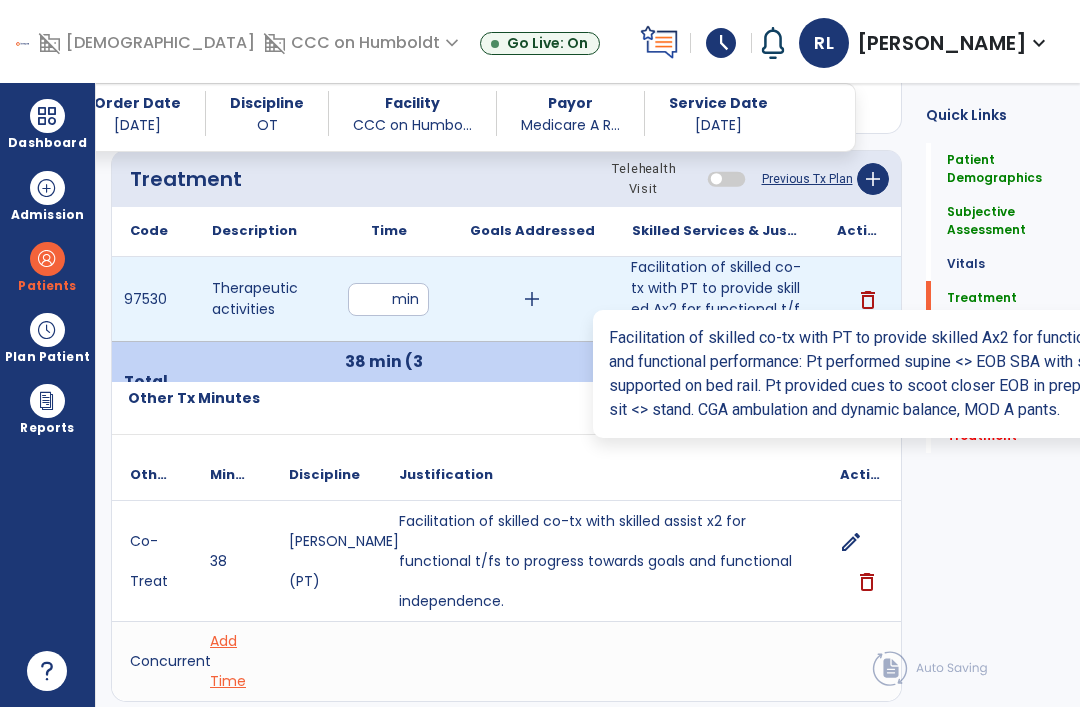 click on "Facilitation of skilled co-tx with PT to provide skilled Ax2 for functional t/fs to progress towards..." at bounding box center (716, 299) 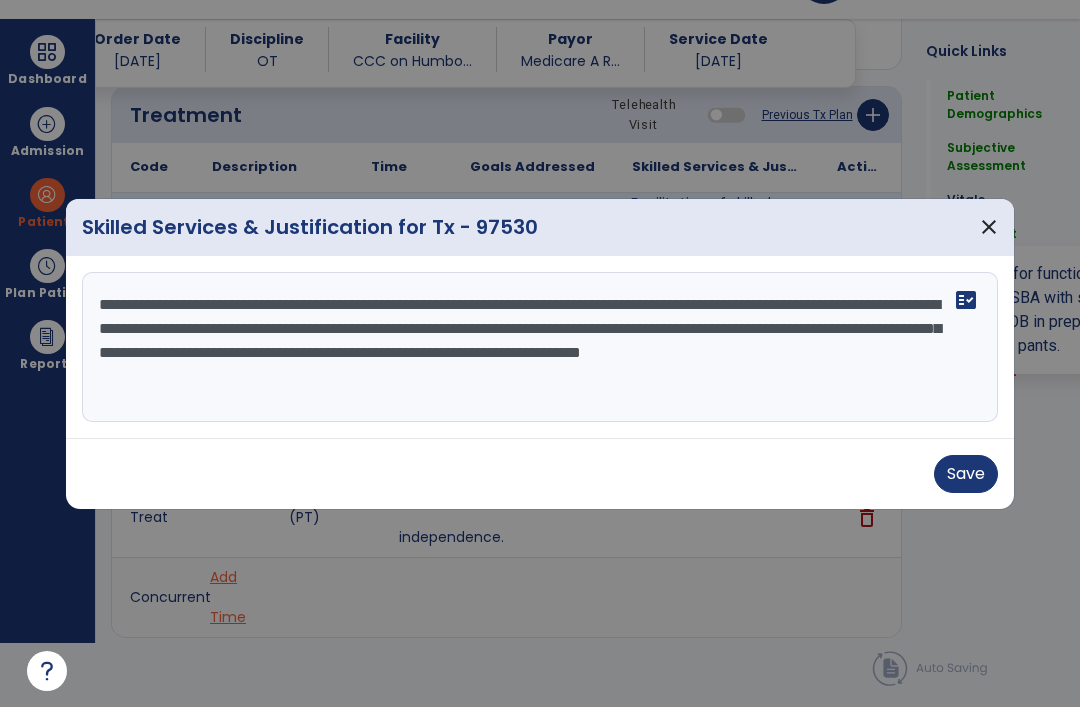 click on "**********" at bounding box center [540, 347] 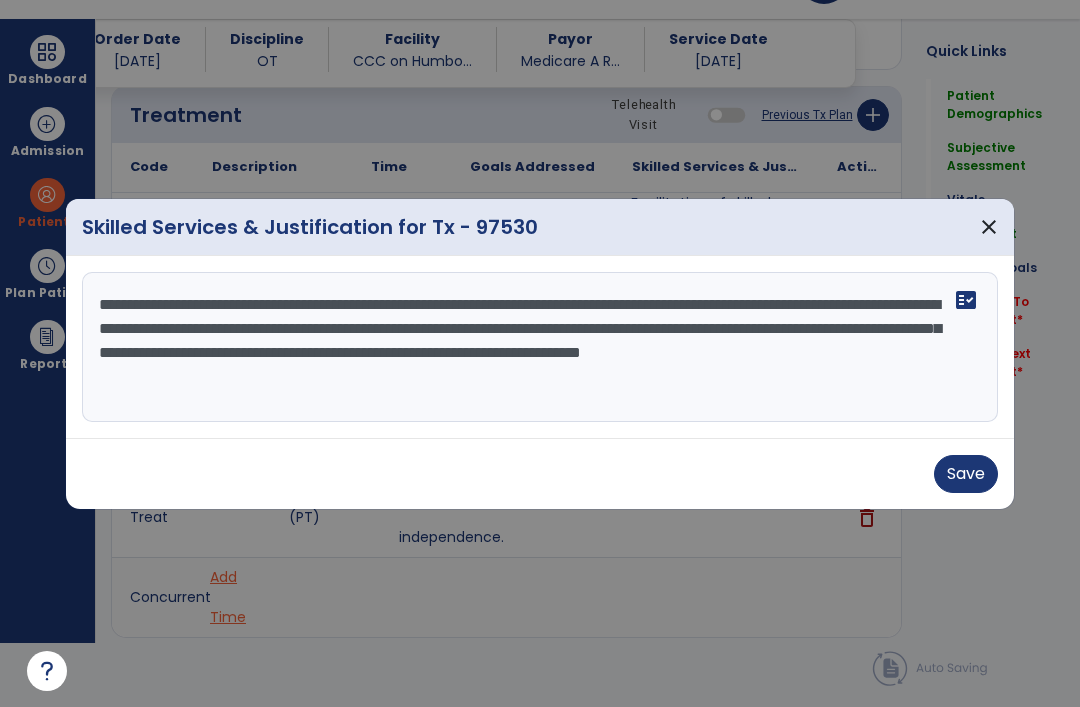 click on "**********" at bounding box center (540, 347) 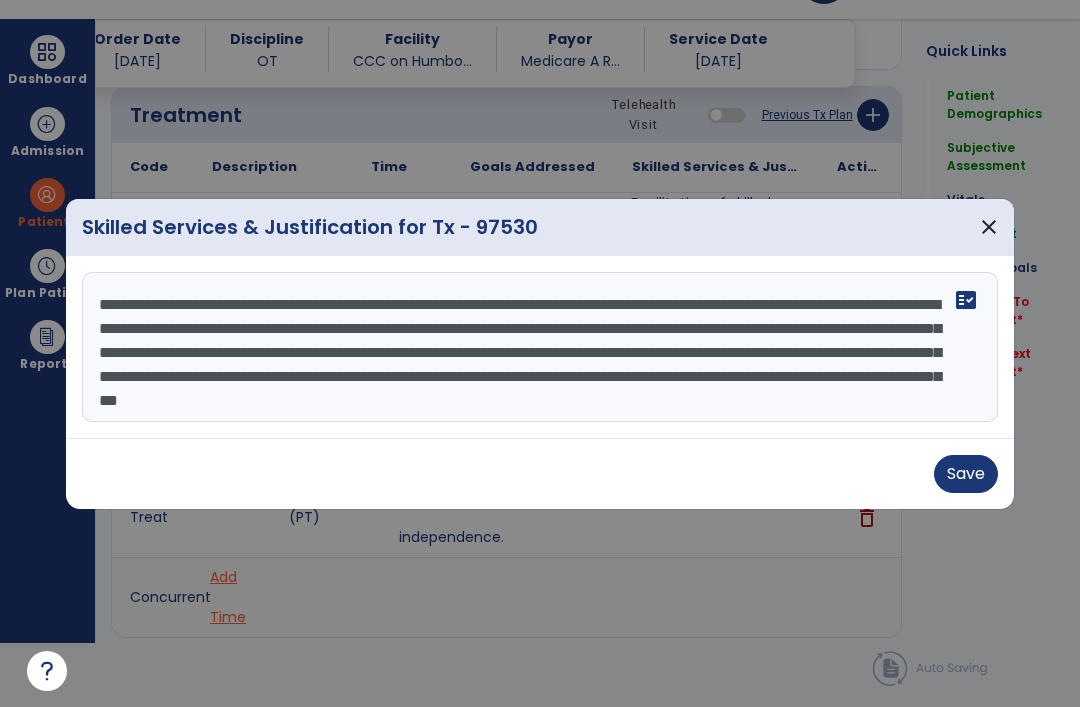 scroll, scrollTop: 16, scrollLeft: 0, axis: vertical 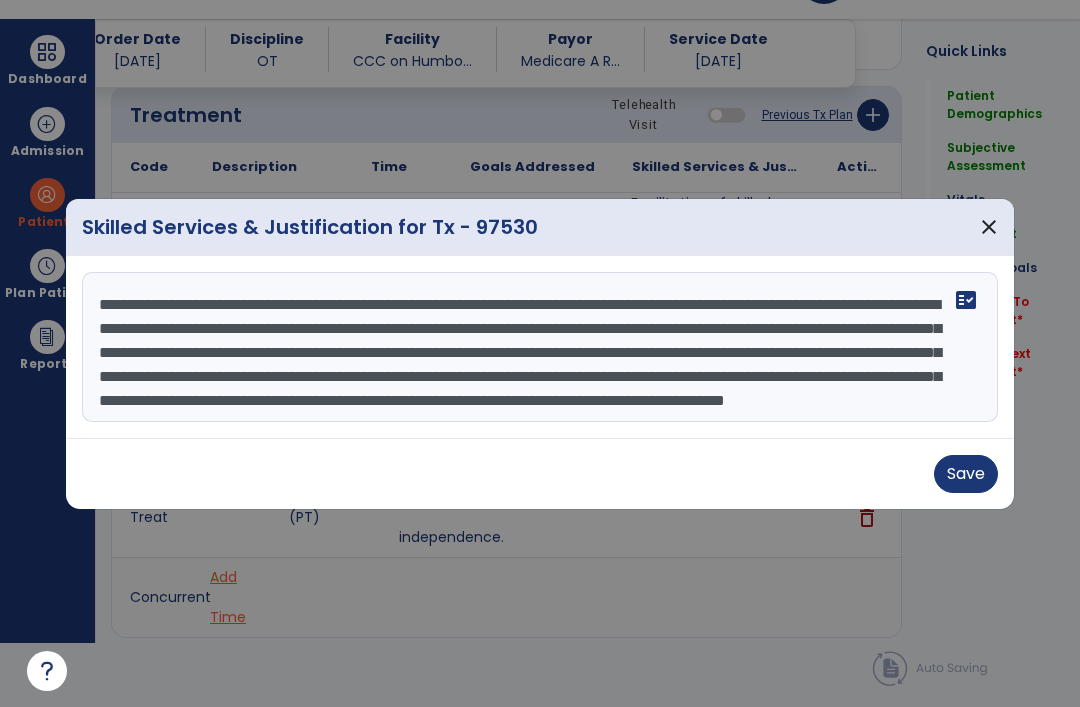 click on "**********" at bounding box center [540, 347] 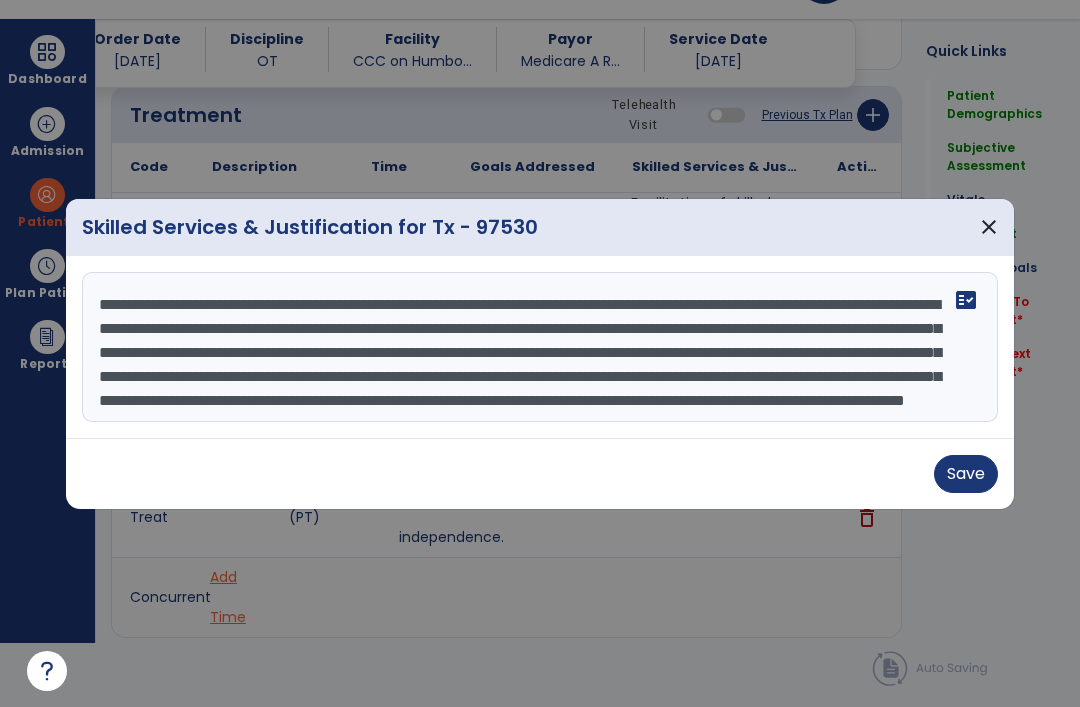 click on "**********" at bounding box center (540, 347) 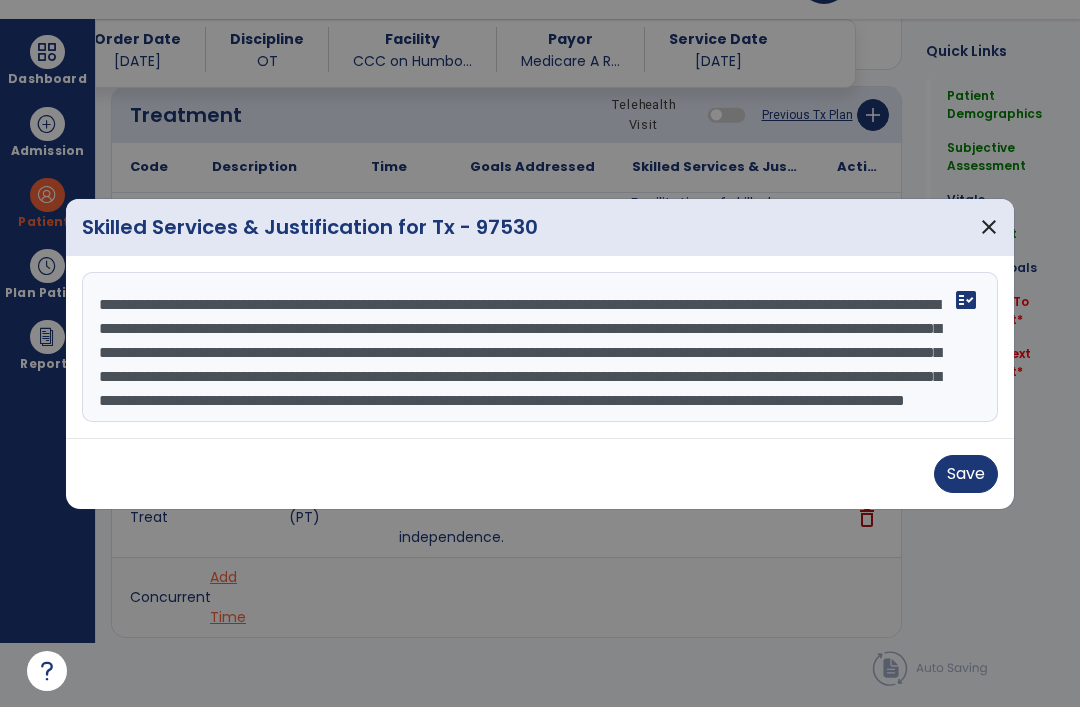 click on "**********" at bounding box center (540, 347) 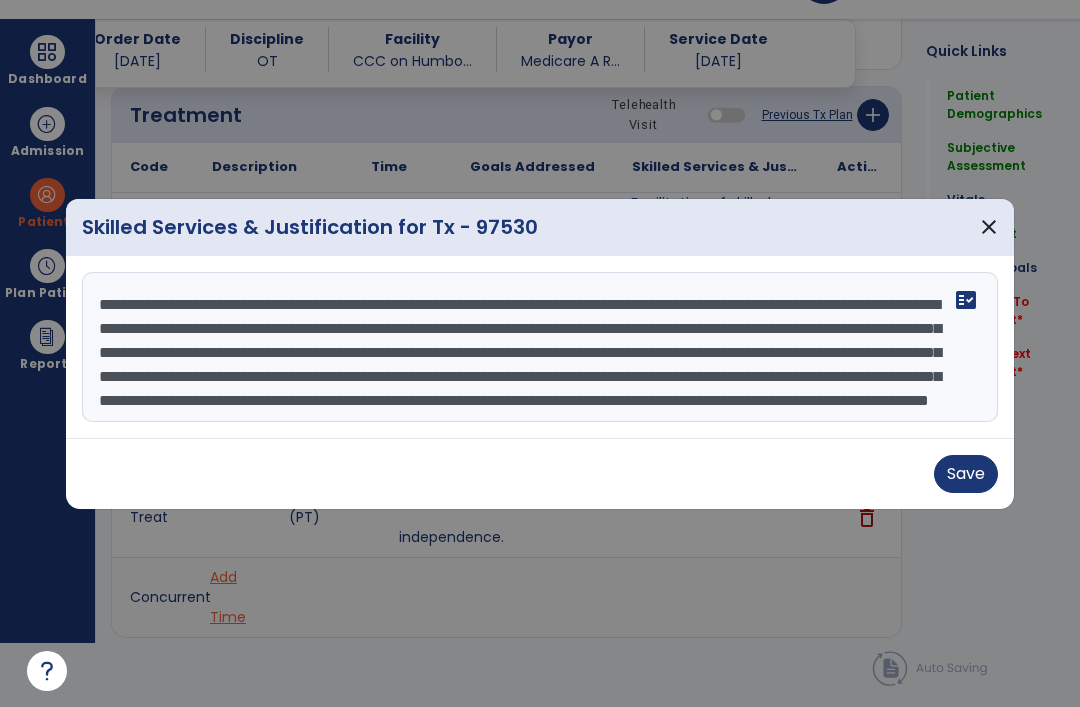 click on "**********" at bounding box center (540, 347) 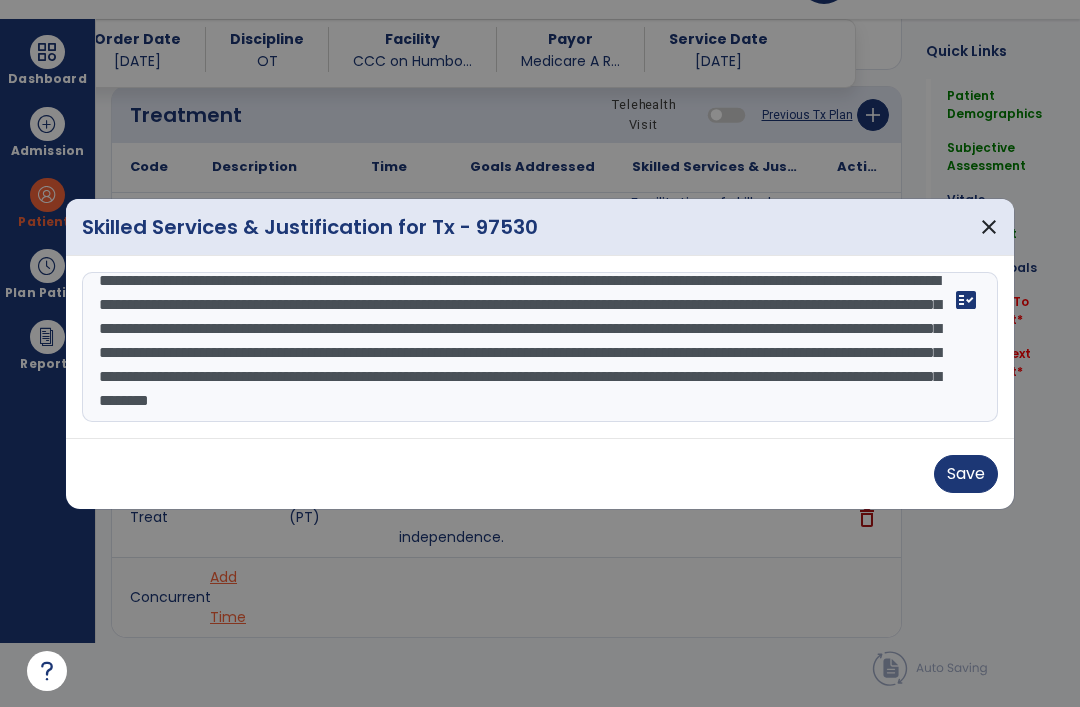 type on "**********" 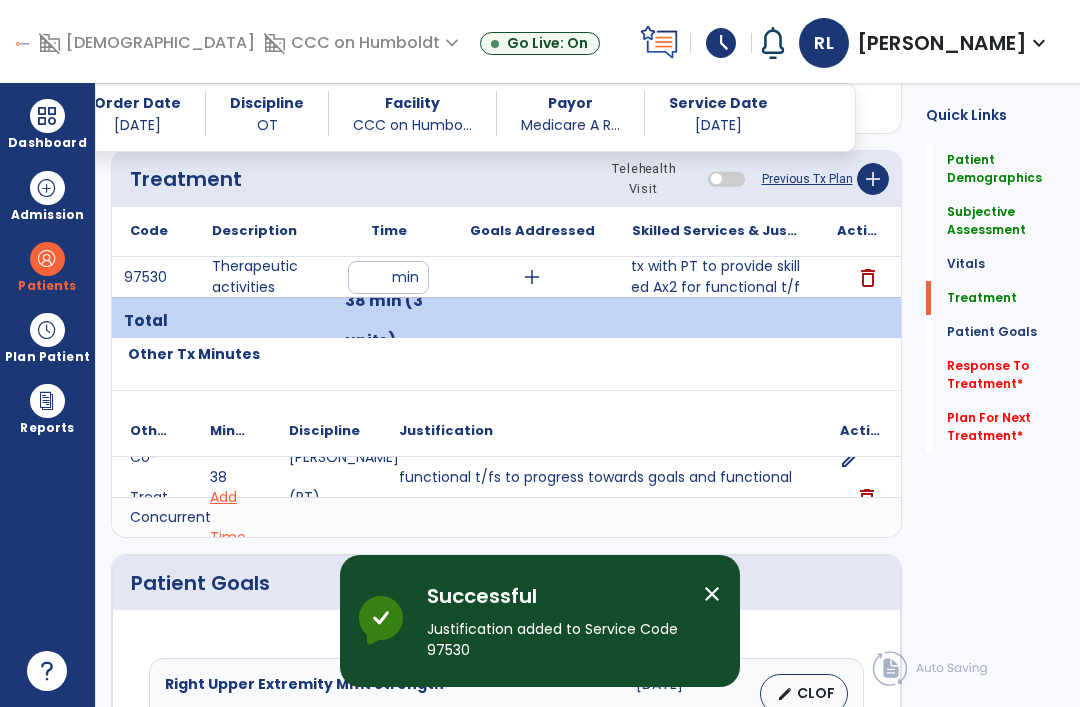 scroll, scrollTop: 64, scrollLeft: 0, axis: vertical 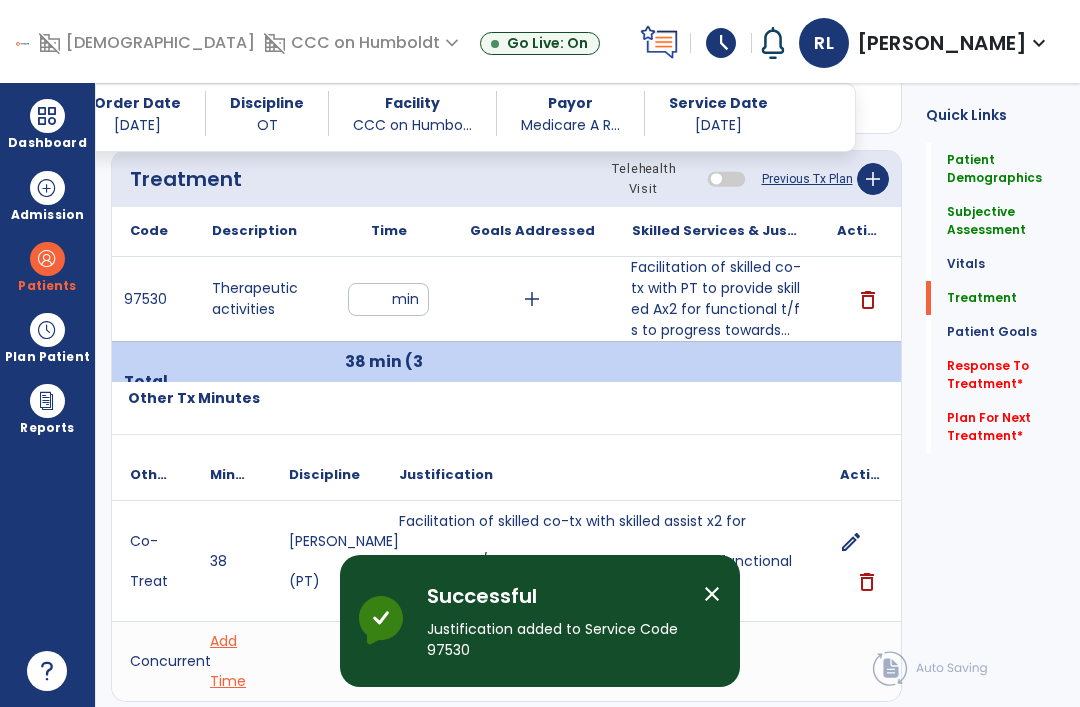 click on "Response To Treatment   *" 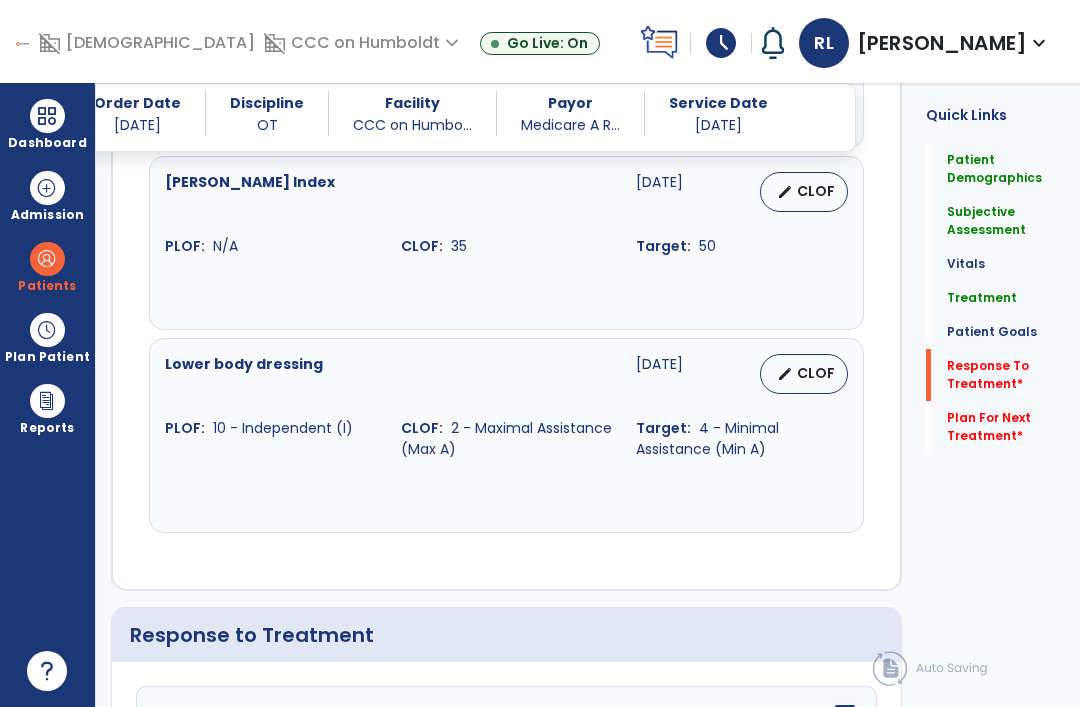 scroll, scrollTop: 2701, scrollLeft: 0, axis: vertical 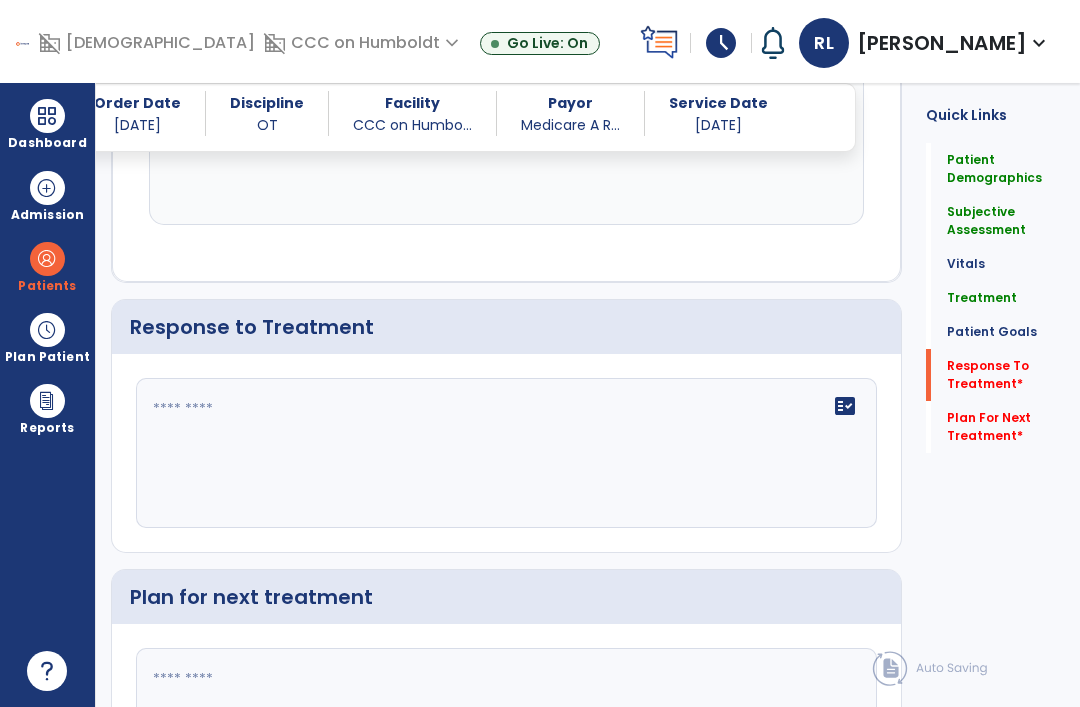 click on "fact_check" 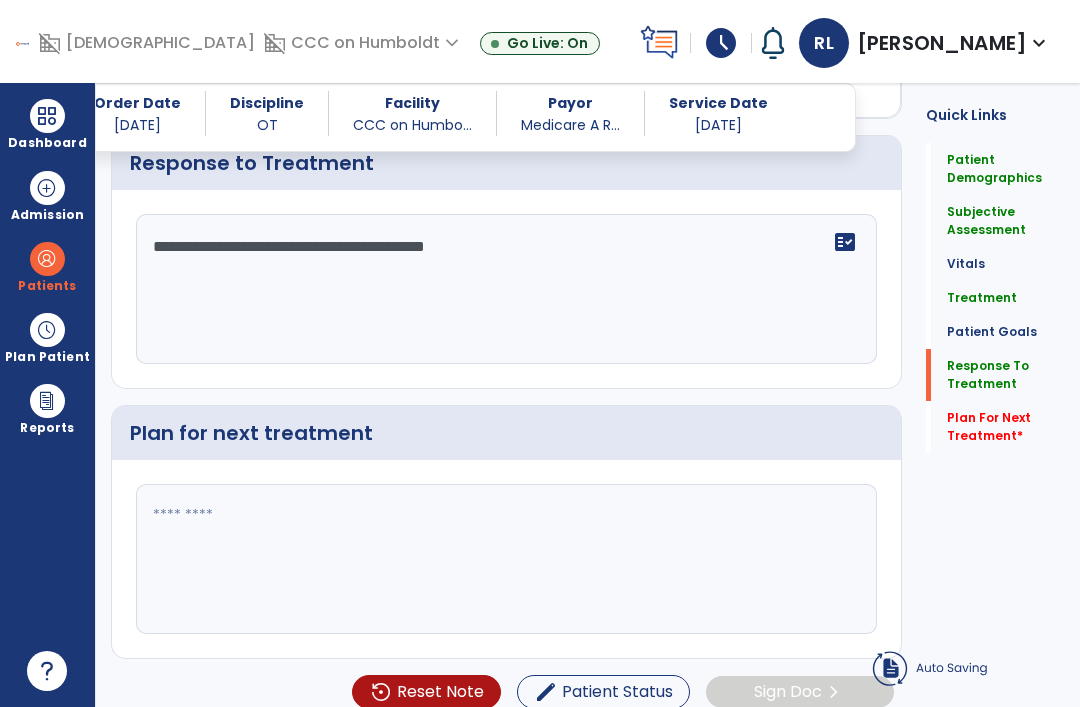 scroll, scrollTop: 2656, scrollLeft: 0, axis: vertical 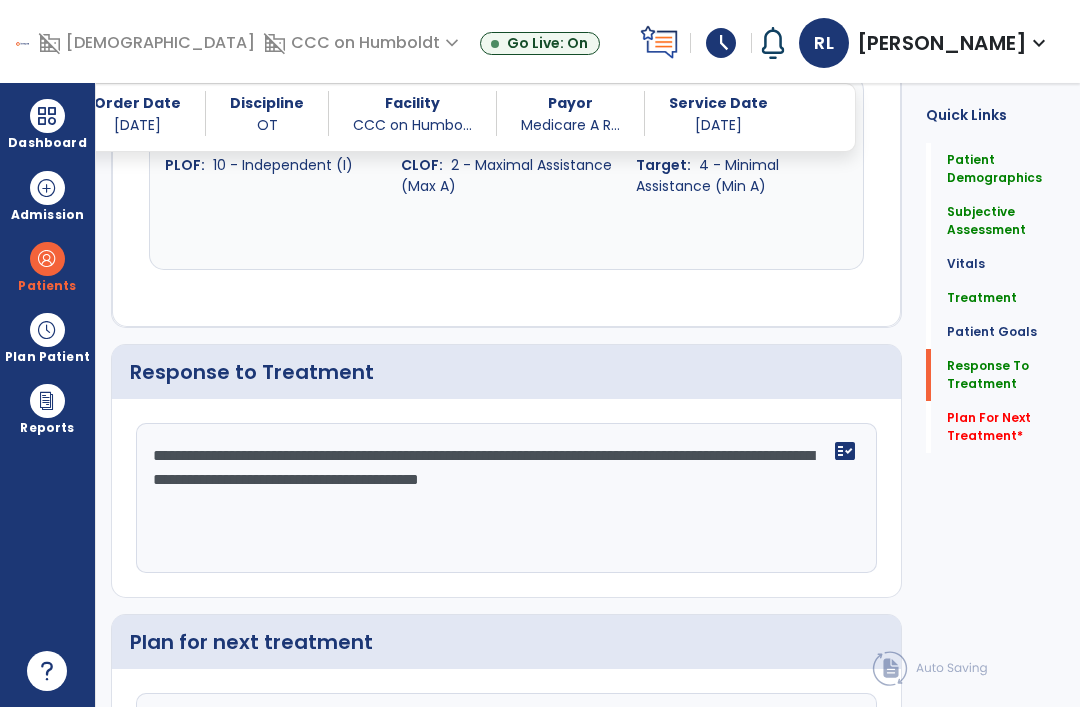 type on "**********" 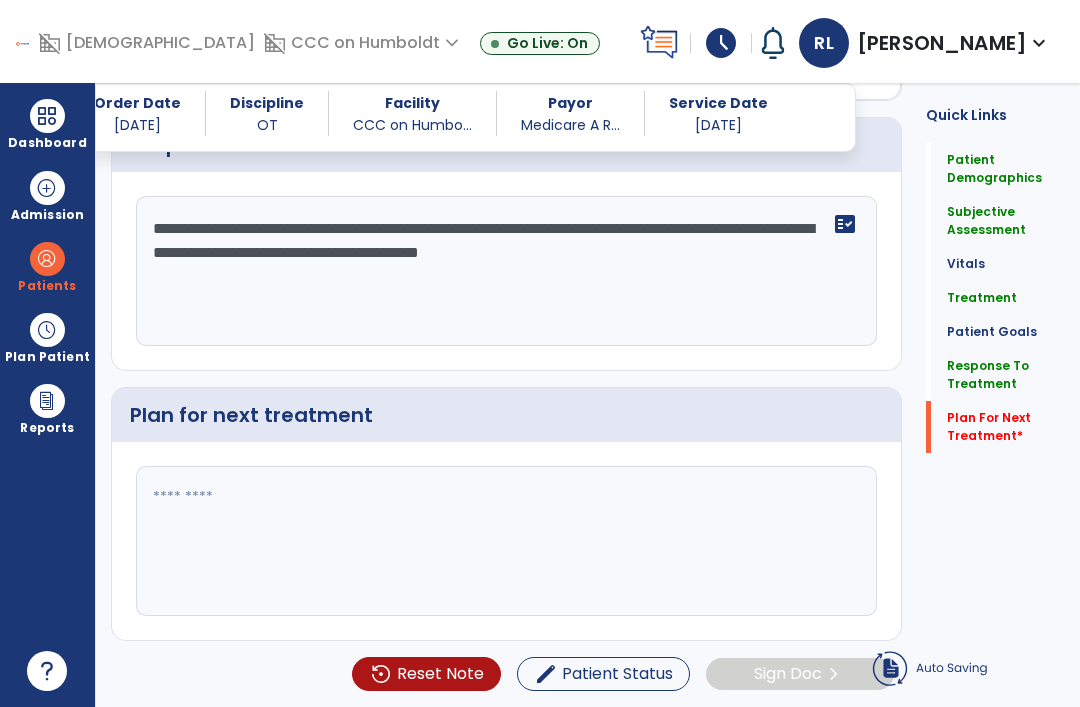 scroll, scrollTop: 2656, scrollLeft: 0, axis: vertical 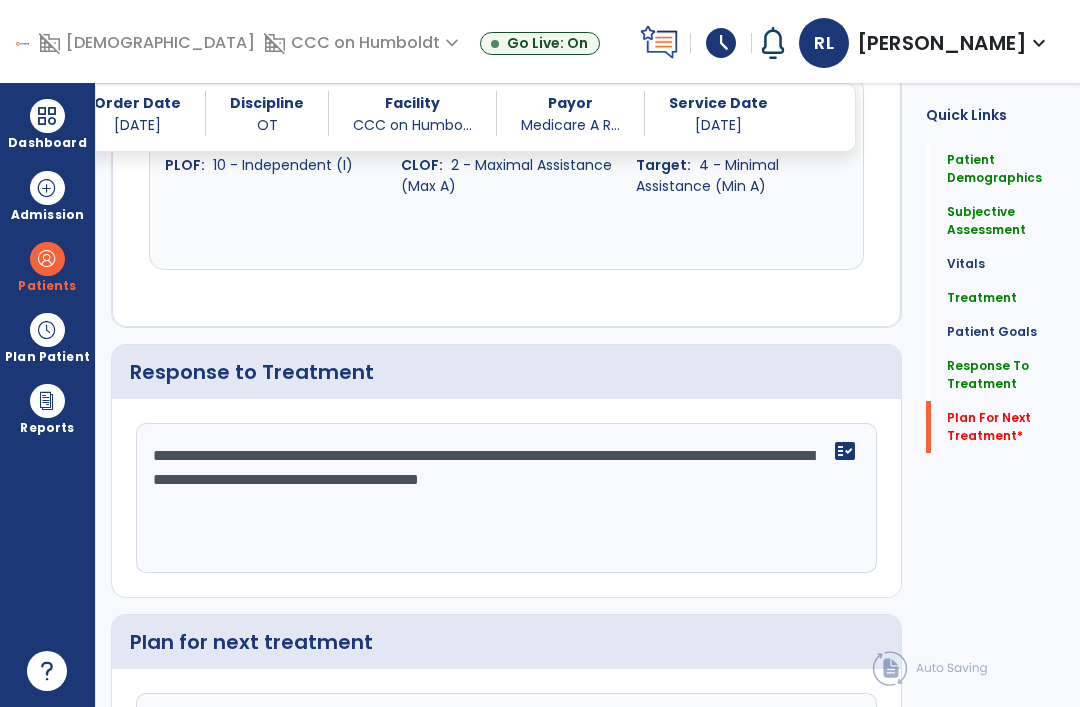 click on "Plan for next treatment" 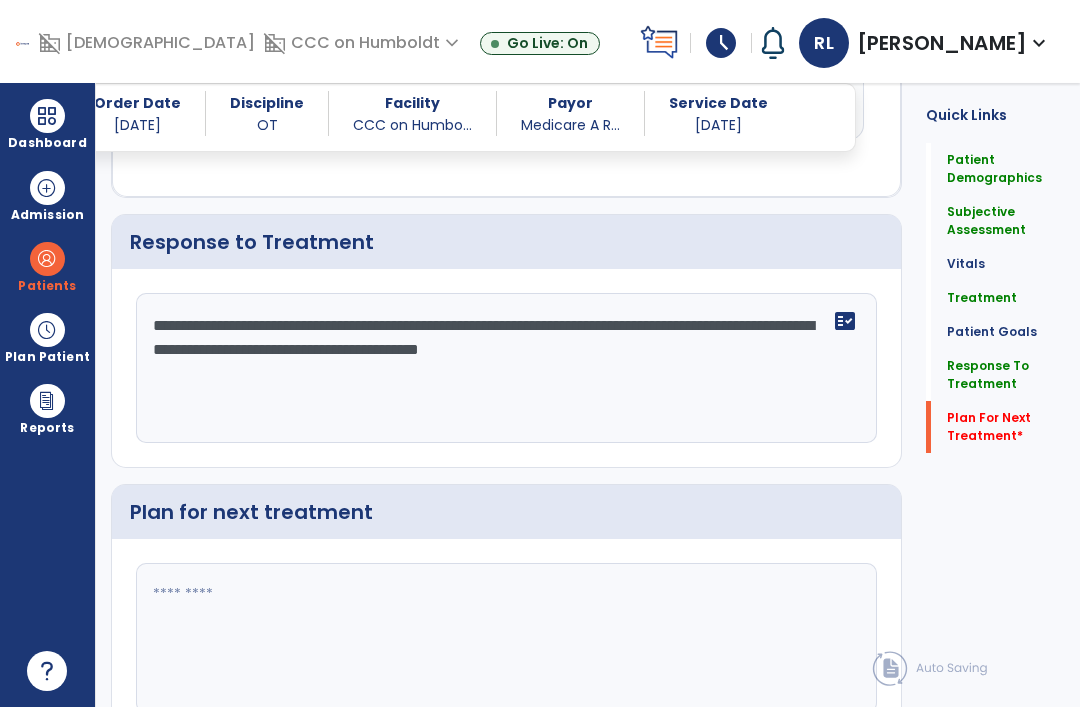 scroll, scrollTop: 2820, scrollLeft: 0, axis: vertical 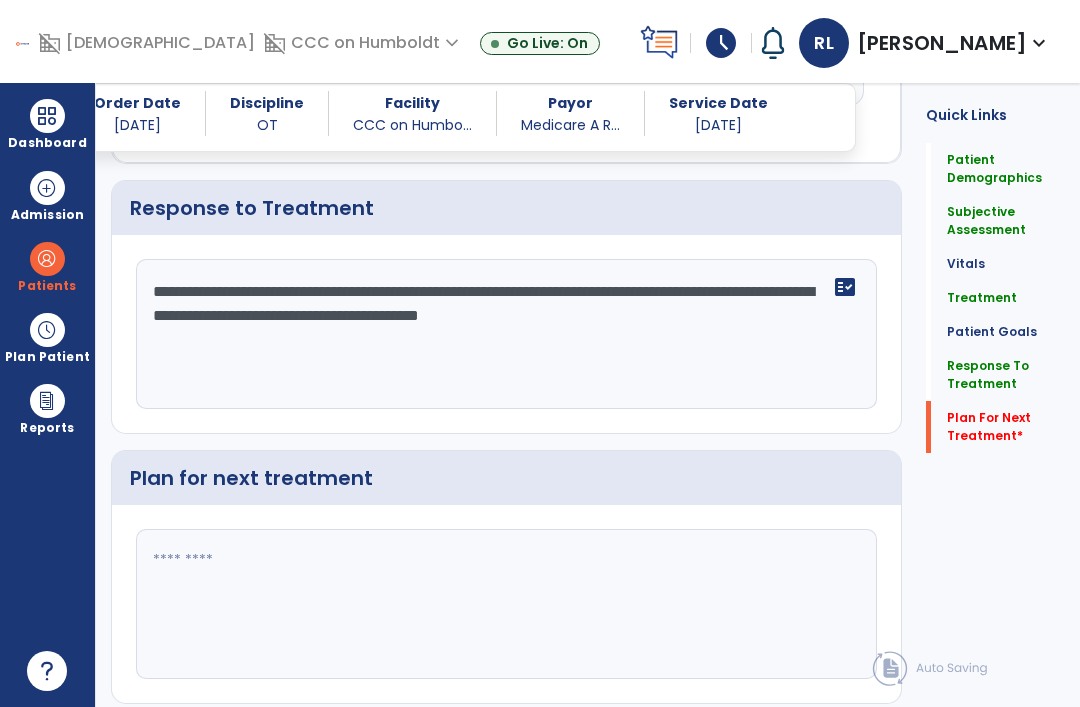 click 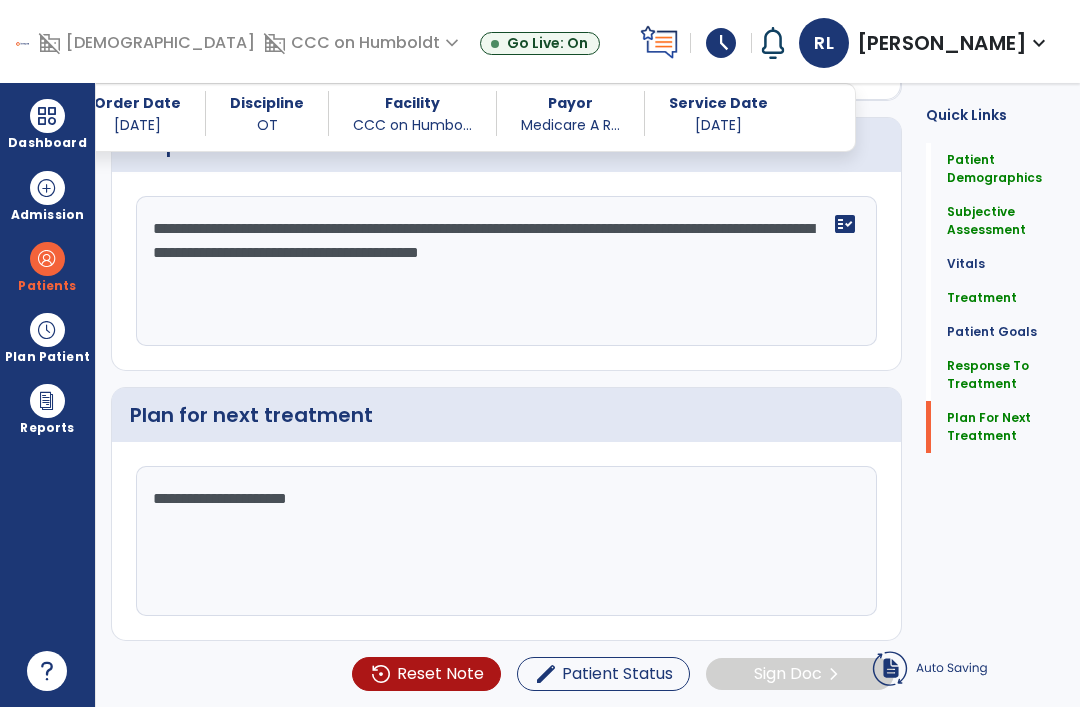 scroll, scrollTop: 2656, scrollLeft: 0, axis: vertical 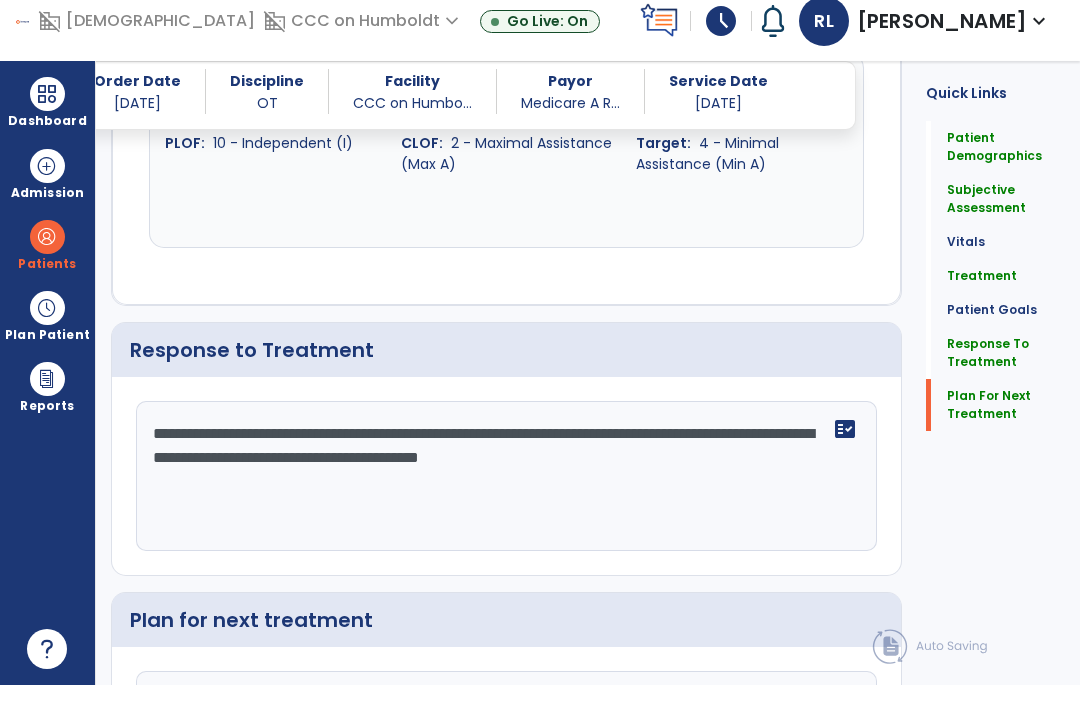 type on "**********" 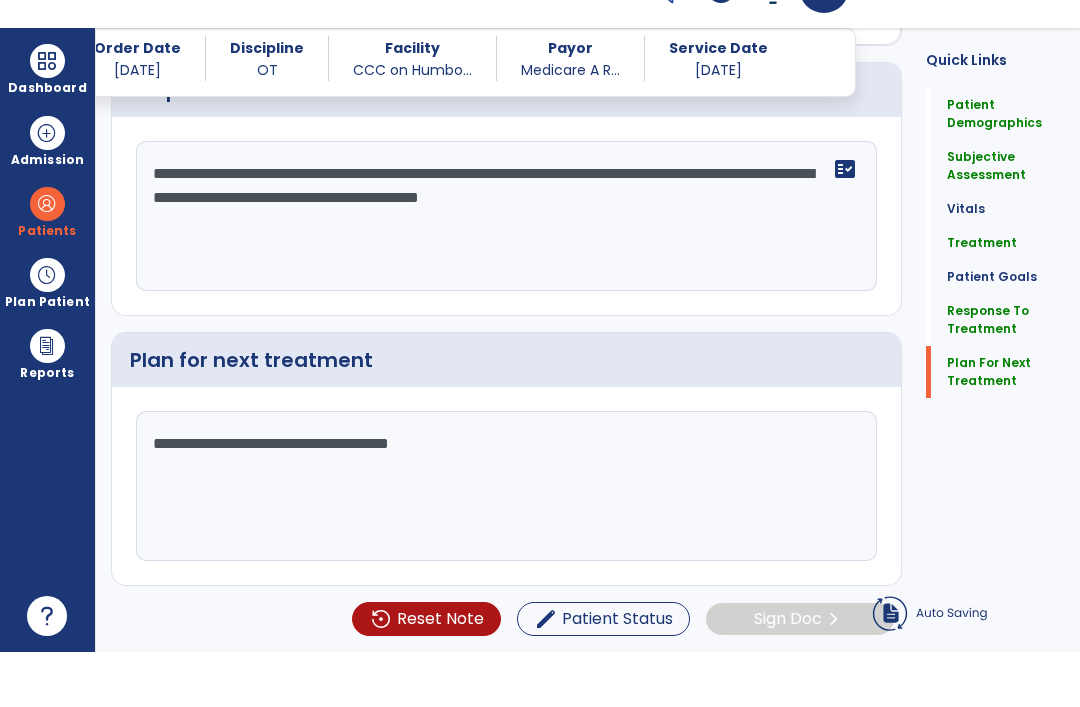 scroll, scrollTop: 2656, scrollLeft: 0, axis: vertical 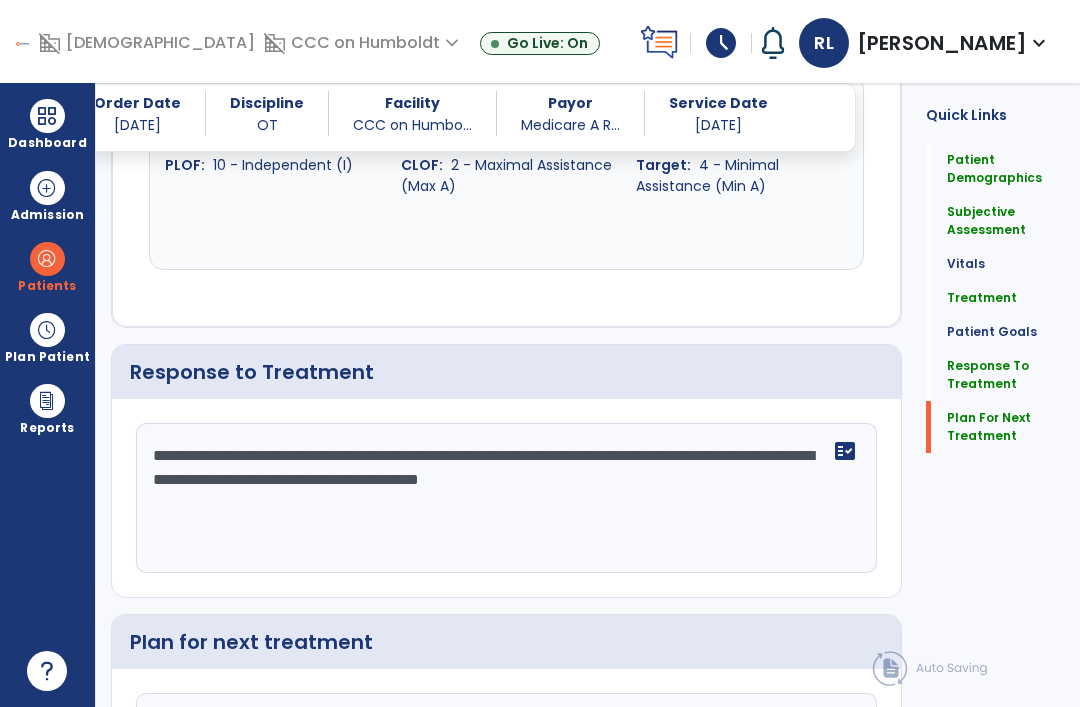 click on "Plan For Next Treatment" 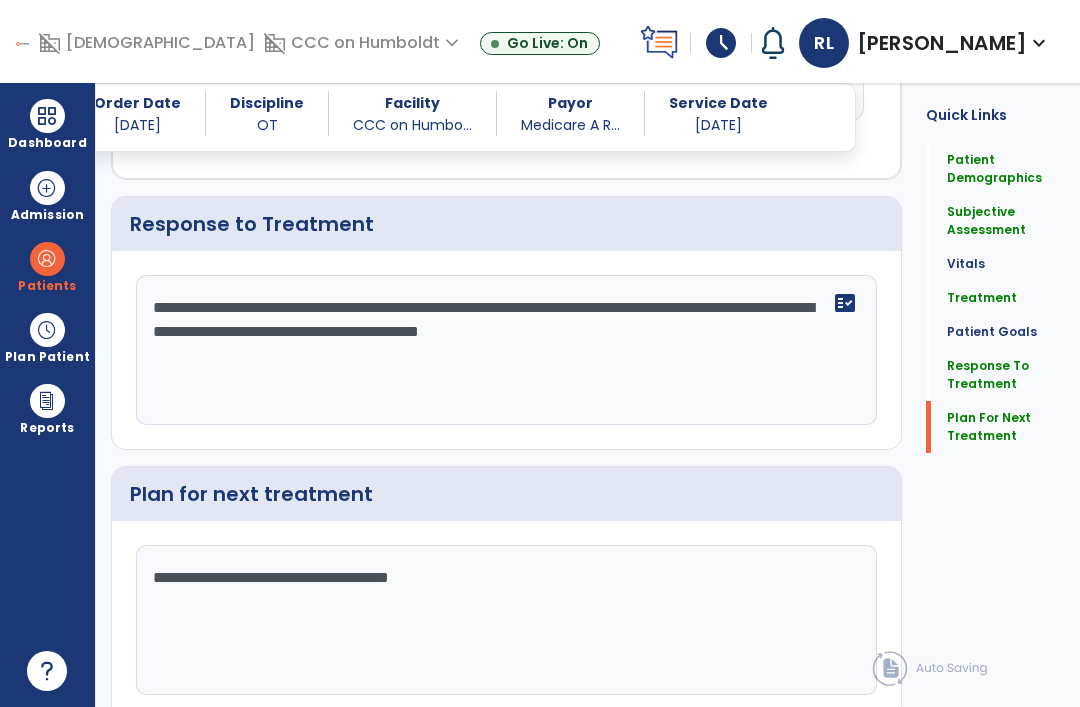 scroll, scrollTop: 2820, scrollLeft: 0, axis: vertical 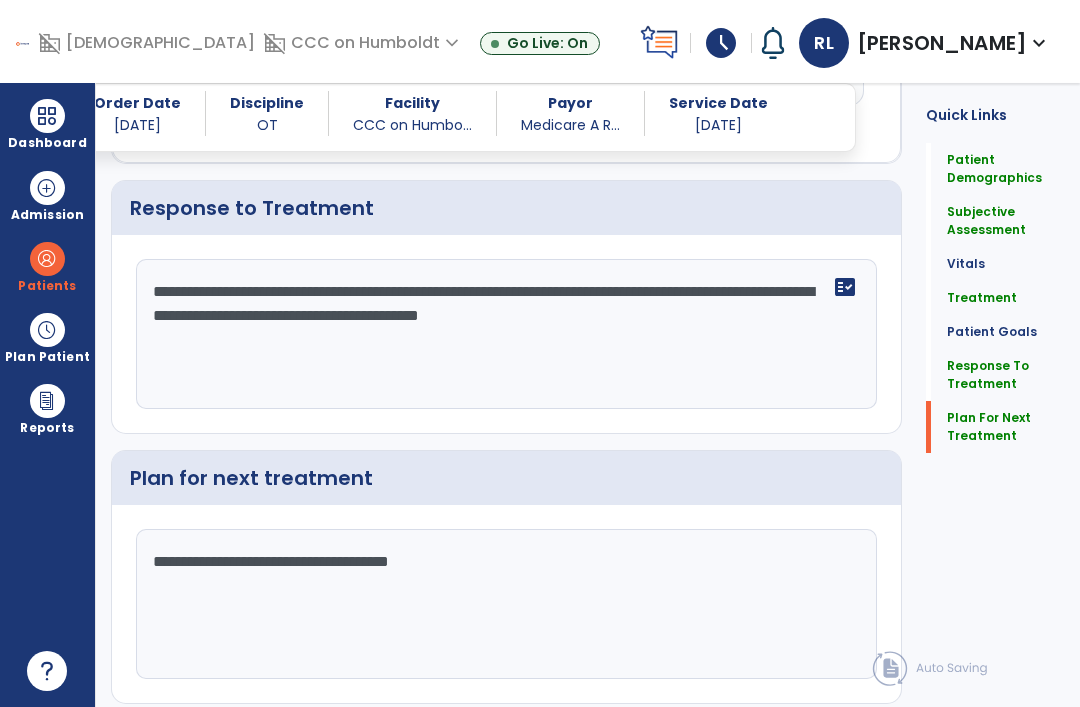 click on "Sign Doc  chevron_right" 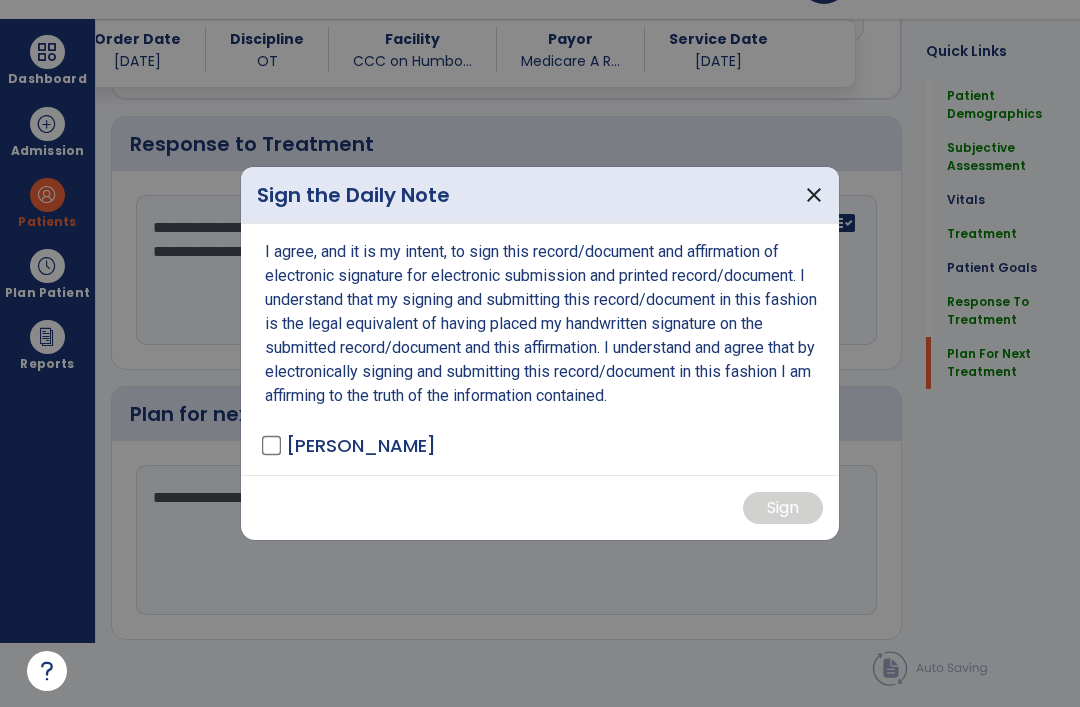 scroll, scrollTop: 0, scrollLeft: 0, axis: both 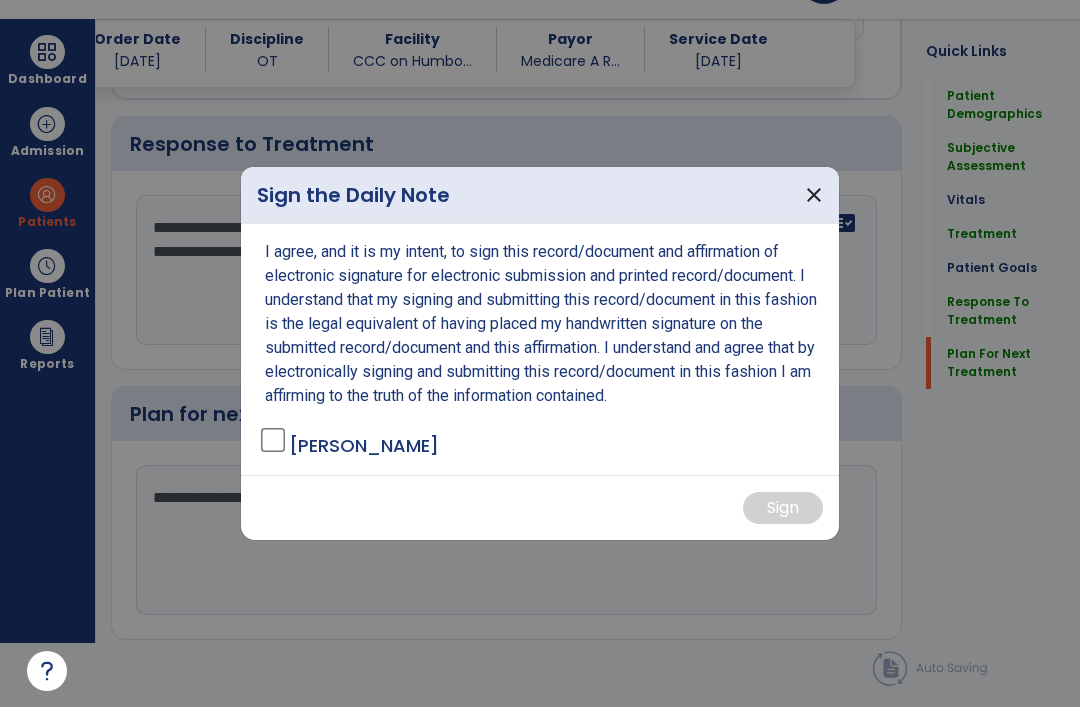 click on "I agree, and it is my intent, to sign this record/document and affirmation of electronic signature for electronic submission and printed record/document. I understand that my signing and submitting this record/document in this fashion is the legal equivalent of having placed my handwritten signature on the submitted record/document and this affirmation. I understand and agree that by electronically signing and submitting this record/document in this fashion I am affirming to the truth of the information contained.  Luchsinger, Rose  - OTA" at bounding box center [540, 349] 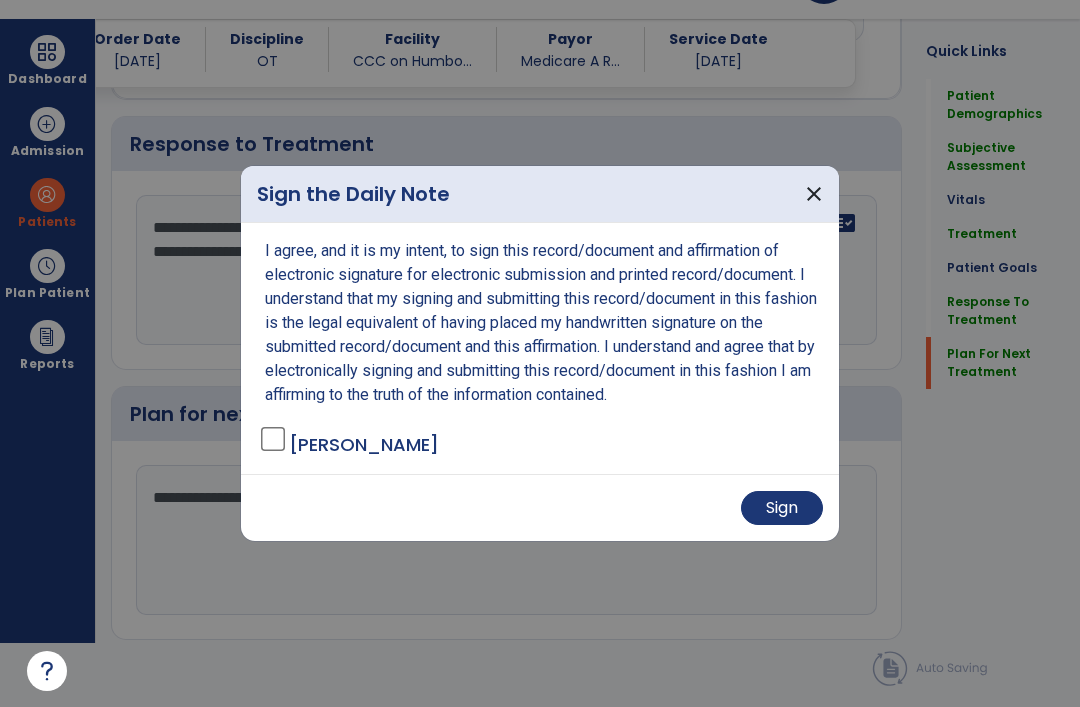 click on "Sign" at bounding box center (782, 508) 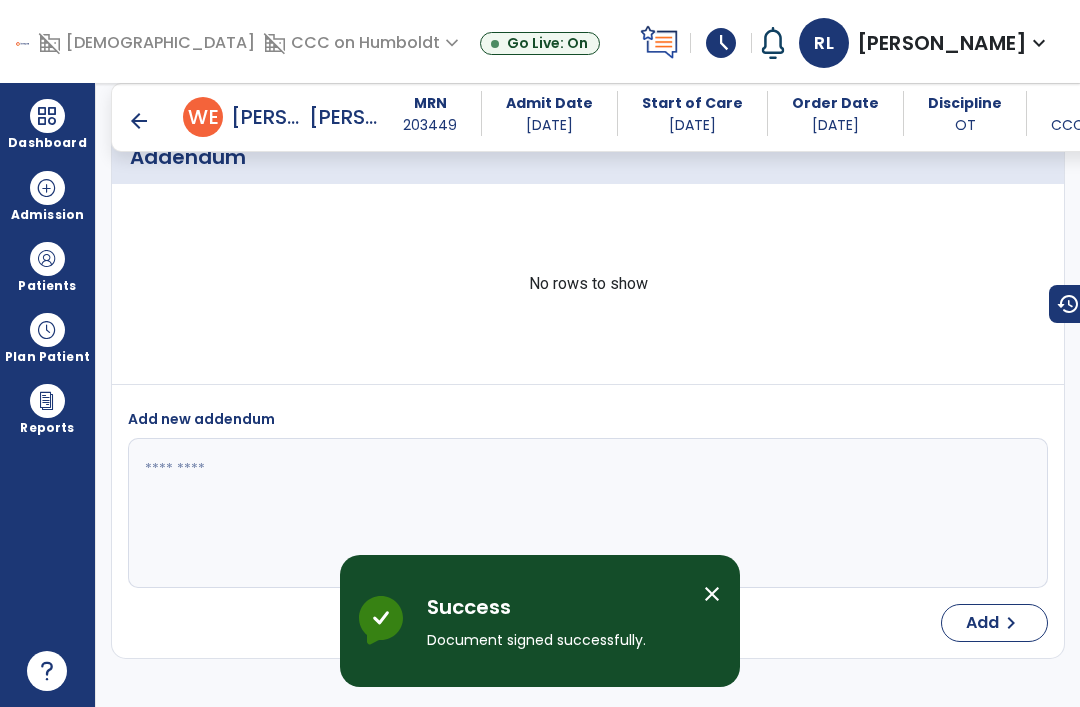 scroll, scrollTop: 64, scrollLeft: 0, axis: vertical 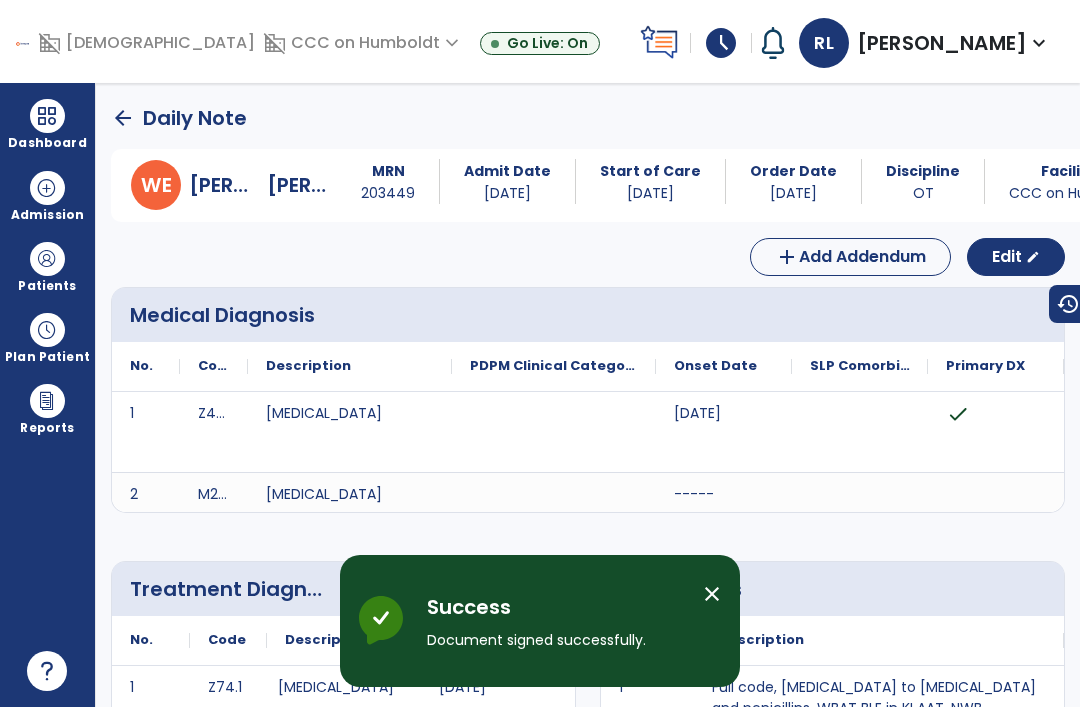 click at bounding box center [47, 116] 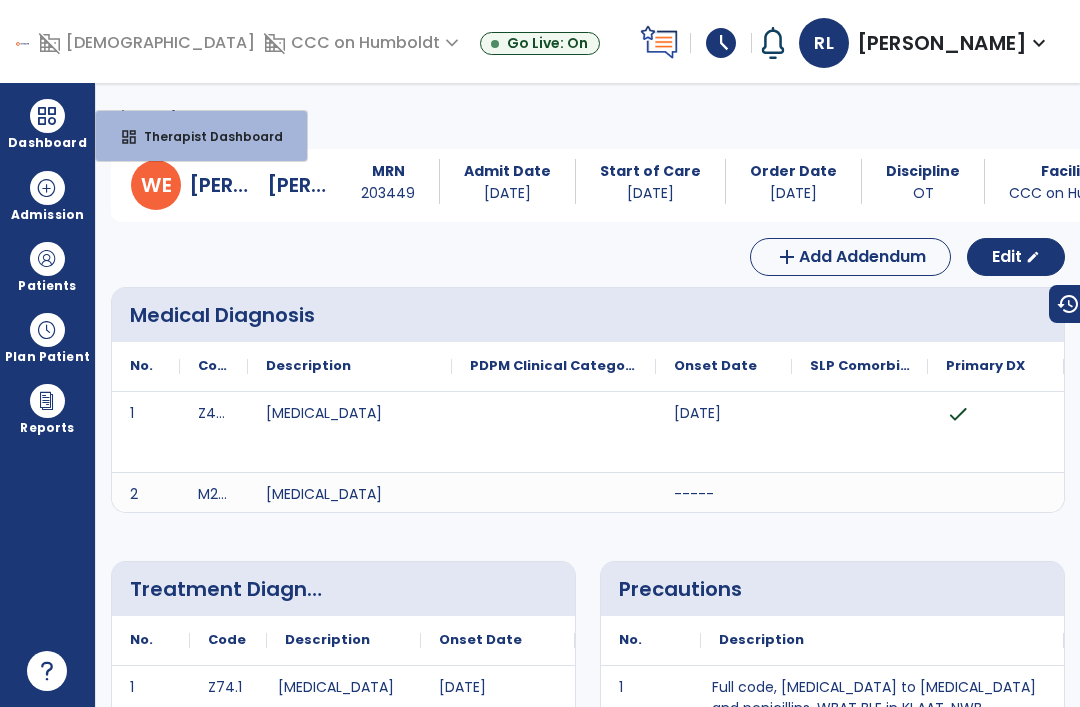 scroll, scrollTop: -1, scrollLeft: 0, axis: vertical 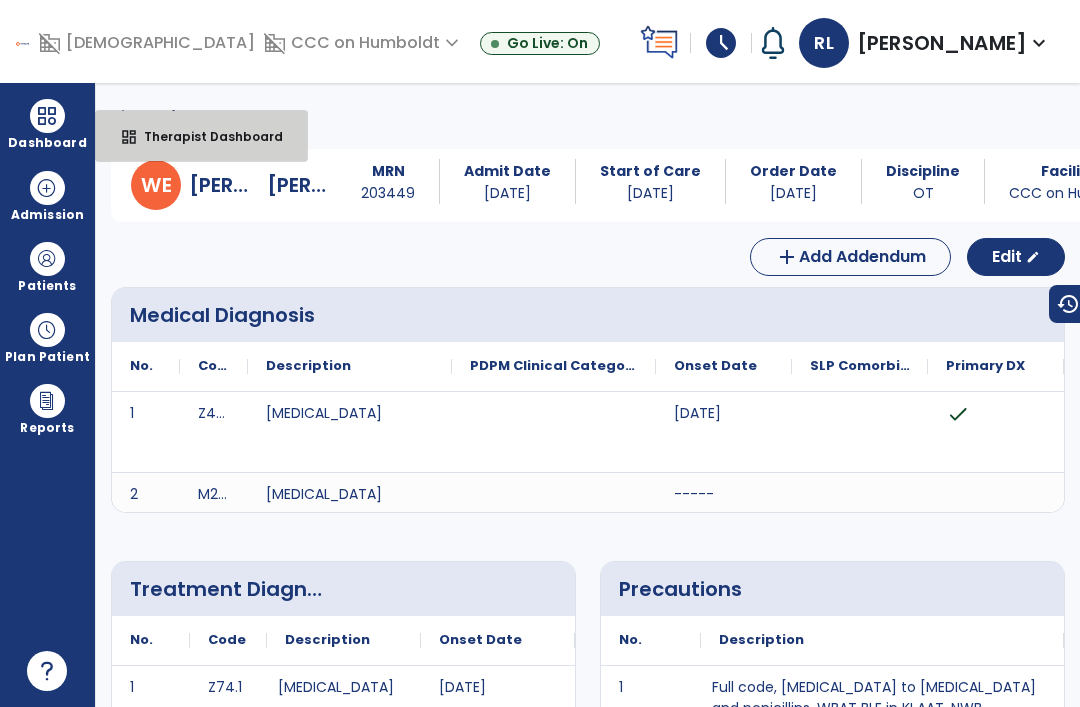 select on "****" 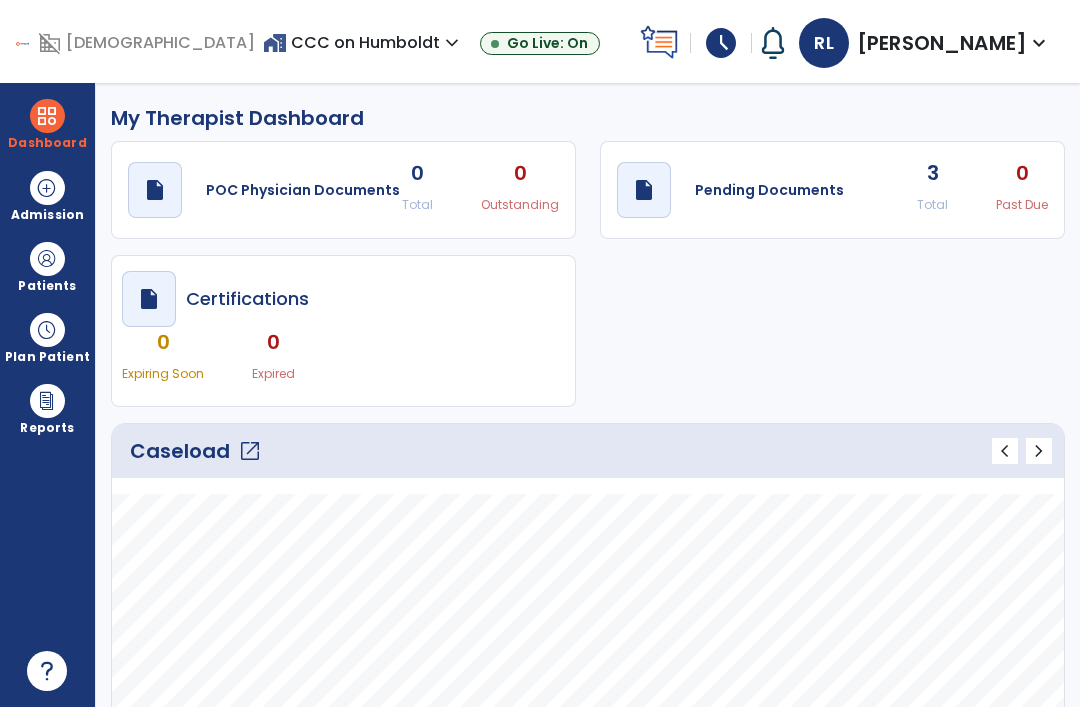 click on "open_in_new" 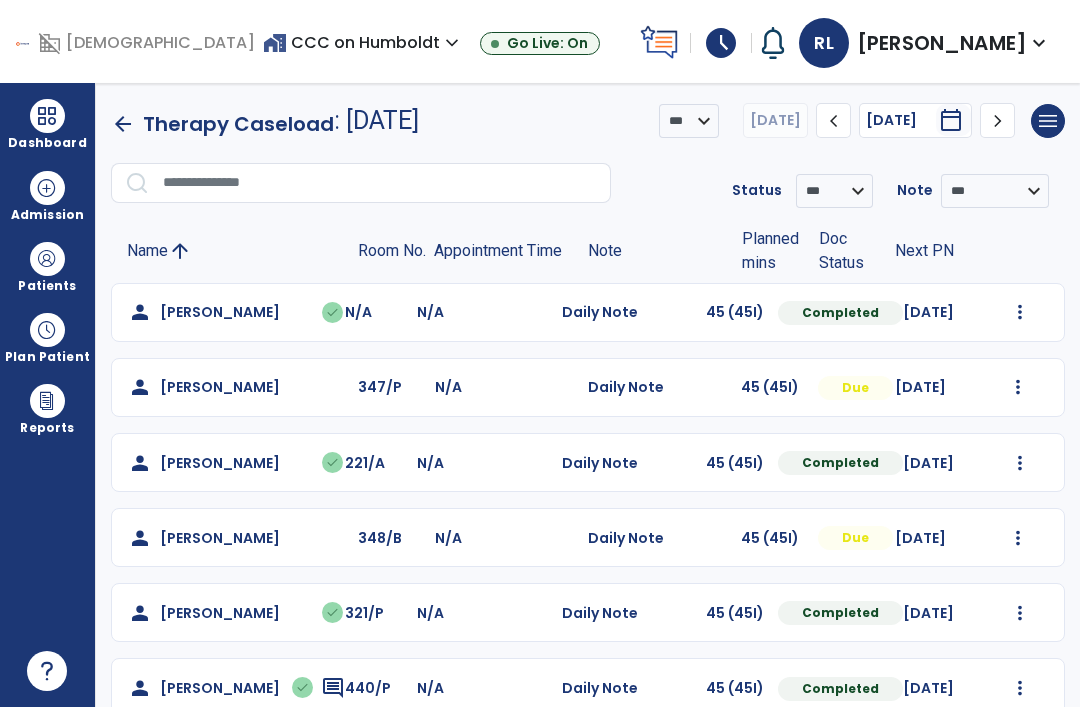 scroll, scrollTop: 0, scrollLeft: 0, axis: both 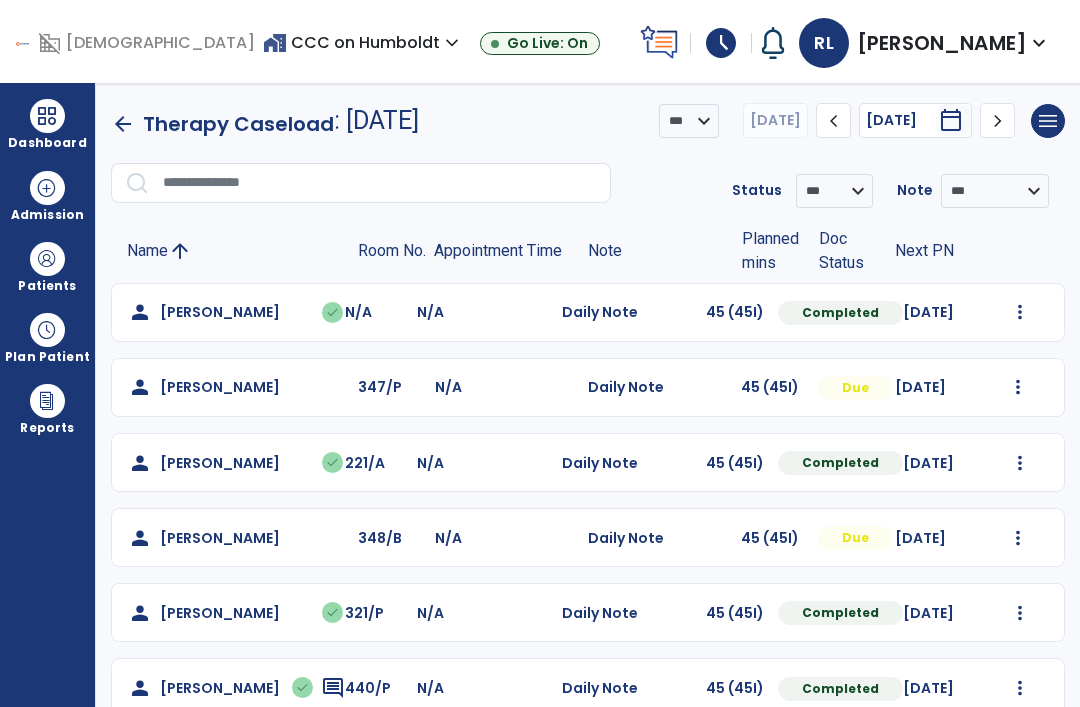 type on "*****" 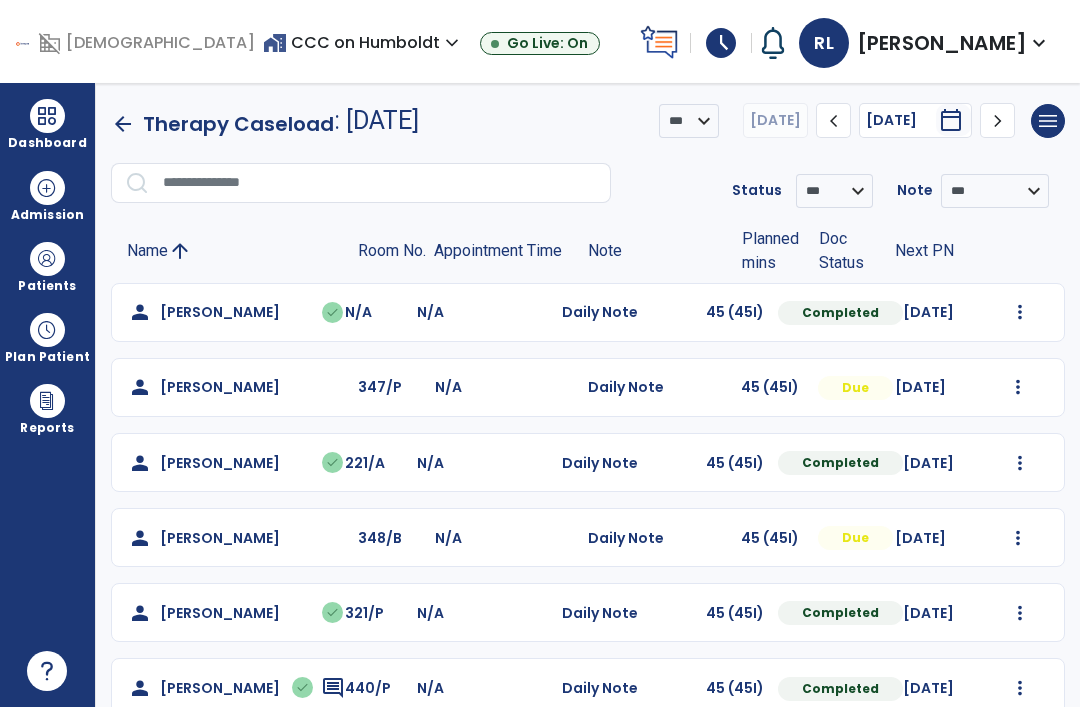click on "schedule" at bounding box center [721, 43] 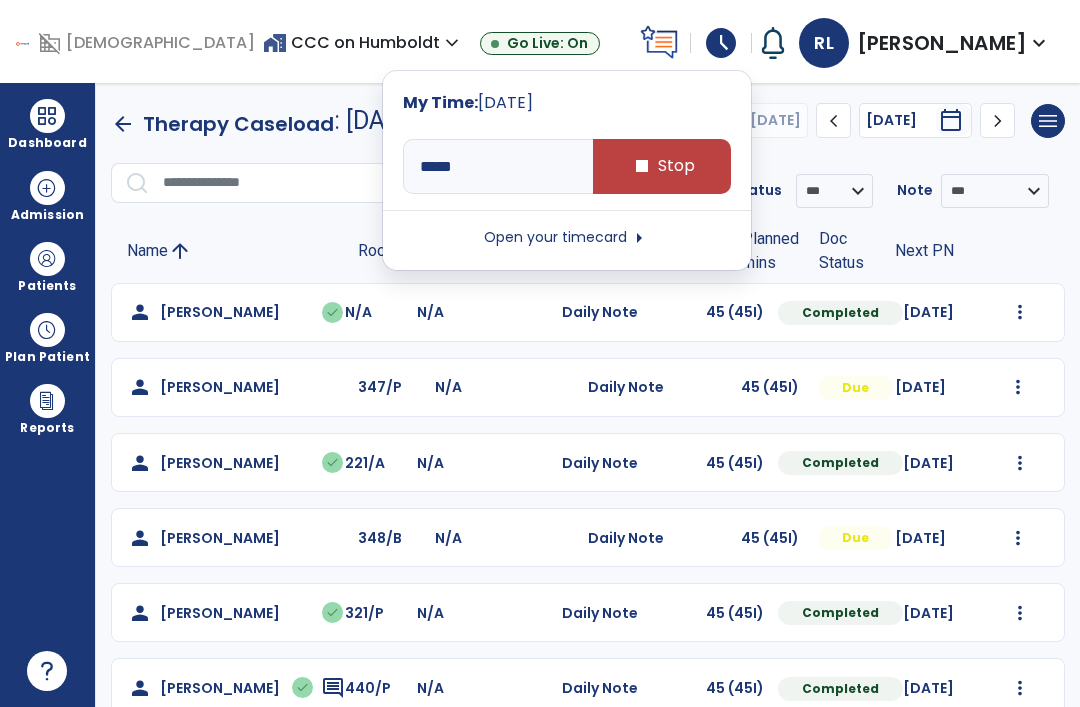 click on "stop  Stop" at bounding box center [662, 166] 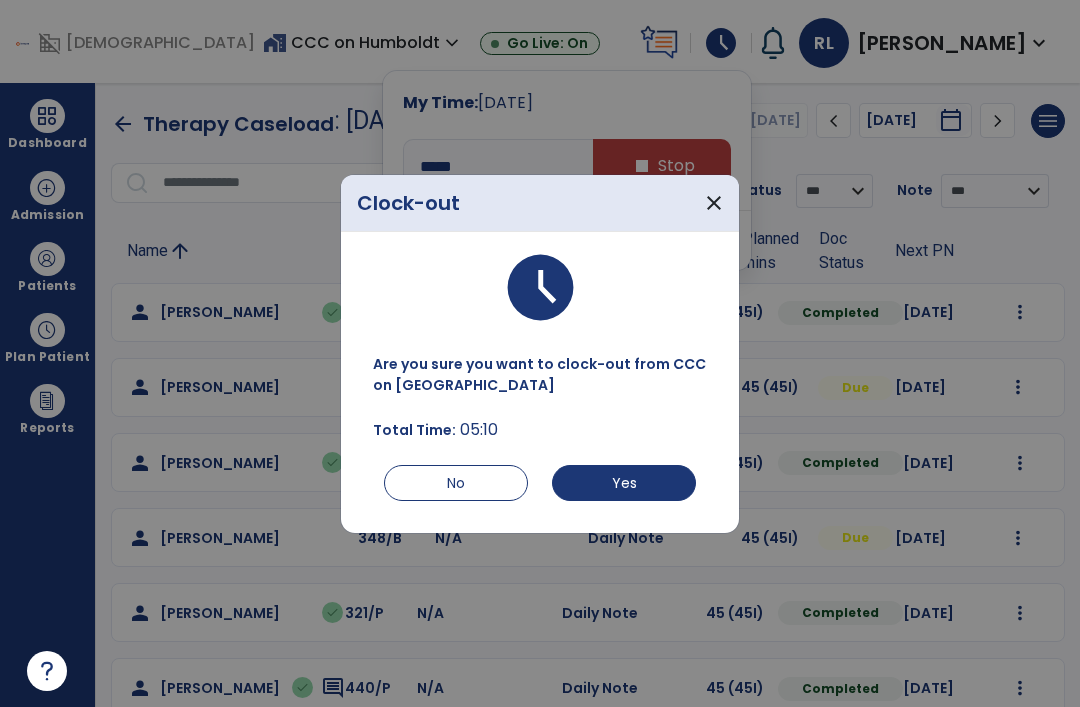 click on "Yes" at bounding box center [624, 483] 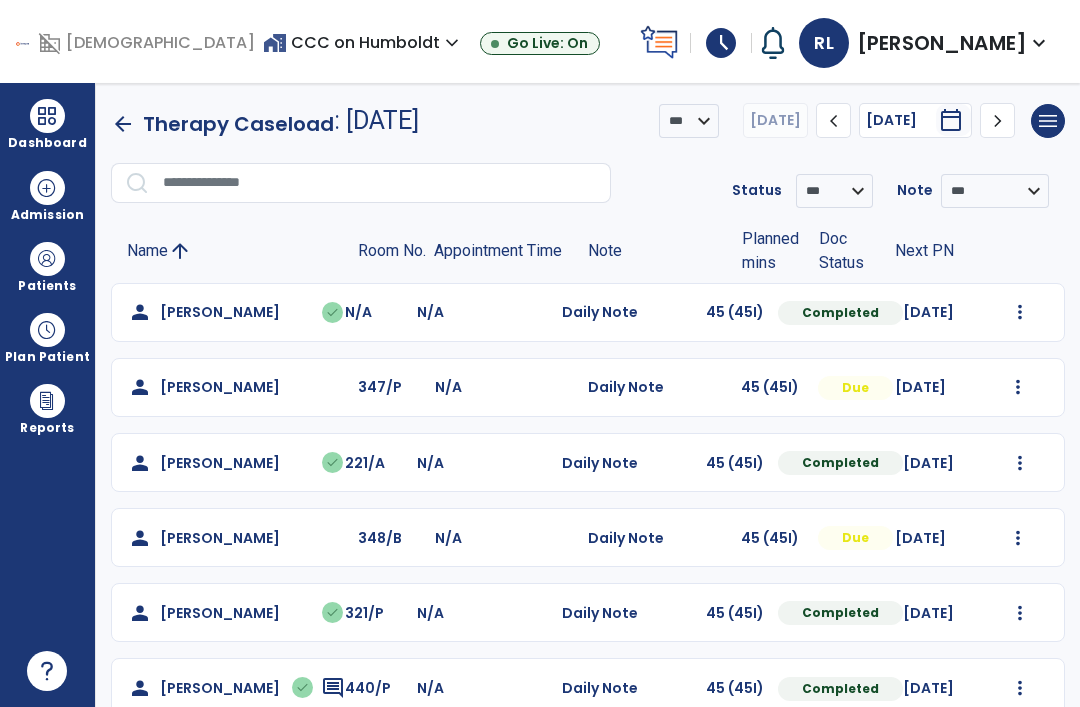 click on "schedule" at bounding box center (721, 43) 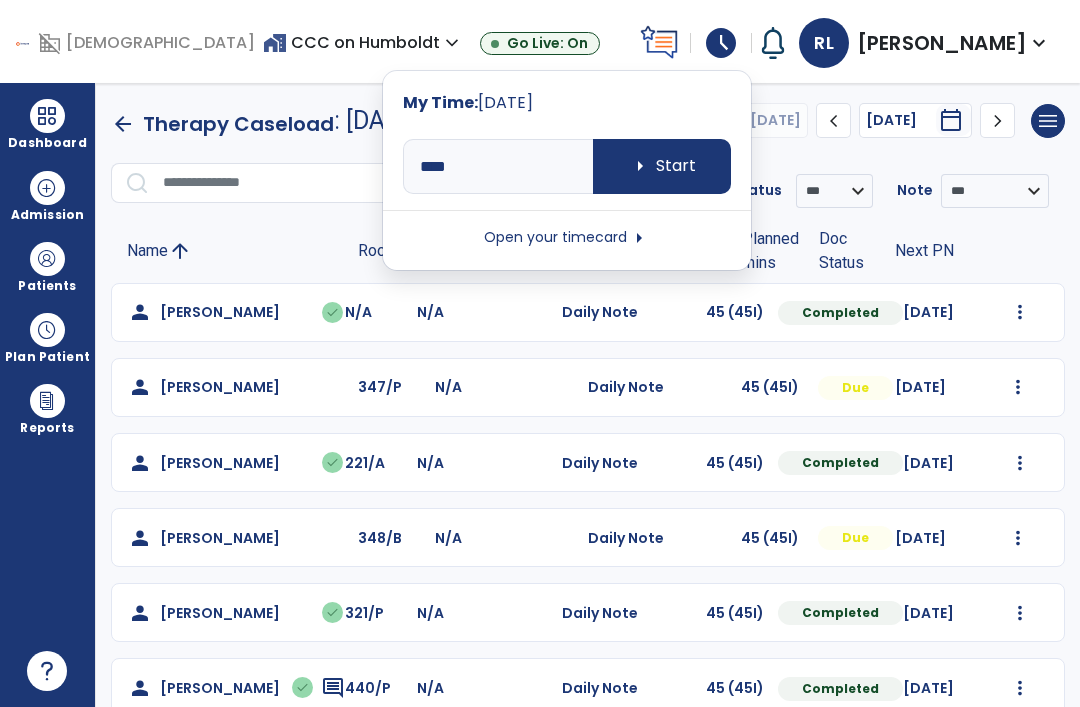 click on "arrow_right  Start" at bounding box center [662, 166] 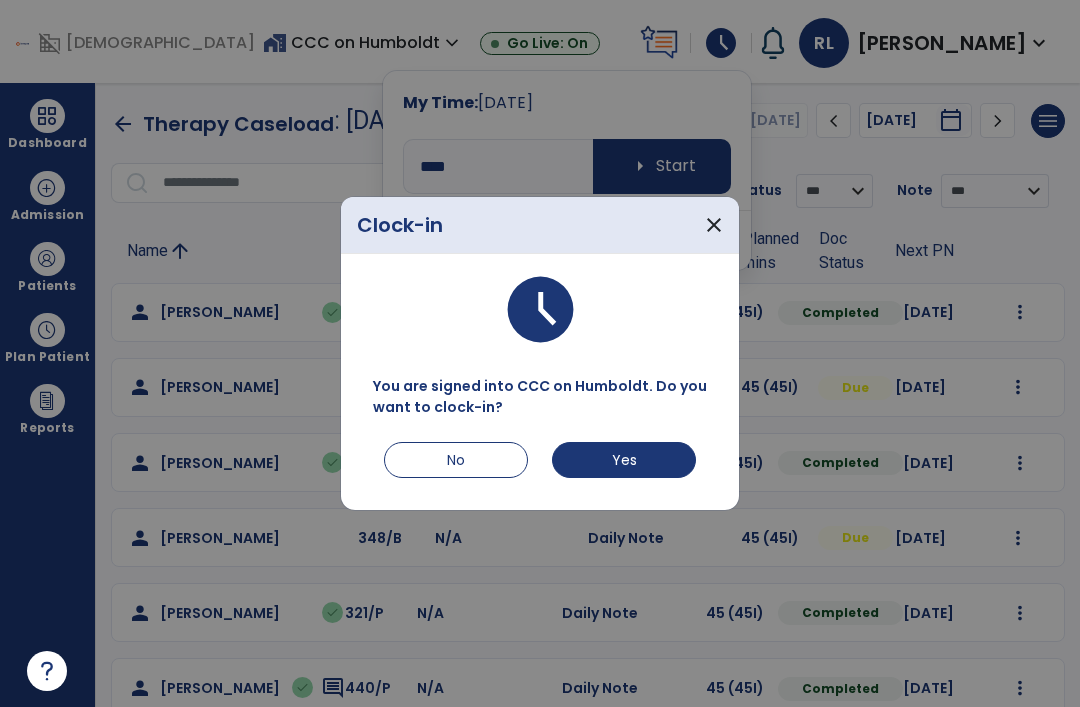 click on "Yes" at bounding box center (624, 460) 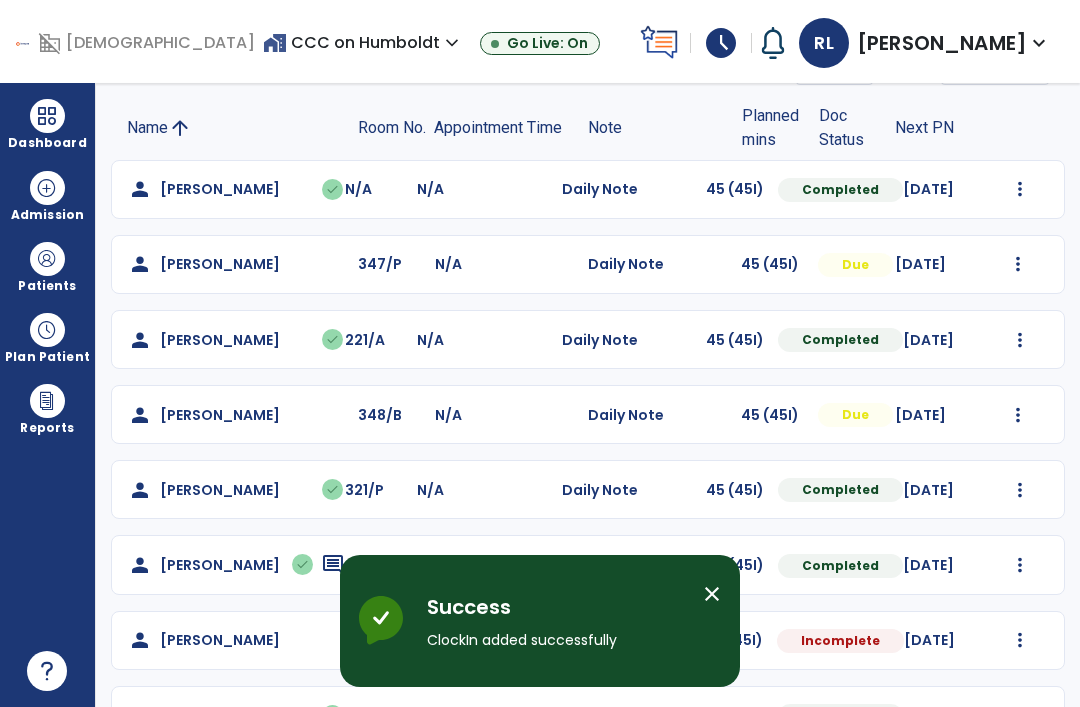 scroll, scrollTop: 121, scrollLeft: 0, axis: vertical 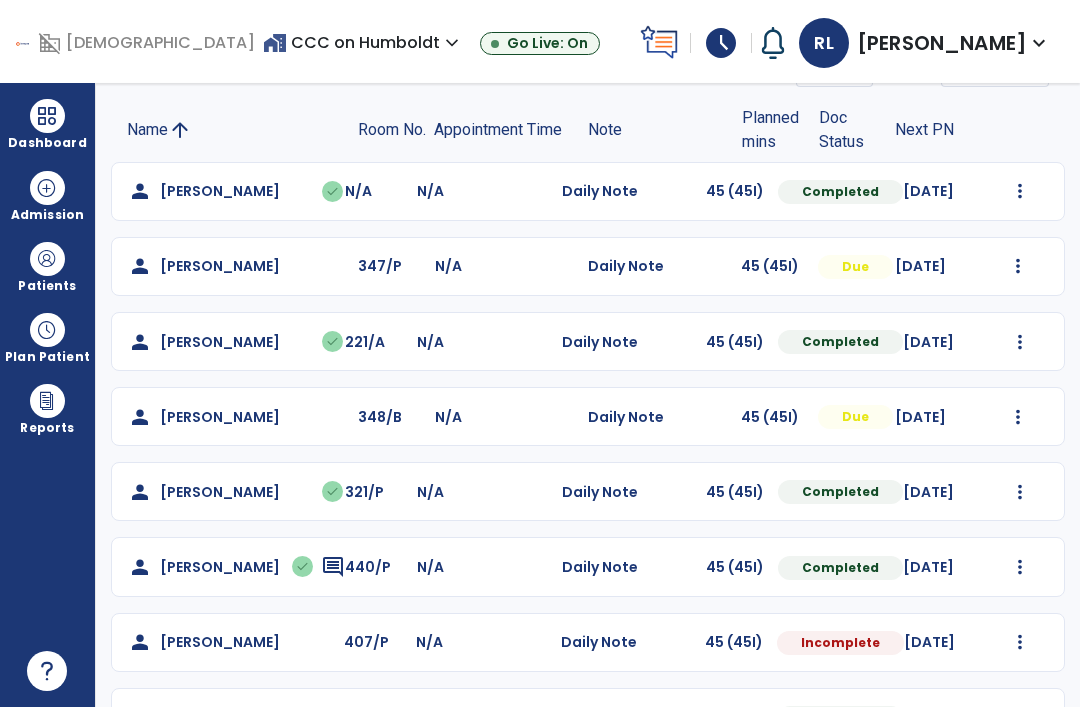click on "Dashboard" at bounding box center (47, 143) 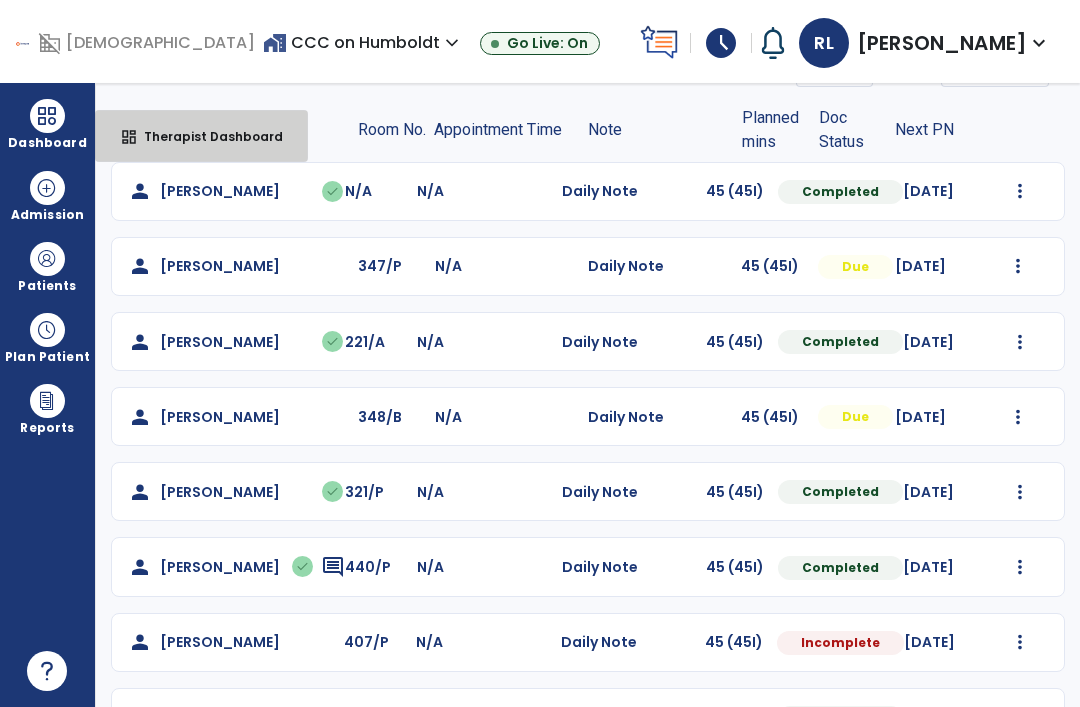 click on "dashboard  Therapist Dashboard" at bounding box center (201, 136) 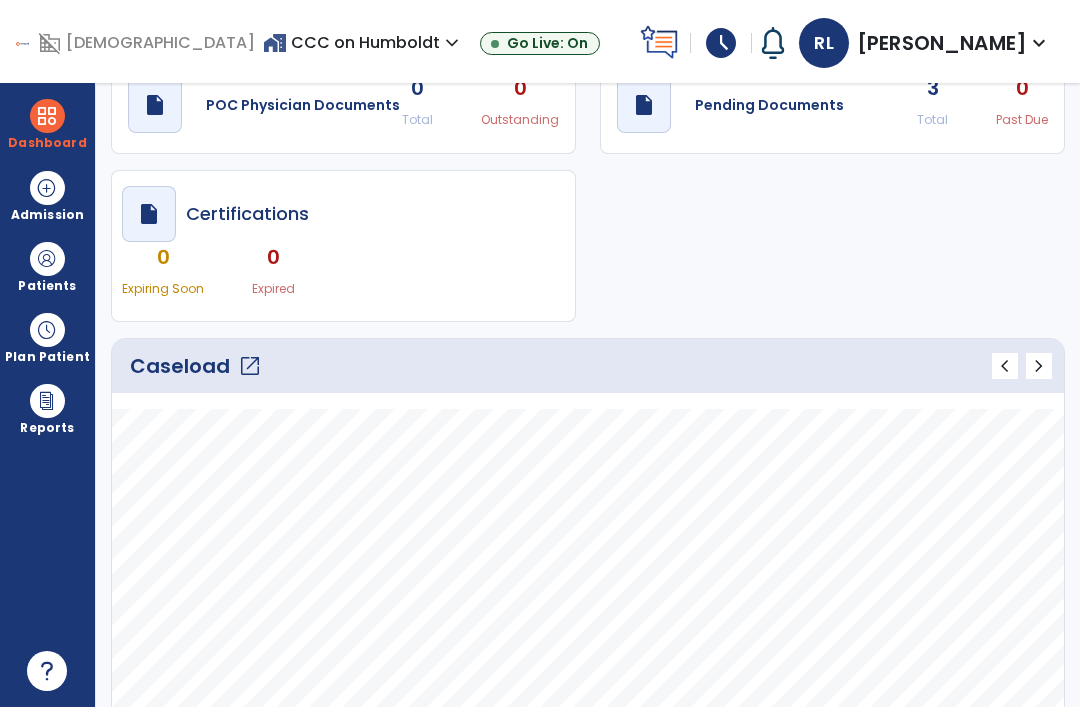 scroll, scrollTop: 85, scrollLeft: 0, axis: vertical 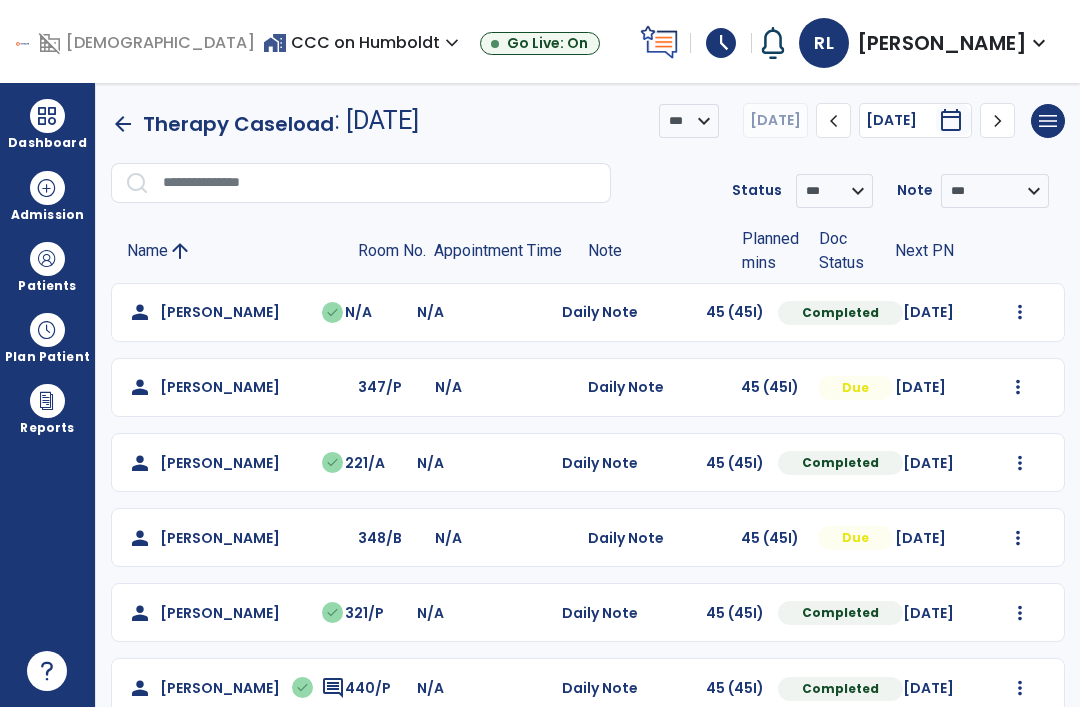 click on "Mark Visit As Complete   Reset Note   Open Document   G + C Mins" 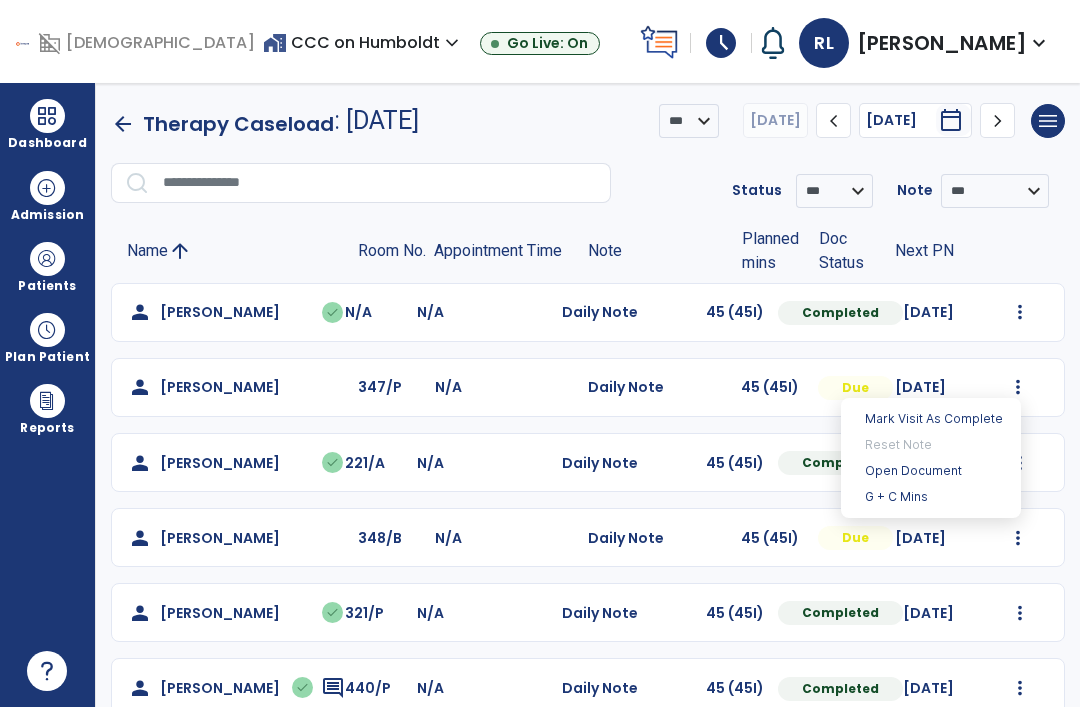 click on "Open Document" at bounding box center [931, 471] 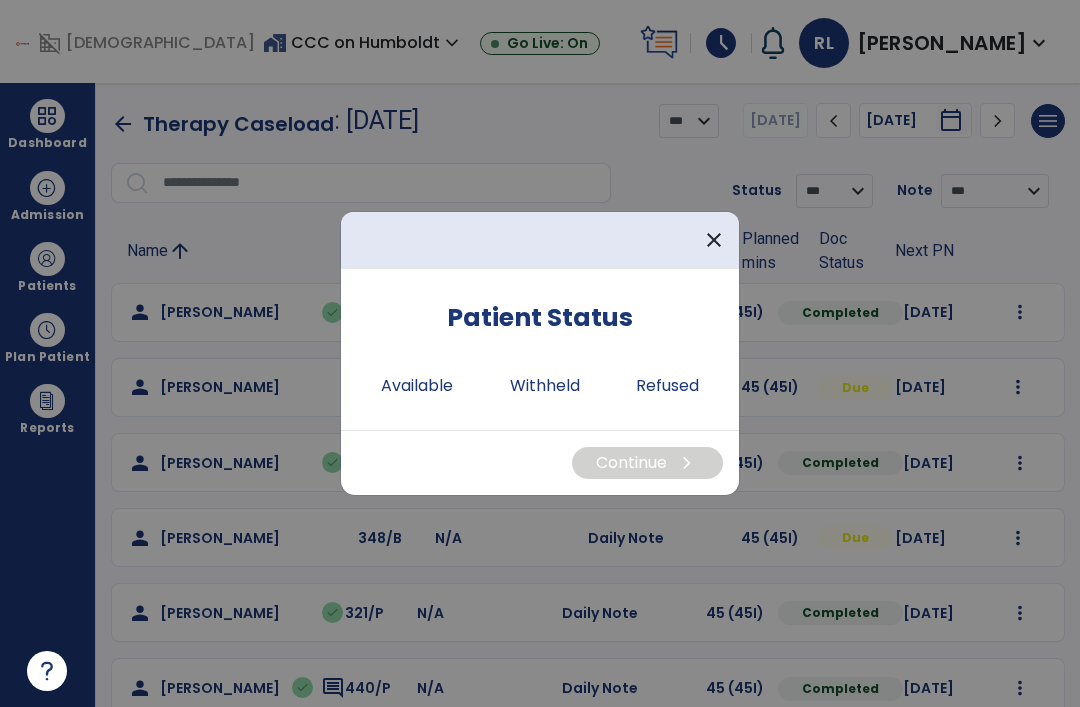 click on "Available" at bounding box center (417, 386) 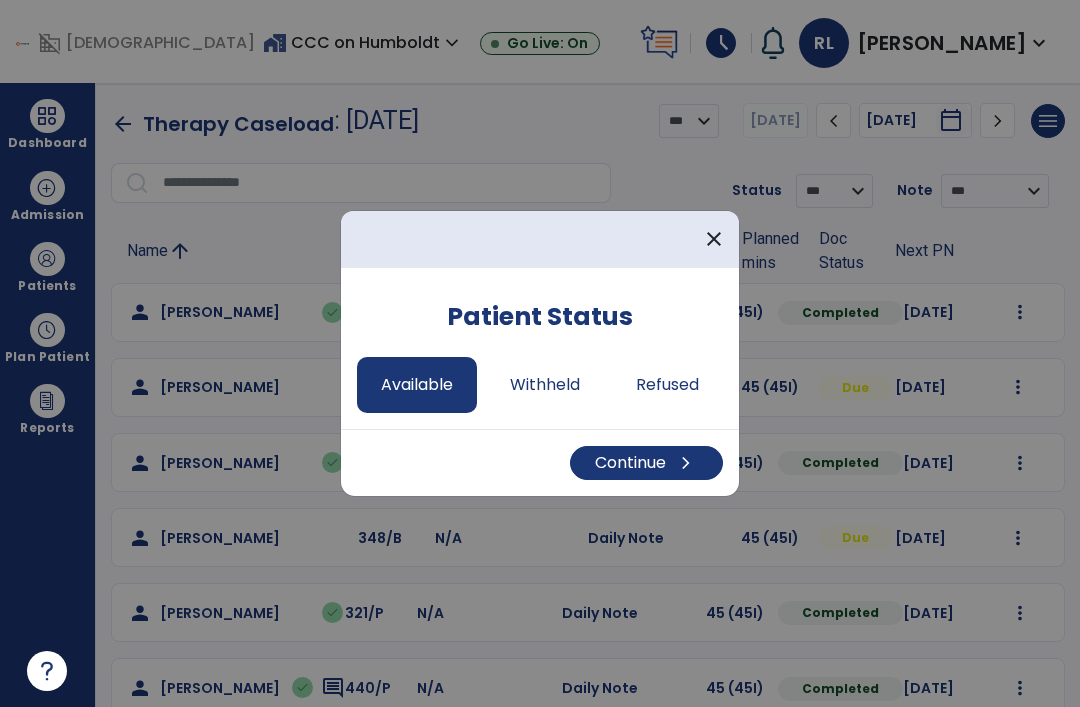 click on "Continue   chevron_right" at bounding box center (646, 463) 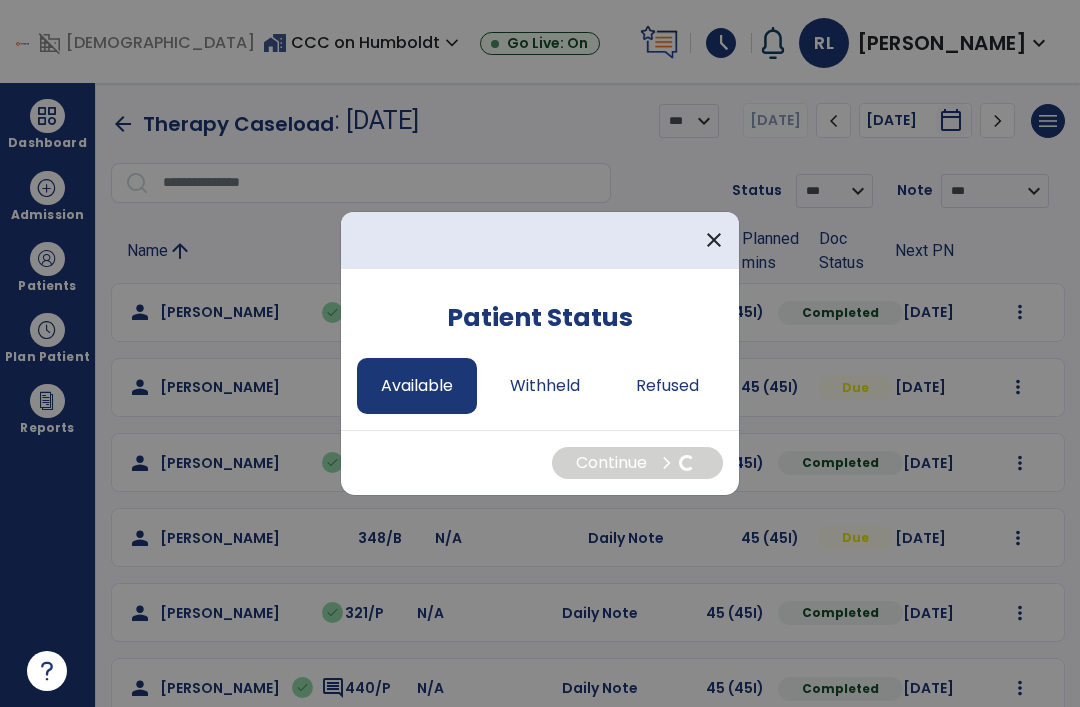 select on "*" 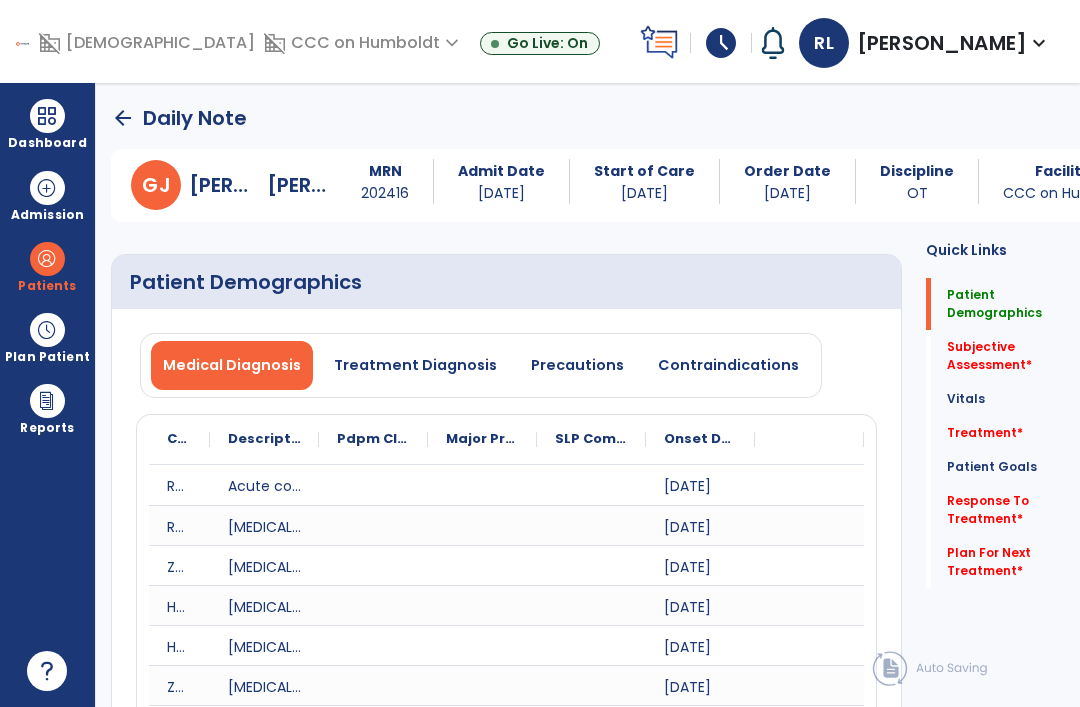 click on "Subjective Assessment   *" 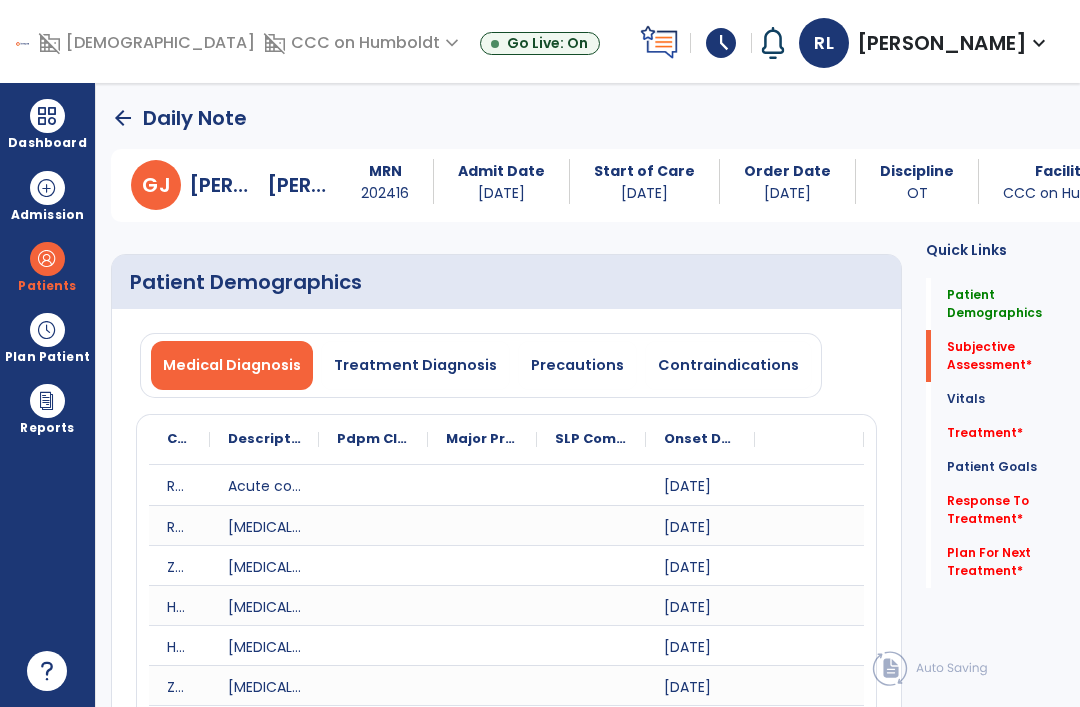 scroll, scrollTop: 605, scrollLeft: 0, axis: vertical 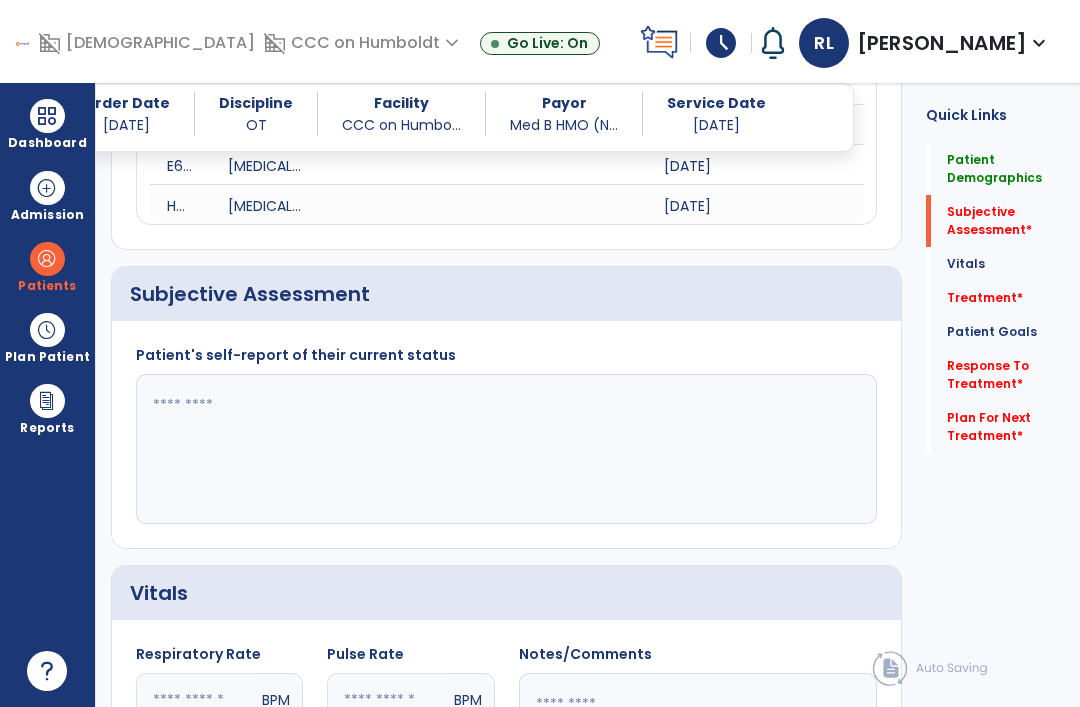 click 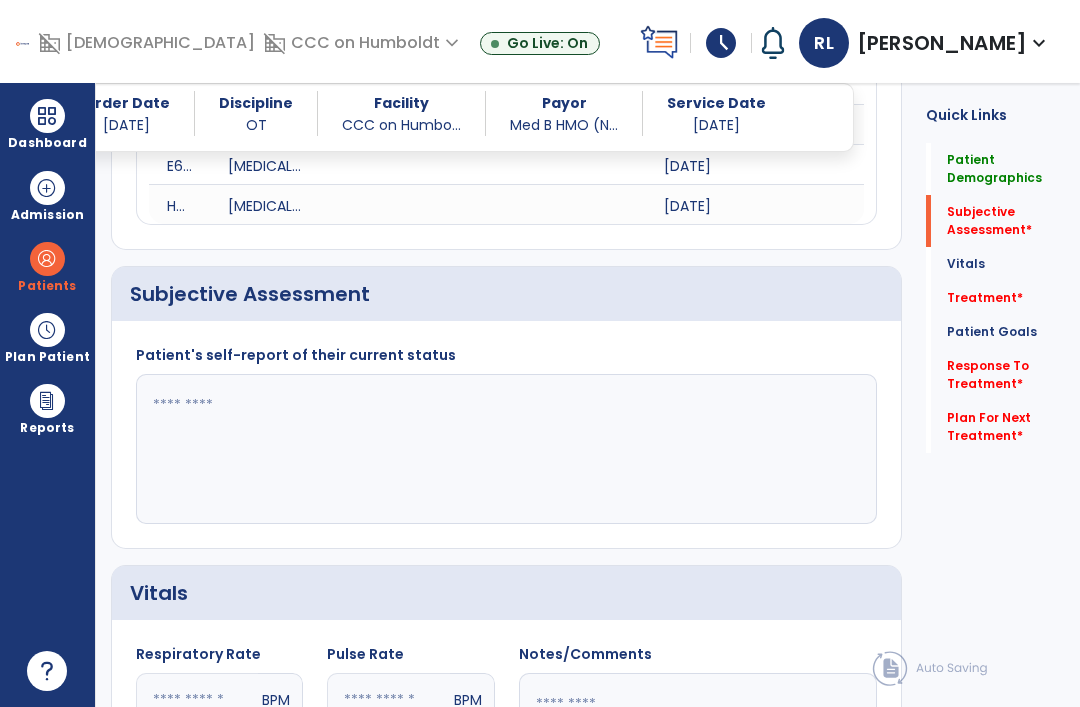 type on "*" 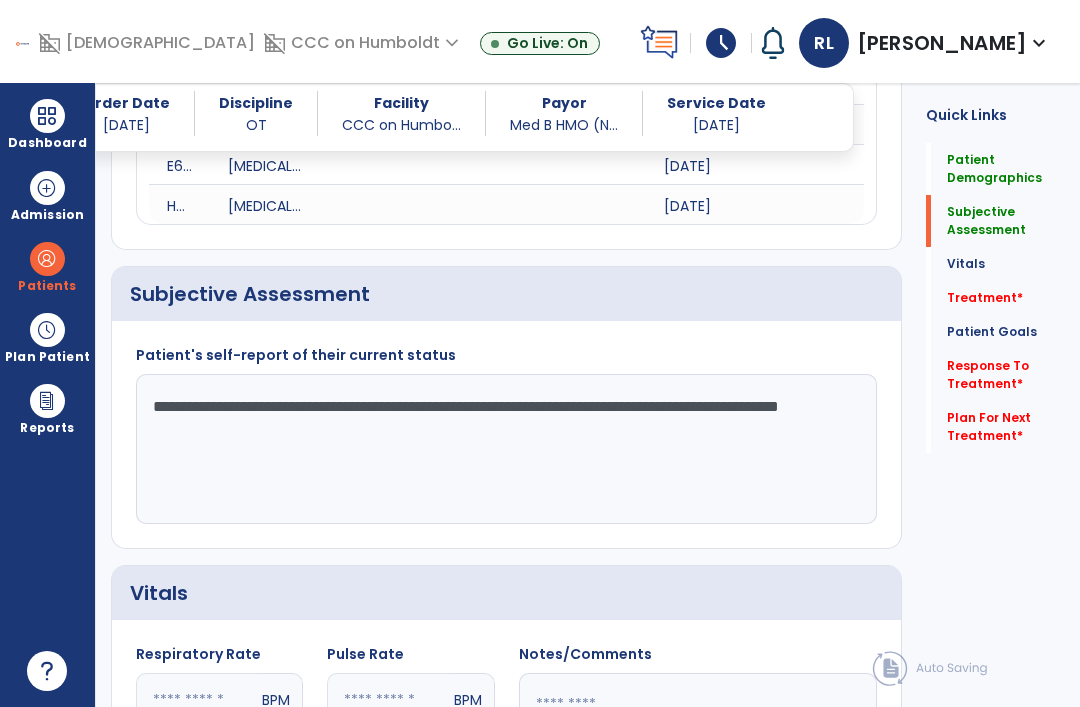 type on "**********" 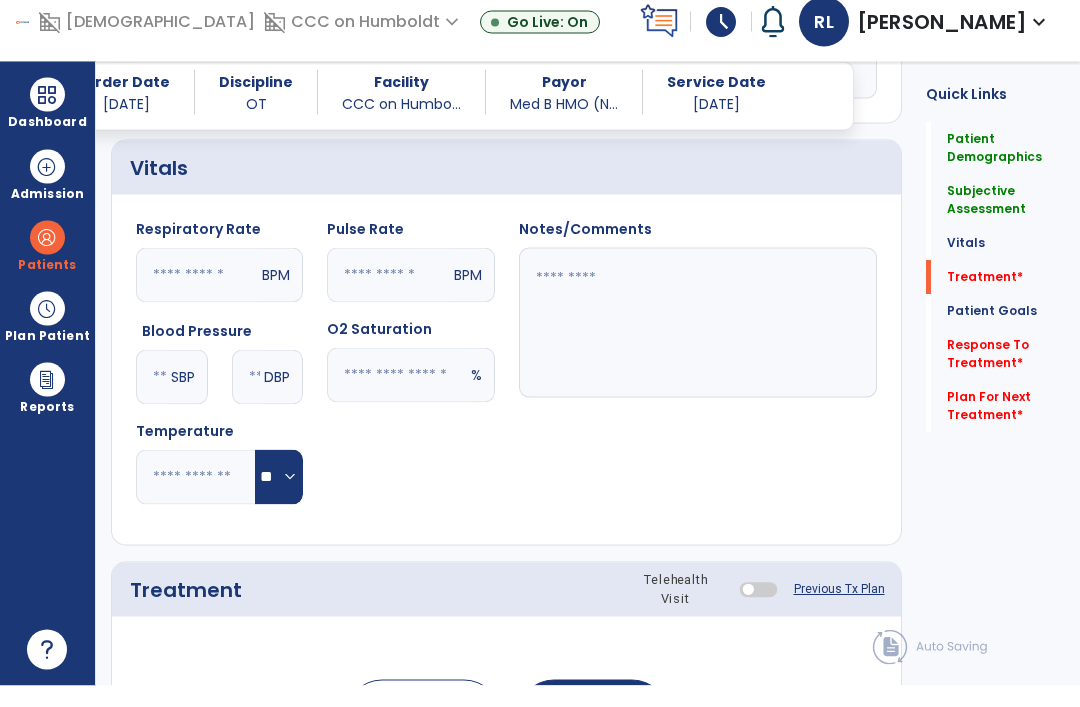 scroll, scrollTop: 2511, scrollLeft: 0, axis: vertical 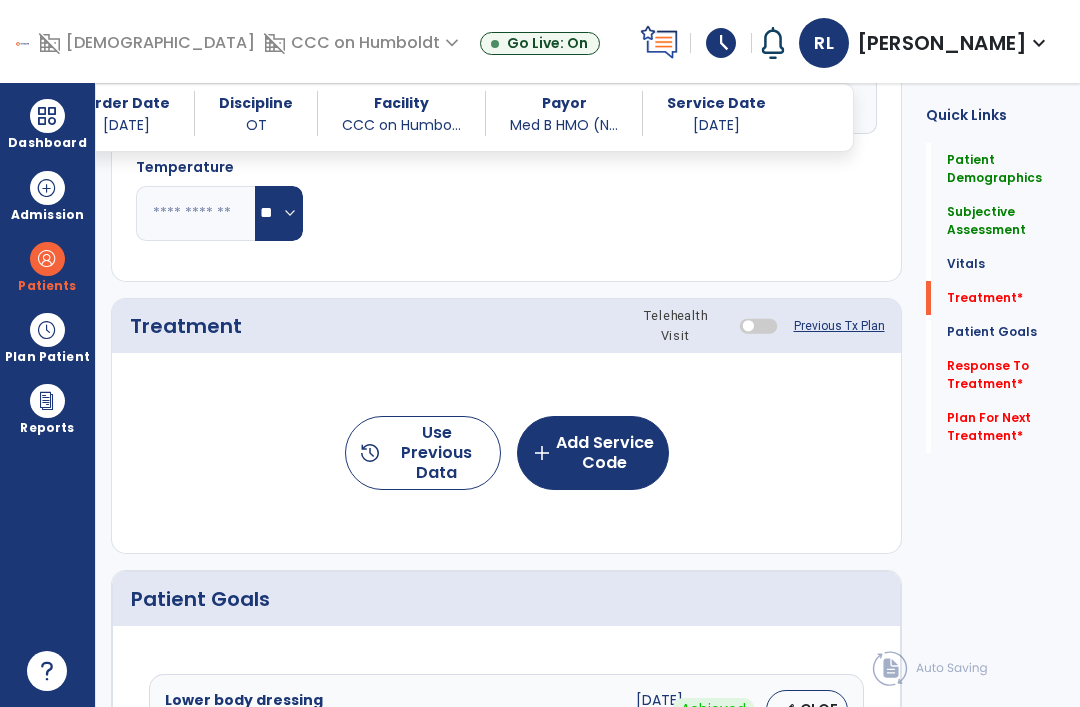 click on "add  Add Service Code" 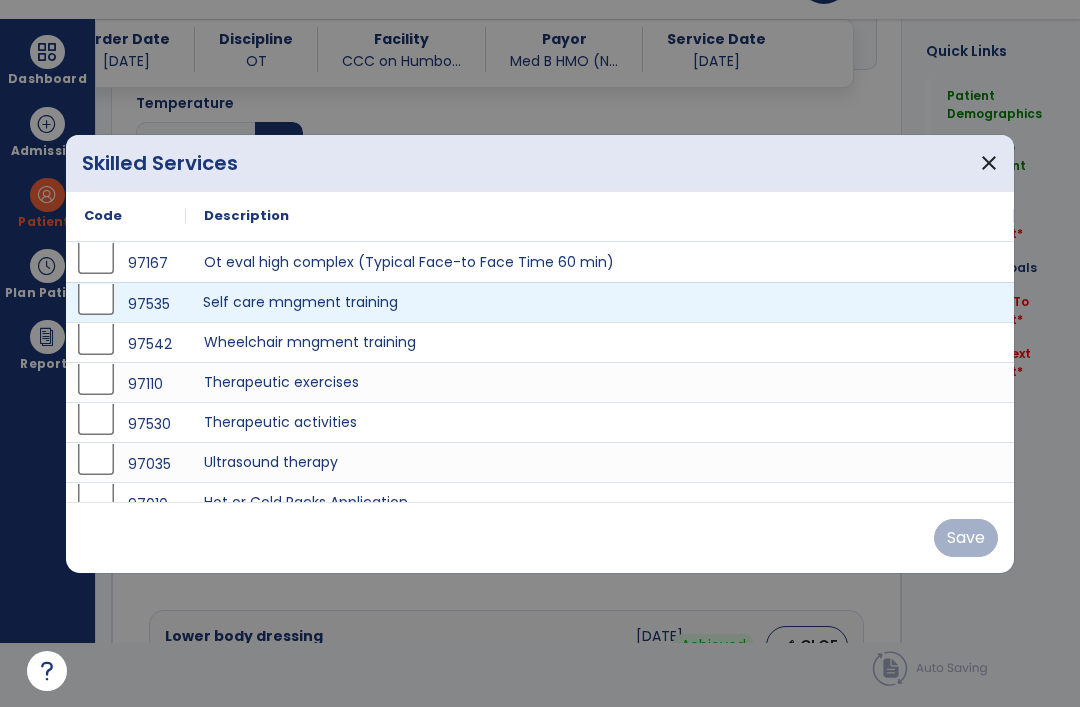 click on "Self care mngment training" at bounding box center (600, 302) 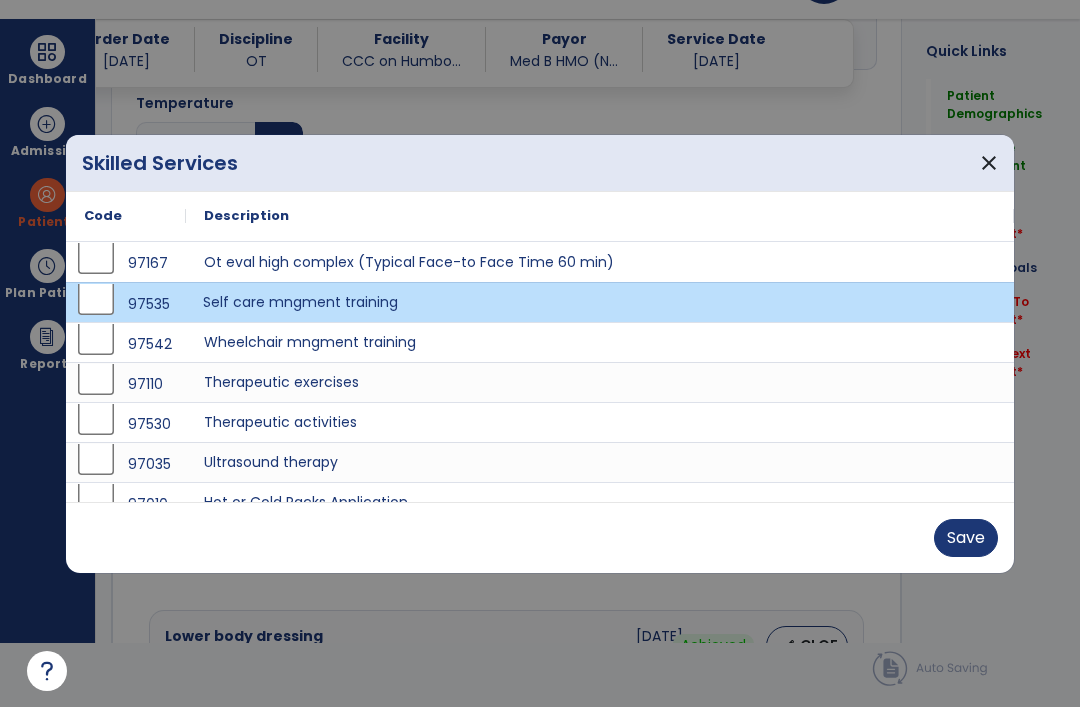 click on "Save" at bounding box center [966, 538] 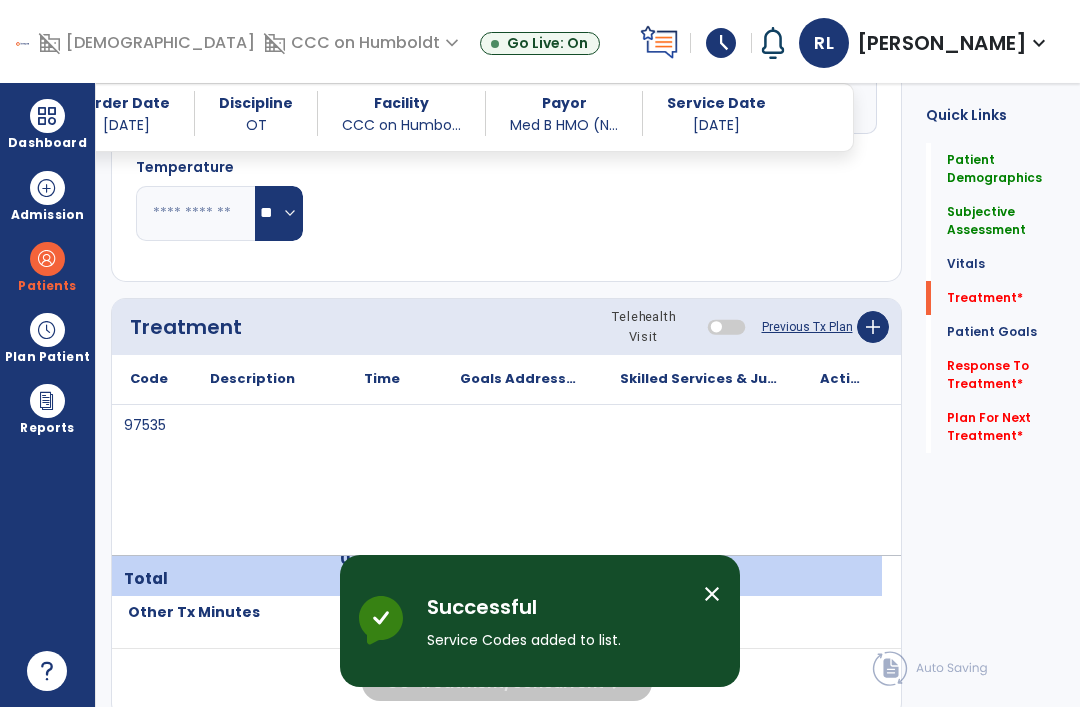 scroll, scrollTop: 64, scrollLeft: 0, axis: vertical 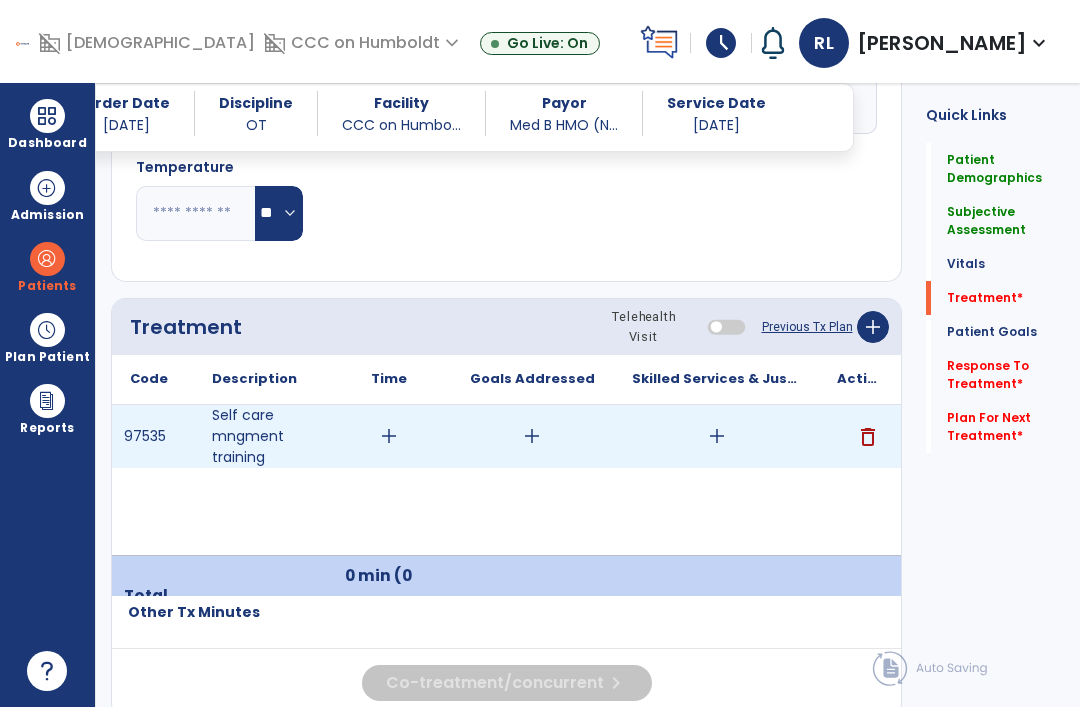 click on "add" at bounding box center [716, 436] 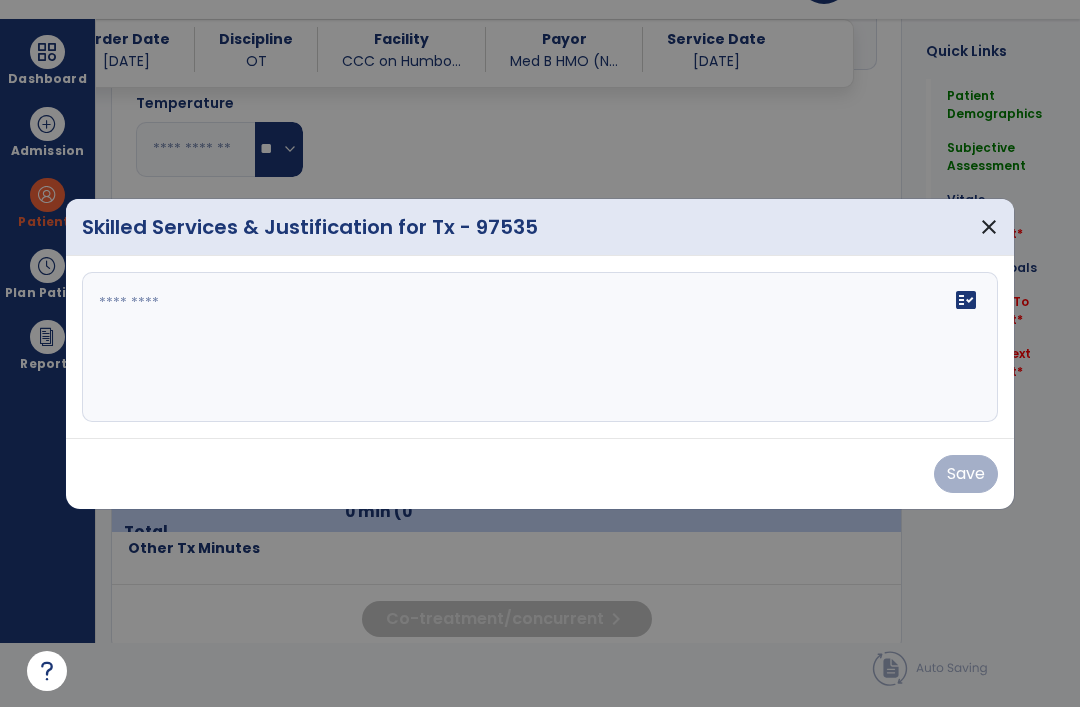 click on "fact_check" at bounding box center [540, 347] 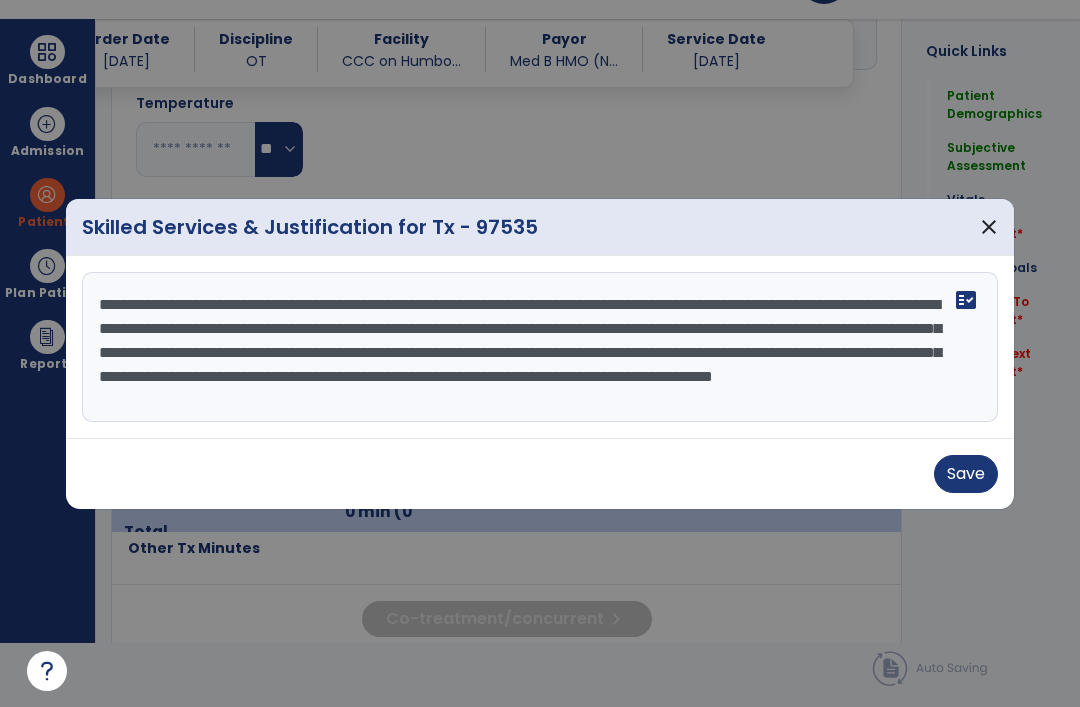 scroll, scrollTop: 16, scrollLeft: 0, axis: vertical 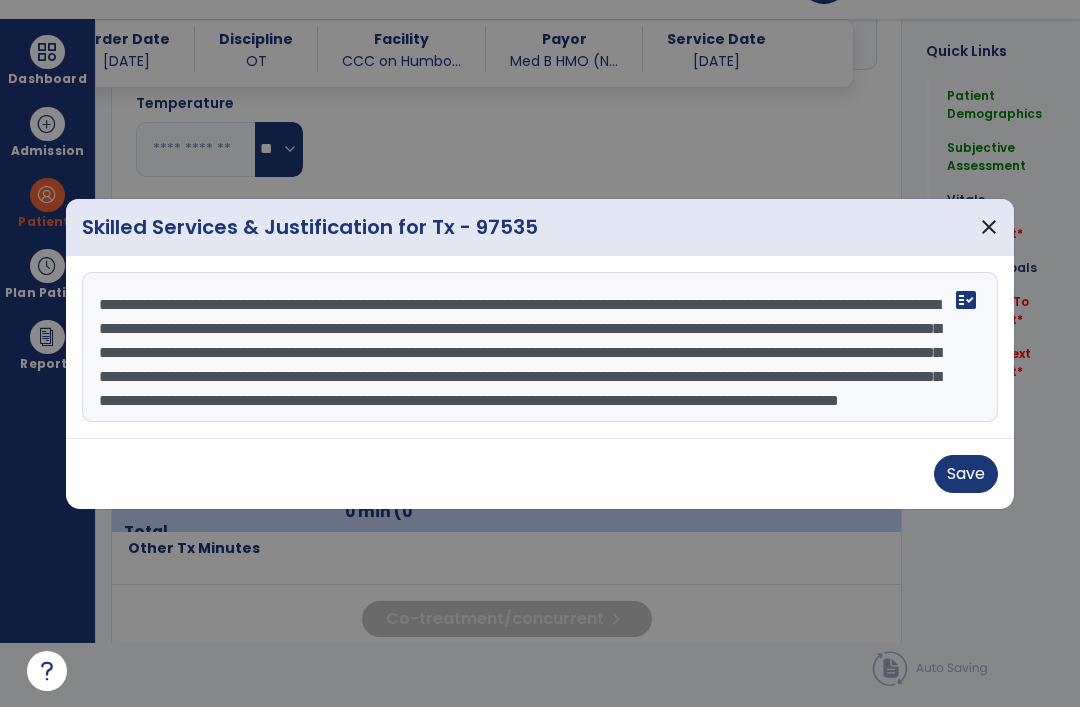 type on "**********" 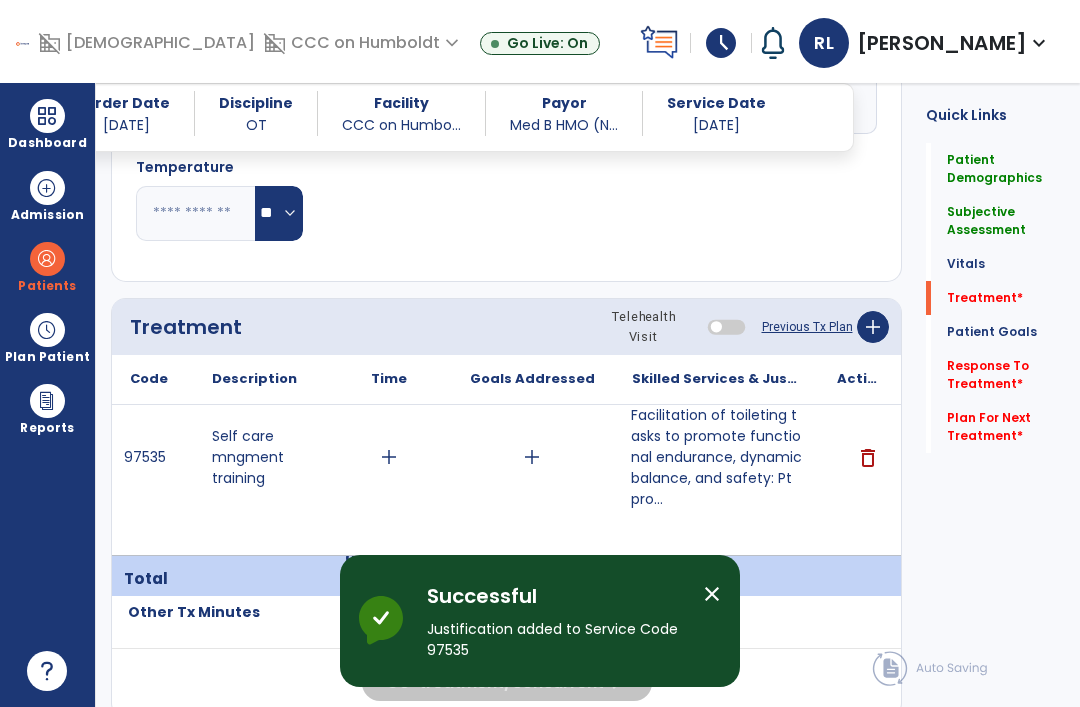 scroll, scrollTop: 64, scrollLeft: 0, axis: vertical 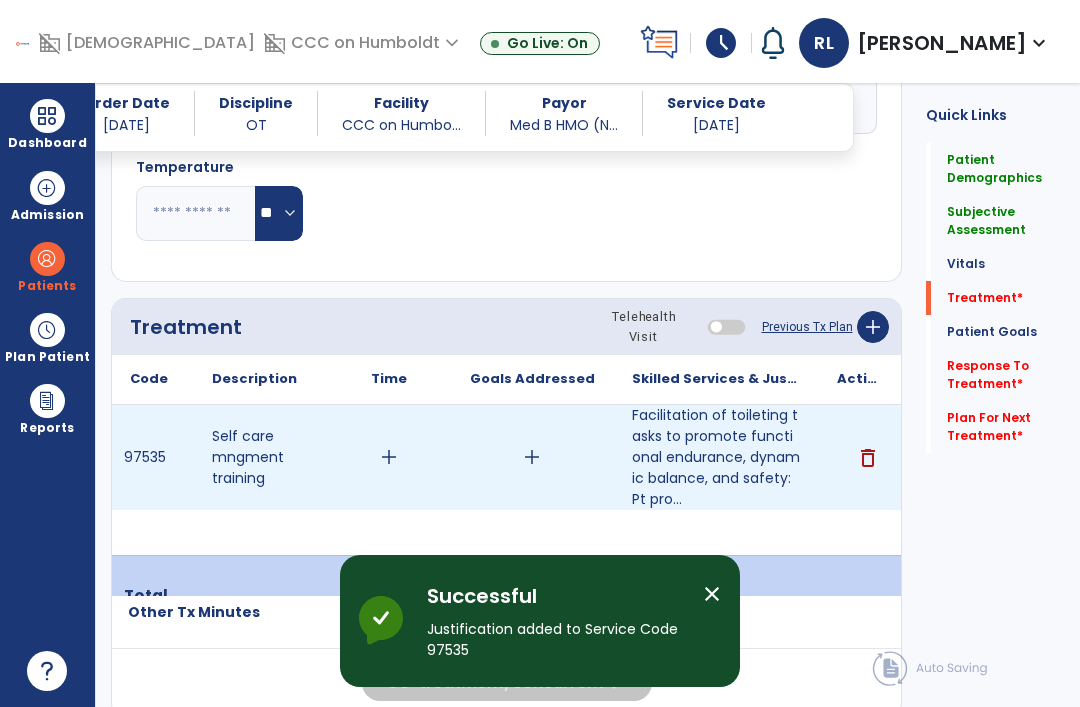 click on "add" at bounding box center [389, 457] 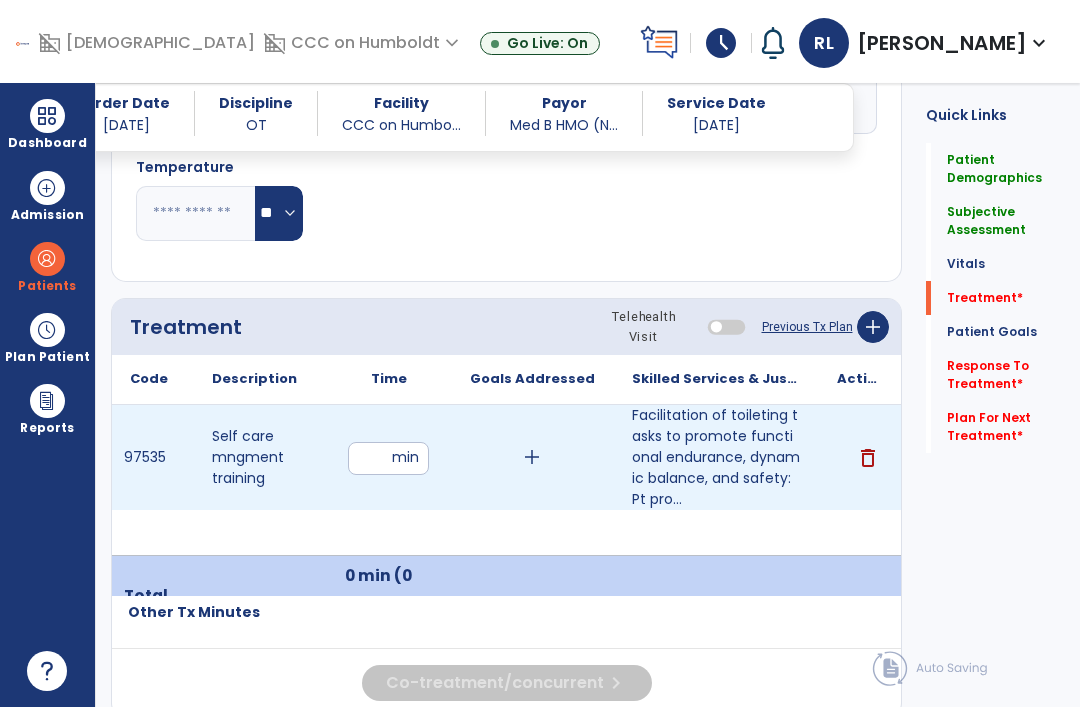 type on "**" 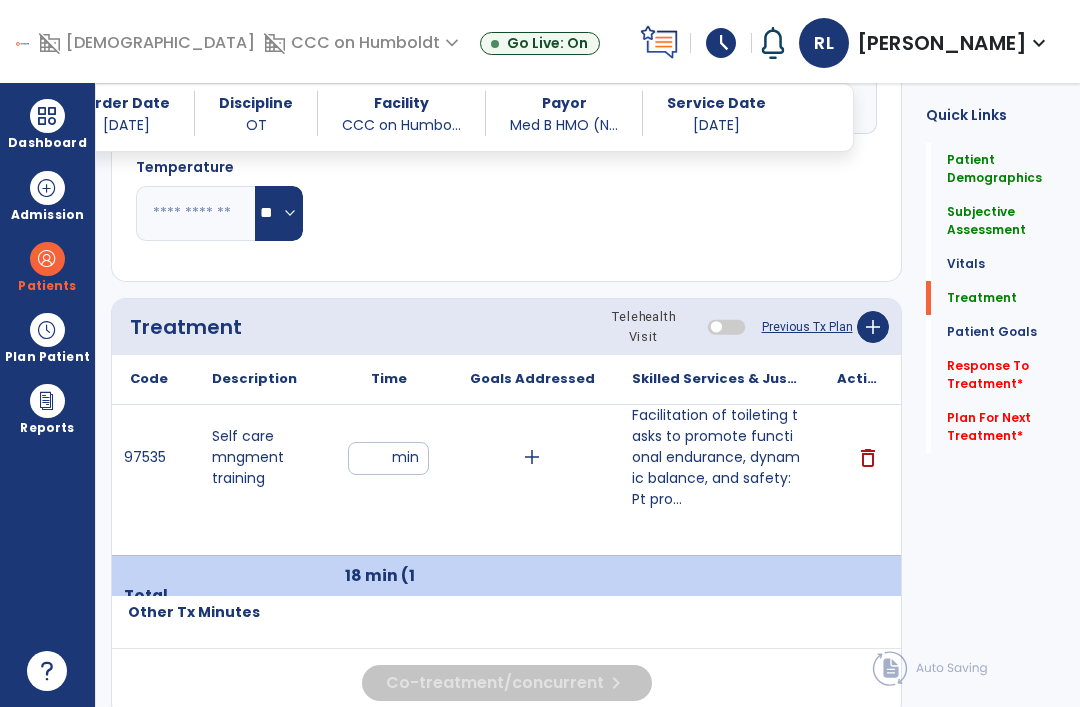 click on "Response To Treatment   *" 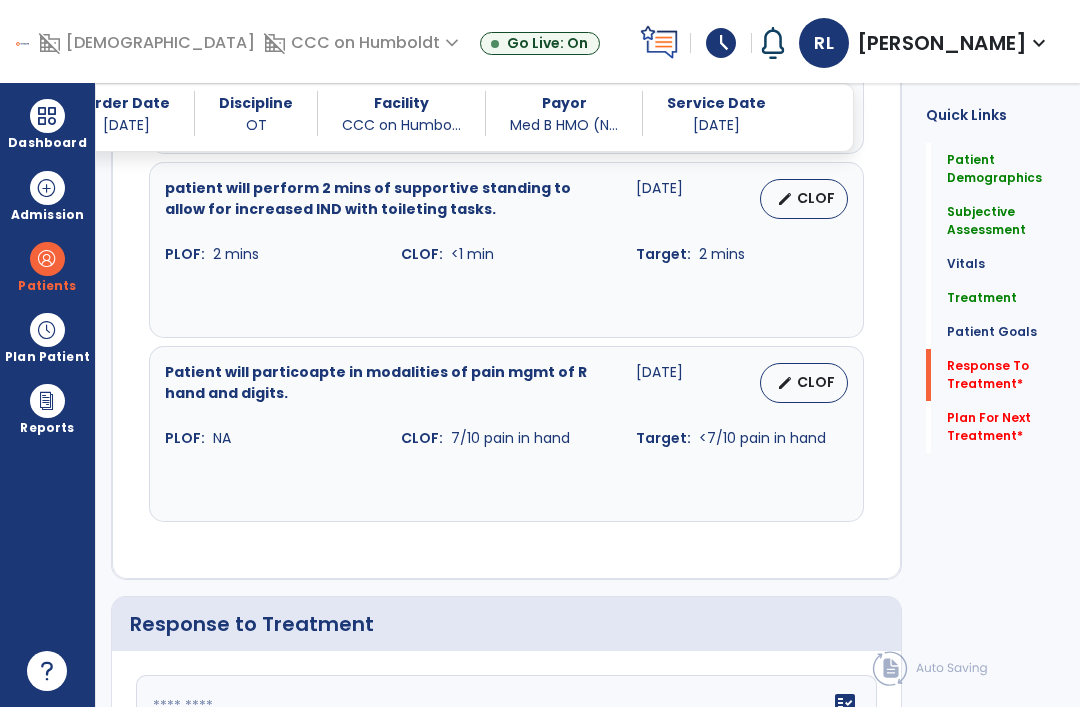 scroll, scrollTop: 4296, scrollLeft: 0, axis: vertical 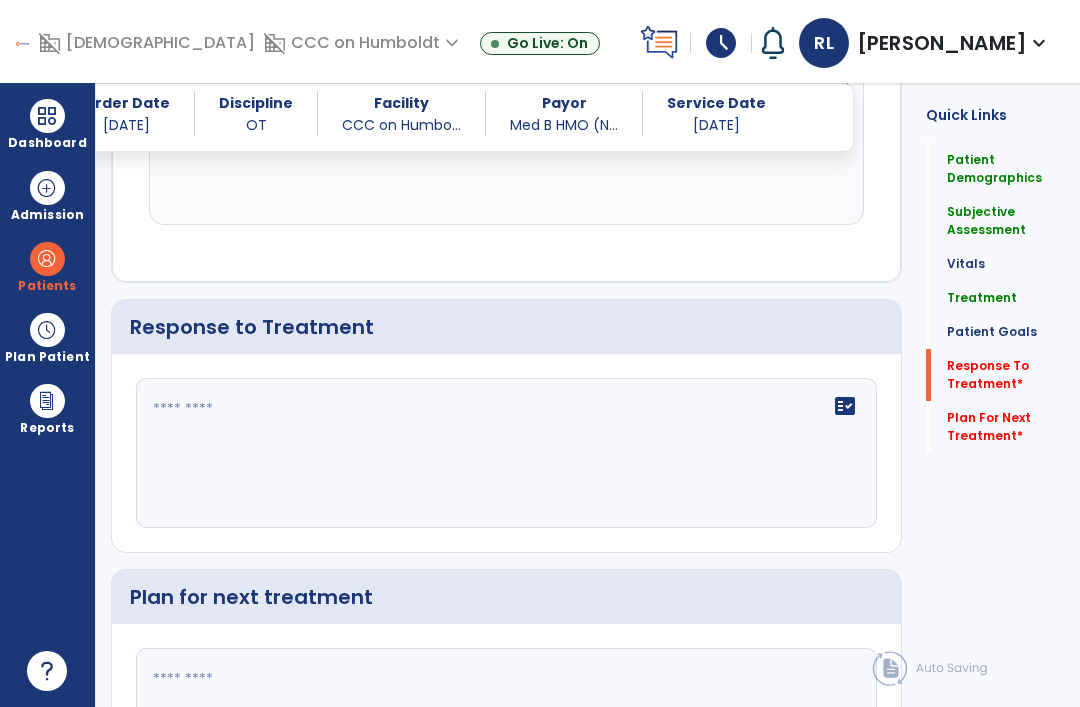 click on "fact_check" 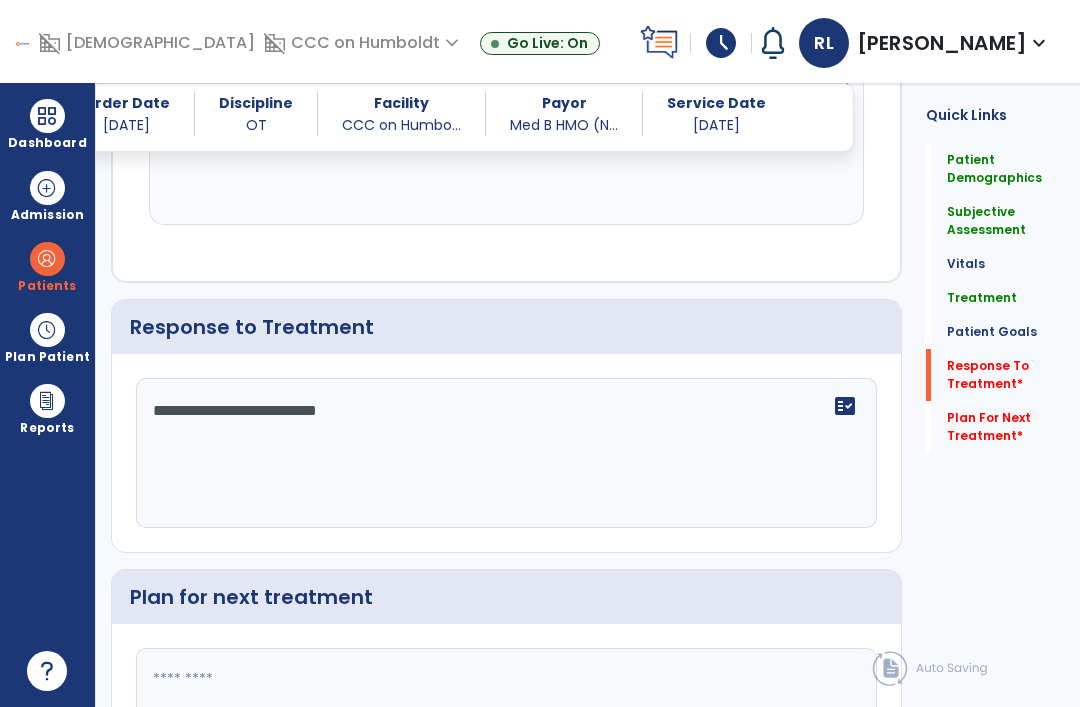 type on "**********" 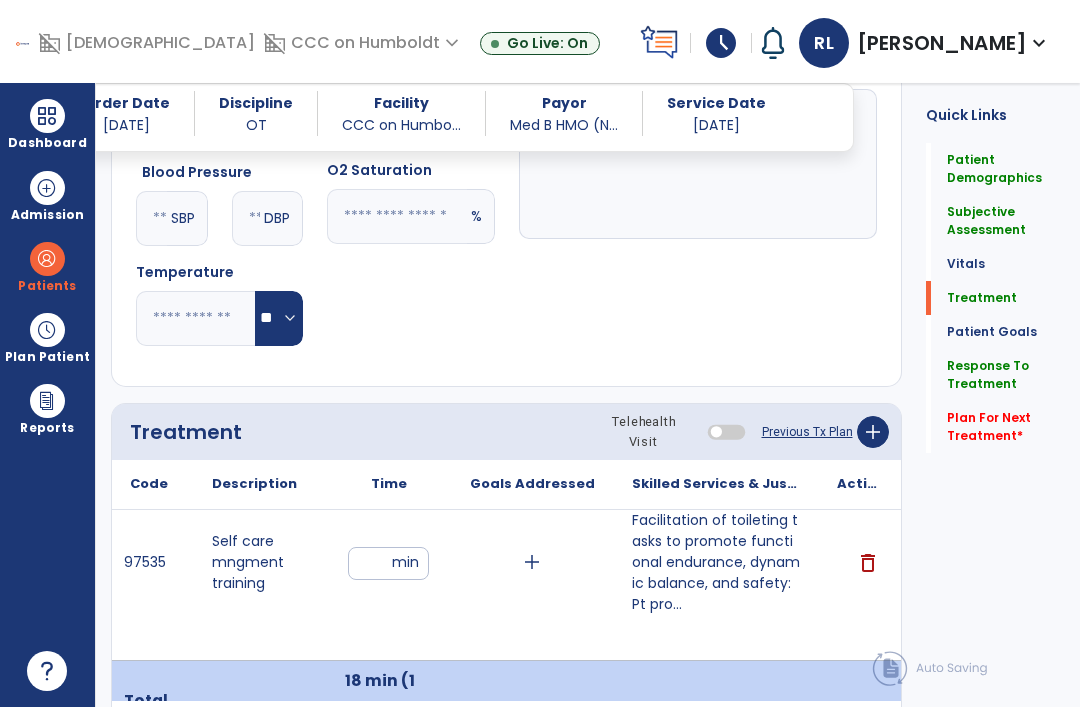 scroll, scrollTop: 2406, scrollLeft: 0, axis: vertical 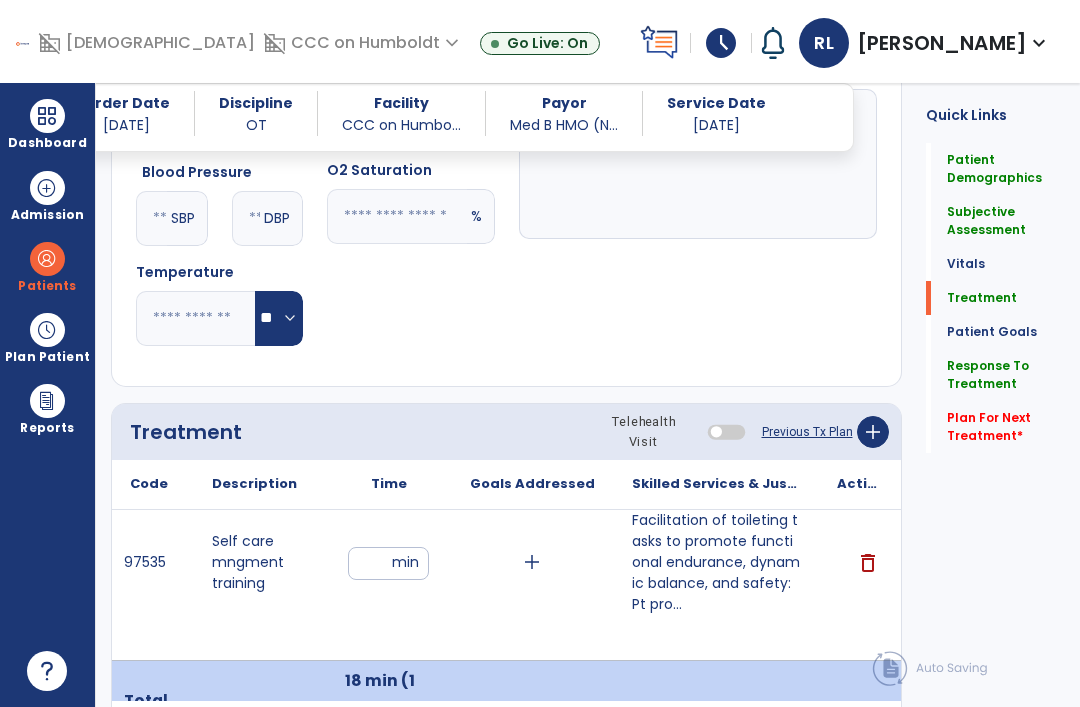 click on "**" at bounding box center (388, 563) 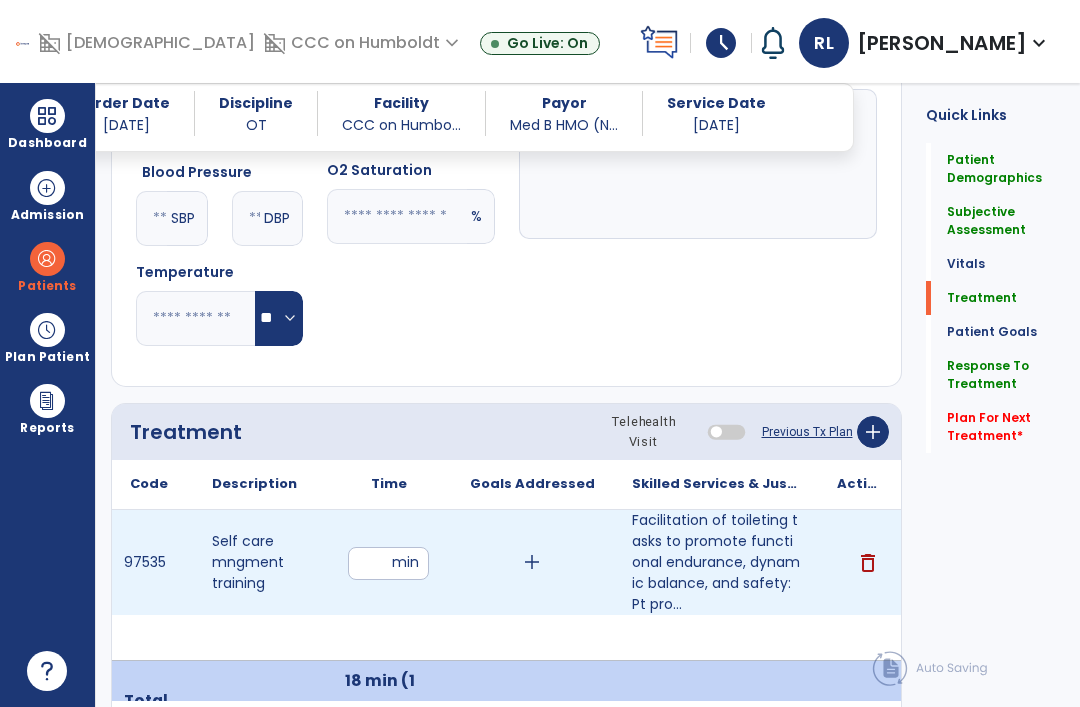 type on "*" 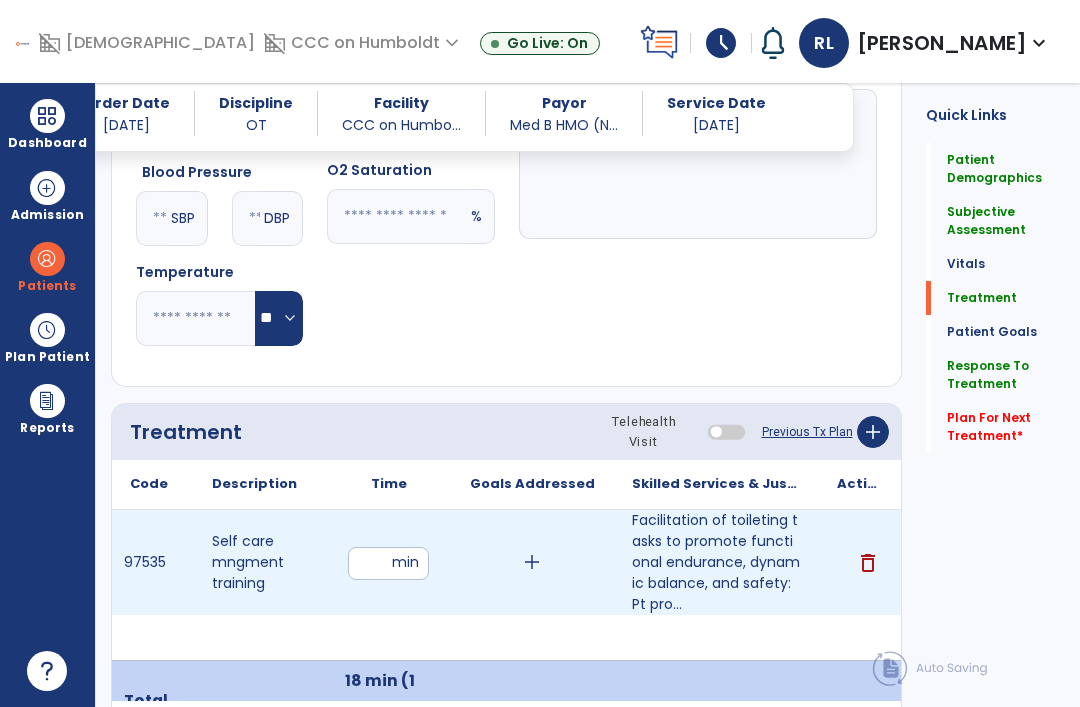 type on "**" 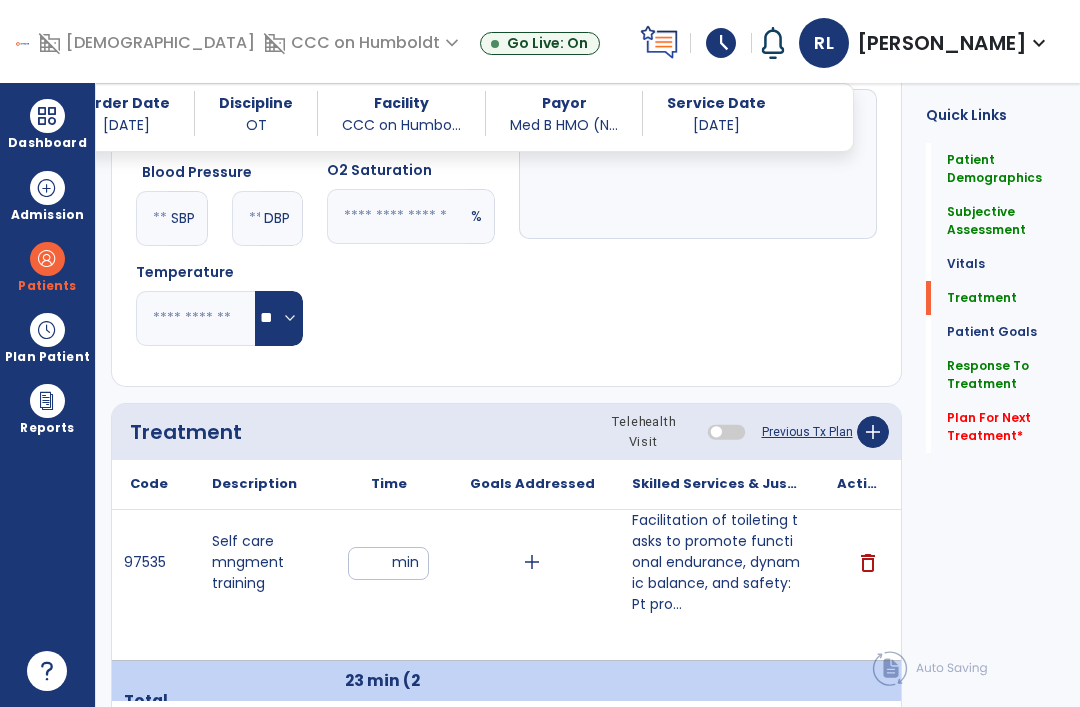 click on "Plan For Next Treatment   *" 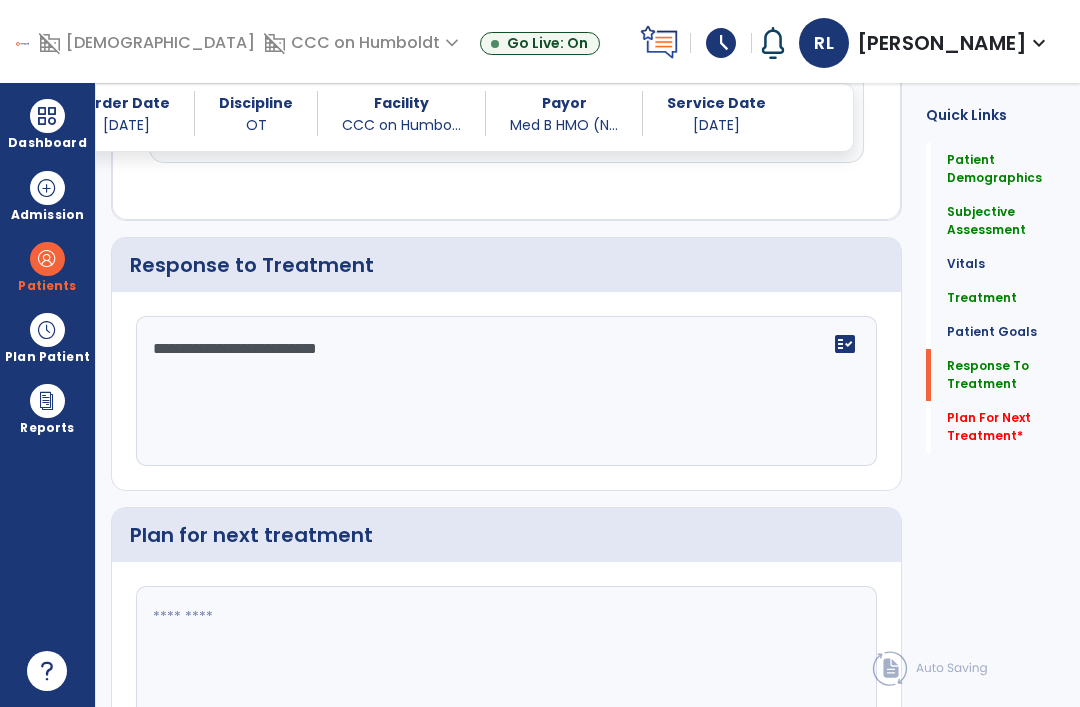 scroll, scrollTop: 4355, scrollLeft: 0, axis: vertical 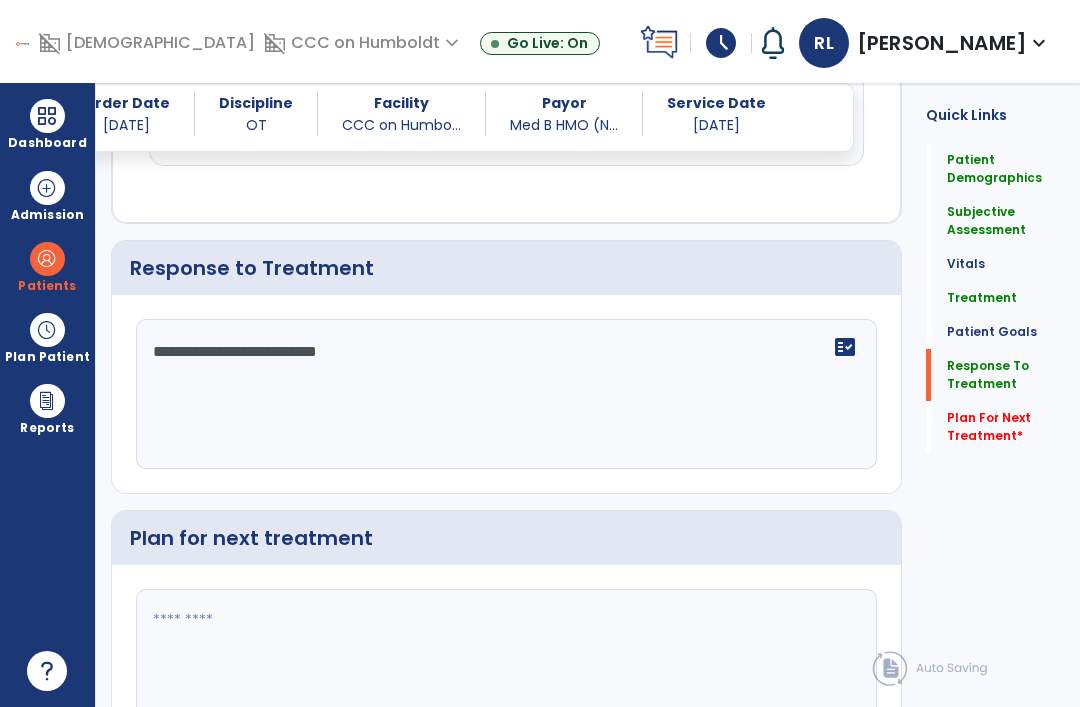 click 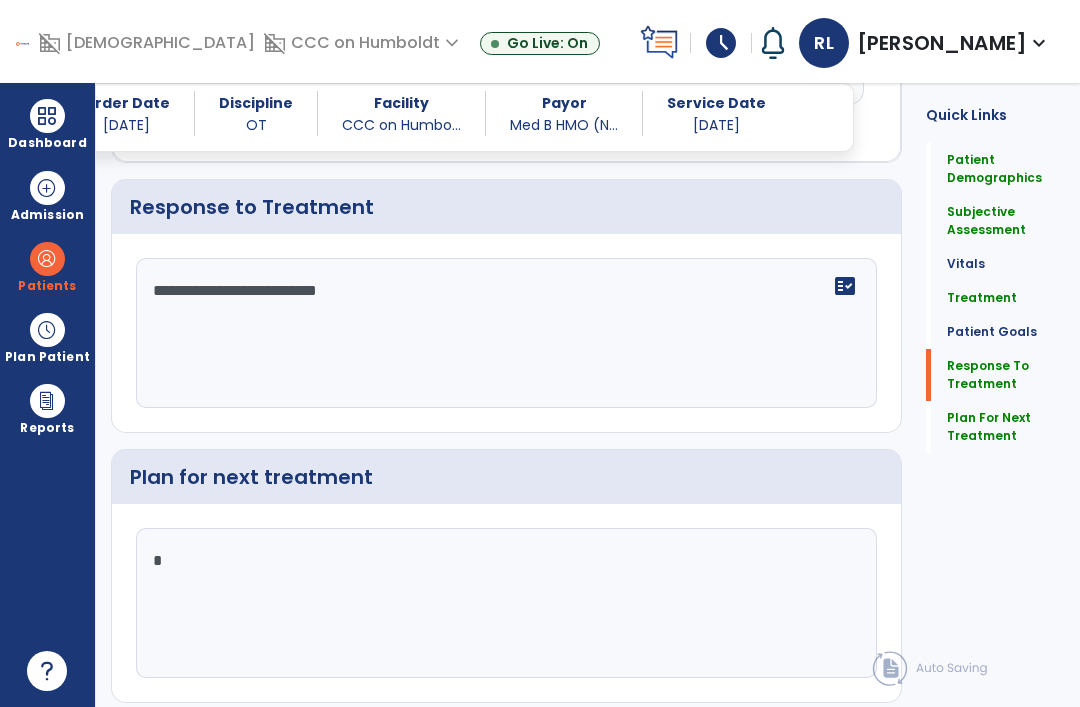 scroll, scrollTop: 4415, scrollLeft: 0, axis: vertical 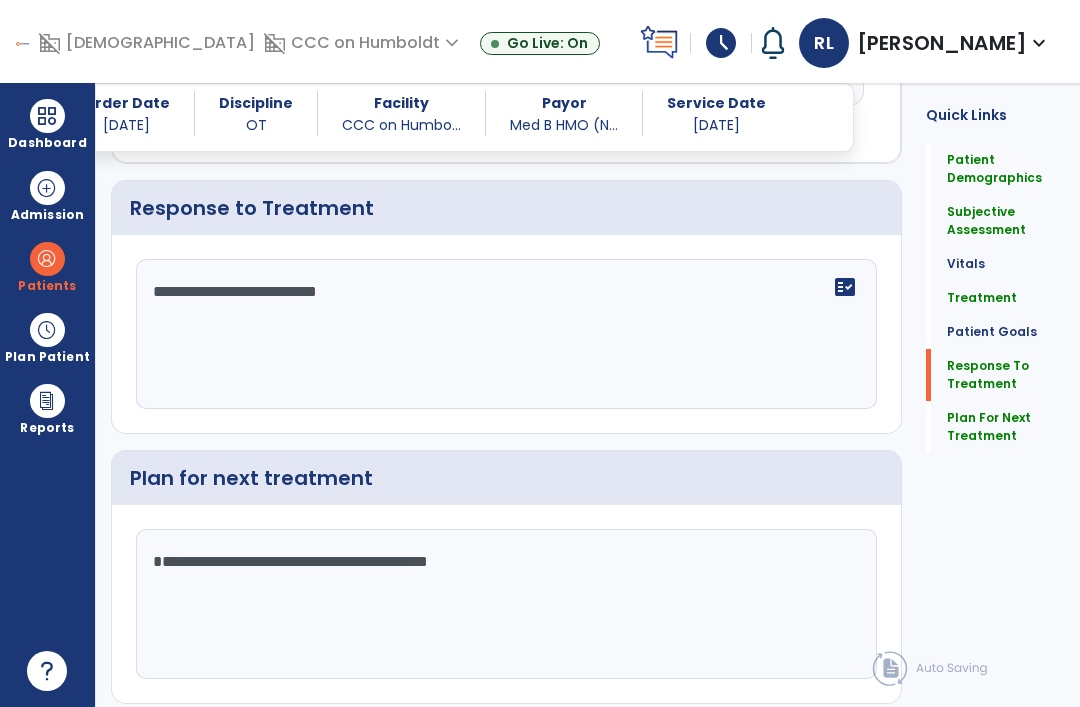 type on "**********" 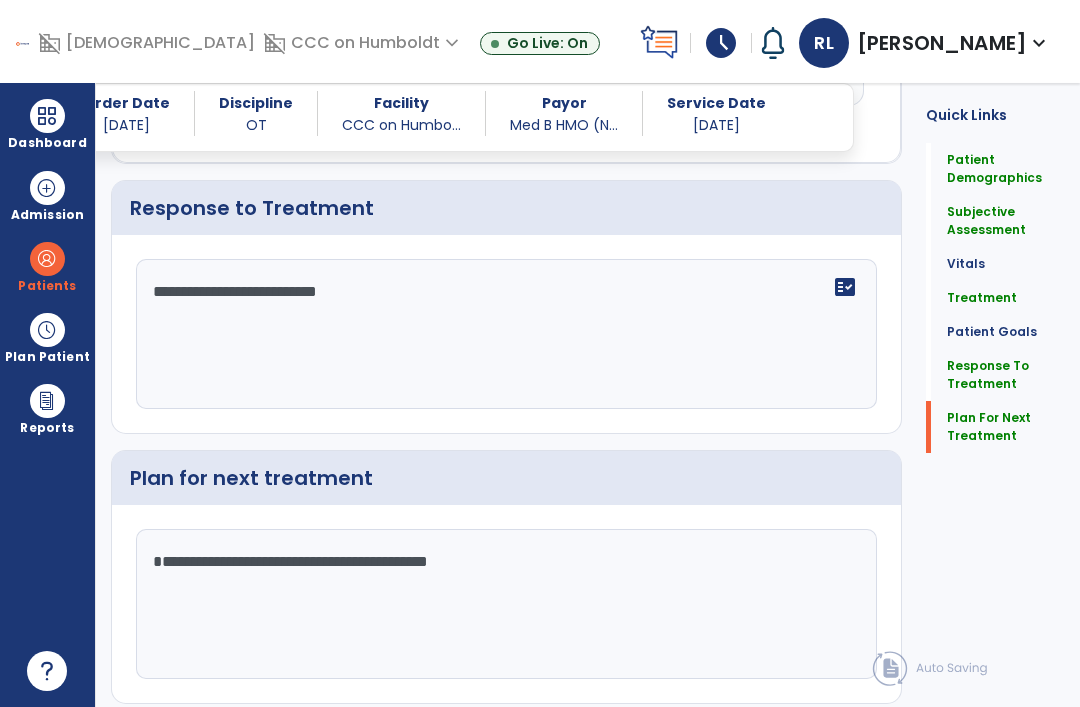 click on "Plan For Next Treatment" 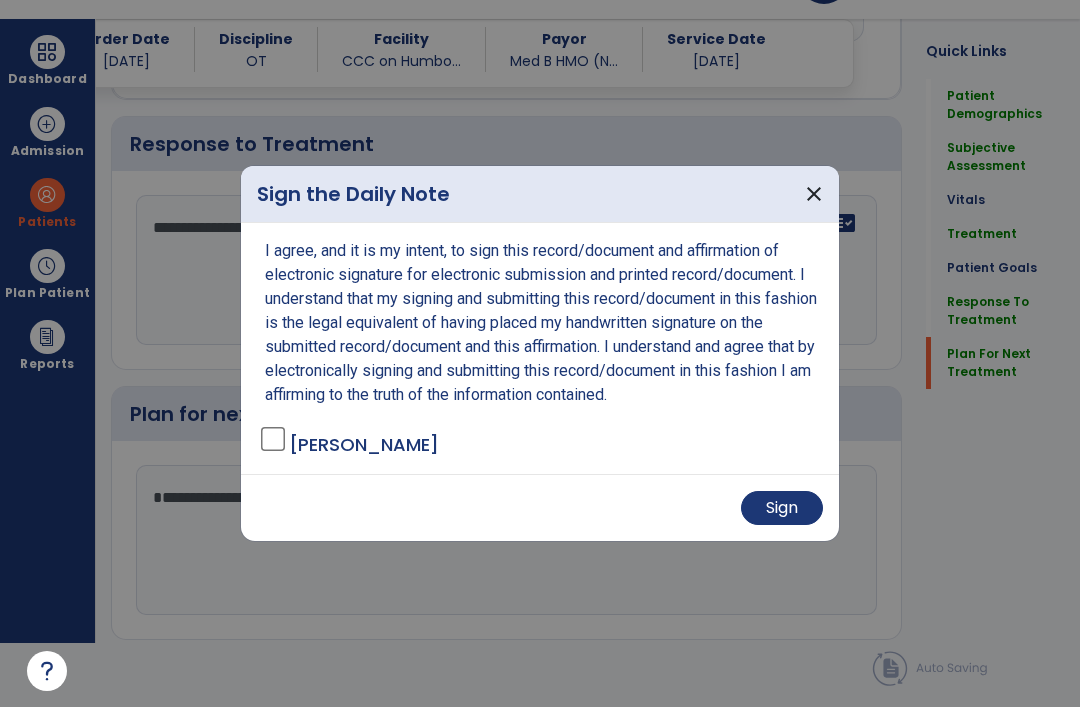 click on "Sign" at bounding box center (782, 508) 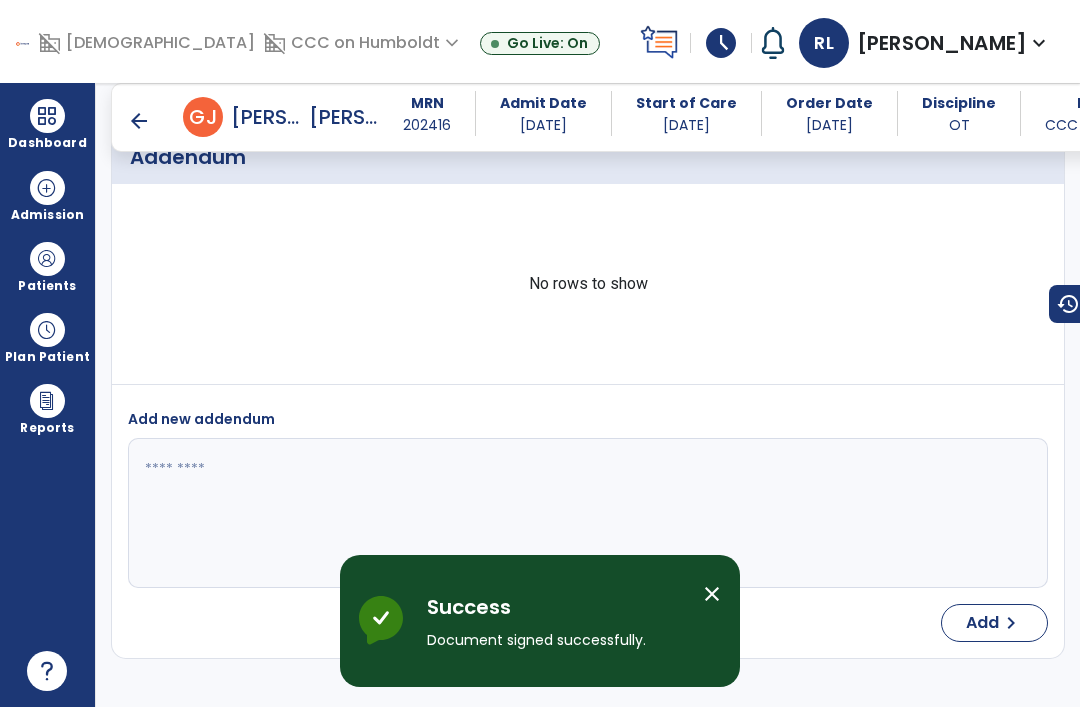 scroll, scrollTop: 64, scrollLeft: 0, axis: vertical 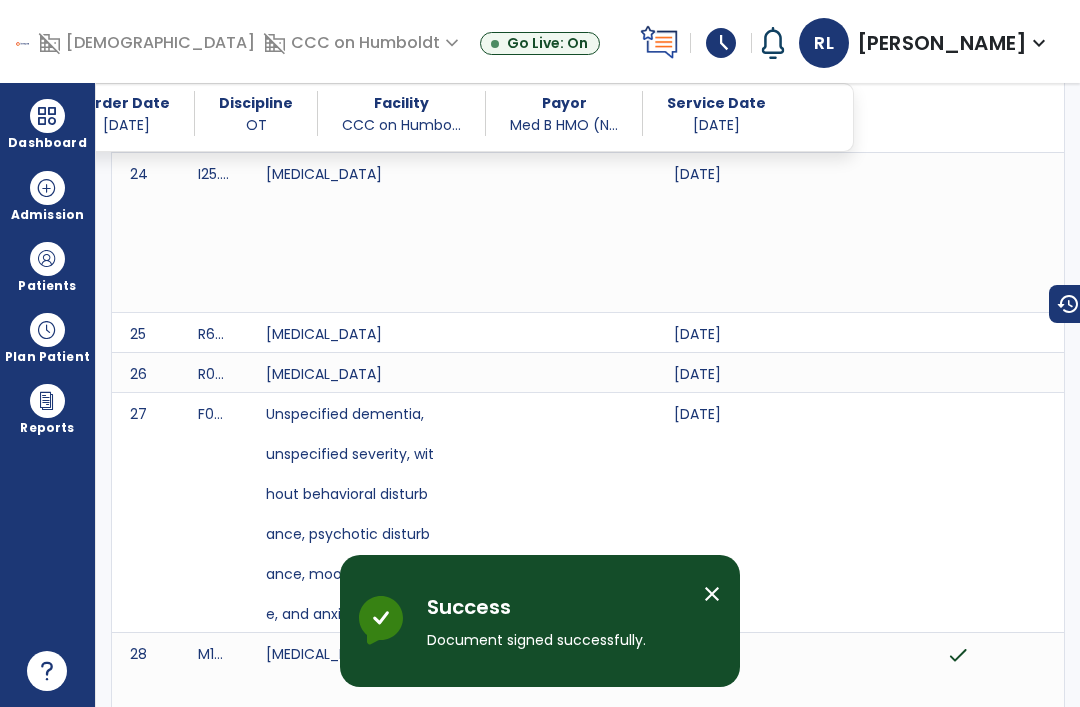 click at bounding box center (47, 116) 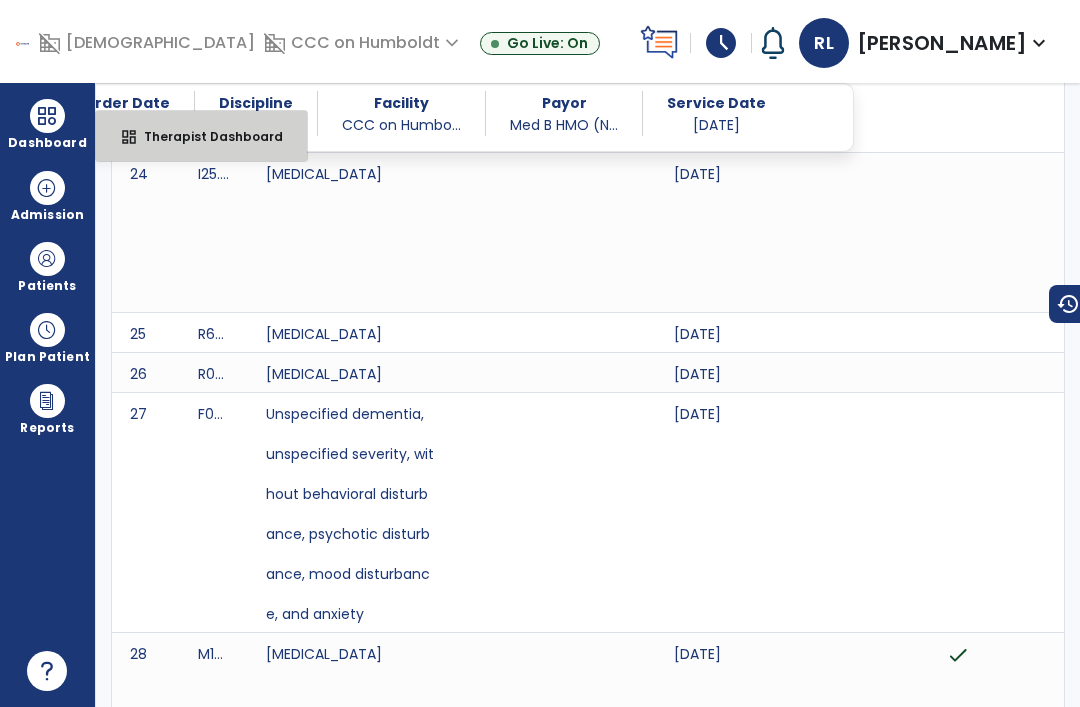 click on "Therapist Dashboard" at bounding box center [205, 136] 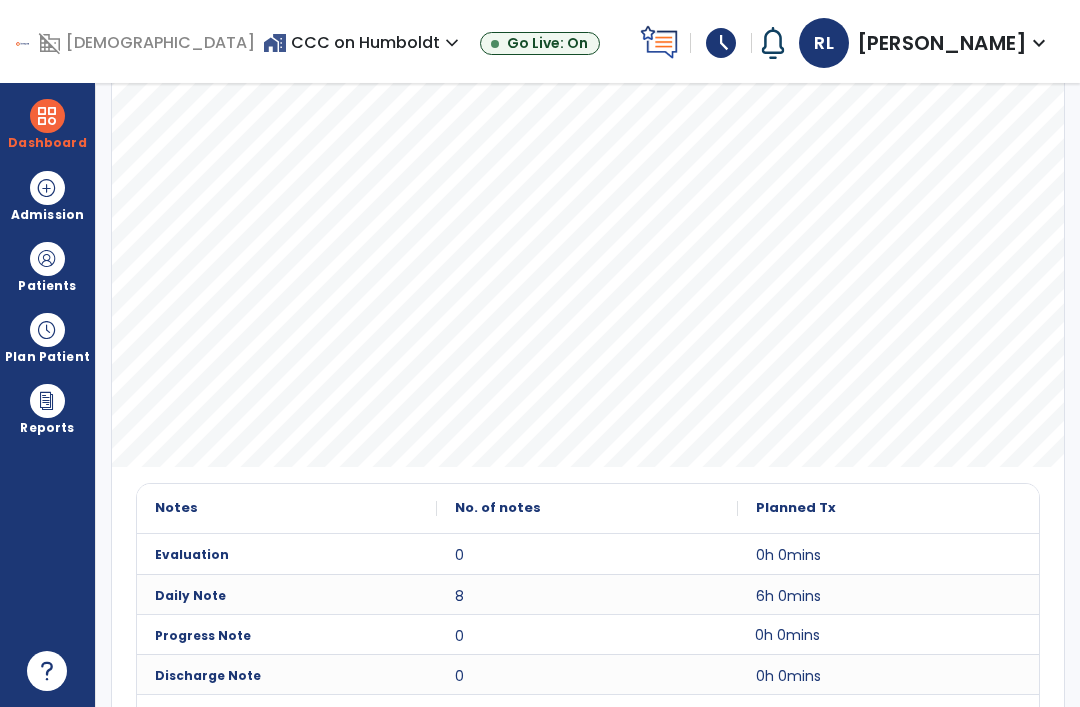 scroll, scrollTop: 426, scrollLeft: 0, axis: vertical 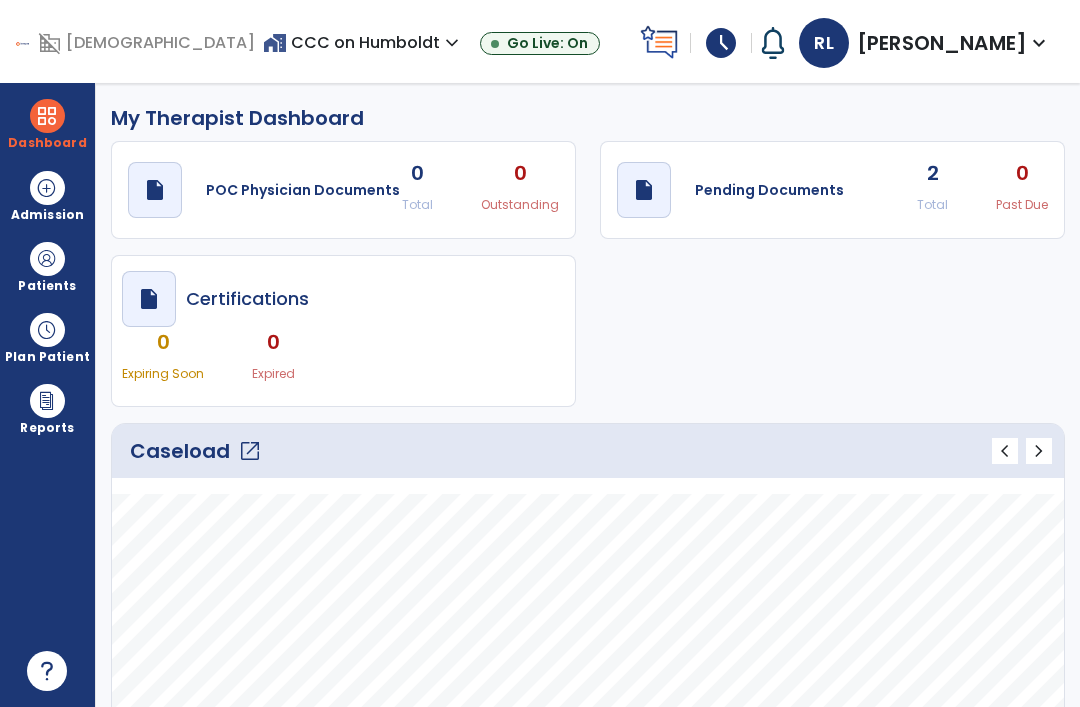 click on "open_in_new" 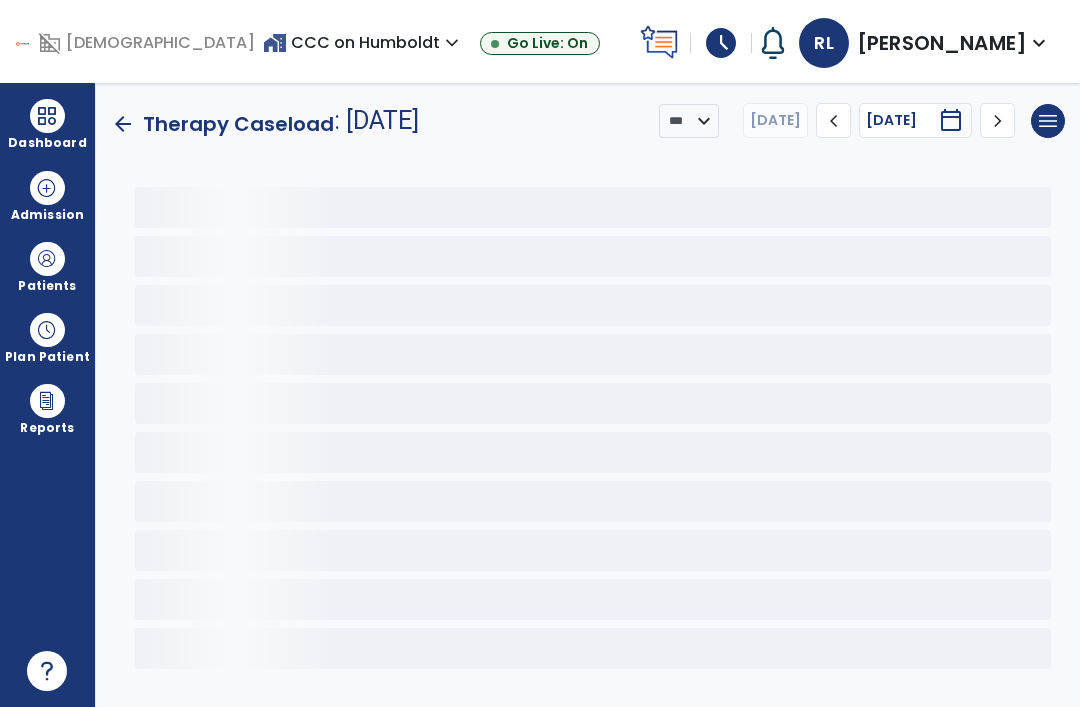 click 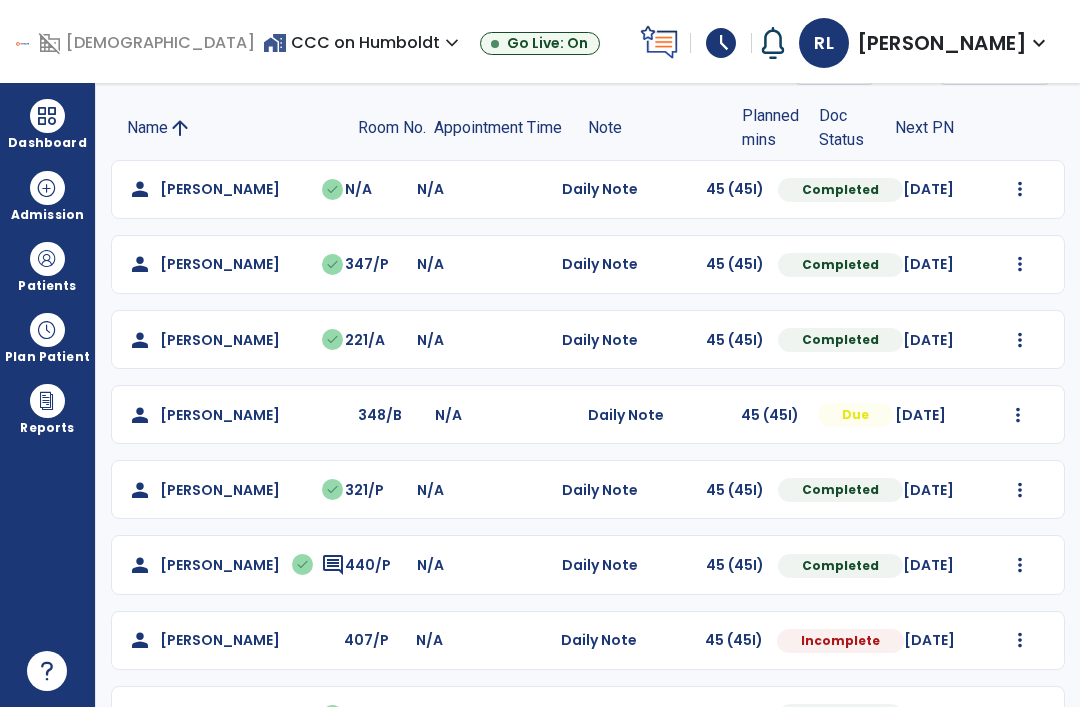scroll, scrollTop: 121, scrollLeft: 0, axis: vertical 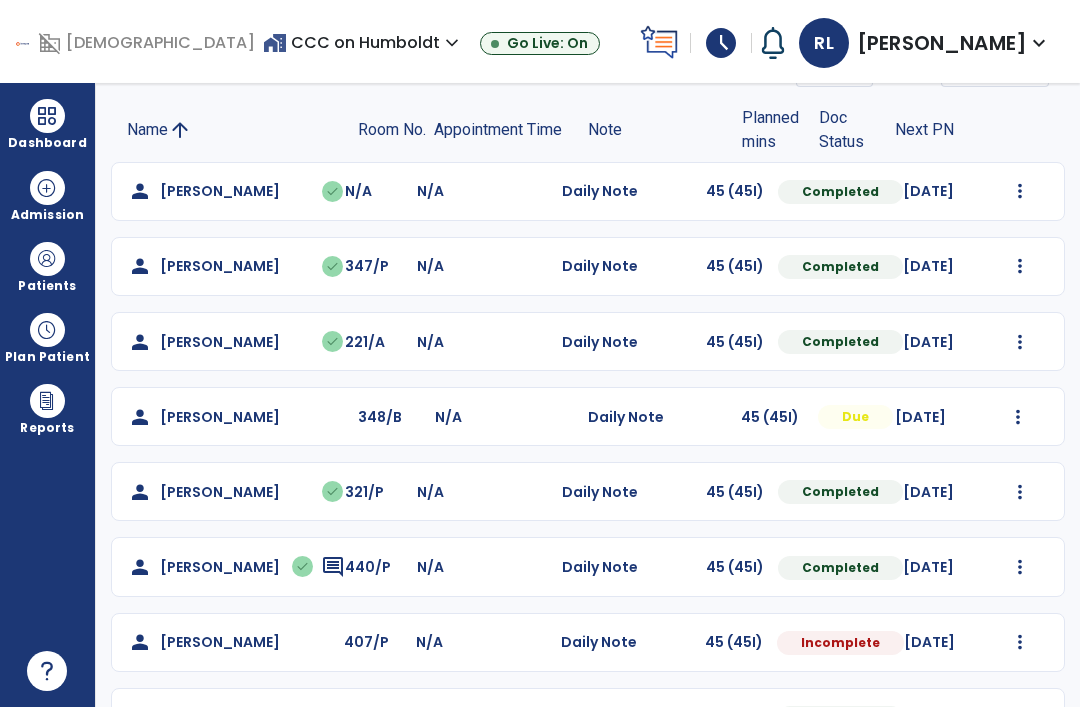 click at bounding box center [1020, 191] 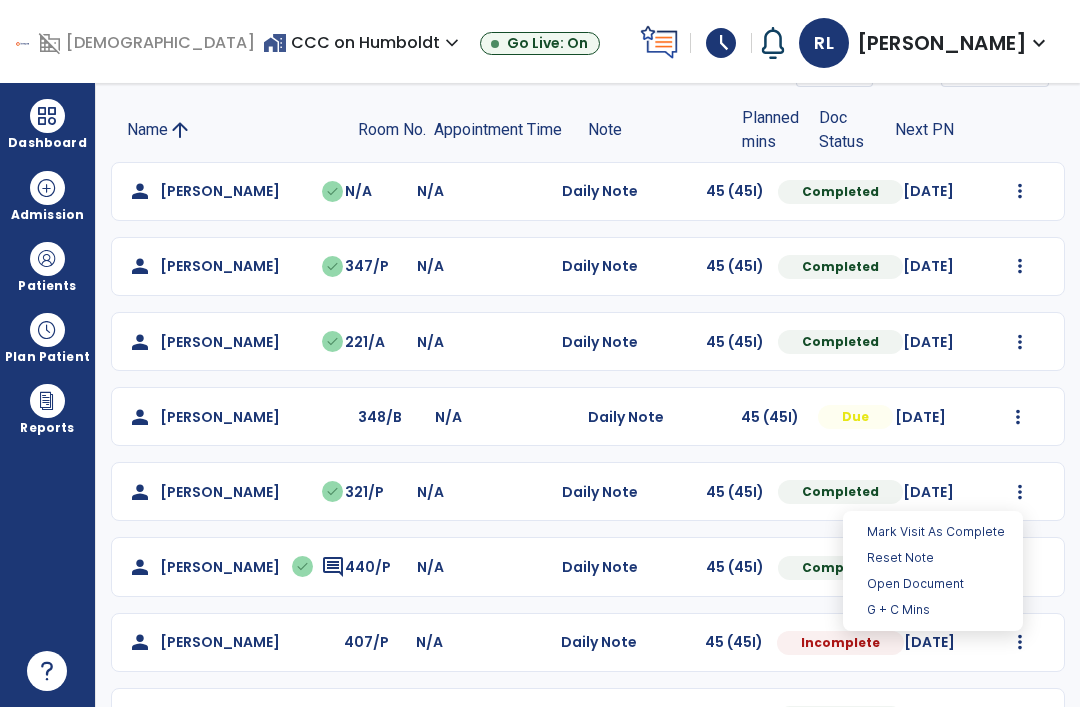 click on "Open Document" at bounding box center (933, 584) 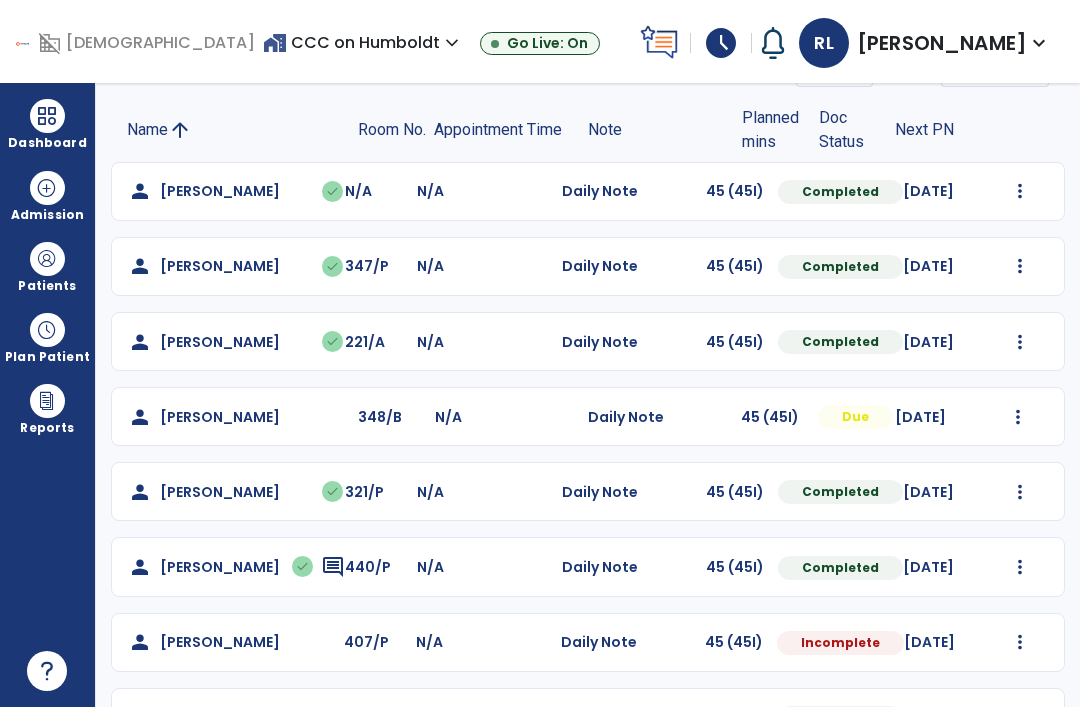 select on "*" 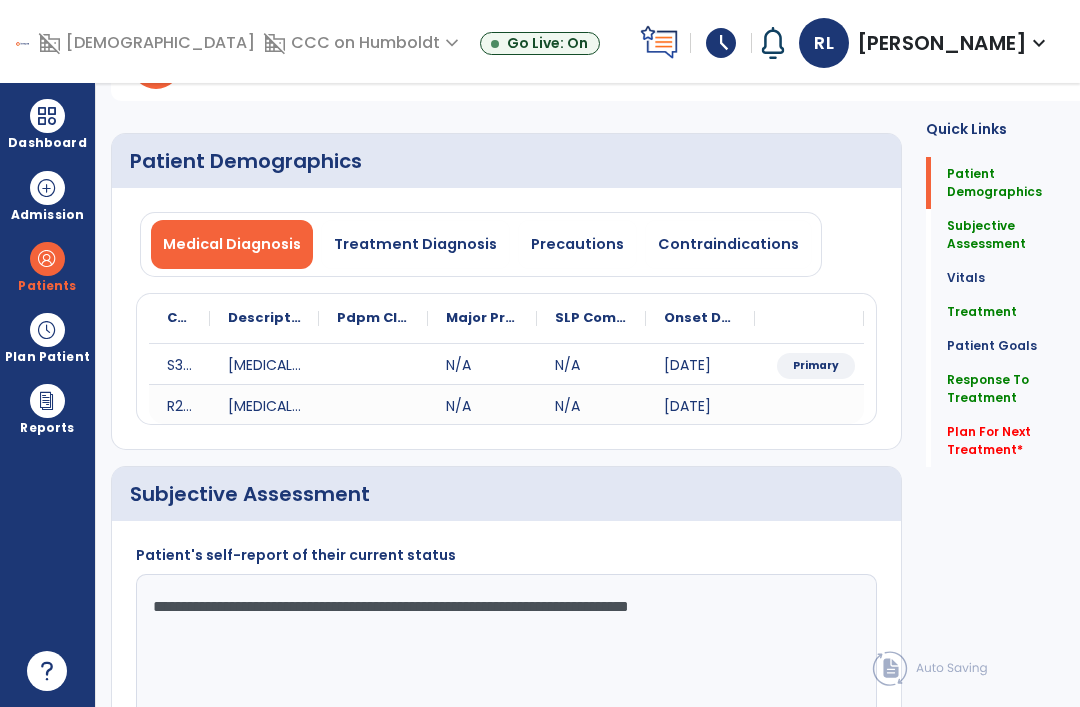 click on "Treatment" 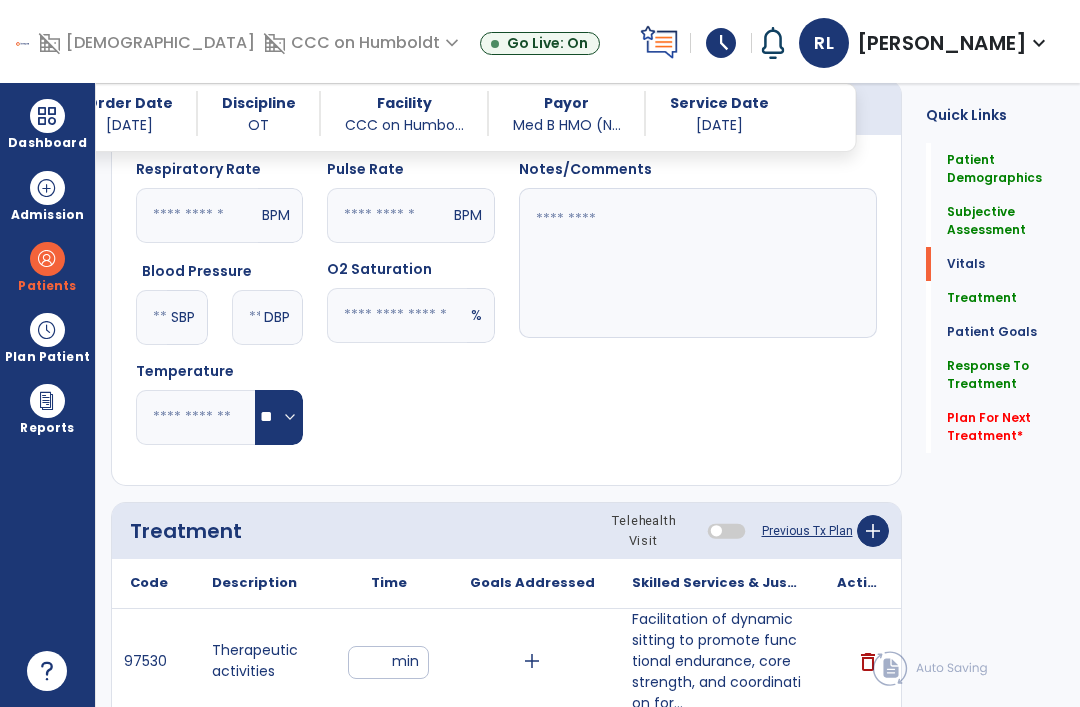 scroll, scrollTop: 1070, scrollLeft: 0, axis: vertical 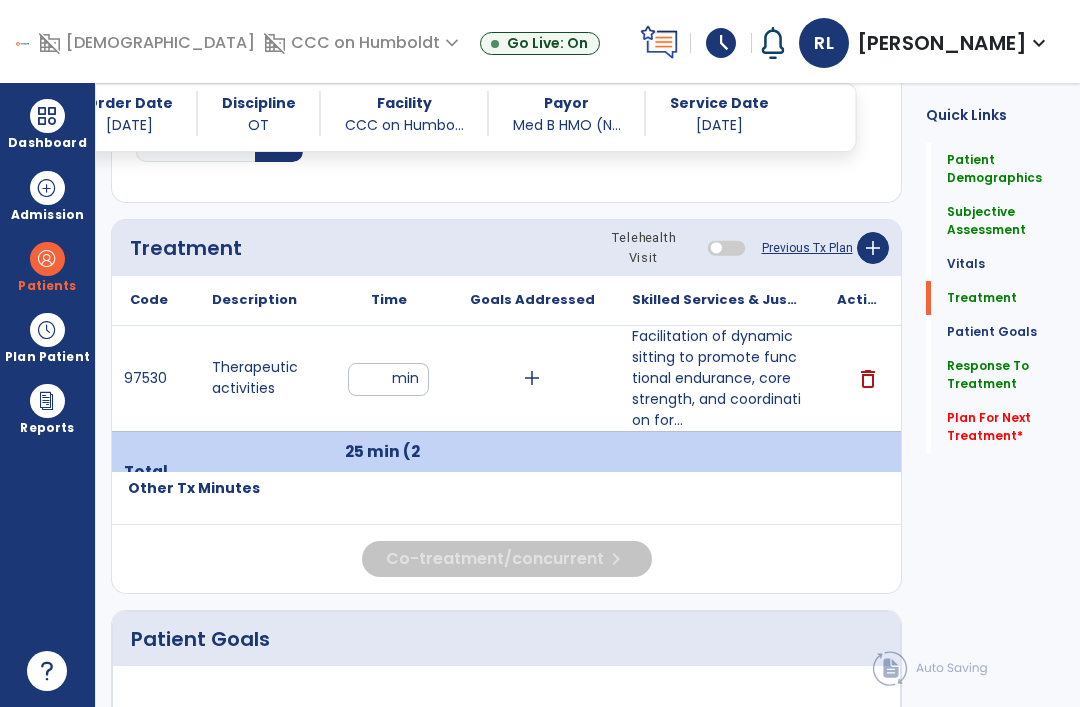click on "add" 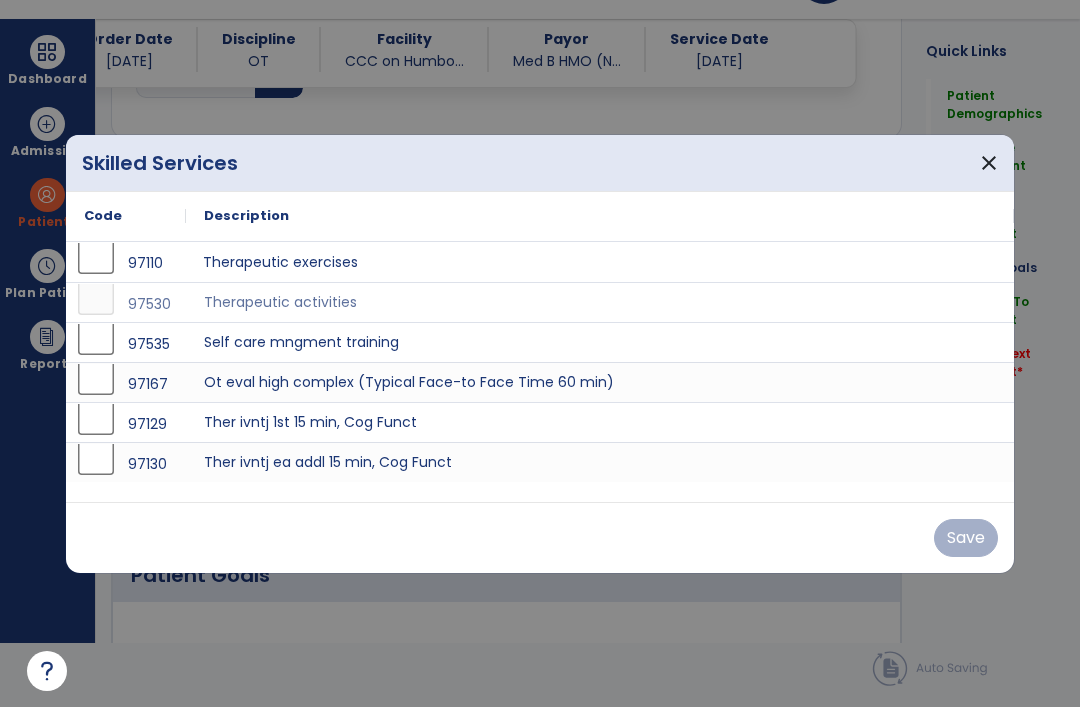 click on "Therapeutic exercises" at bounding box center [600, 262] 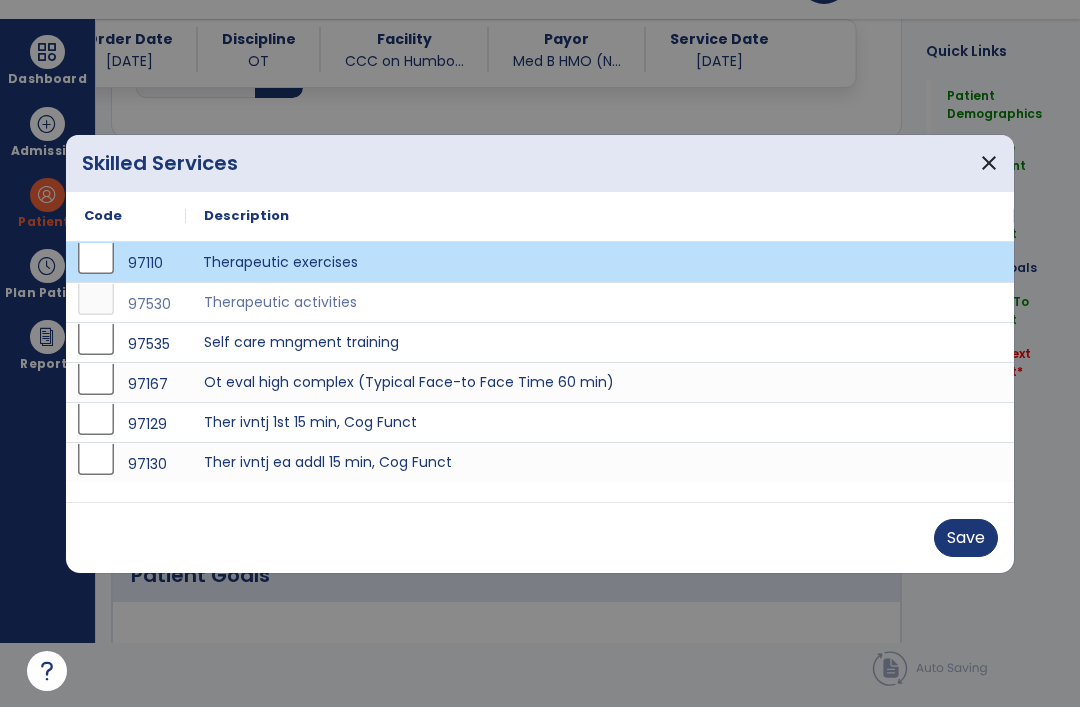 click on "Save" at bounding box center (966, 538) 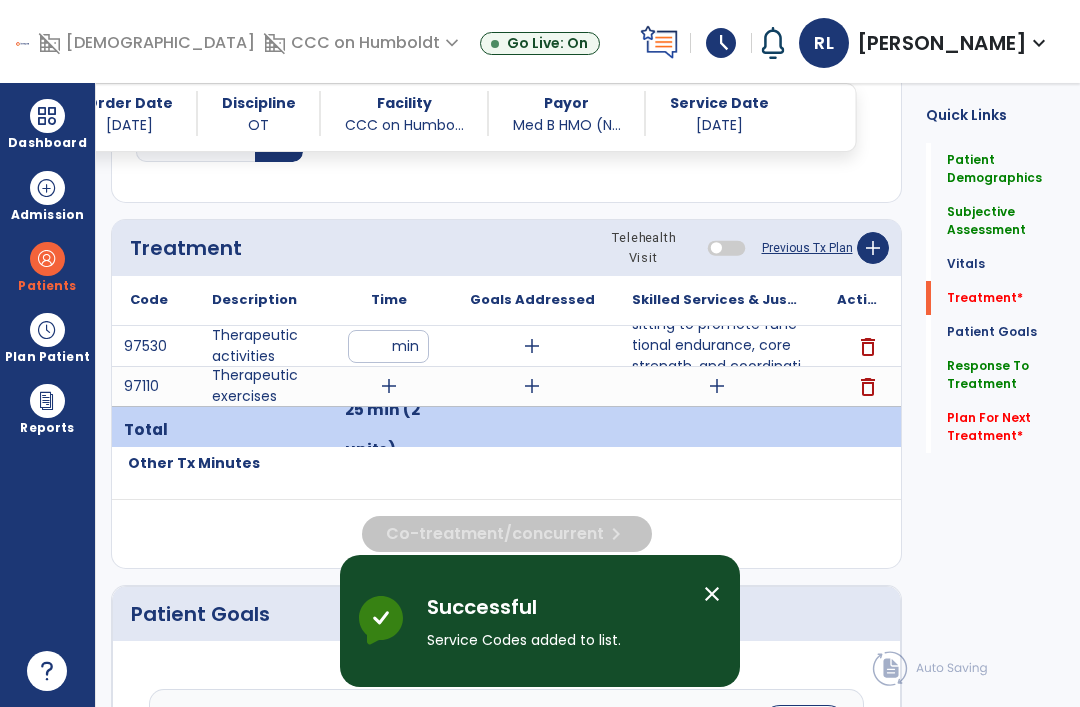 scroll, scrollTop: 64, scrollLeft: 0, axis: vertical 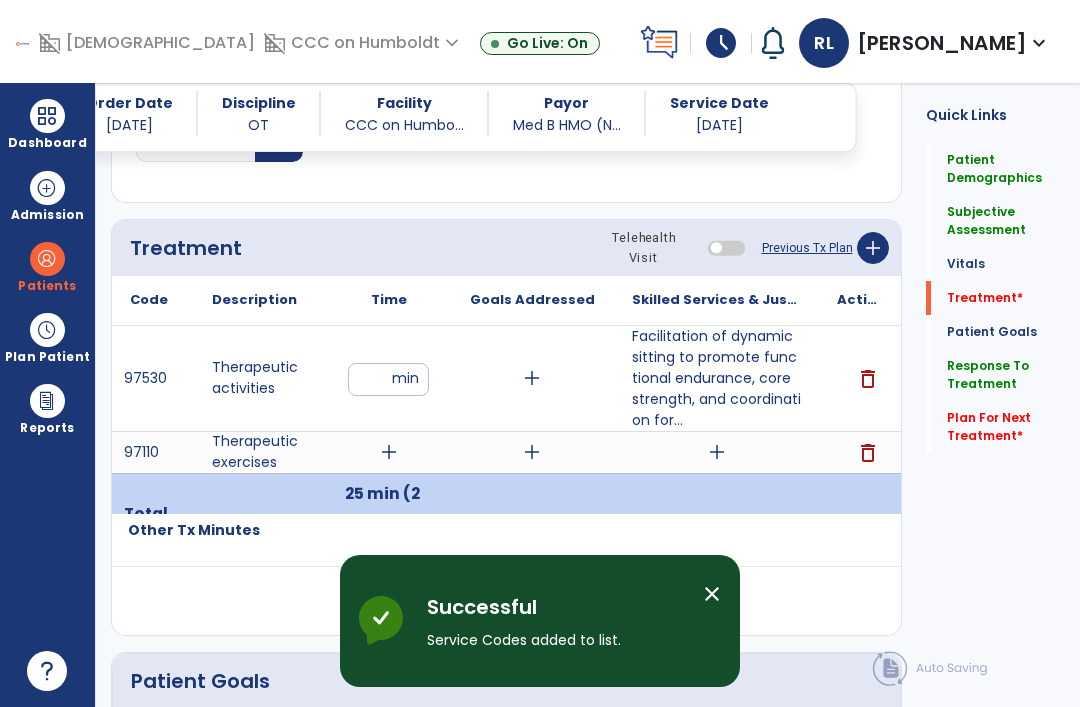 click on "add" at bounding box center (716, 452) 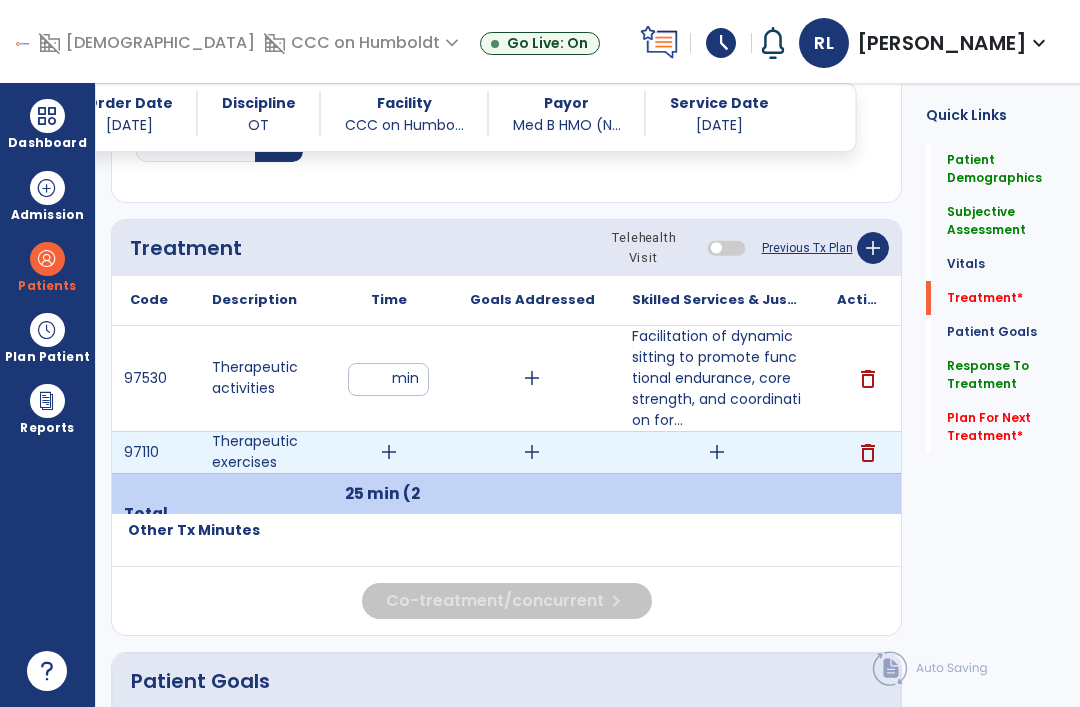 scroll, scrollTop: 0, scrollLeft: 0, axis: both 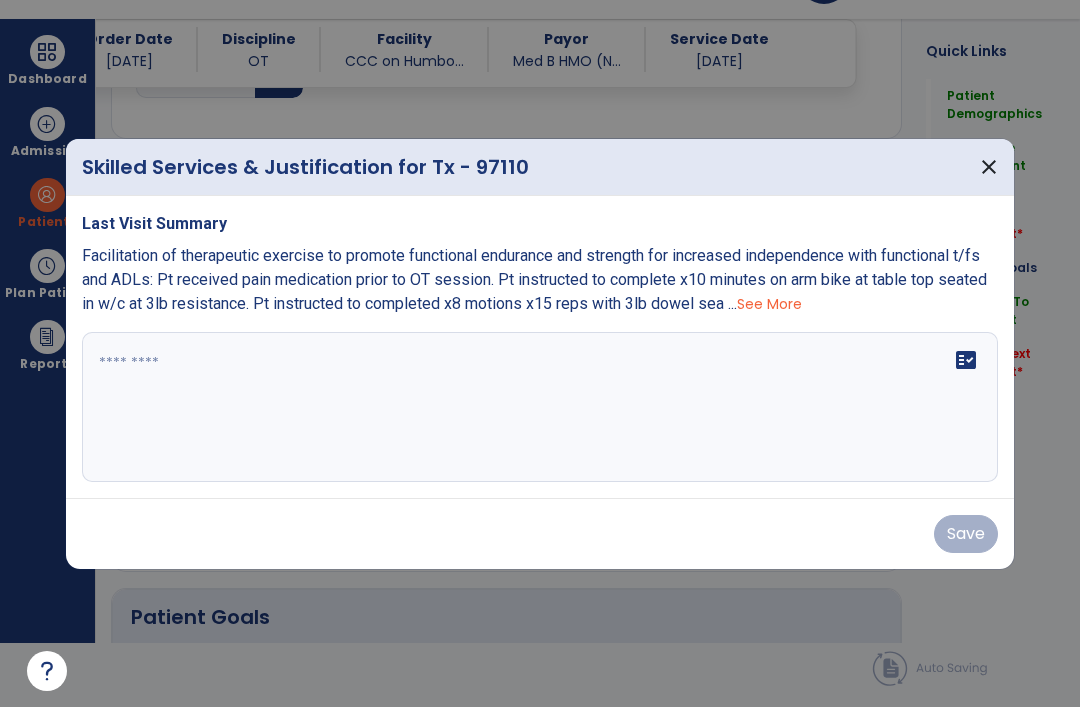 click at bounding box center (540, 407) 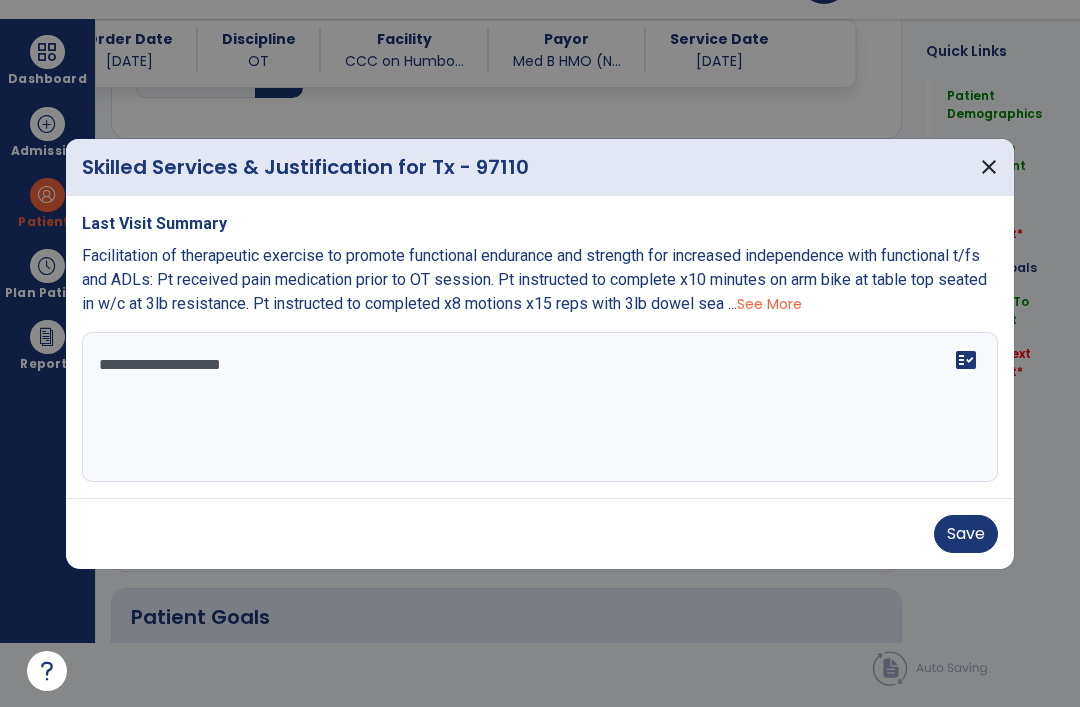 click on "**********" at bounding box center [540, 407] 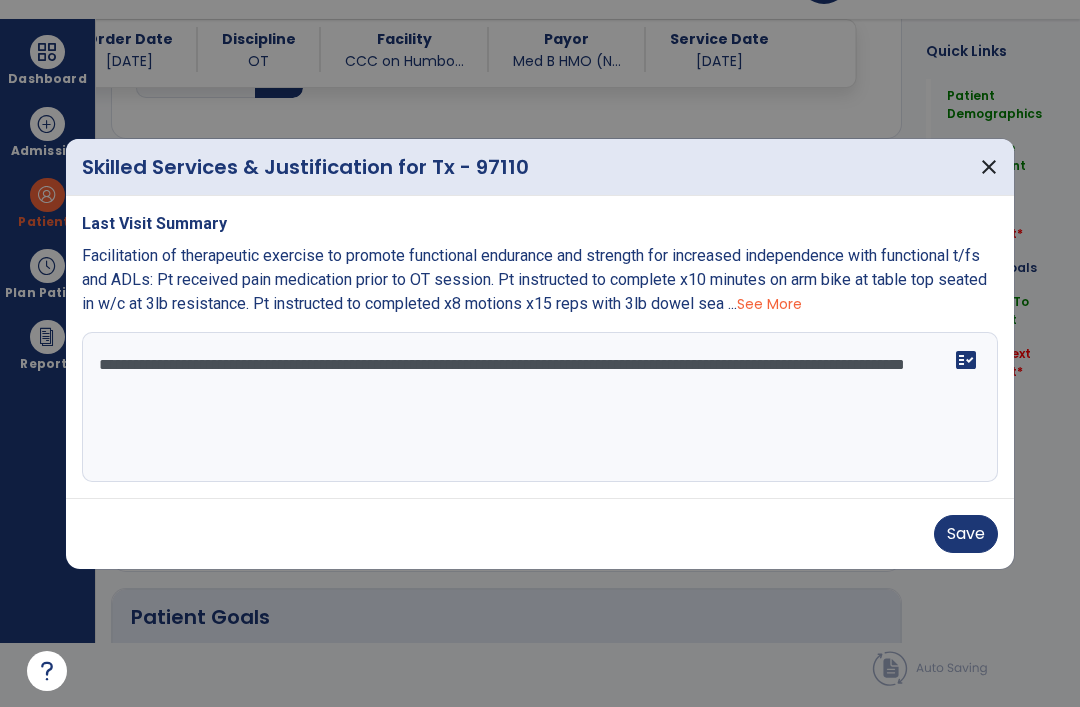 click on "**********" at bounding box center (540, 407) 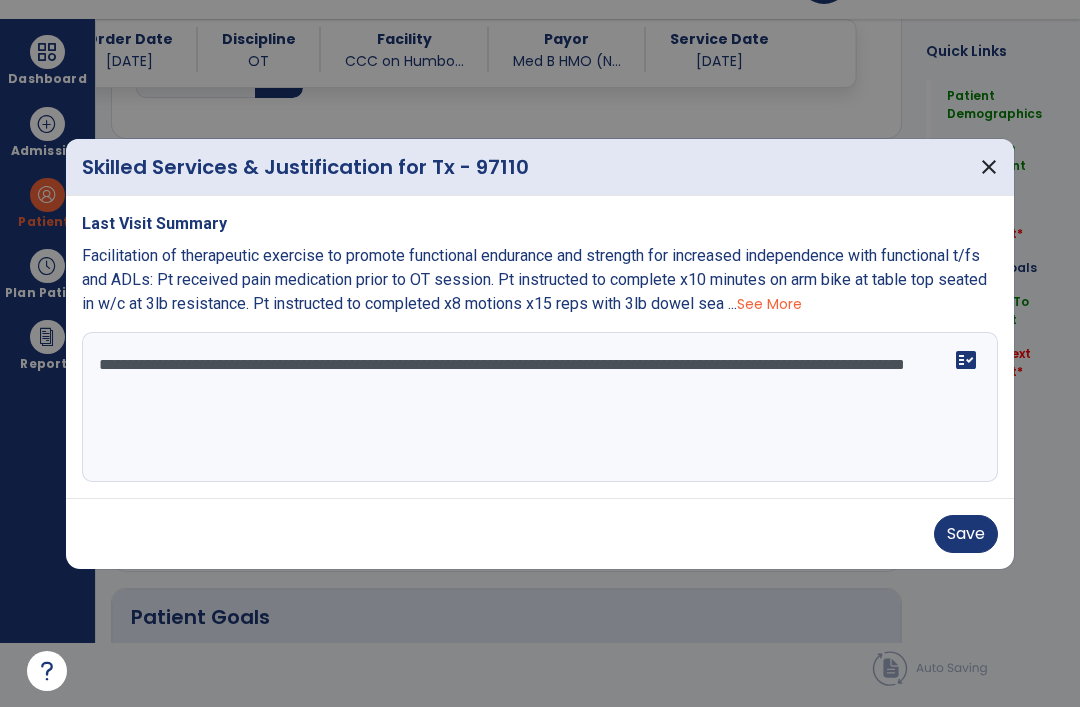click on "**********" at bounding box center (540, 407) 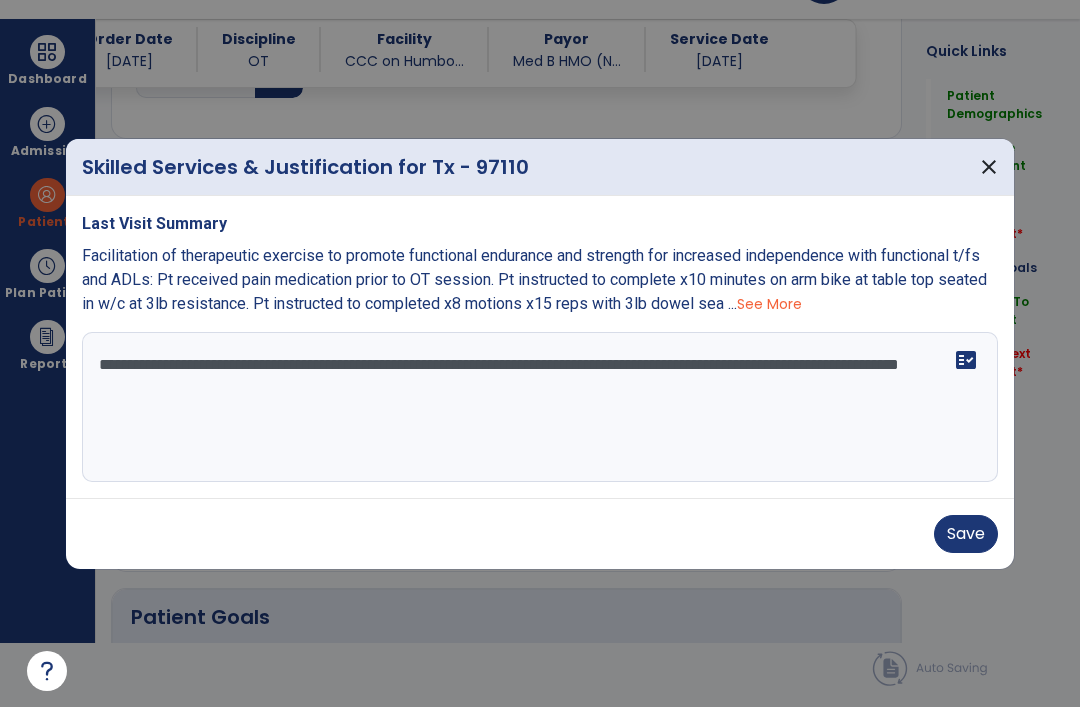 click on "**********" at bounding box center [540, 407] 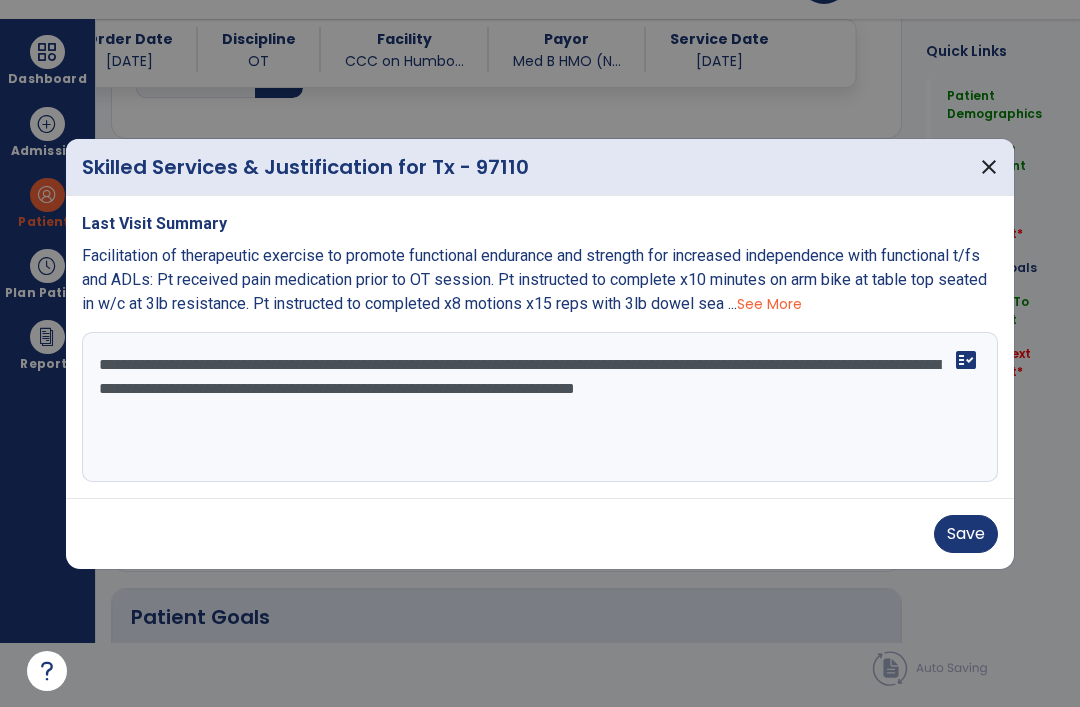 type on "**********" 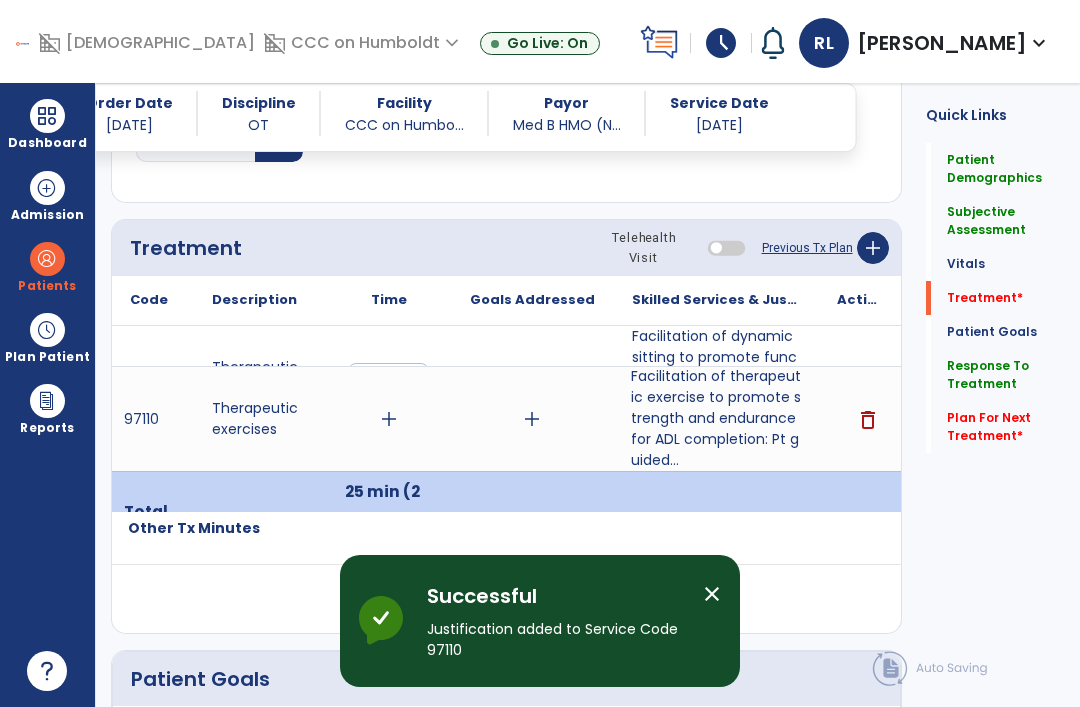 scroll, scrollTop: 64, scrollLeft: 0, axis: vertical 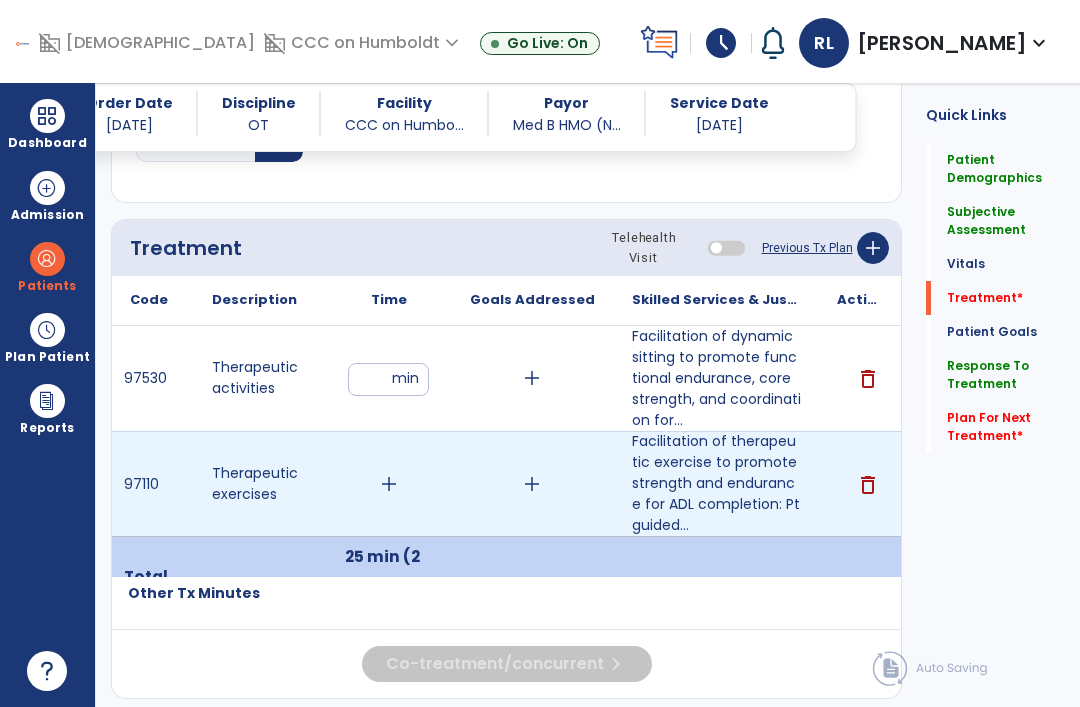 click on "add" at bounding box center (389, 484) 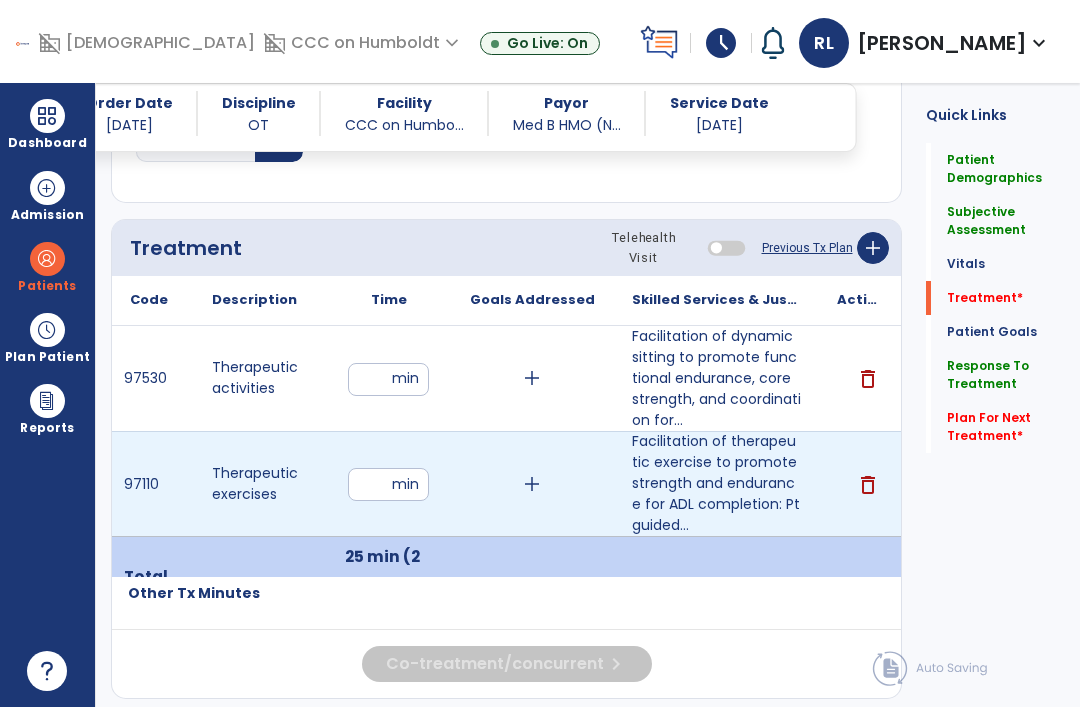 type on "**" 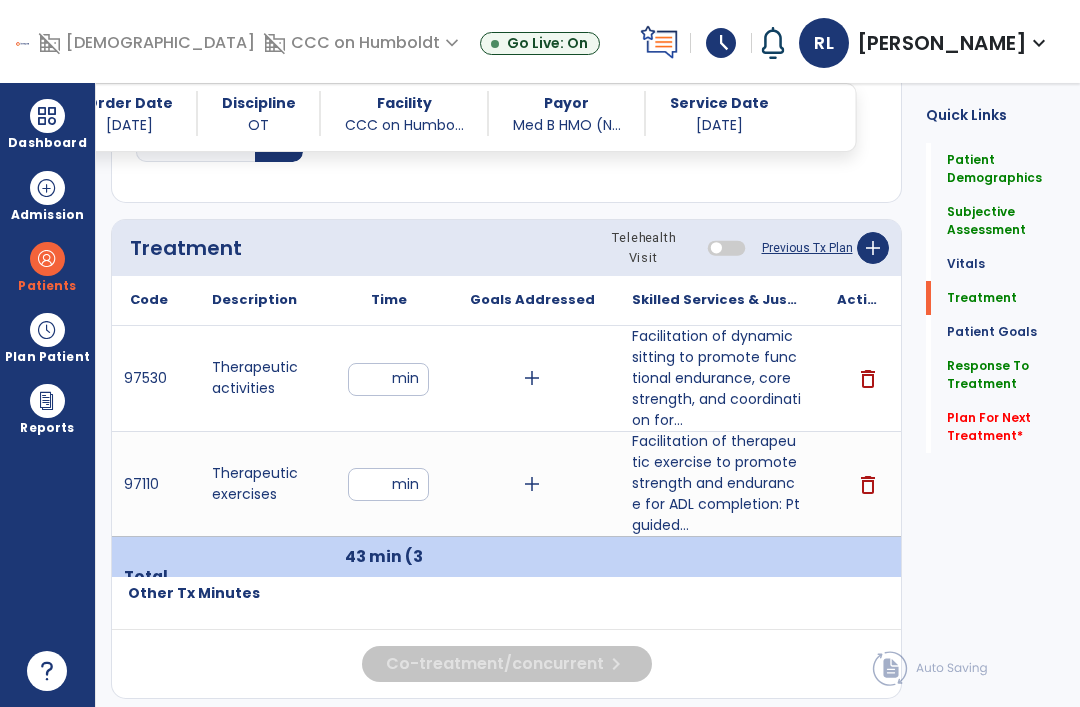 click on "Plan For Next Treatment   *" 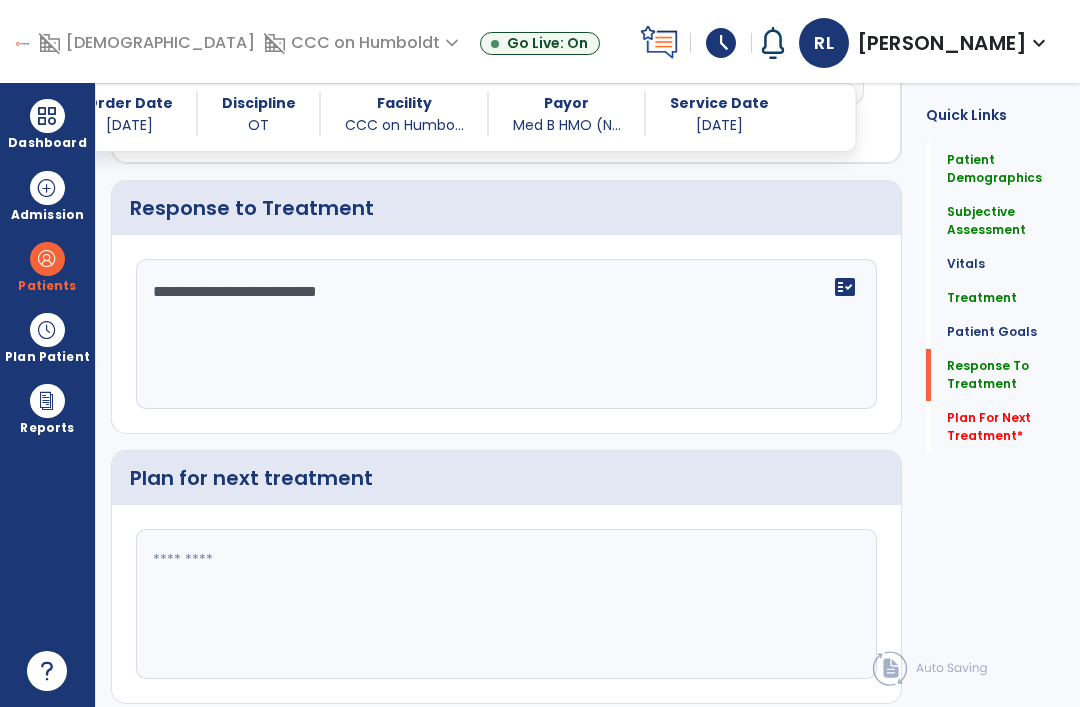 scroll, scrollTop: 3338, scrollLeft: 0, axis: vertical 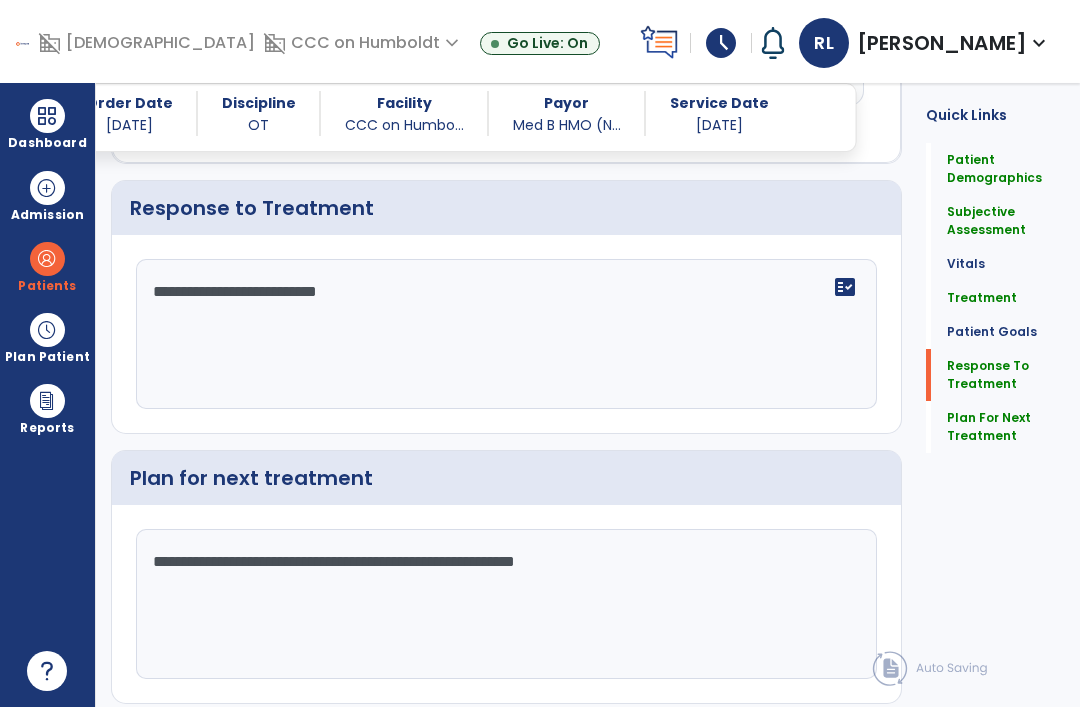 type on "**********" 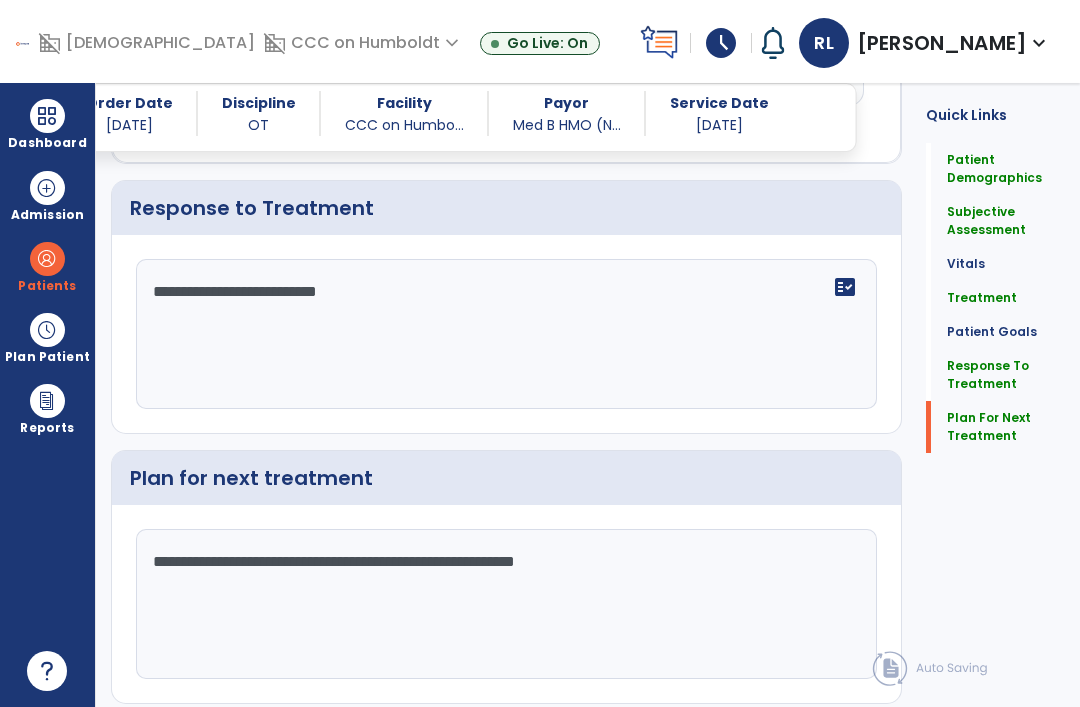 click on "chevron_right" 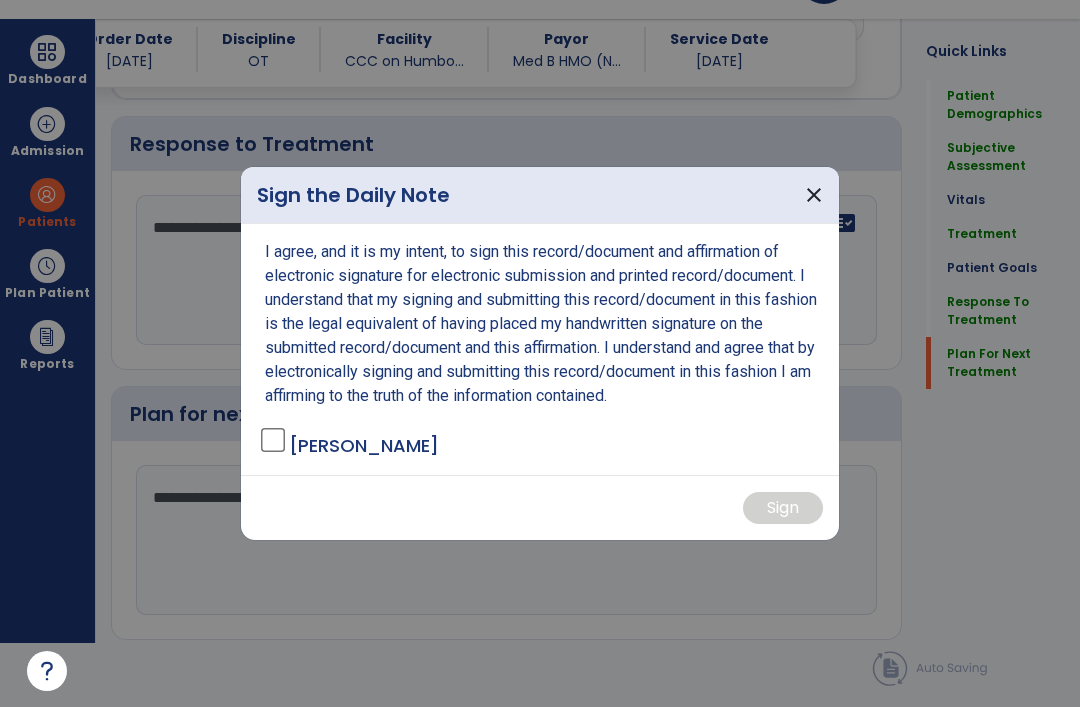 click on "[PERSON_NAME]" at bounding box center [364, 445] 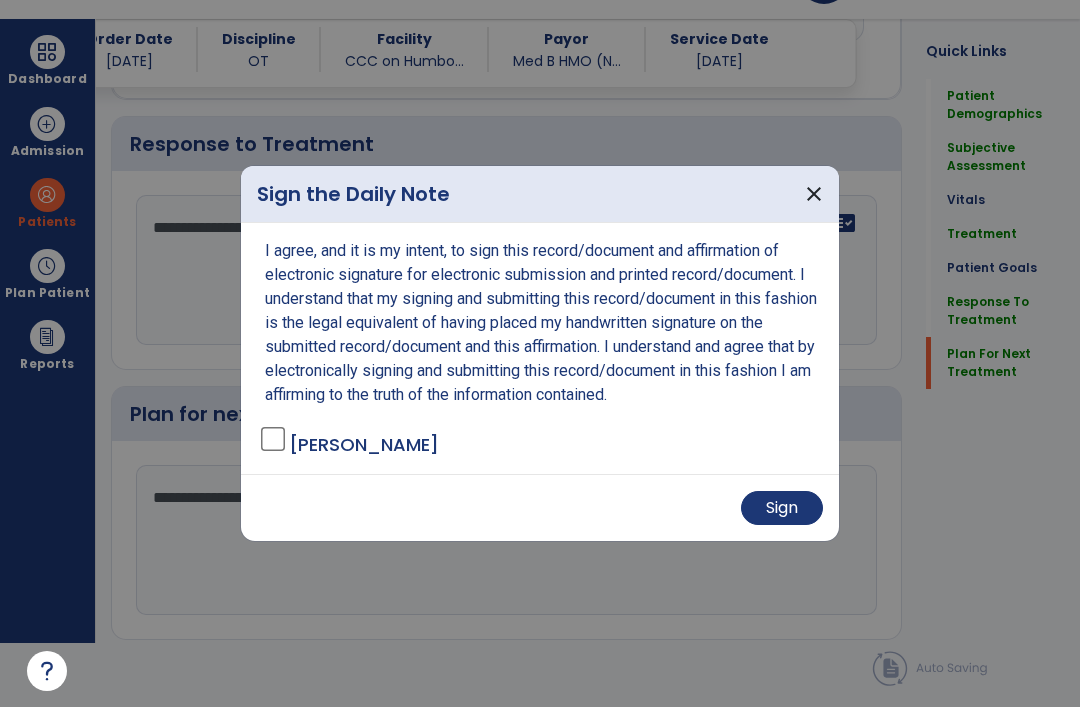 click on "Sign" at bounding box center (782, 508) 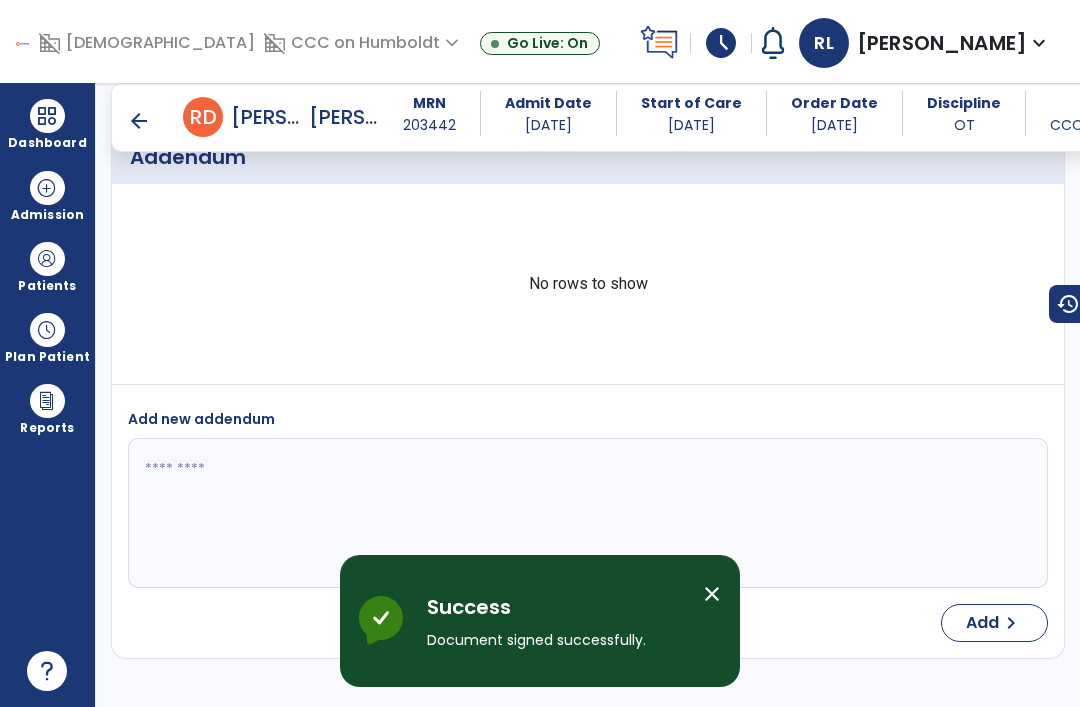 scroll, scrollTop: 64, scrollLeft: 0, axis: vertical 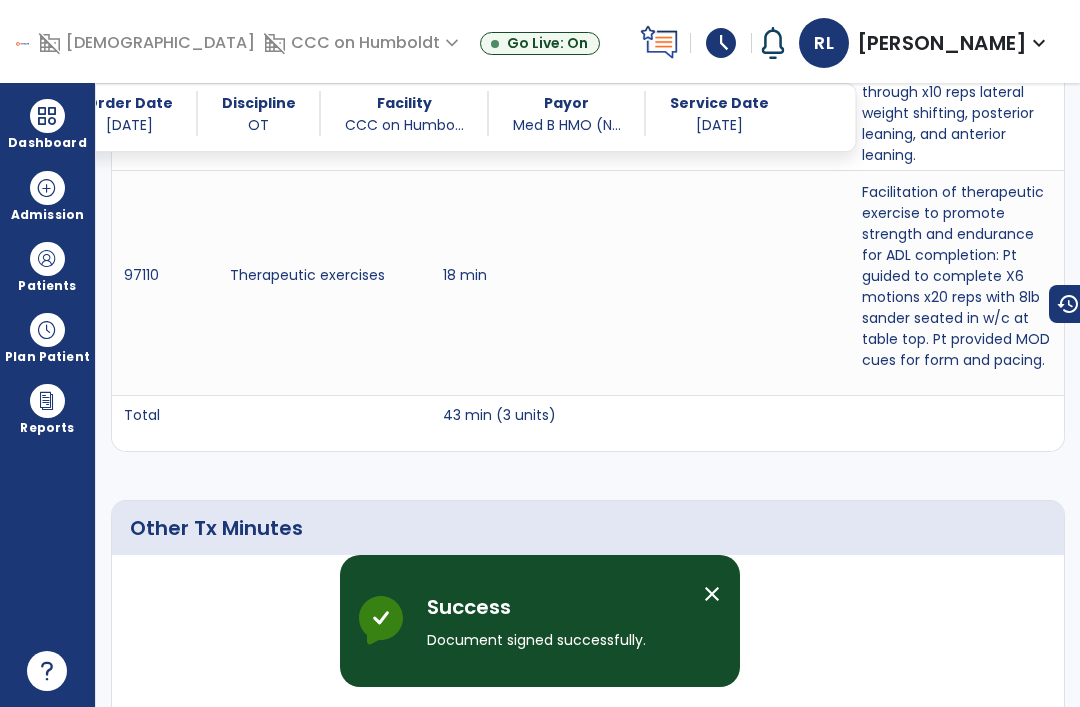 click at bounding box center [47, 116] 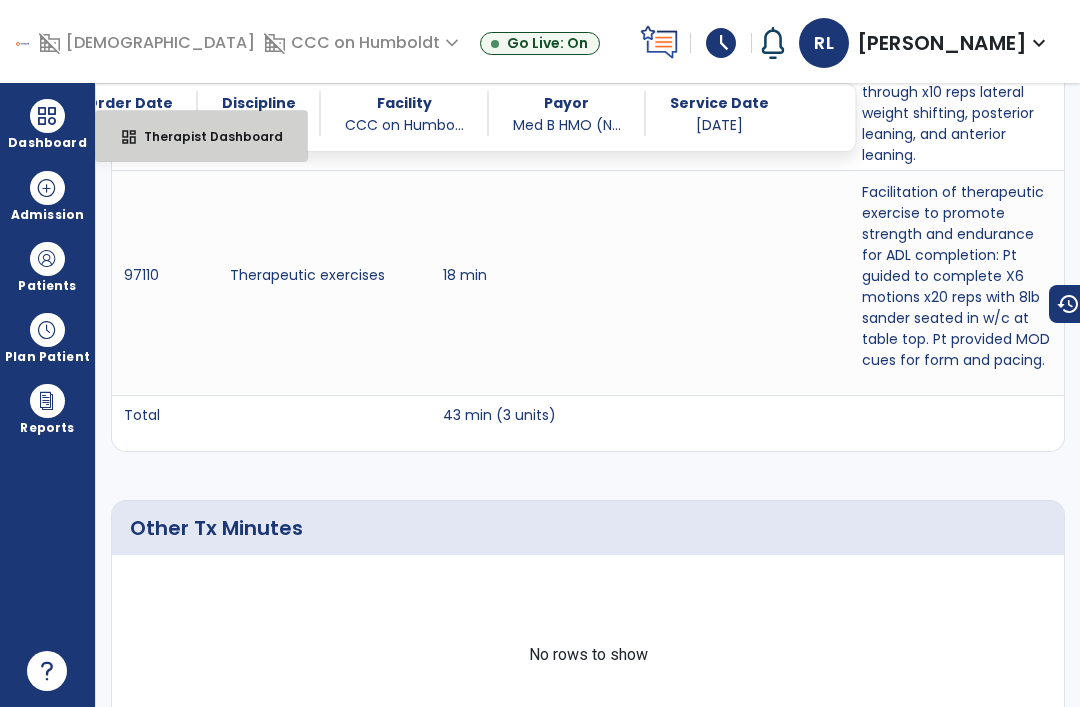 click on "Therapist Dashboard" at bounding box center (205, 136) 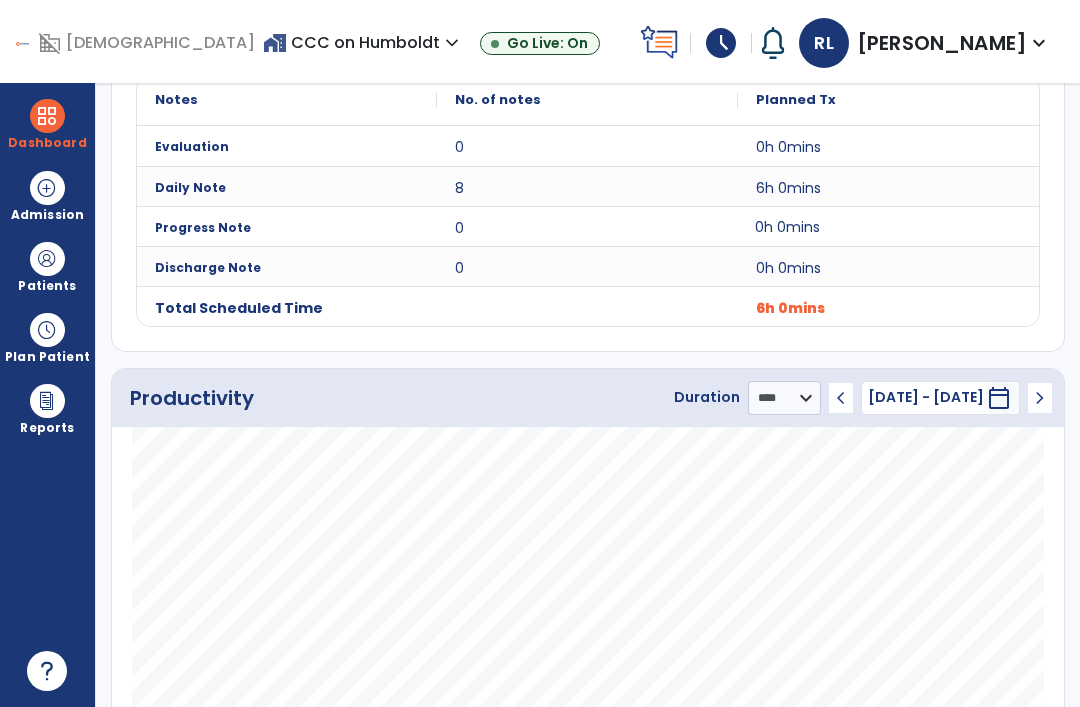 scroll, scrollTop: 834, scrollLeft: 0, axis: vertical 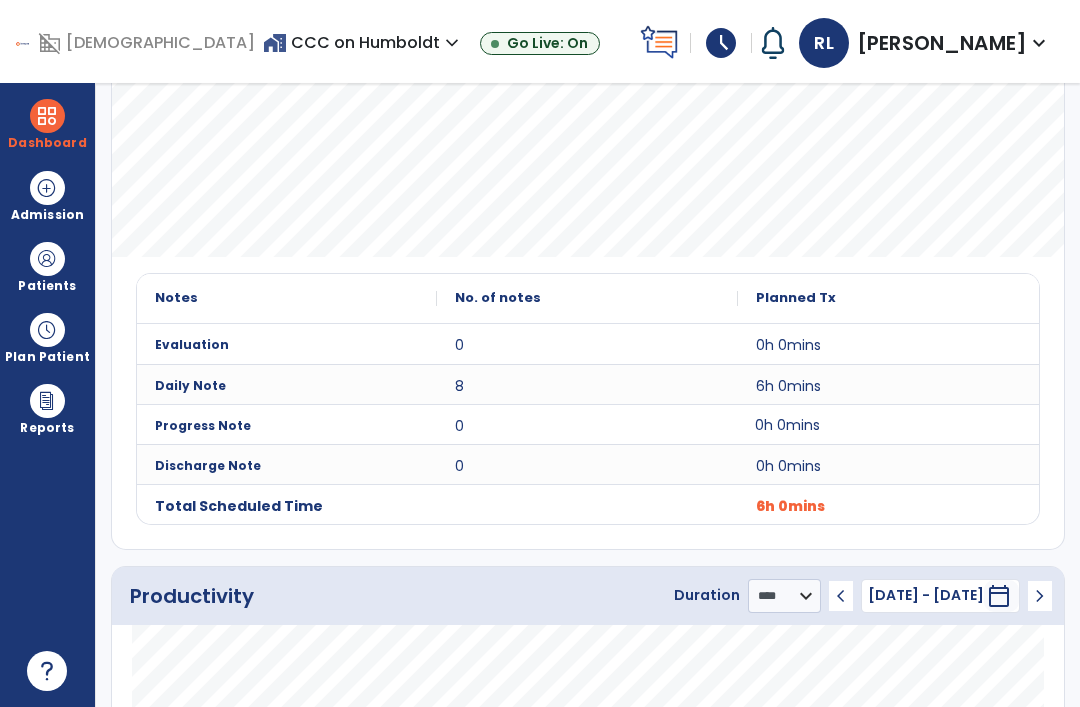 click on "Patients" at bounding box center [47, 286] 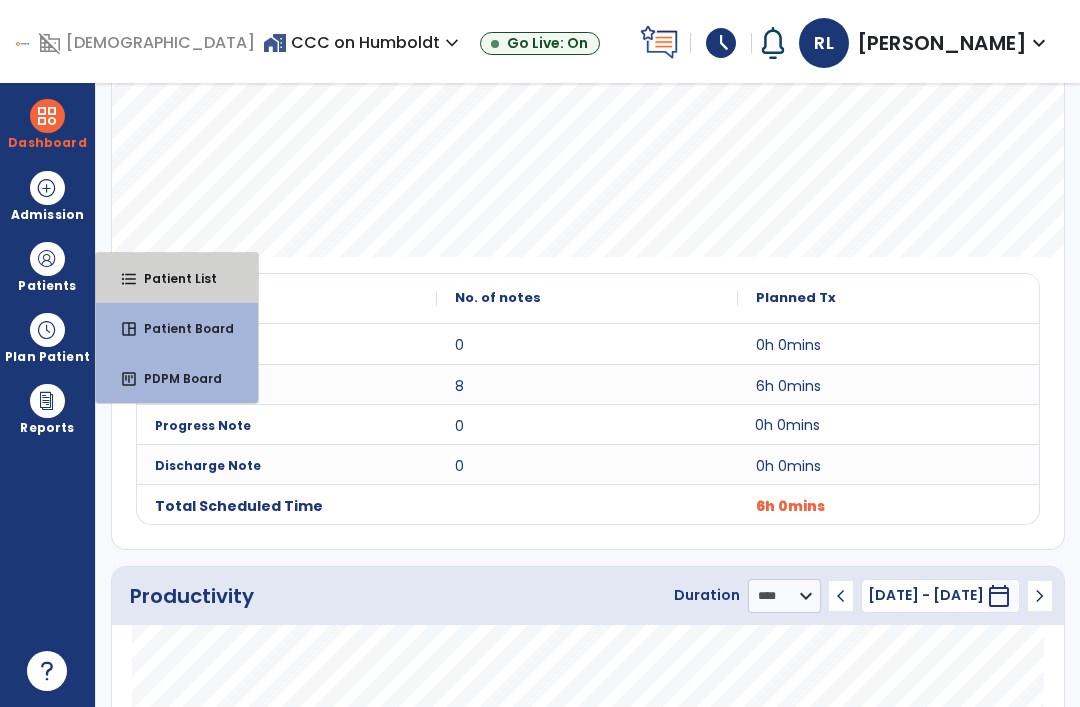 click on "Patient List" at bounding box center (172, 278) 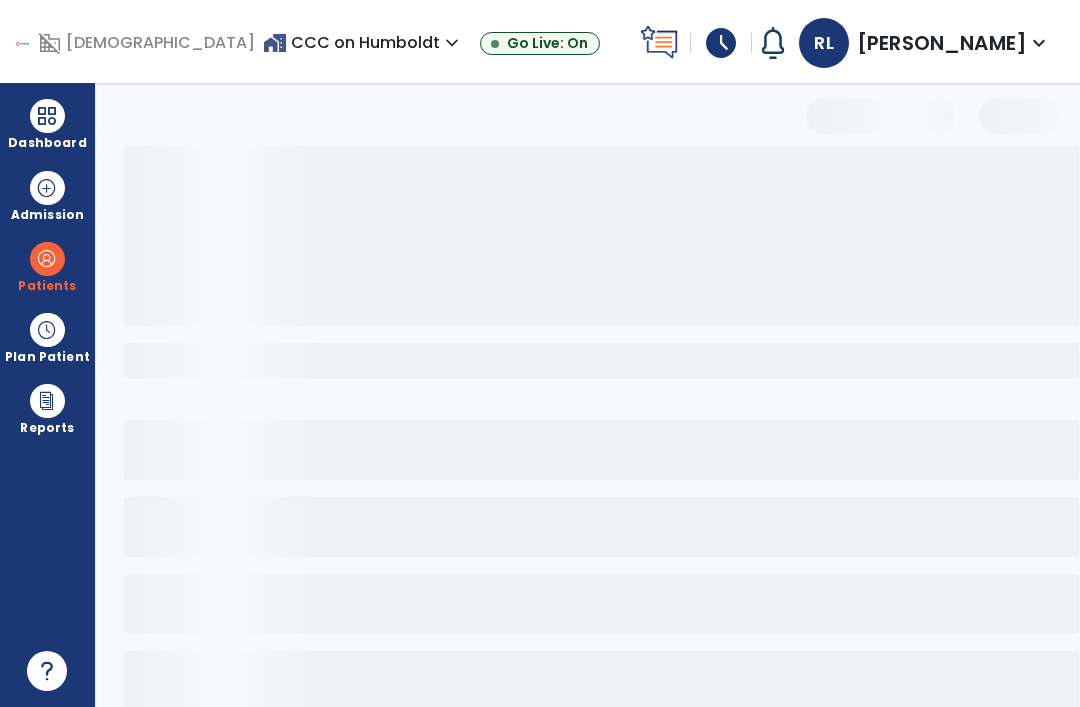 scroll, scrollTop: 0, scrollLeft: 0, axis: both 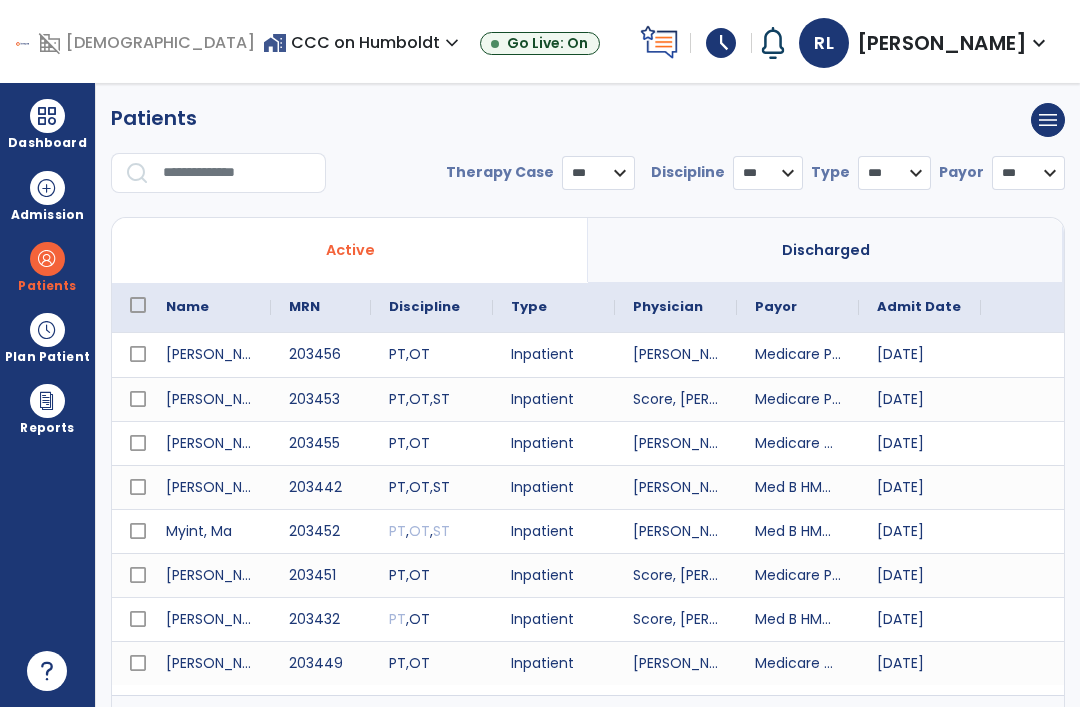 select on "***" 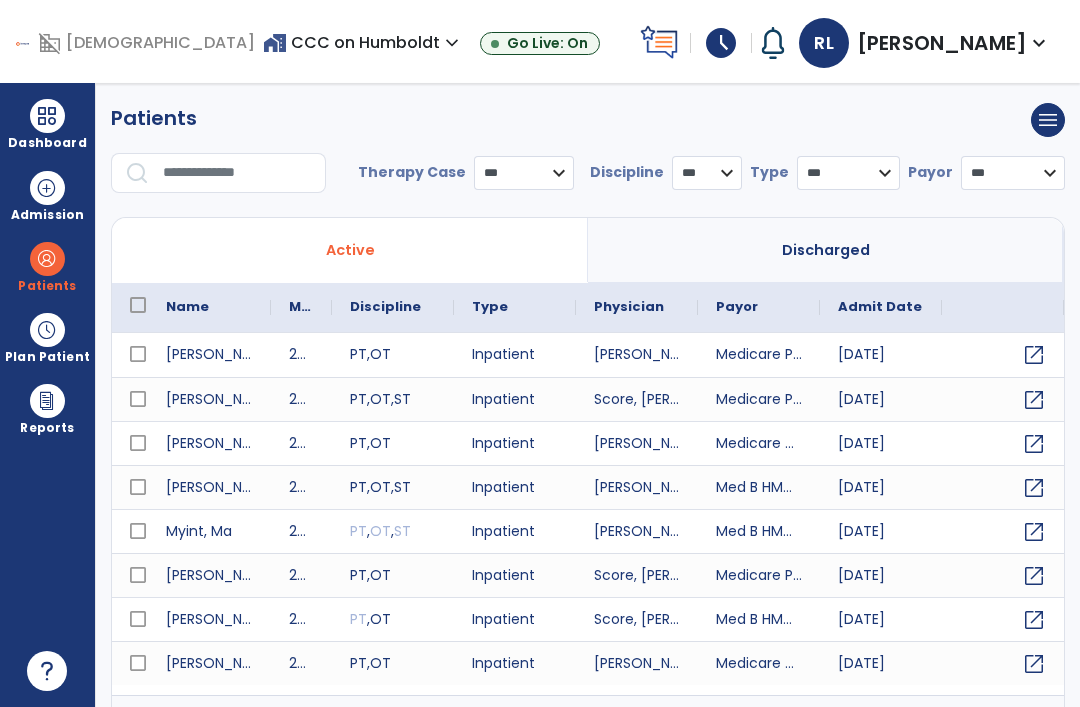 click at bounding box center (237, 173) 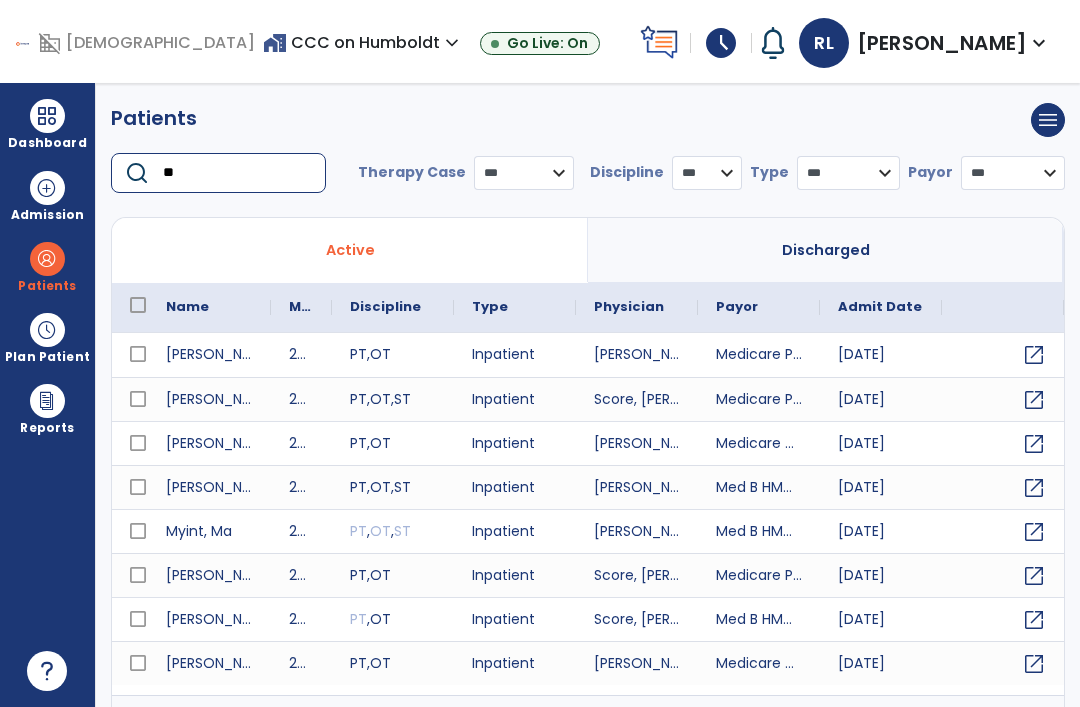 type on "*" 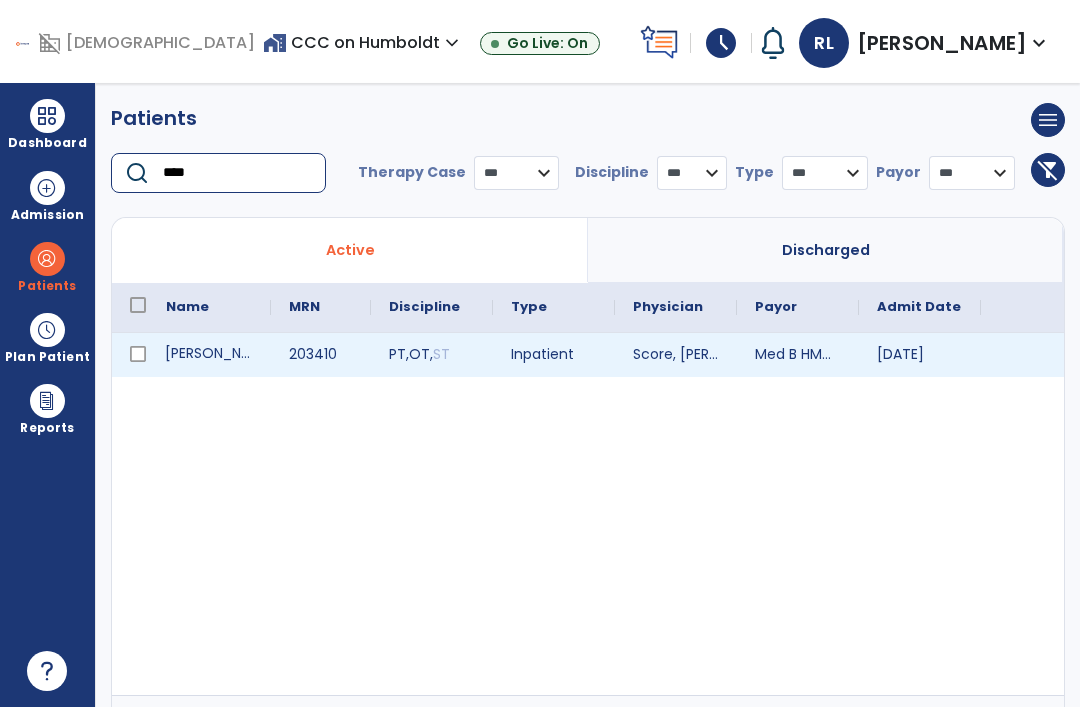 type on "****" 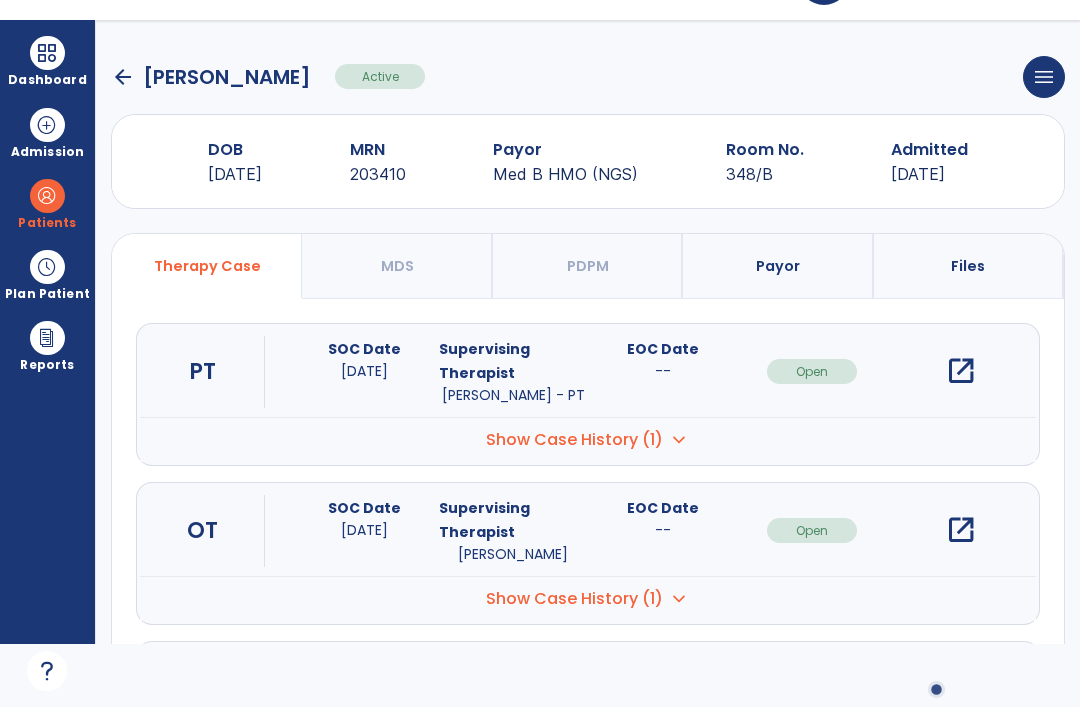 click on "open_in_new" at bounding box center [961, 530] 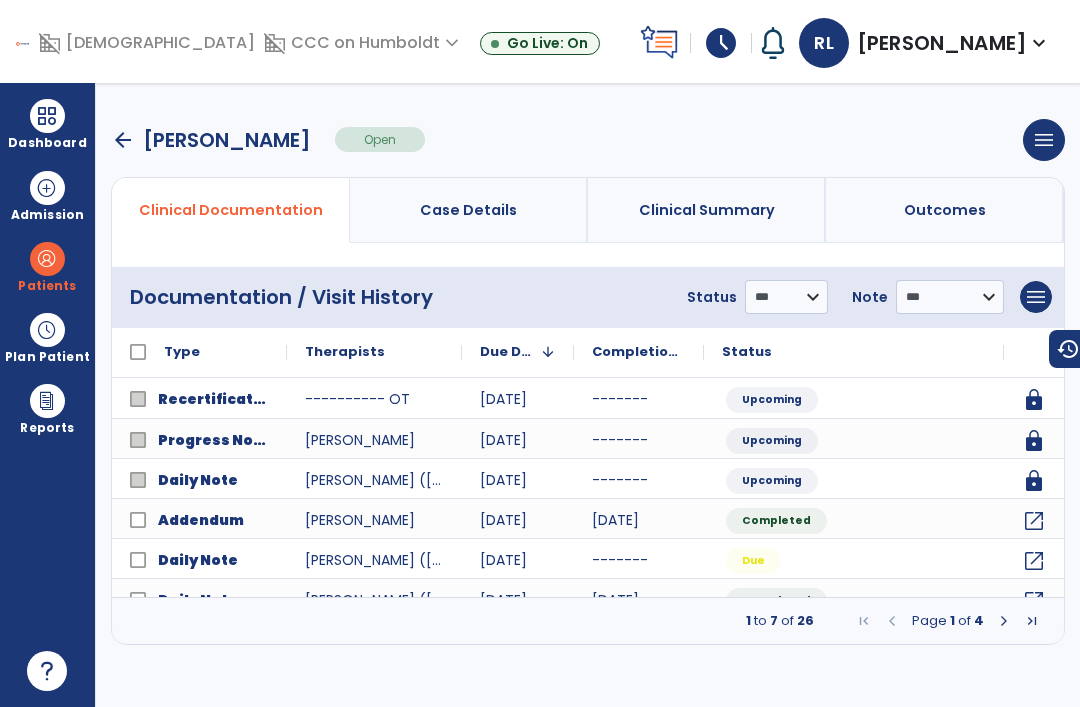 click on "arrow_back" at bounding box center [123, 140] 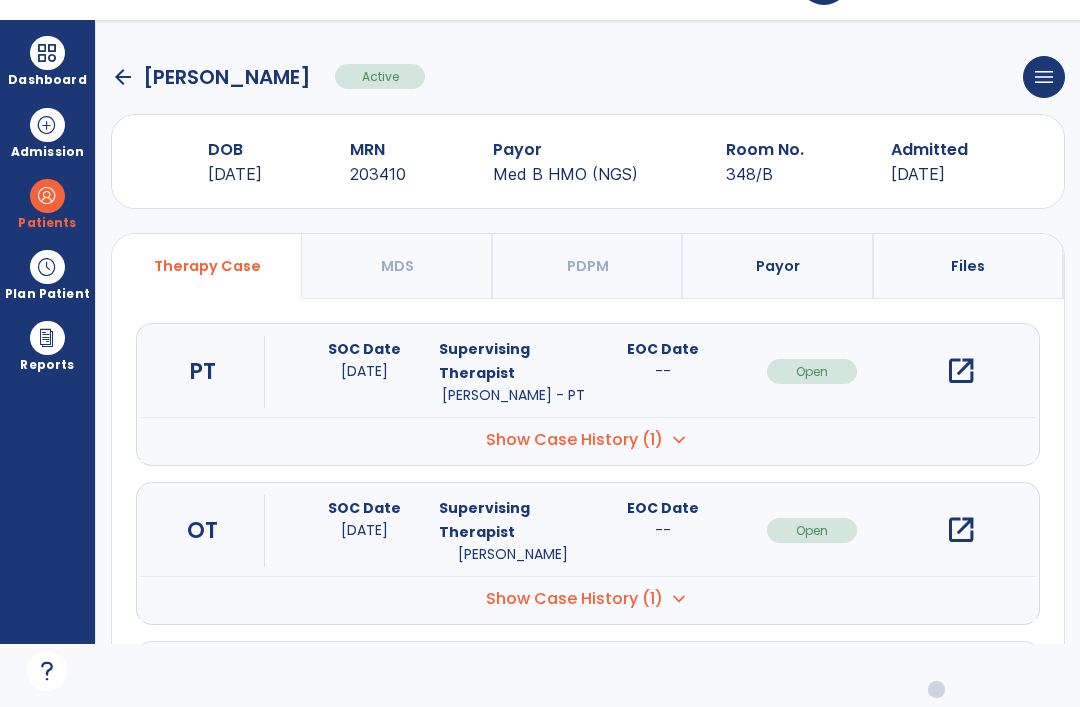 click on "open_in_new" at bounding box center (961, 371) 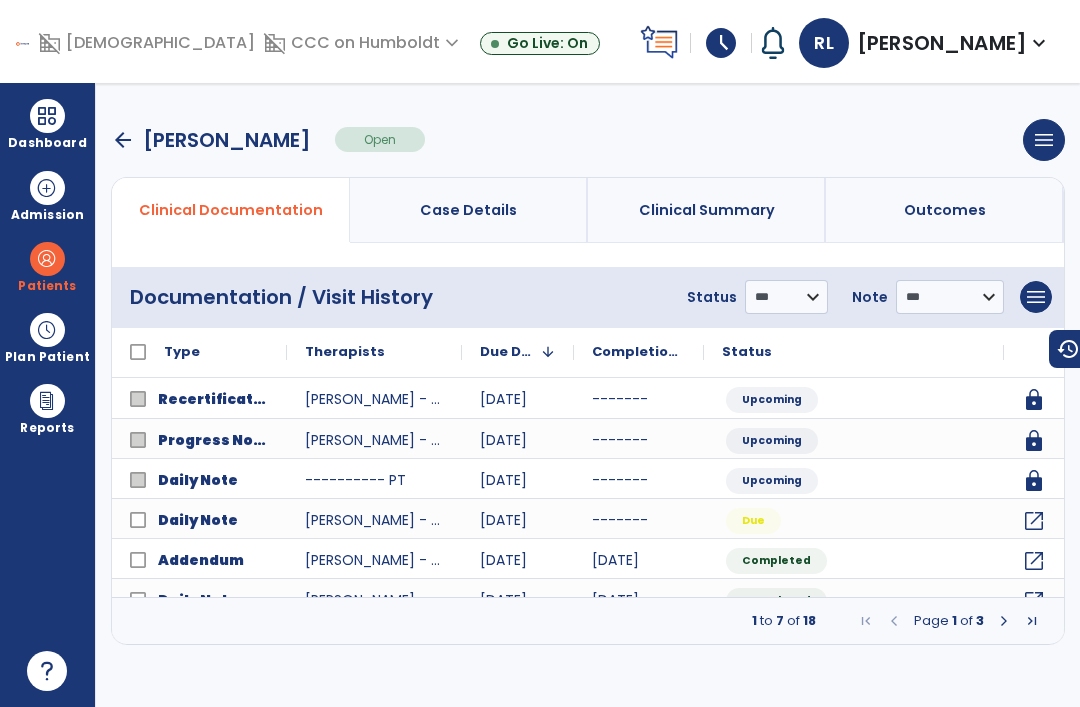 click on "arrow_back" at bounding box center [123, 140] 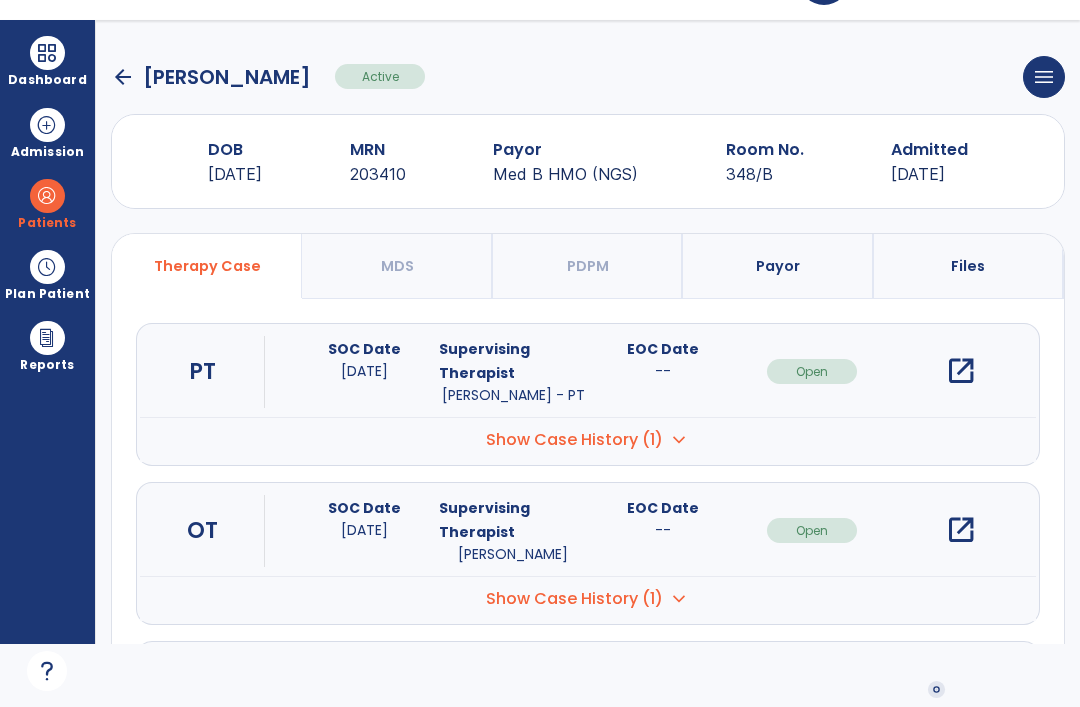 click on "arrow_back" 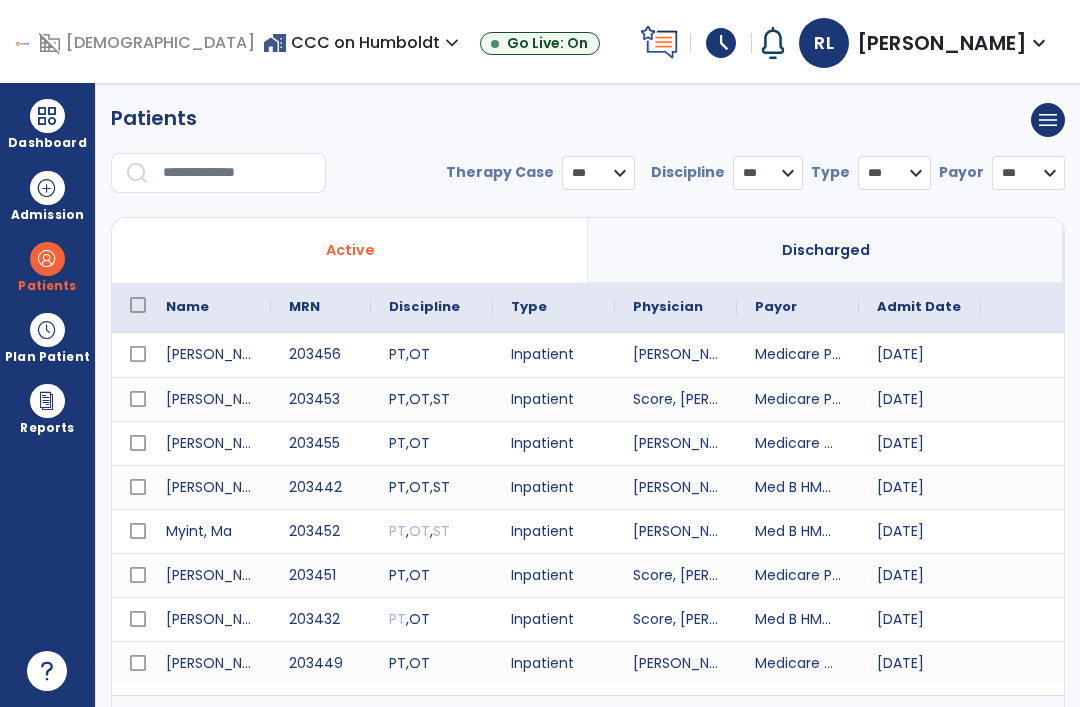 select on "***" 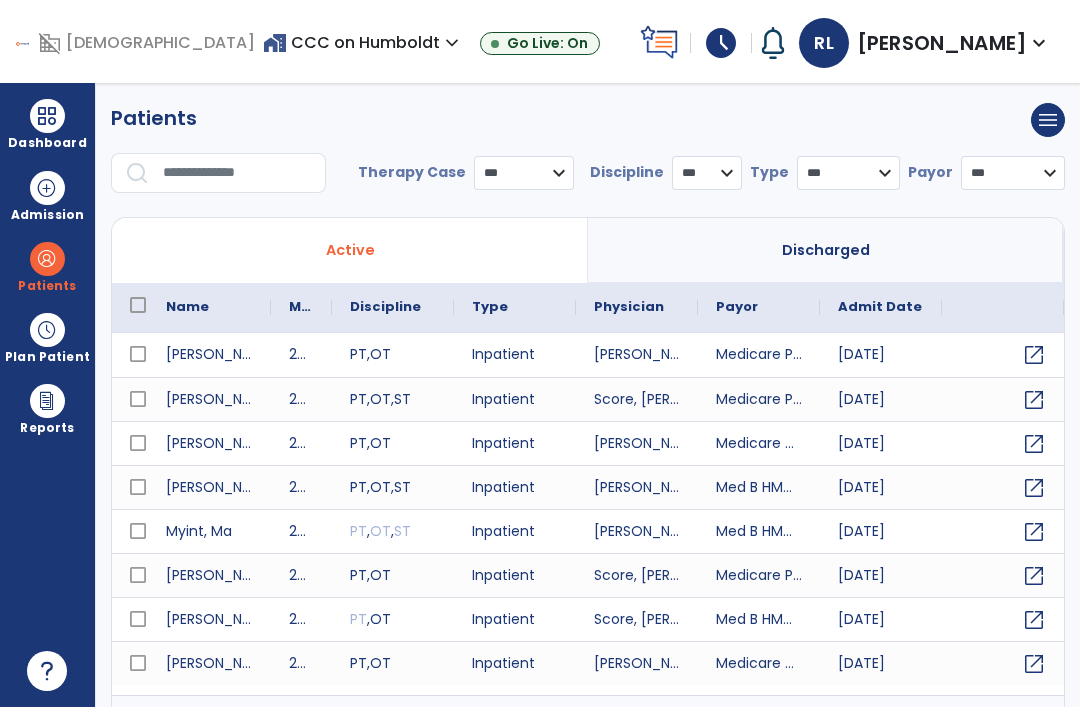 click on "Dashboard" at bounding box center [47, 143] 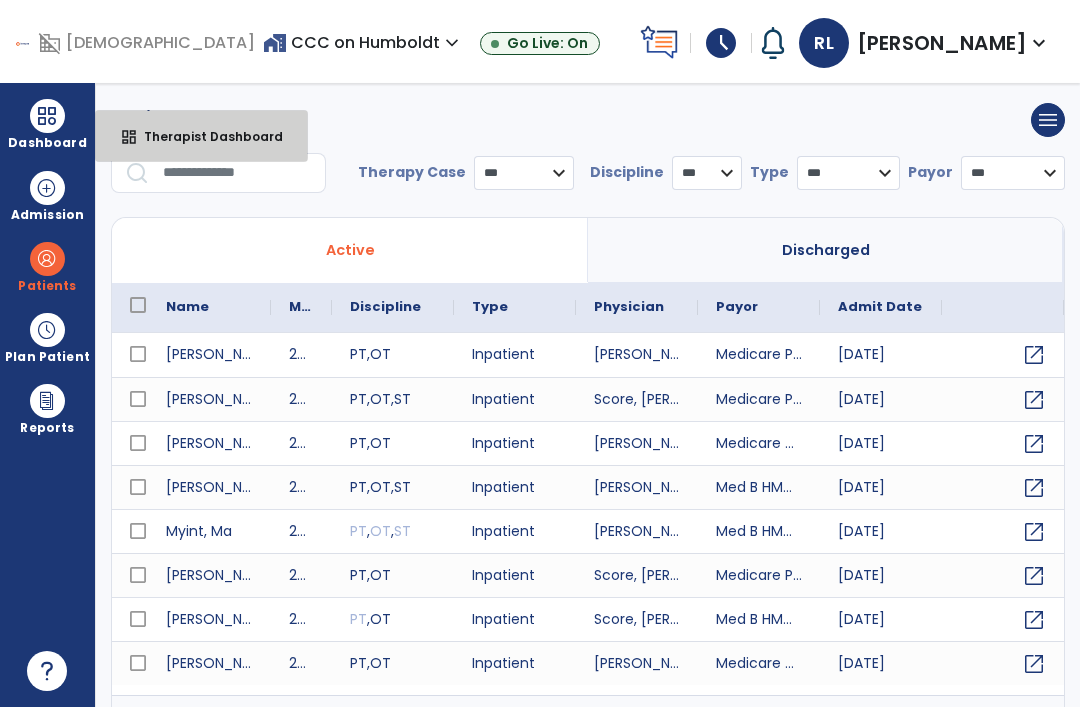click on "Therapist Dashboard" at bounding box center (205, 136) 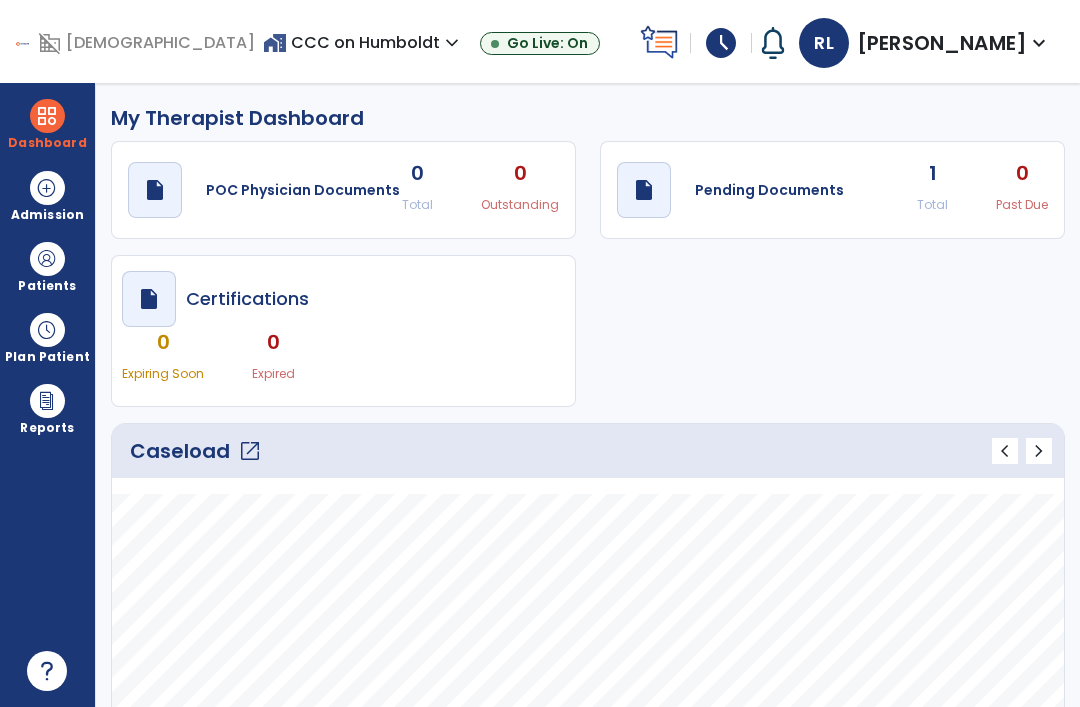 scroll, scrollTop: 0, scrollLeft: 0, axis: both 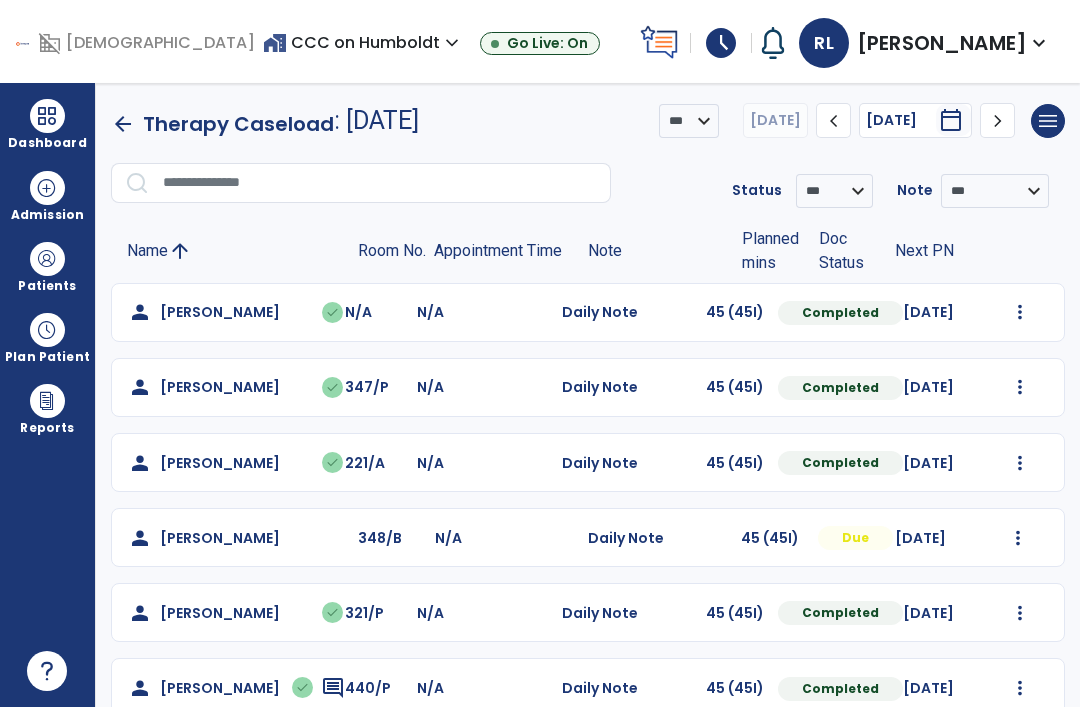 click at bounding box center (47, 259) 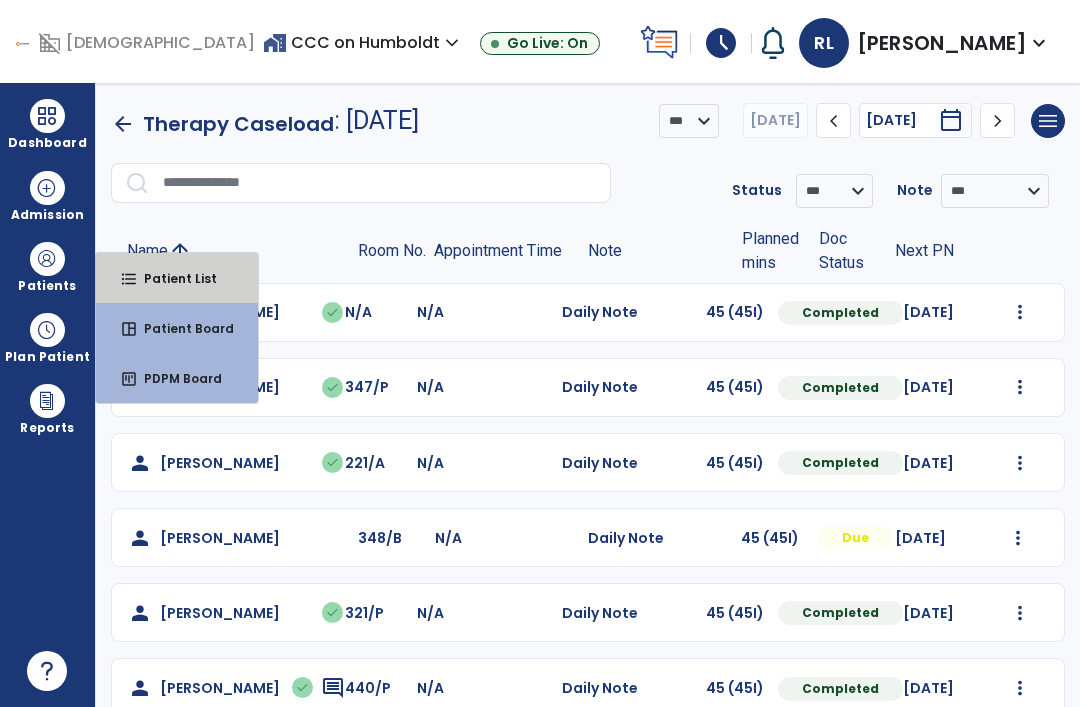 click on "Patient List" at bounding box center [172, 278] 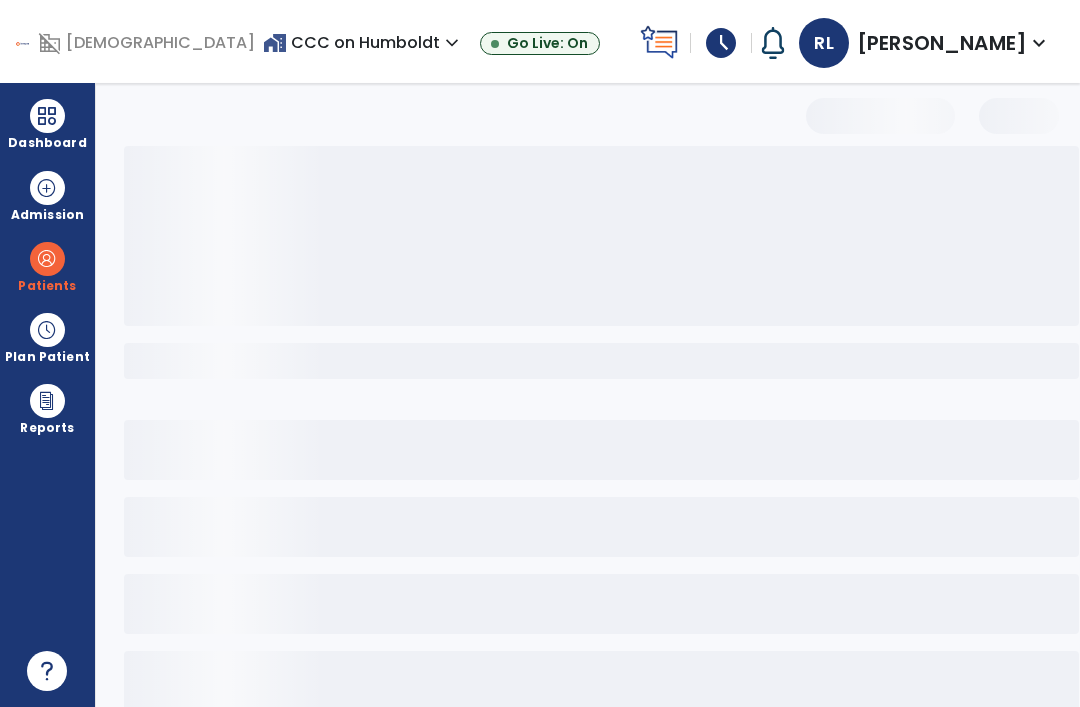 select on "***" 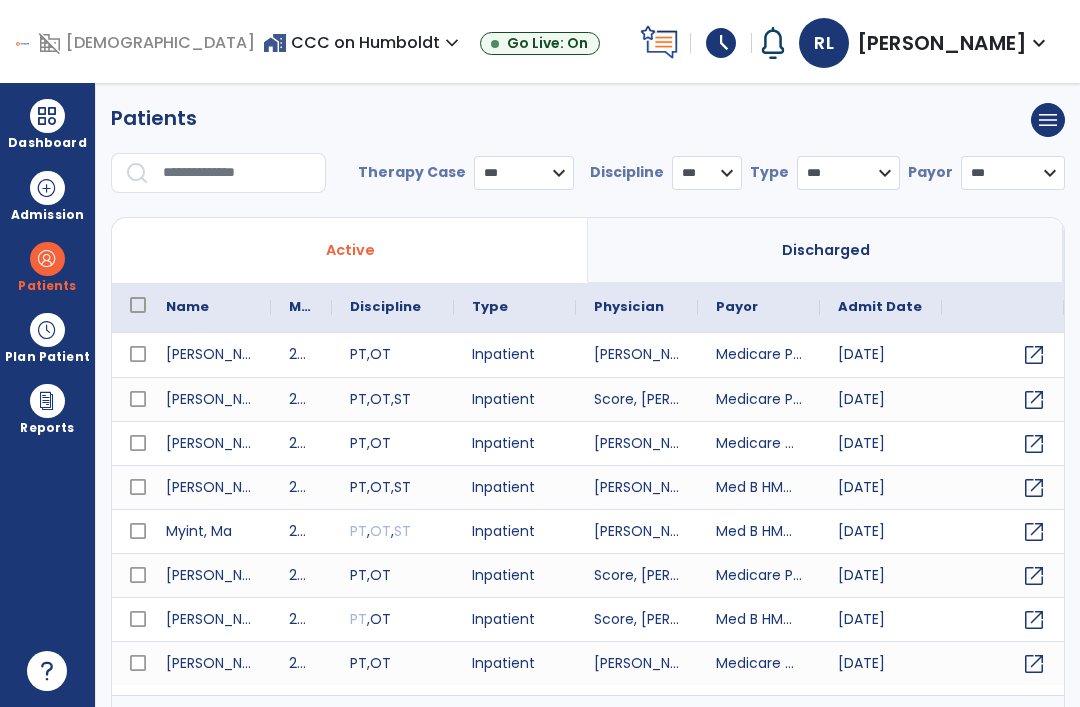 click at bounding box center (237, 173) 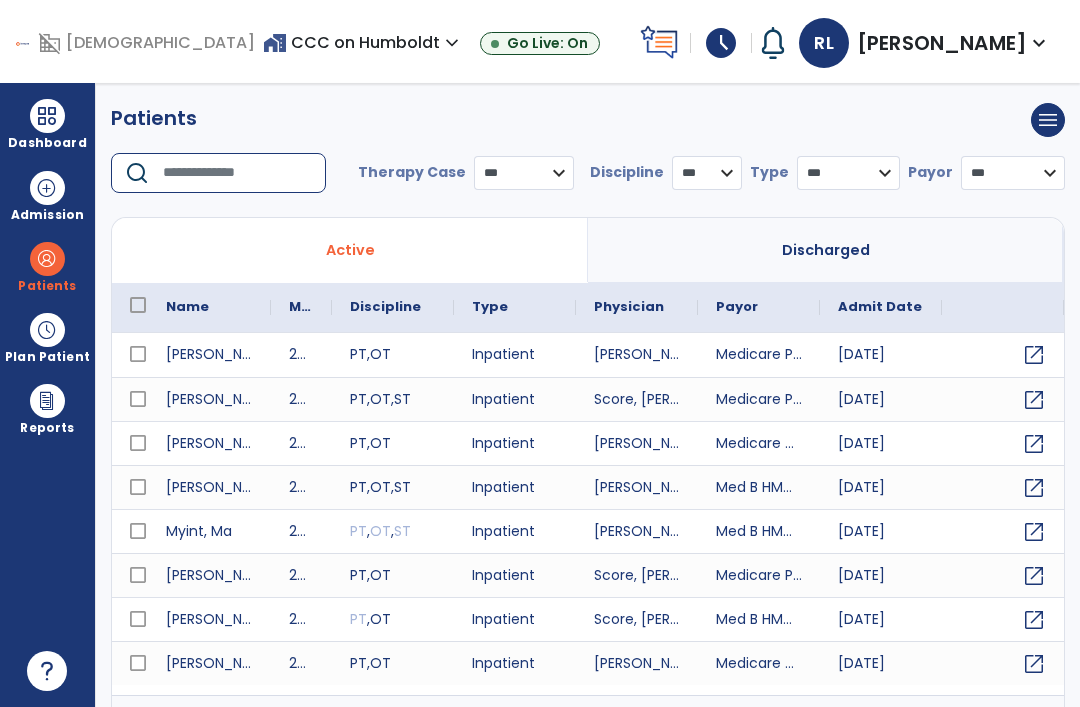 click on "Dashboard" at bounding box center [47, 143] 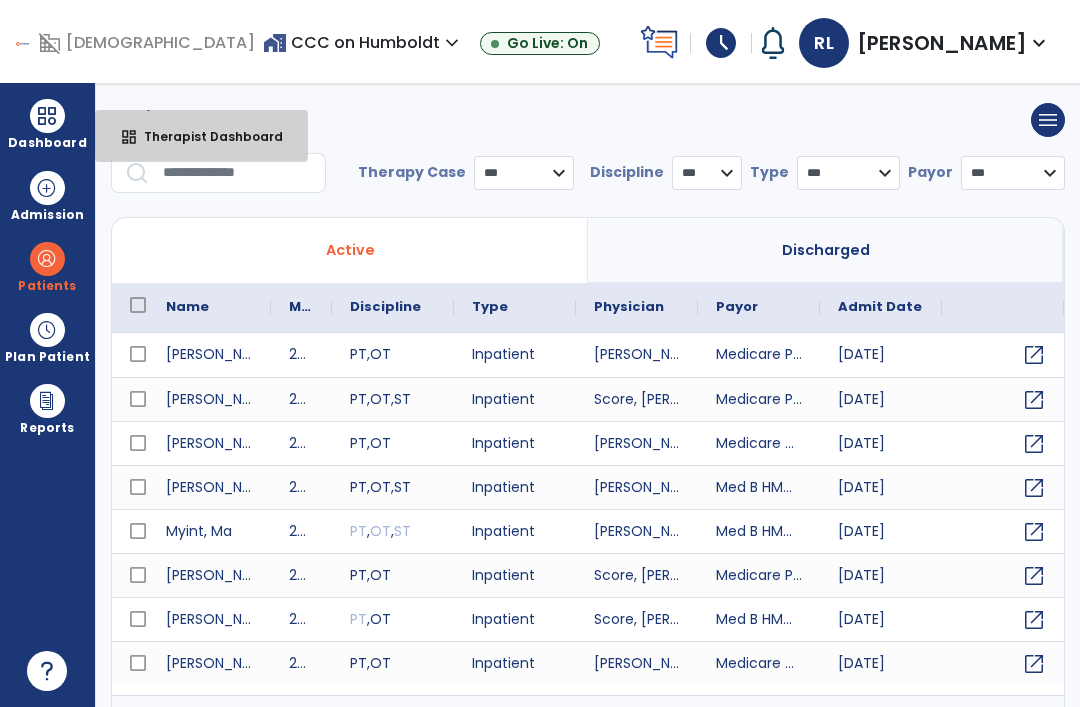 click on "dashboard" at bounding box center [129, 137] 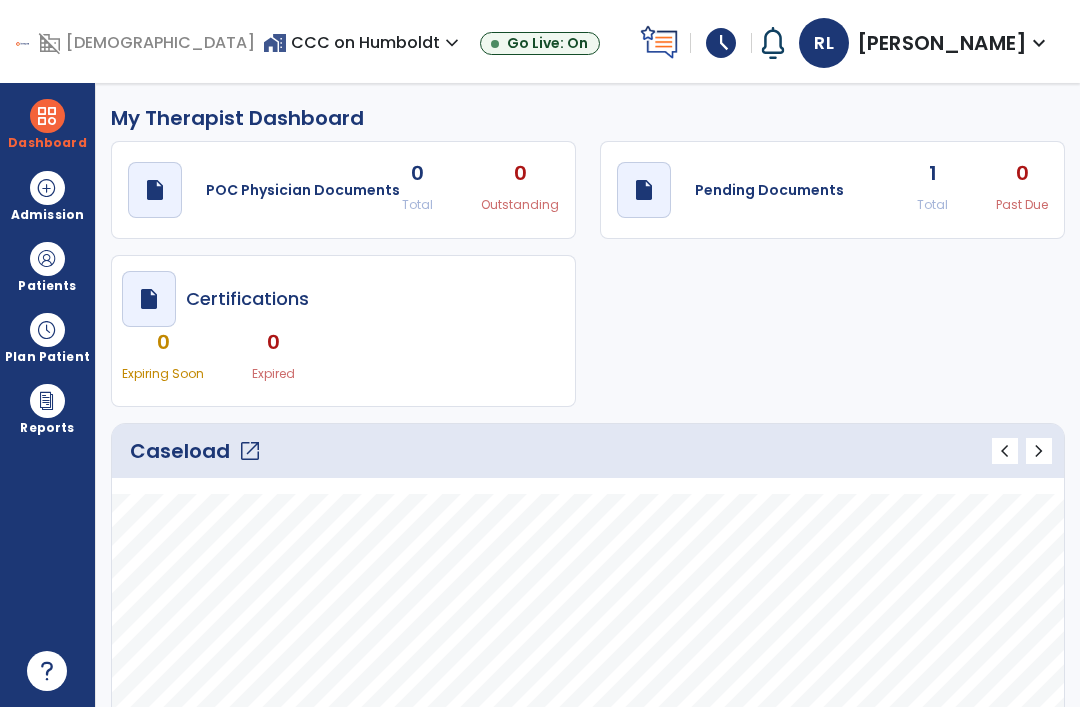 scroll, scrollTop: -1, scrollLeft: 0, axis: vertical 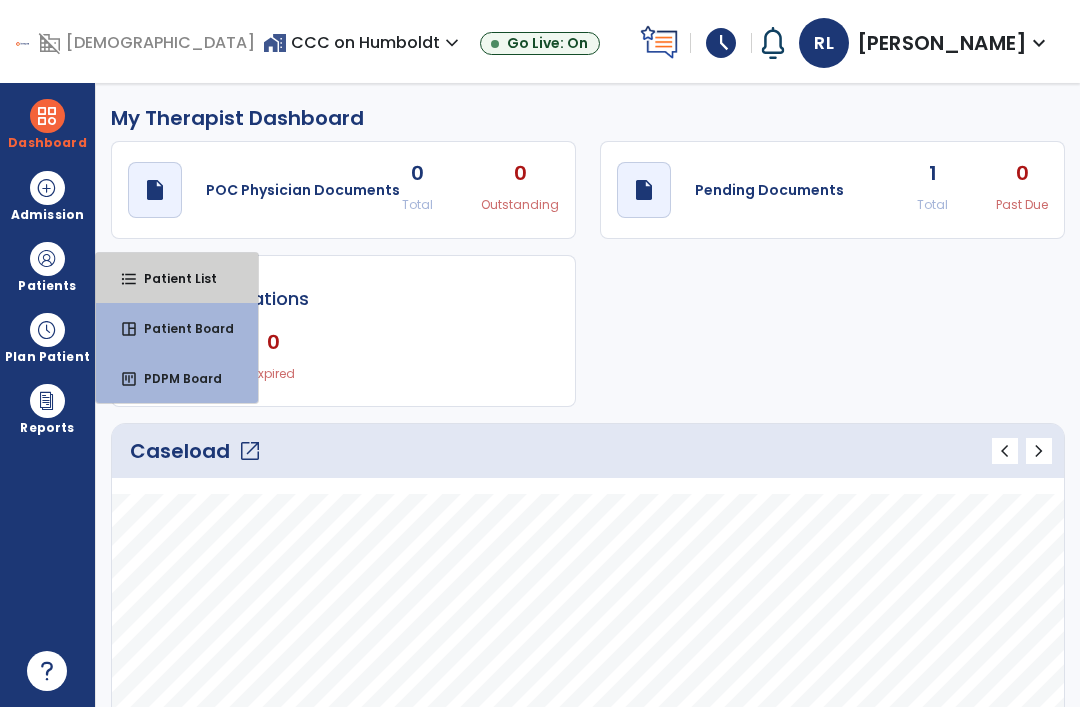 click on "Patient List" at bounding box center (172, 278) 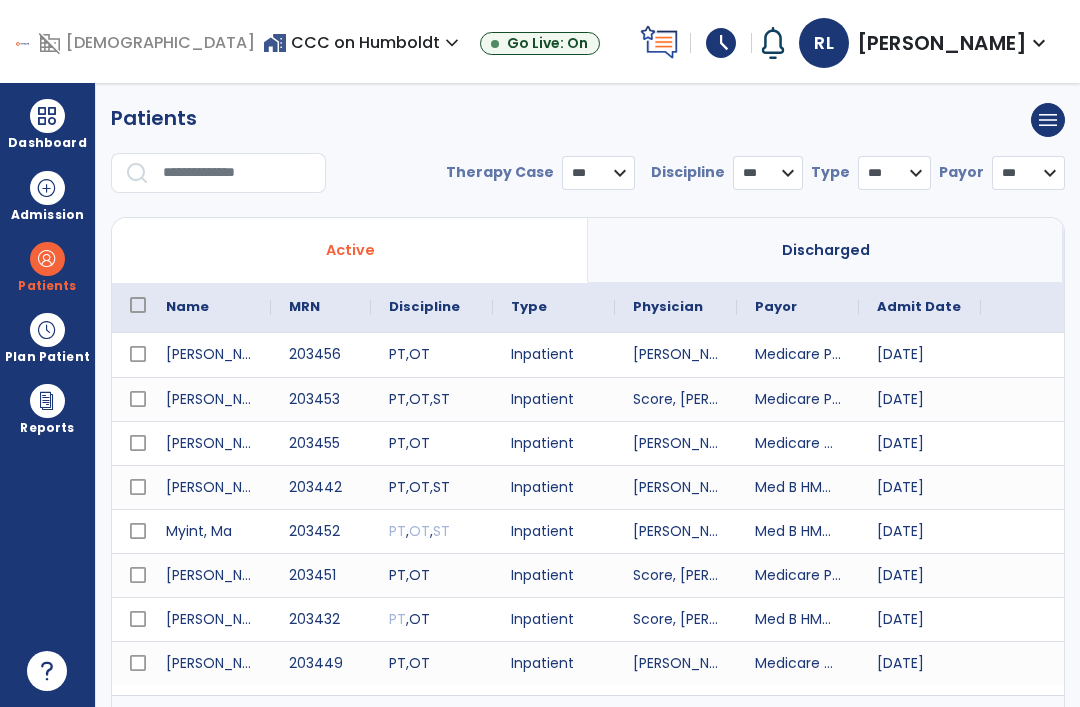 select on "***" 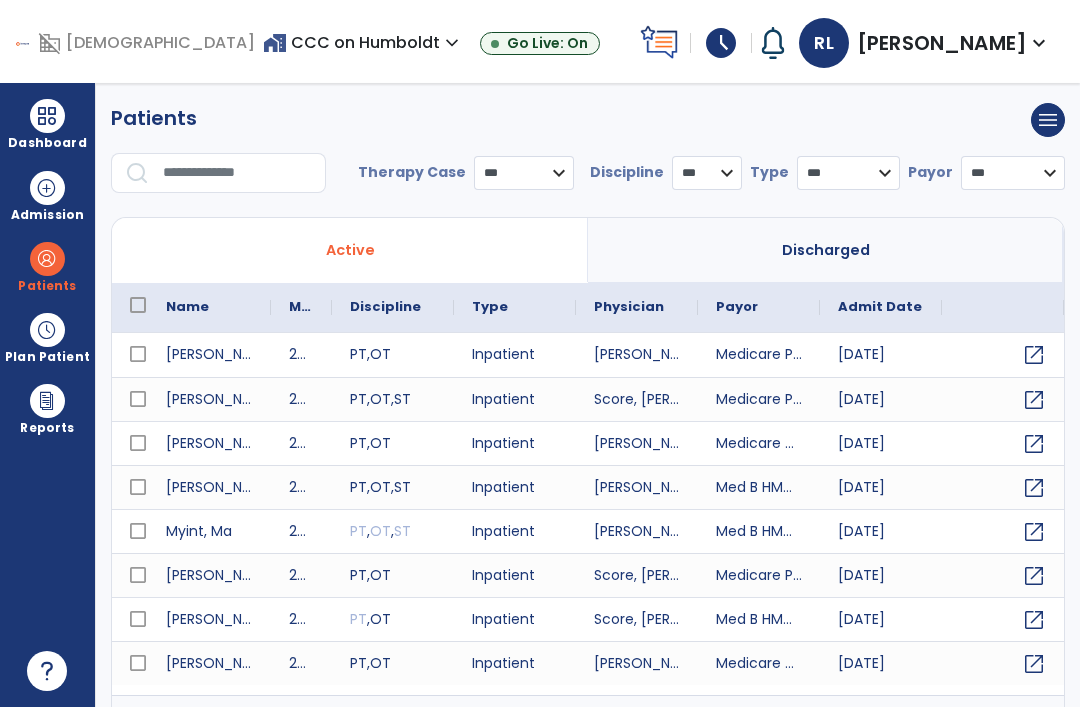 click at bounding box center (47, 116) 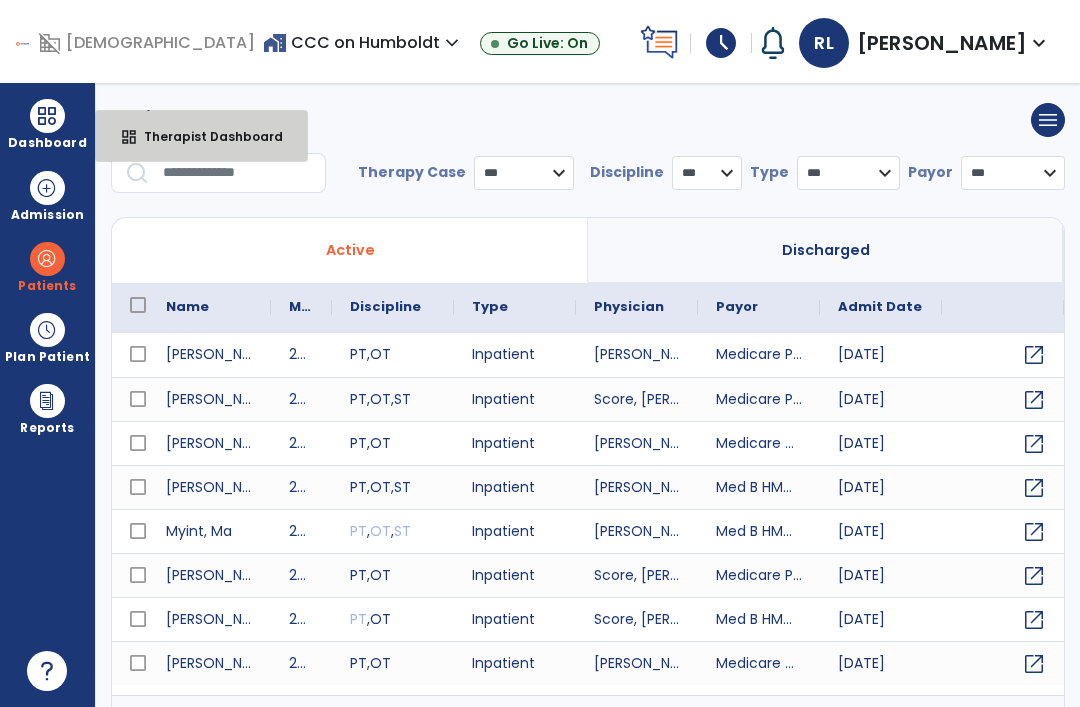 click on "dashboard  Therapist Dashboard" at bounding box center [201, 136] 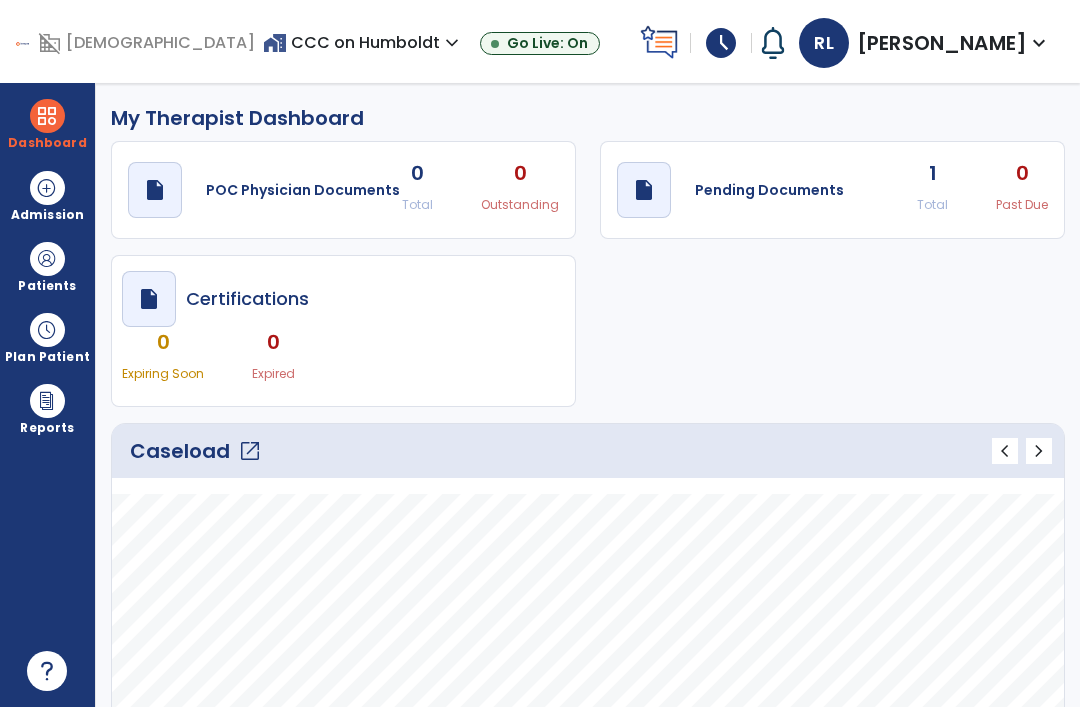 scroll, scrollTop: 0, scrollLeft: 0, axis: both 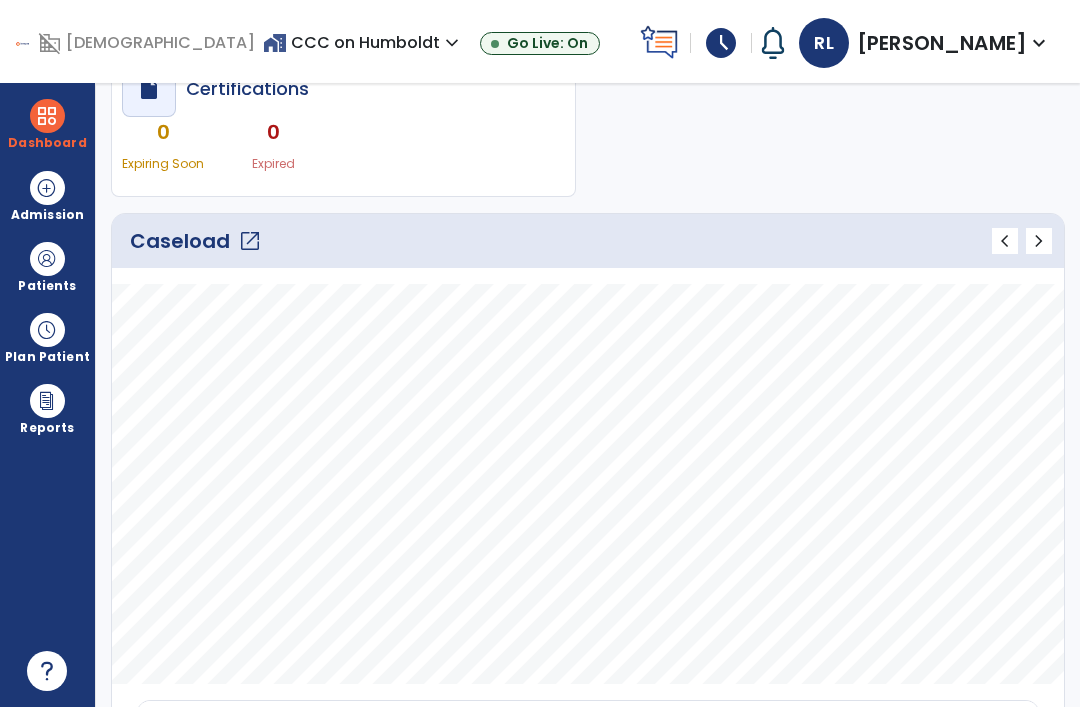 click on "Admission" at bounding box center (47, 215) 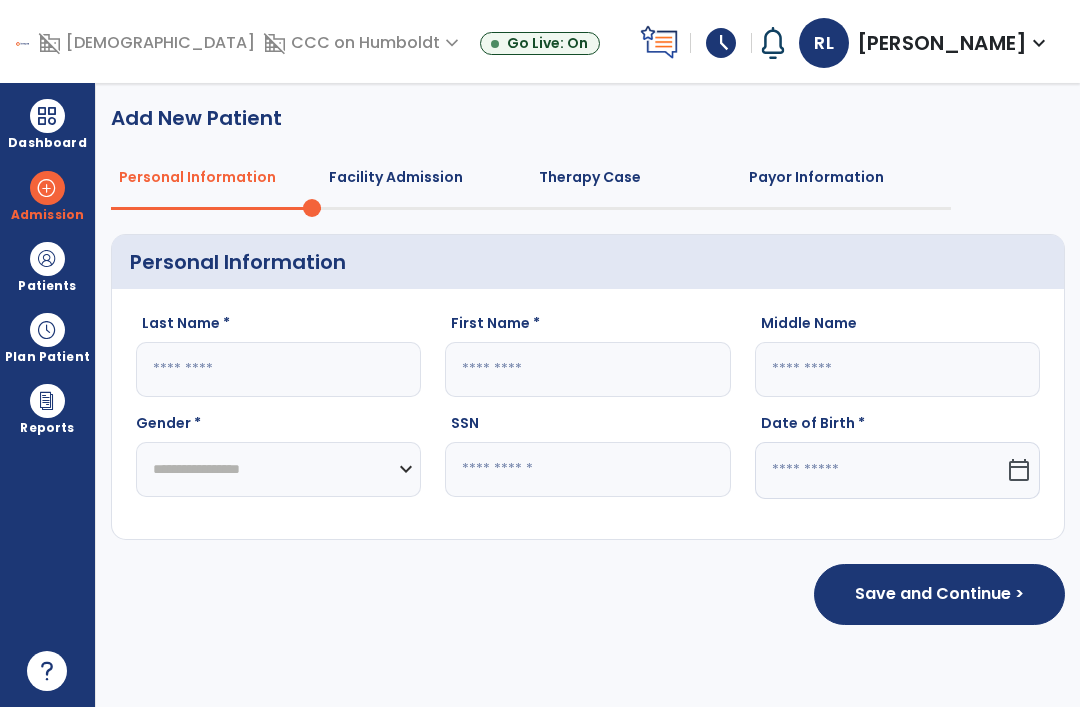 scroll, scrollTop: 0, scrollLeft: 0, axis: both 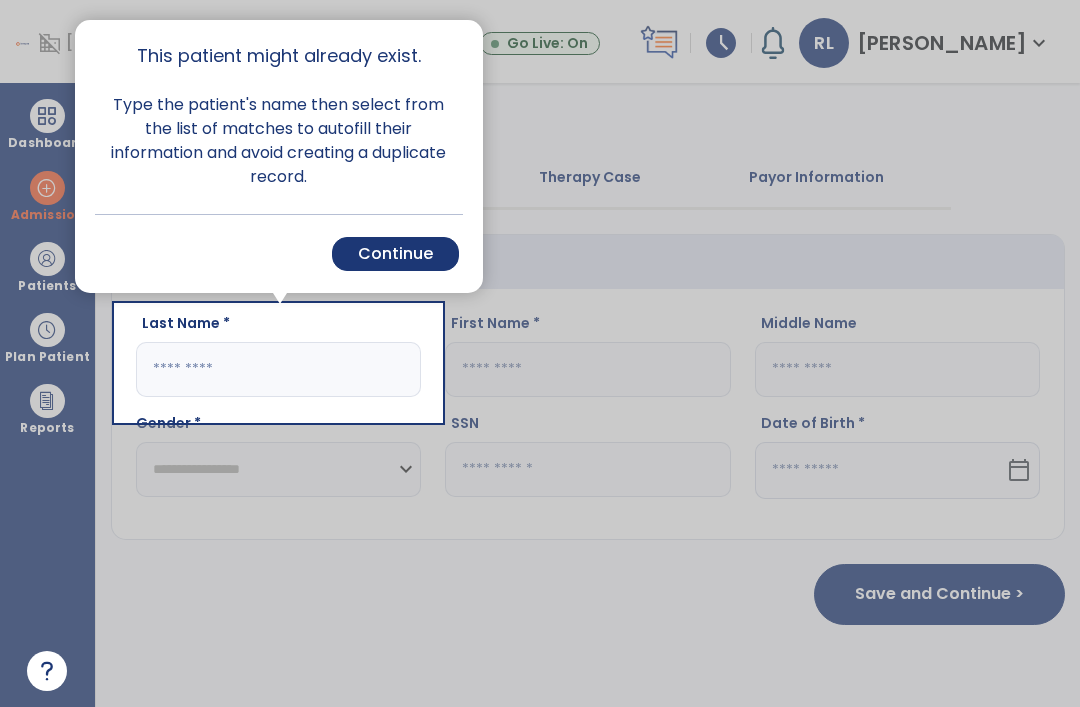 click at bounding box center [58, 385] 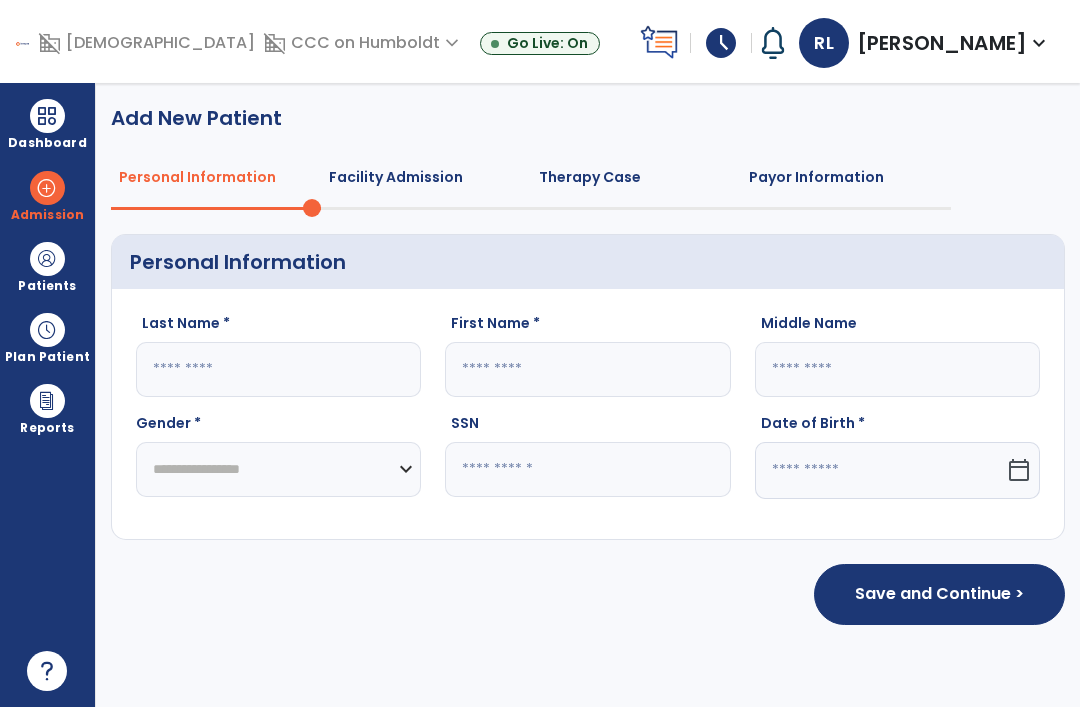 click on "Patients" at bounding box center (47, 286) 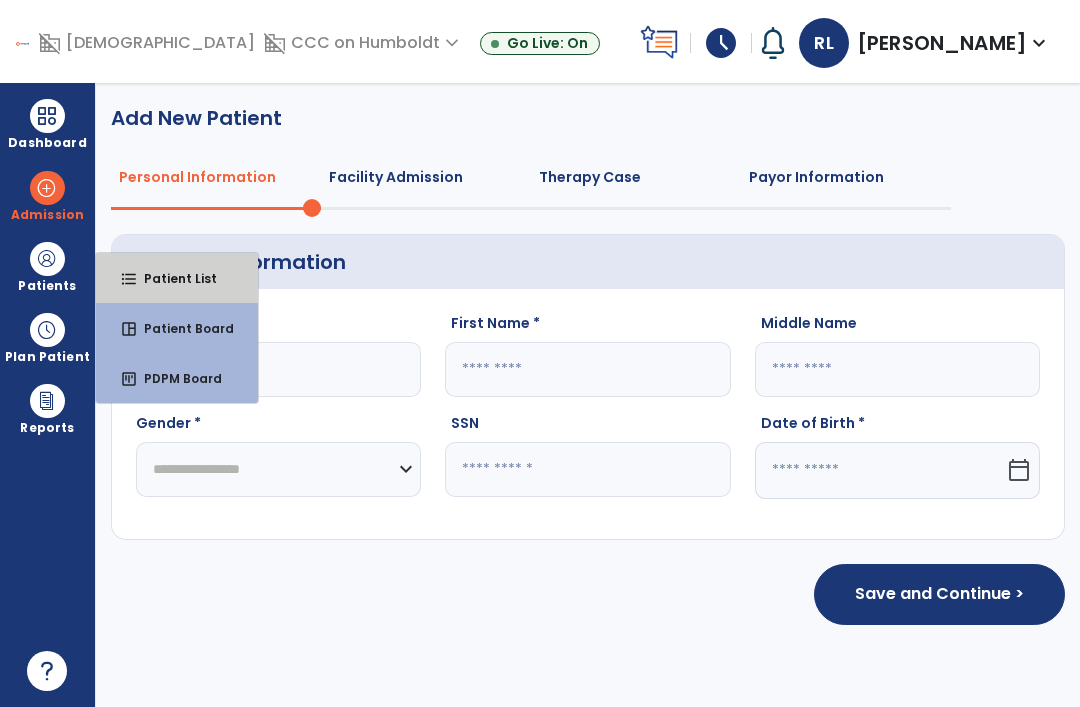 click on "Patient List" at bounding box center [172, 278] 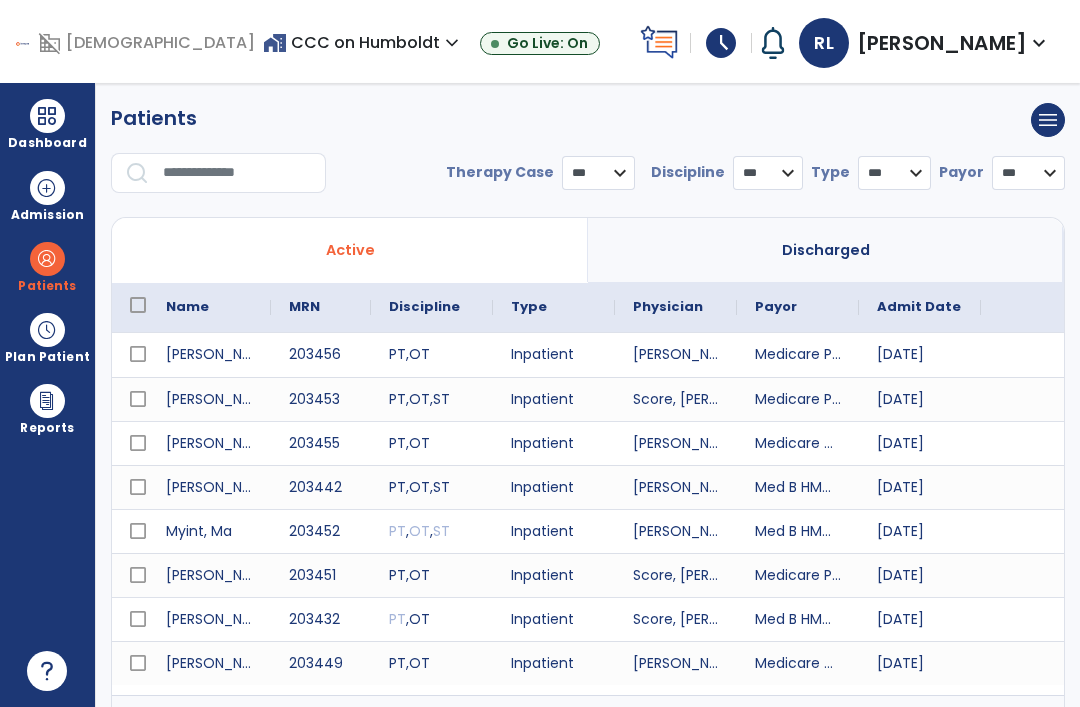select on "***" 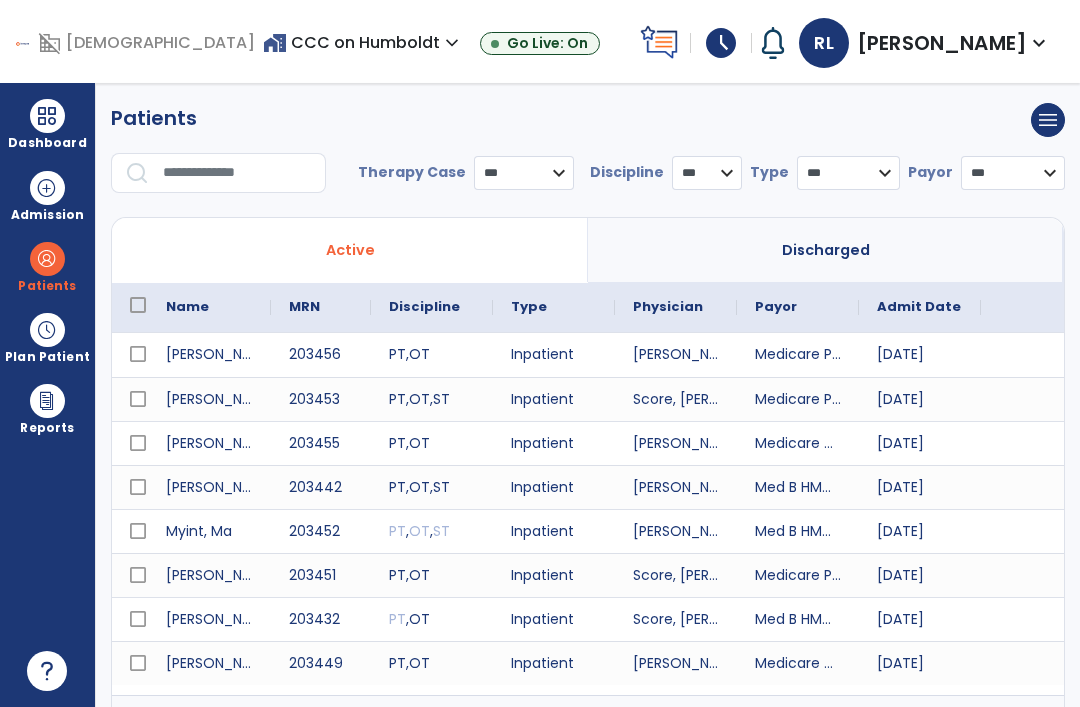 click on "Dashboard" at bounding box center (47, 124) 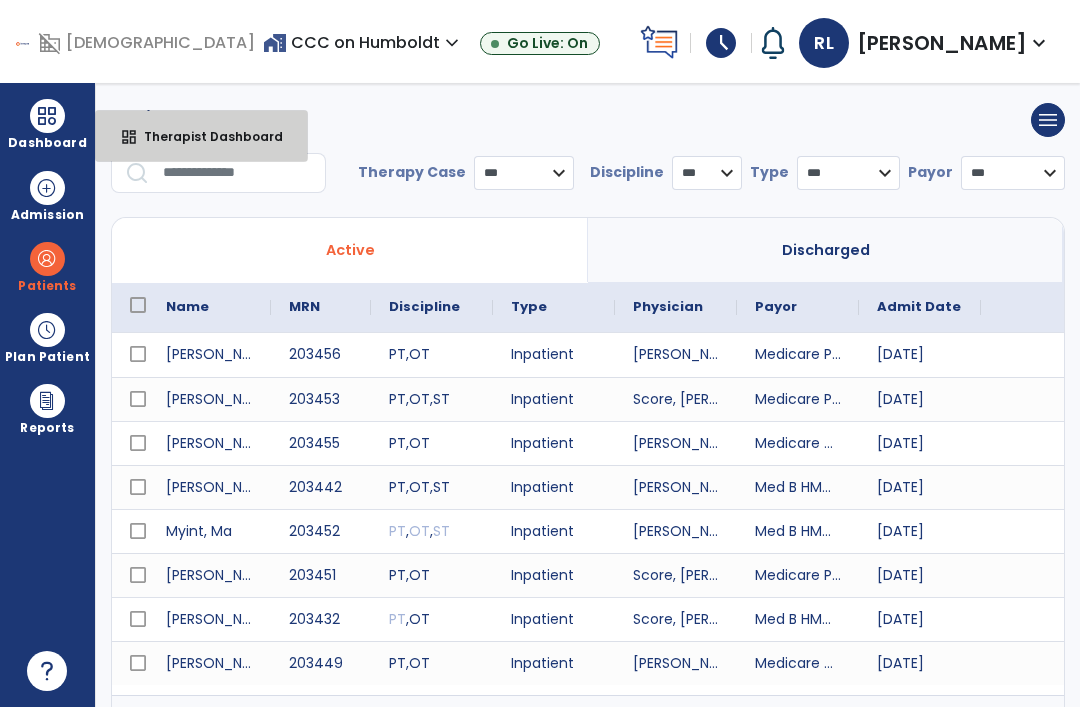 click on "dashboard" at bounding box center (129, 137) 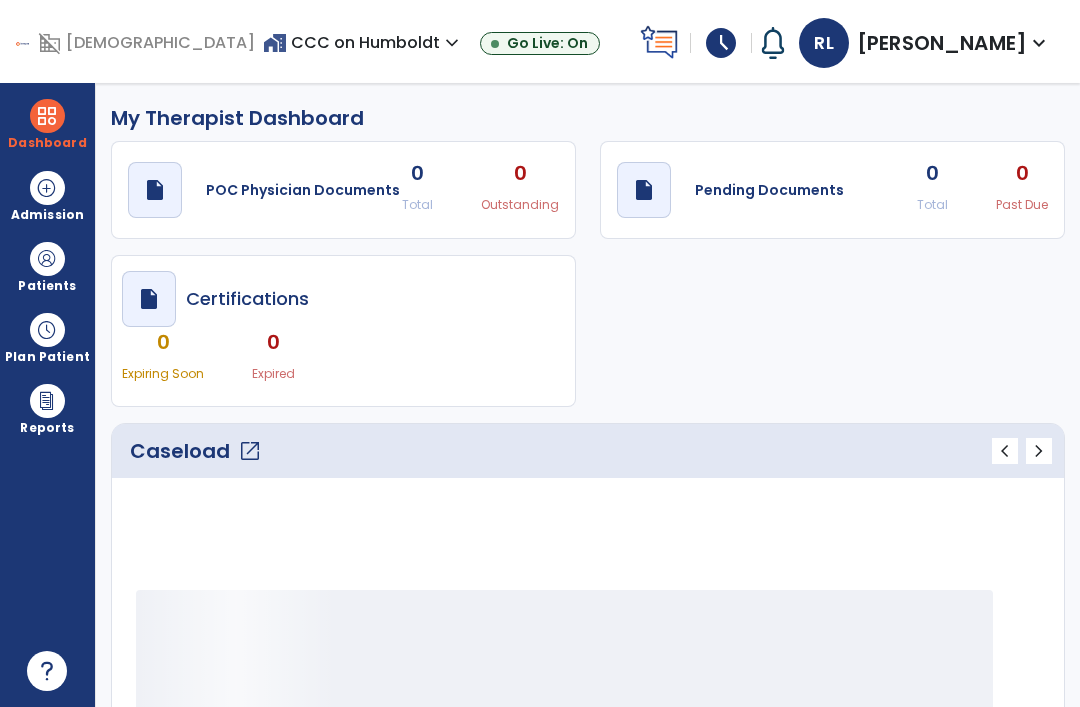 click on "open_in_new" 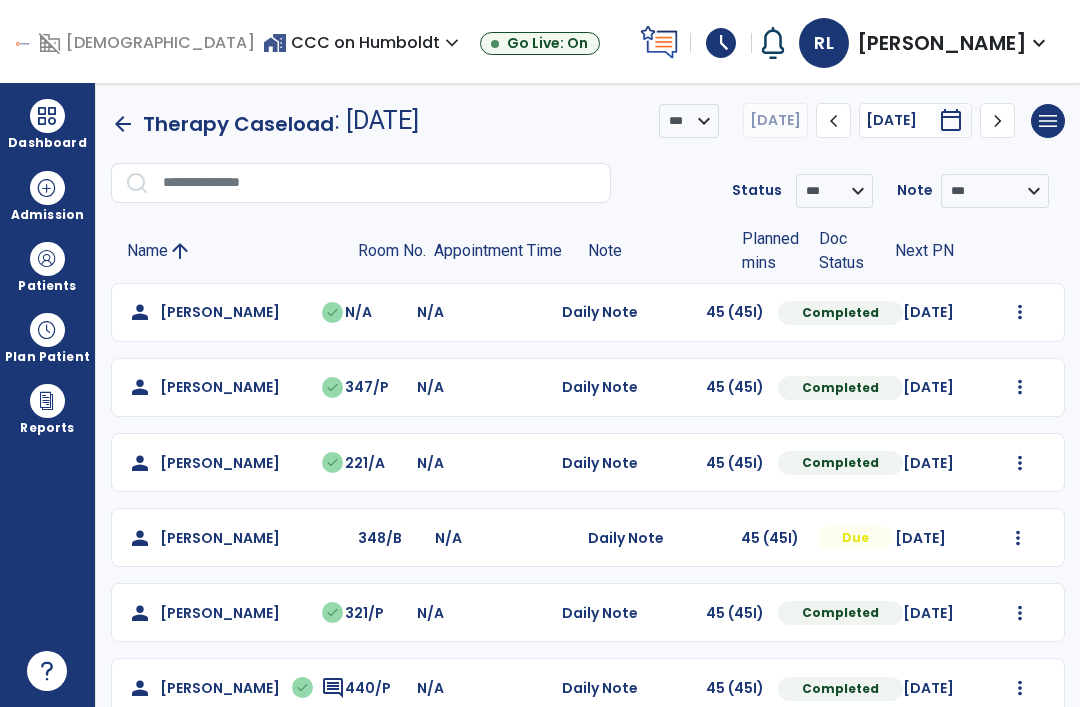 scroll, scrollTop: 0, scrollLeft: 0, axis: both 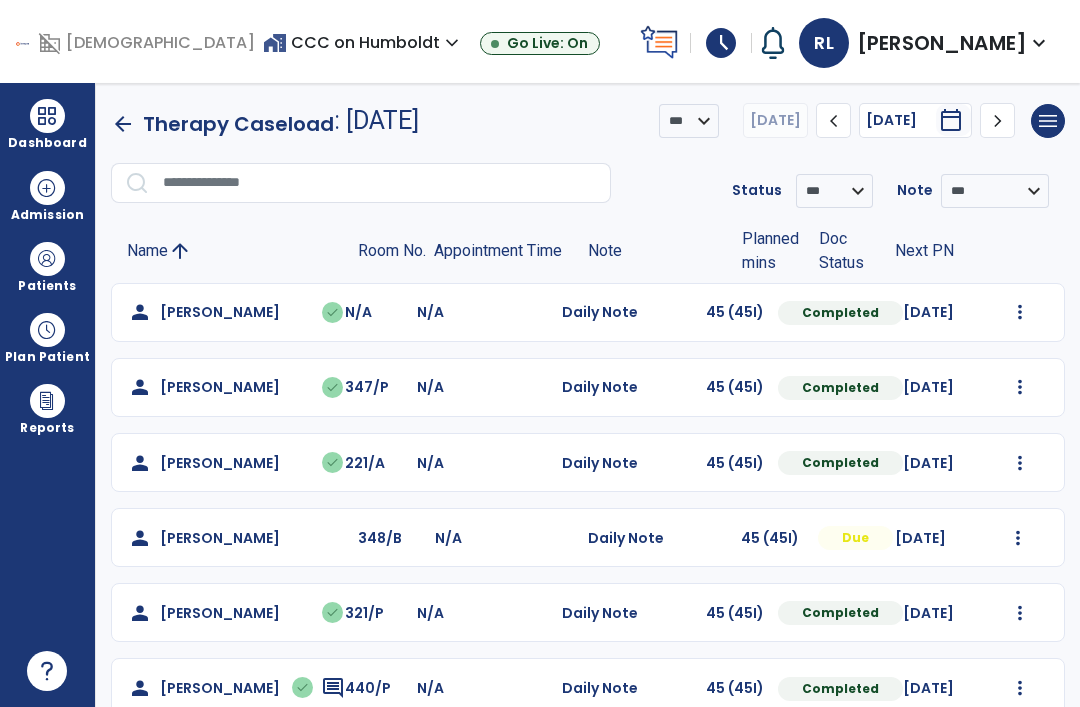 click on "chevron_right" 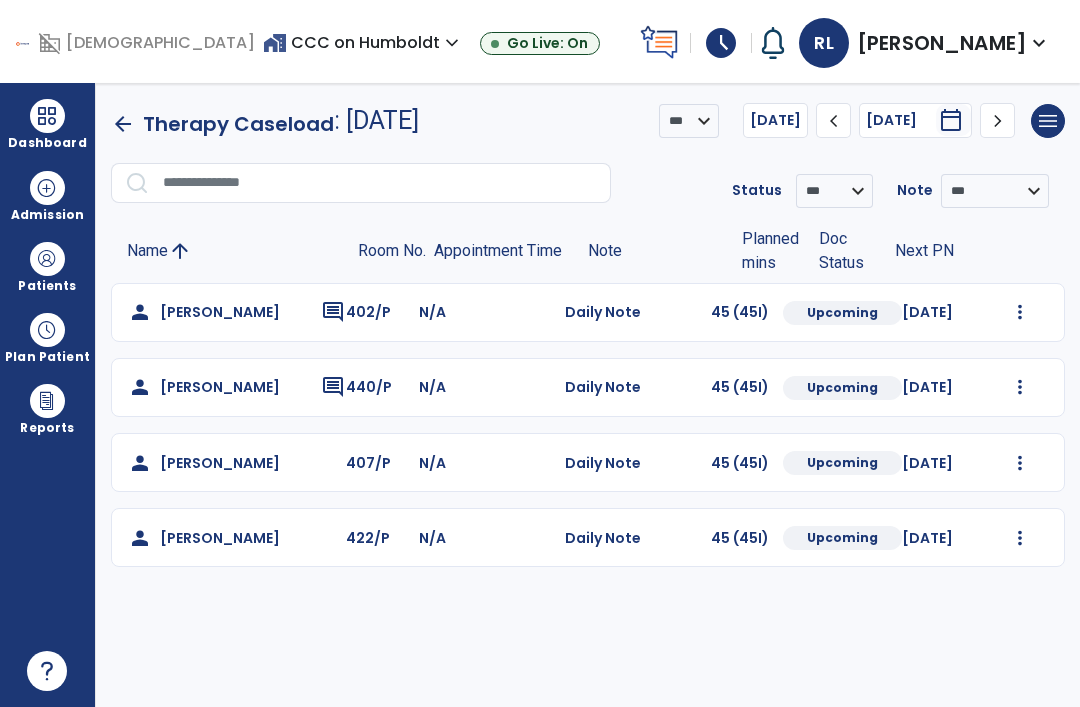 click on "**********" at bounding box center (588, 395) 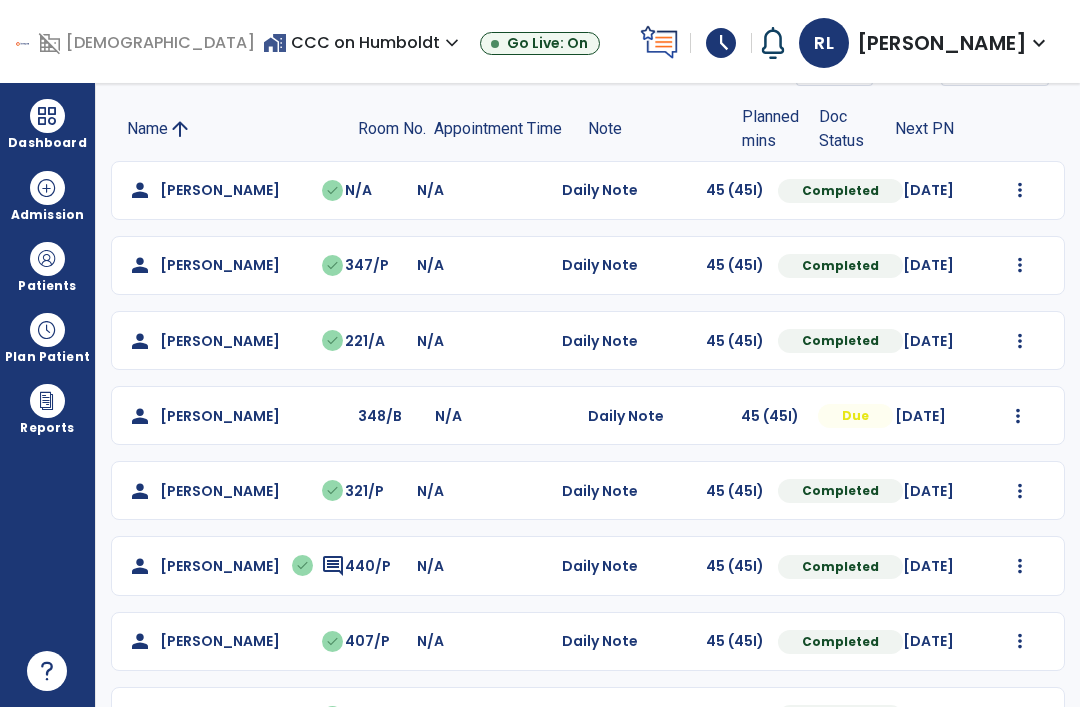 scroll, scrollTop: 121, scrollLeft: 0, axis: vertical 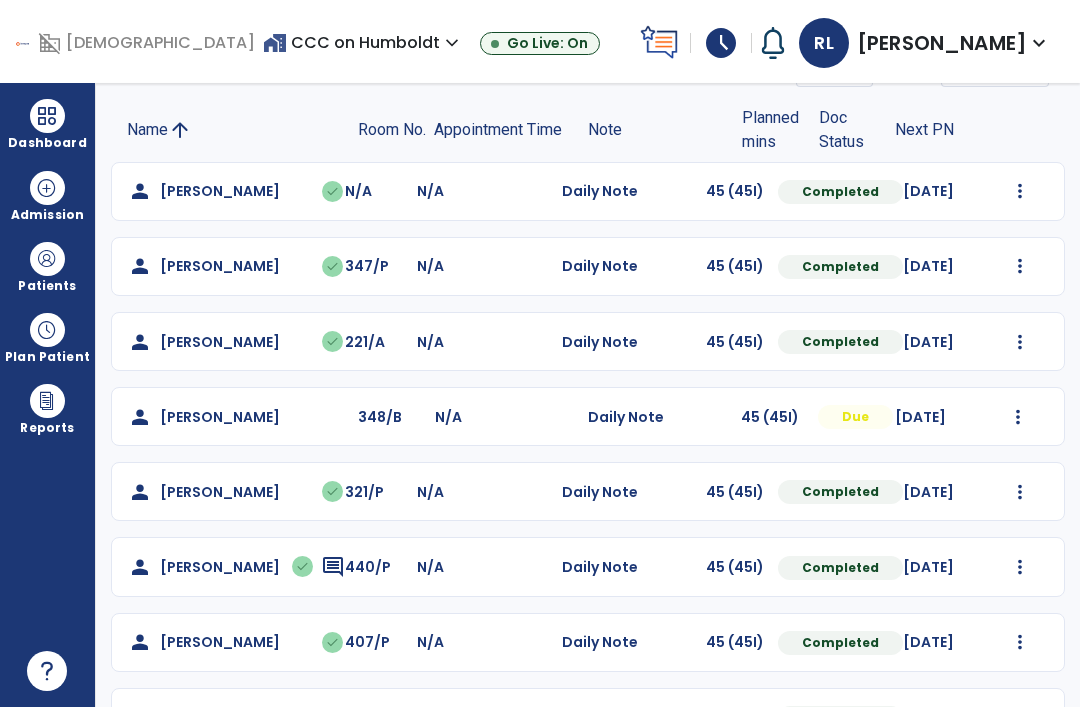 click at bounding box center [47, 116] 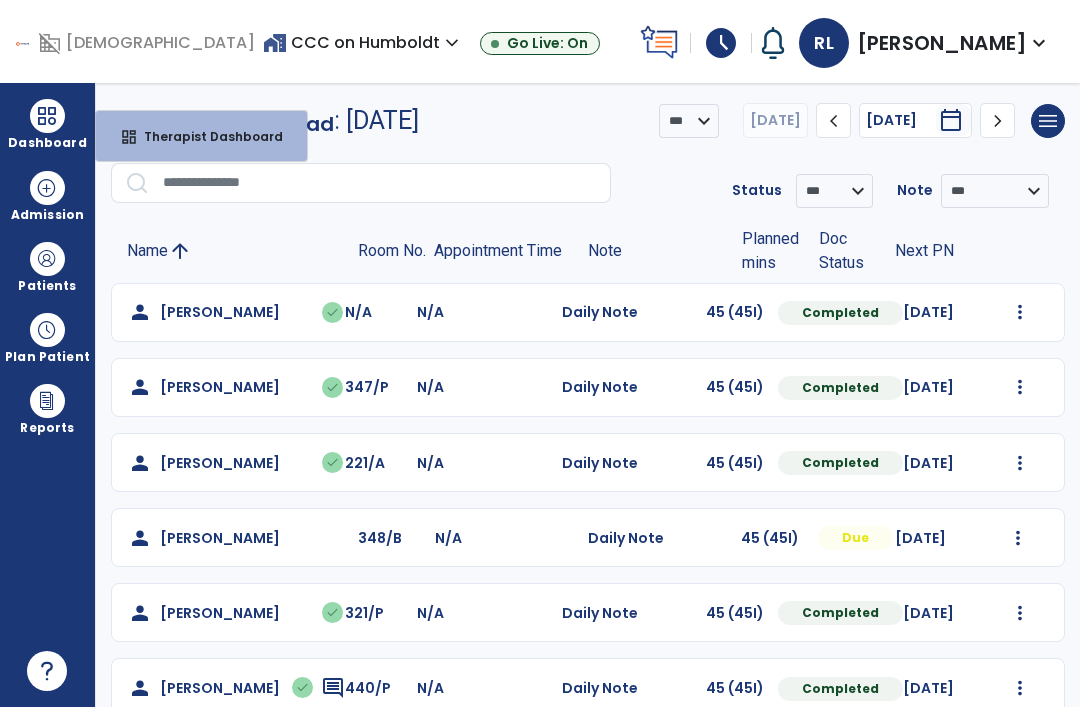 scroll, scrollTop: 0, scrollLeft: 0, axis: both 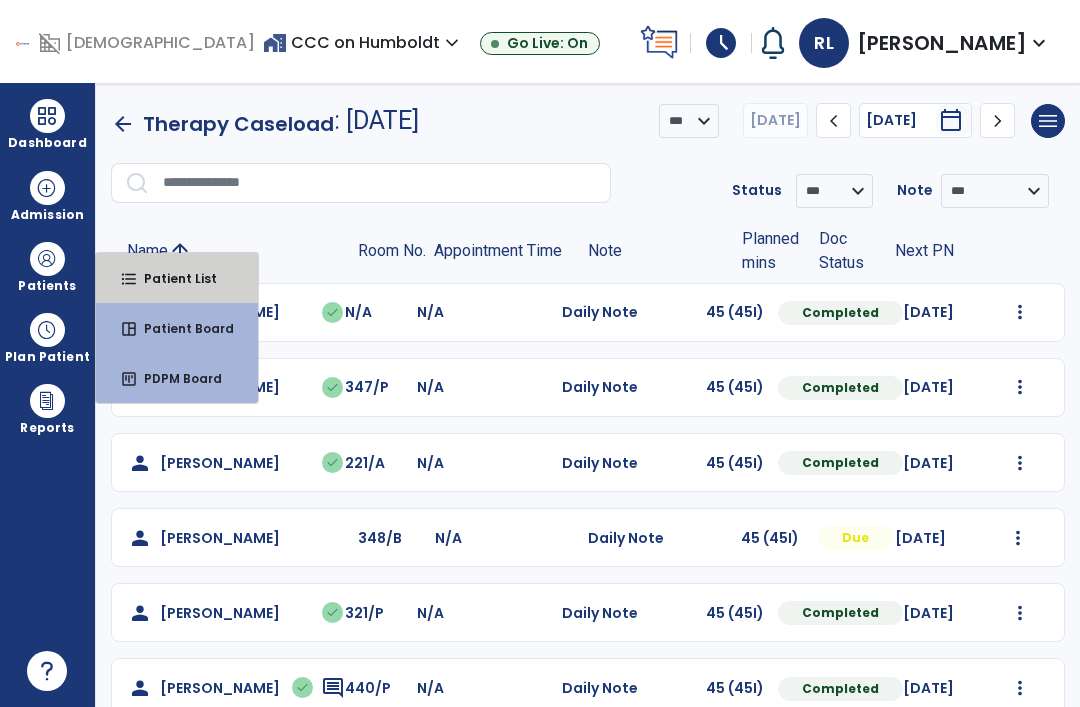 click on "Patient List" at bounding box center [172, 278] 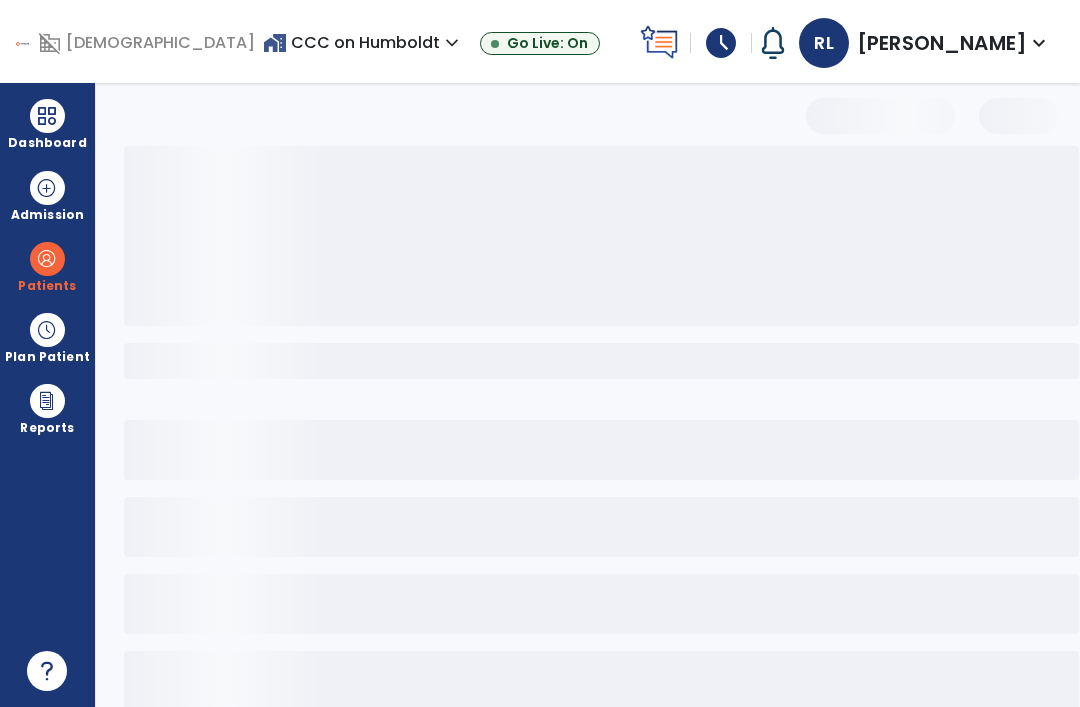 select on "***" 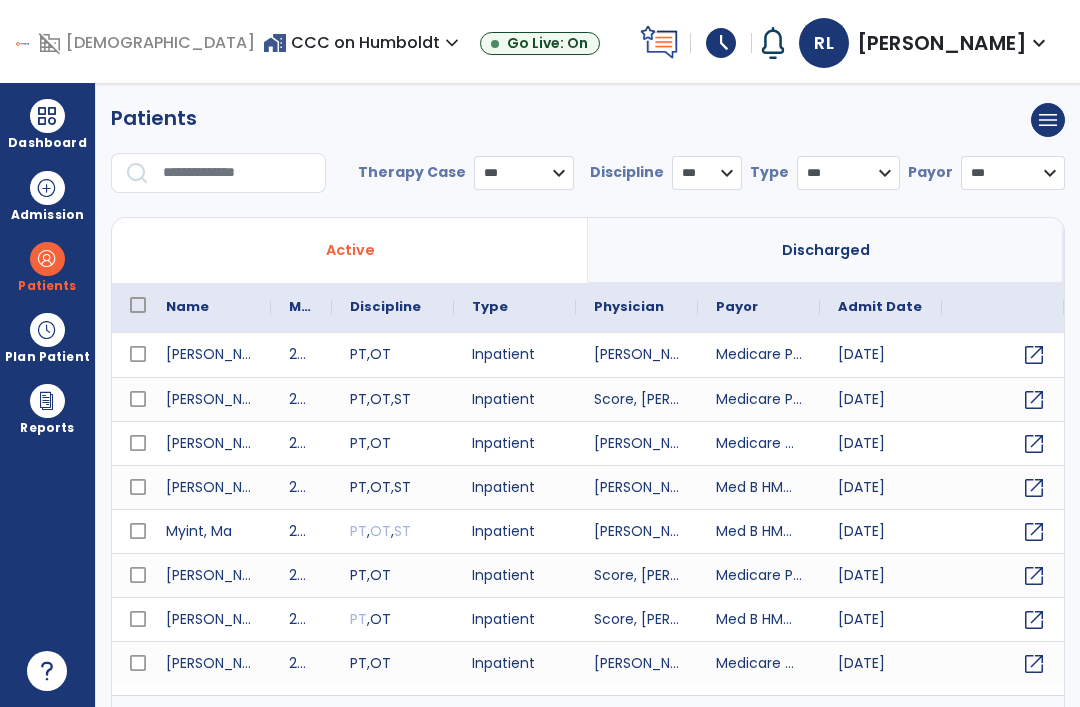 click at bounding box center (237, 173) 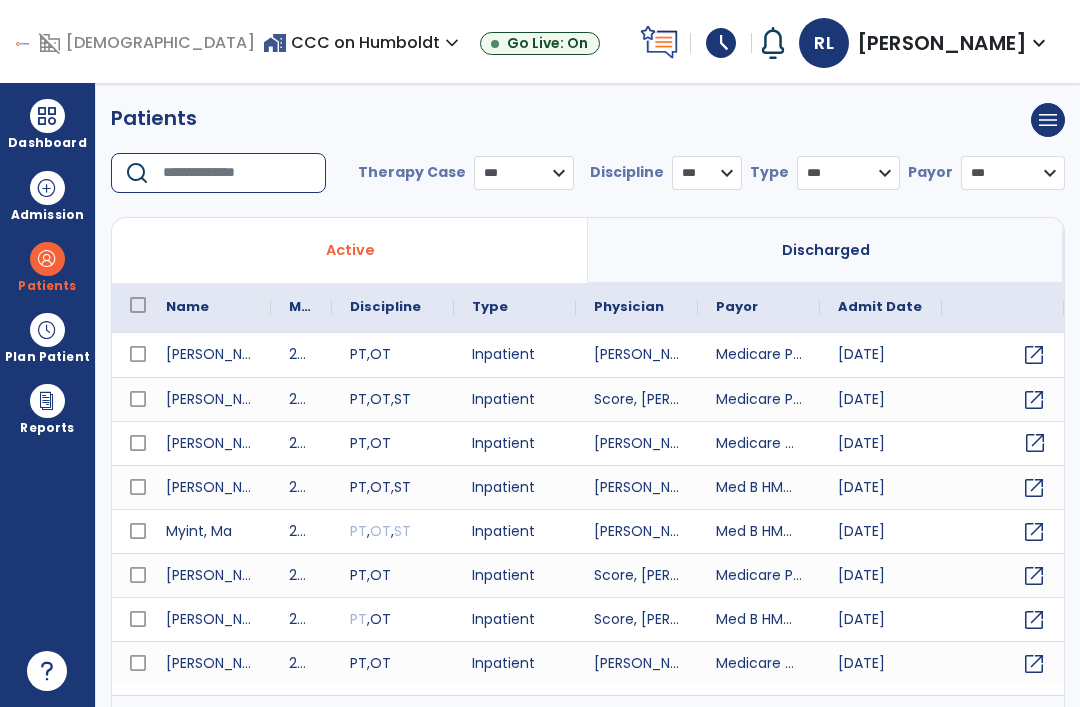 click on "open_in_new" at bounding box center (1035, 443) 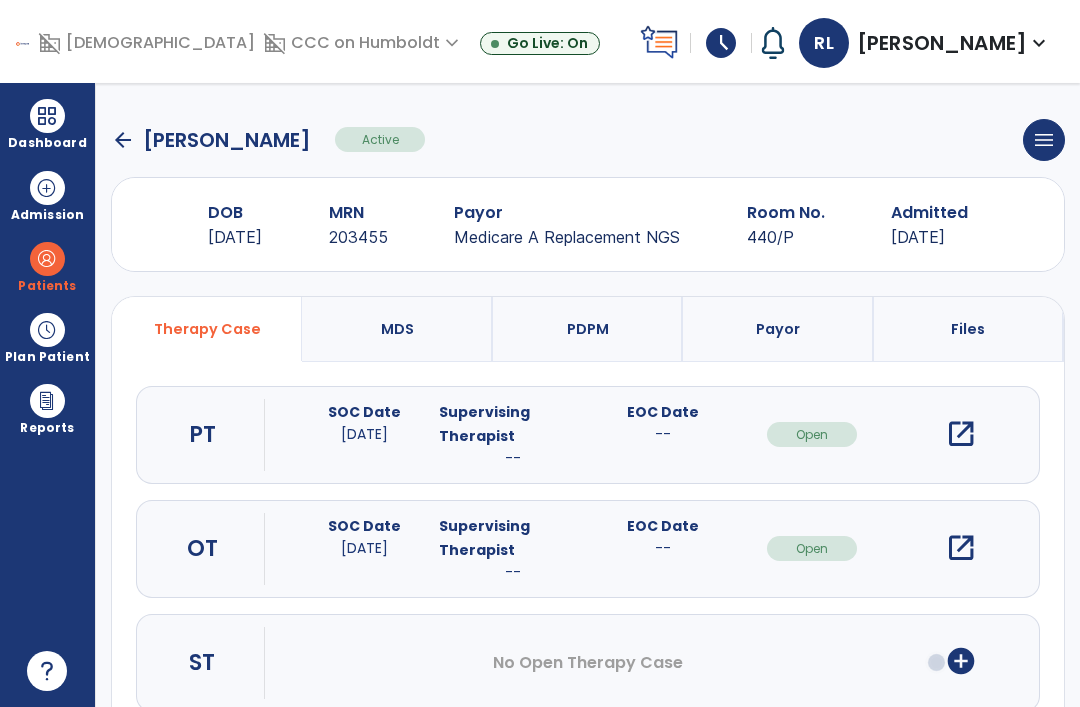 click on "arrow_back" 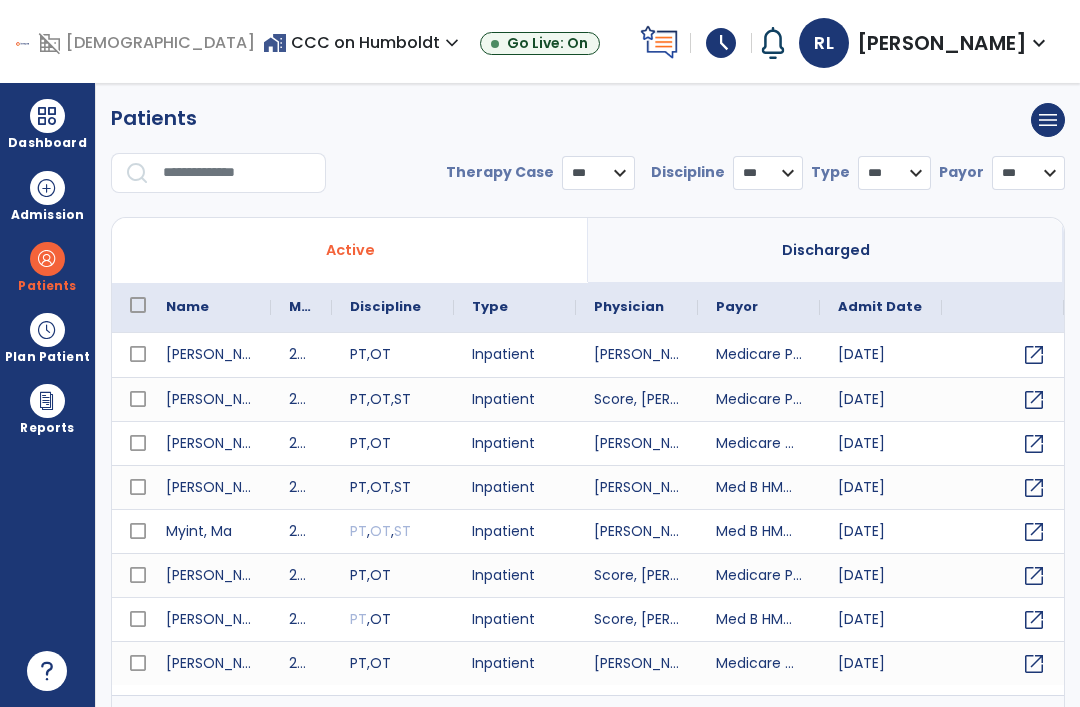 select on "***" 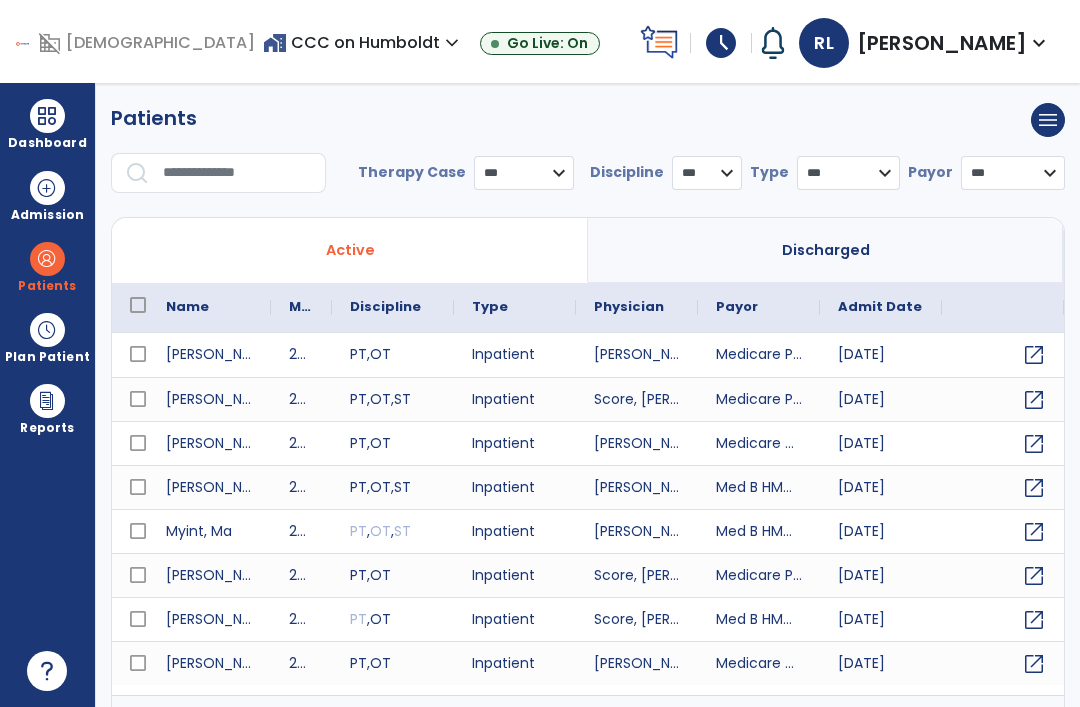 click at bounding box center [237, 173] 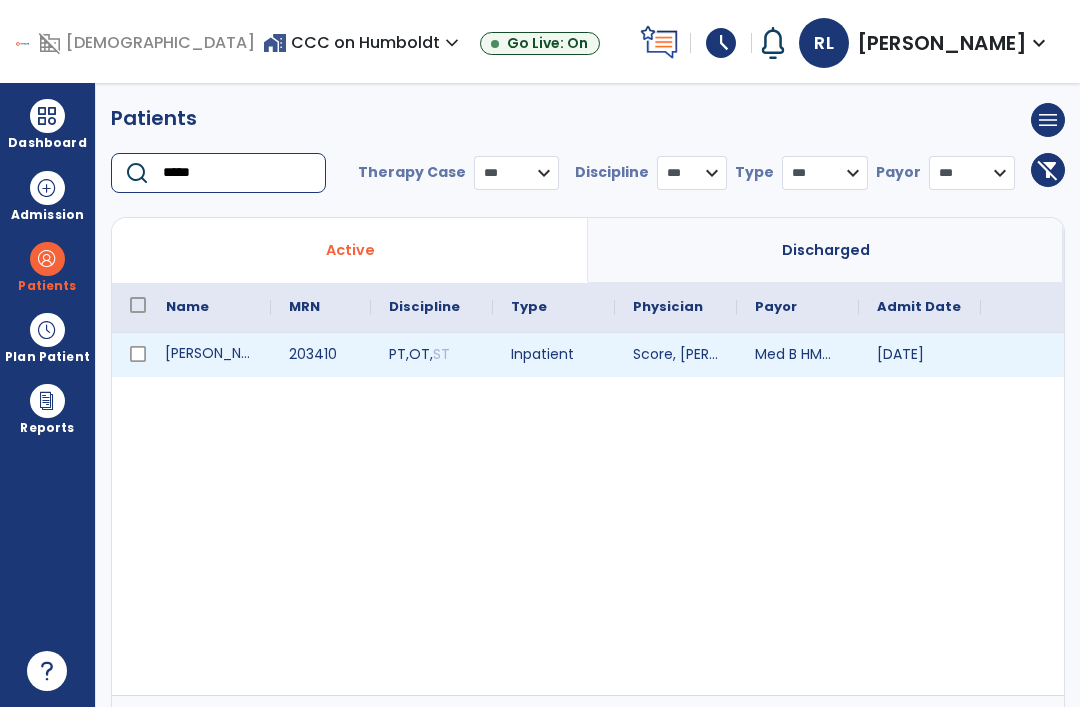 type on "*****" 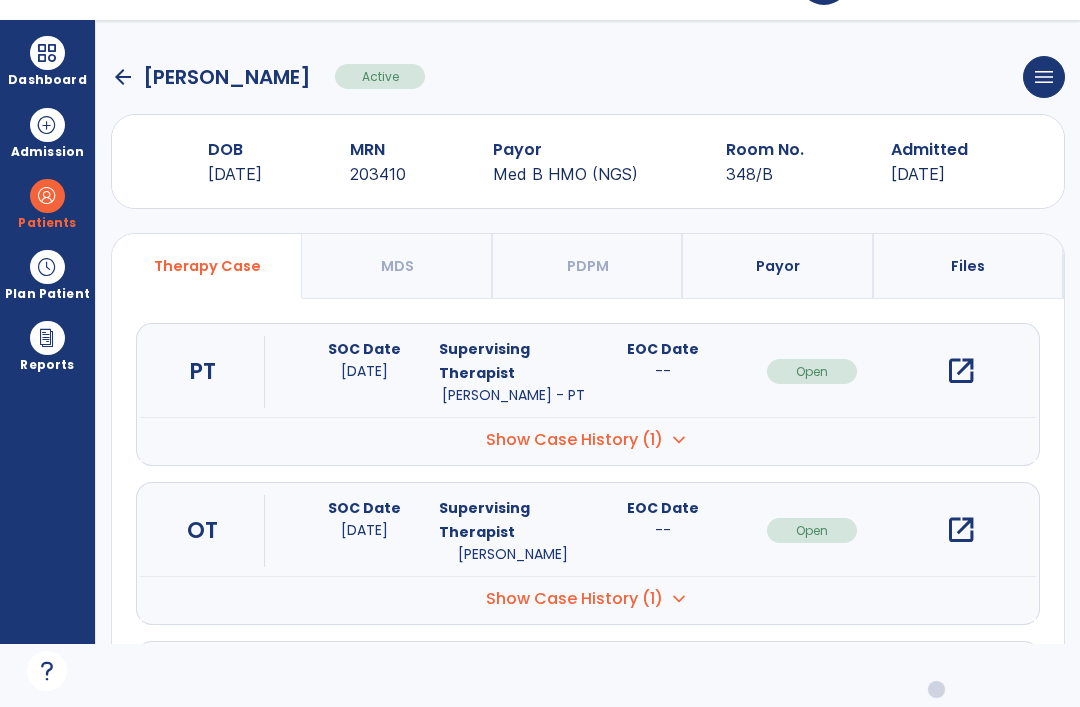 click on "open_in_new" at bounding box center (961, 530) 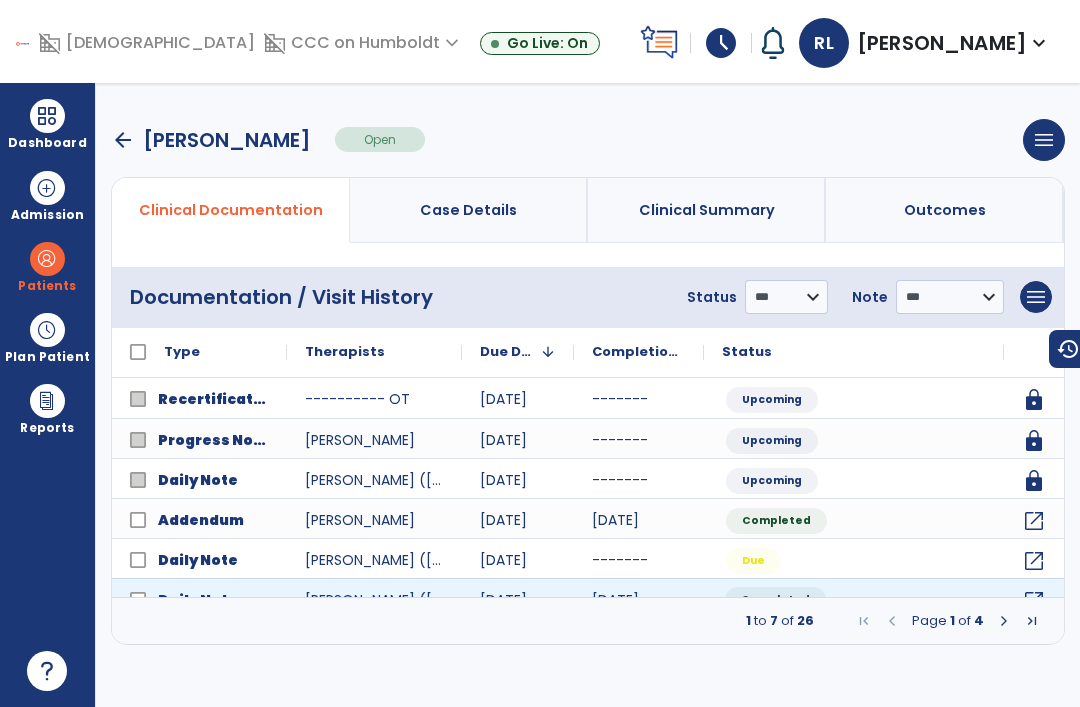 click on "Completed" 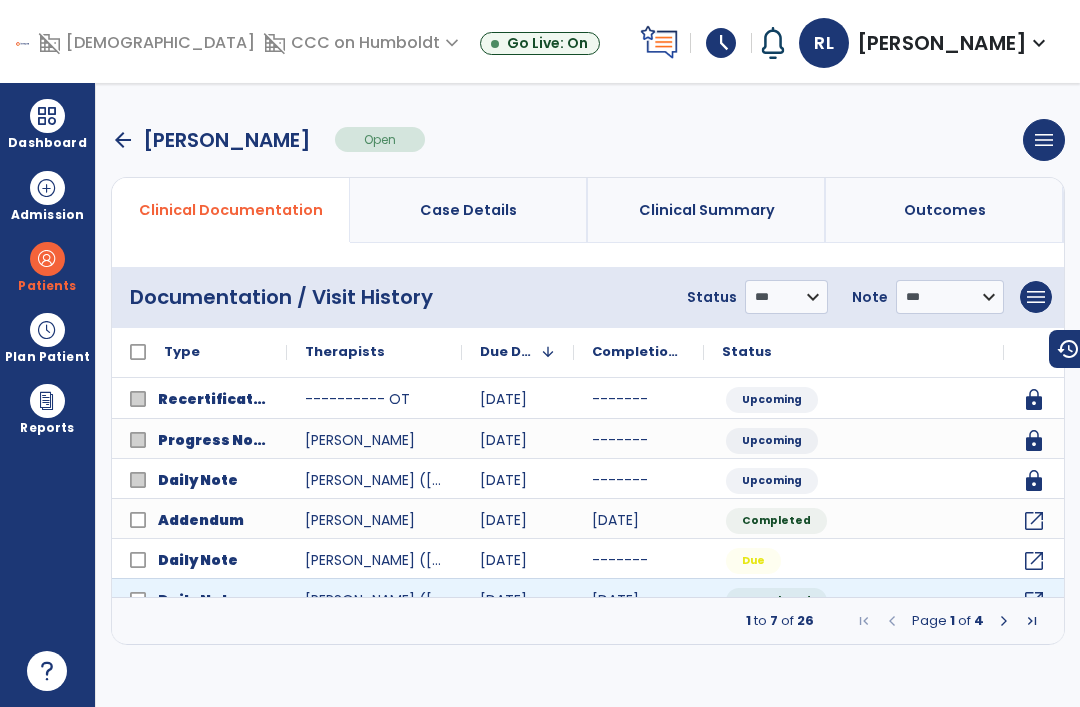 click on "Completed" 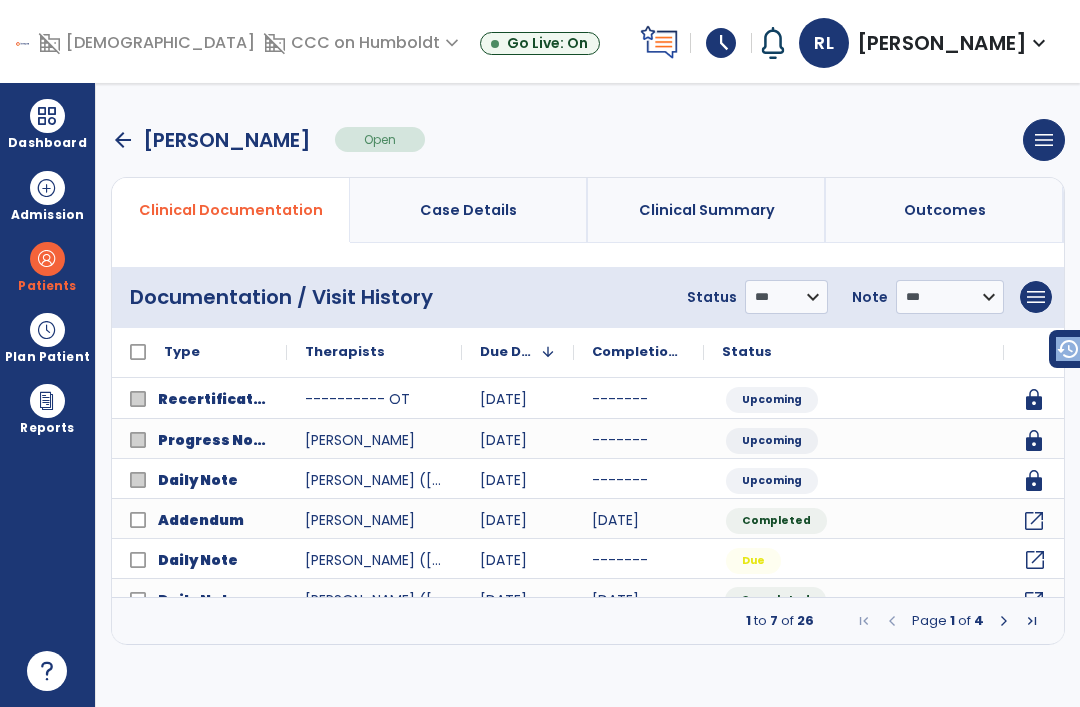 click on "open_in_new" 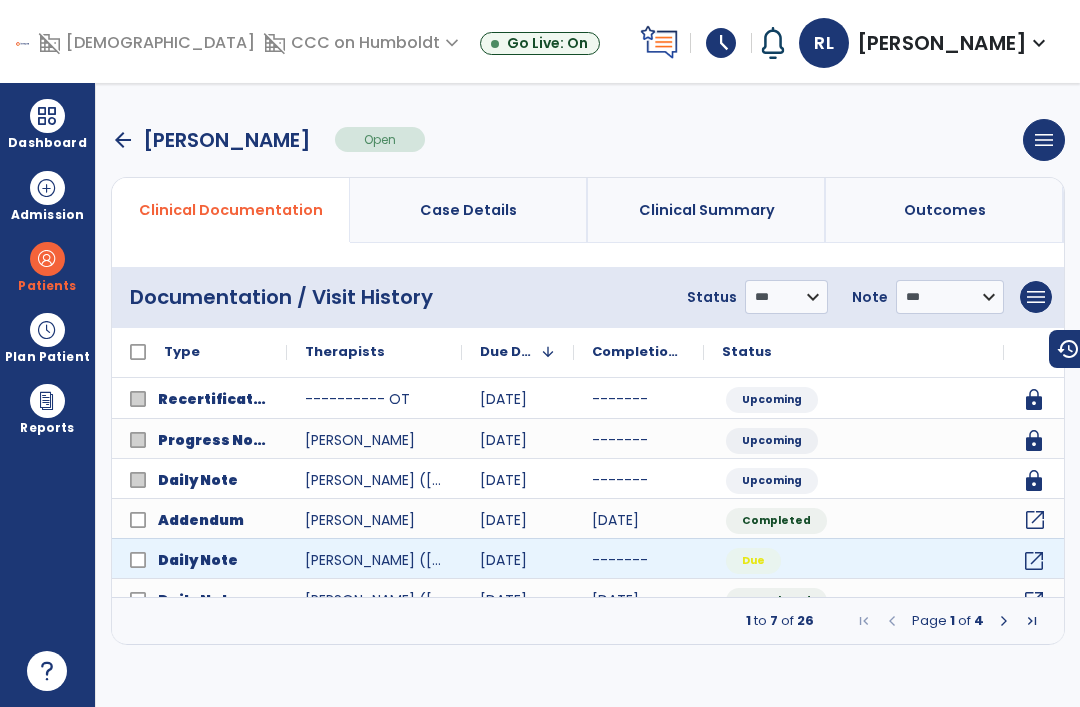 click on "open_in_new" 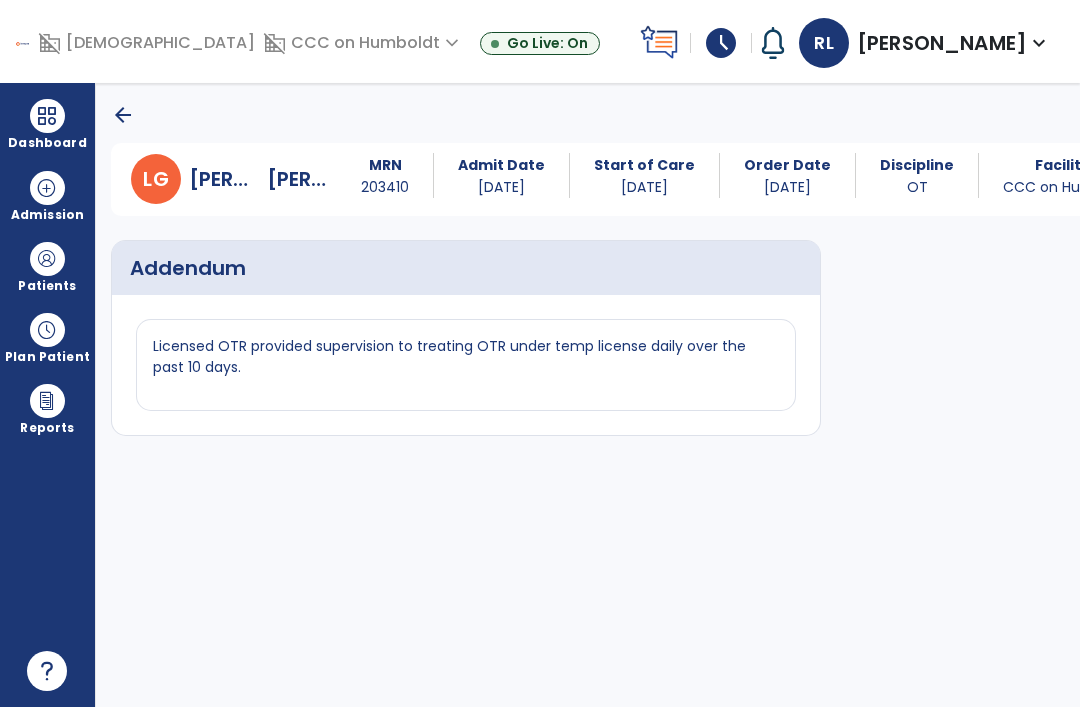 click on "arrow_back" 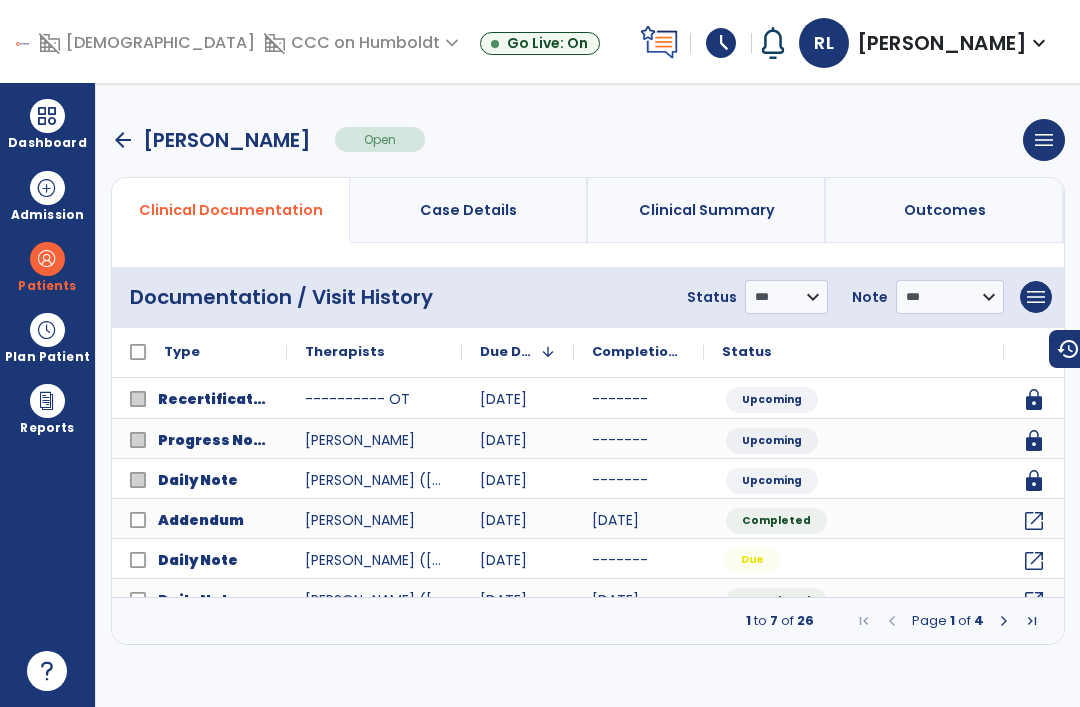 click on "Clinical Summary" at bounding box center [707, 210] 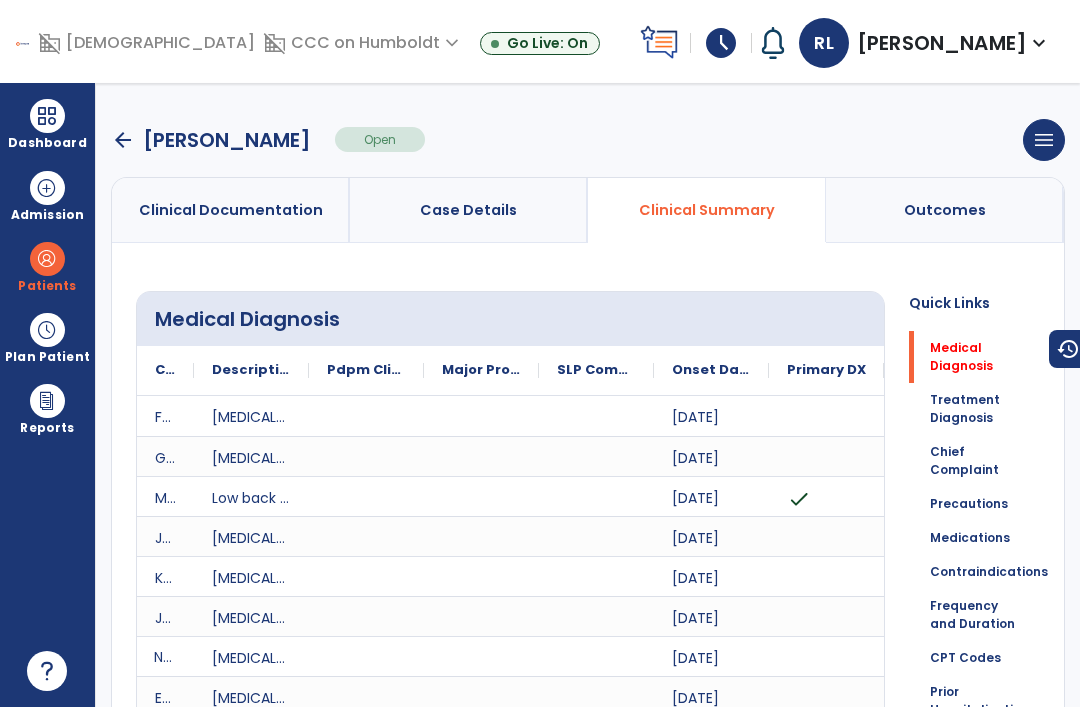 scroll, scrollTop: 0, scrollLeft: 0, axis: both 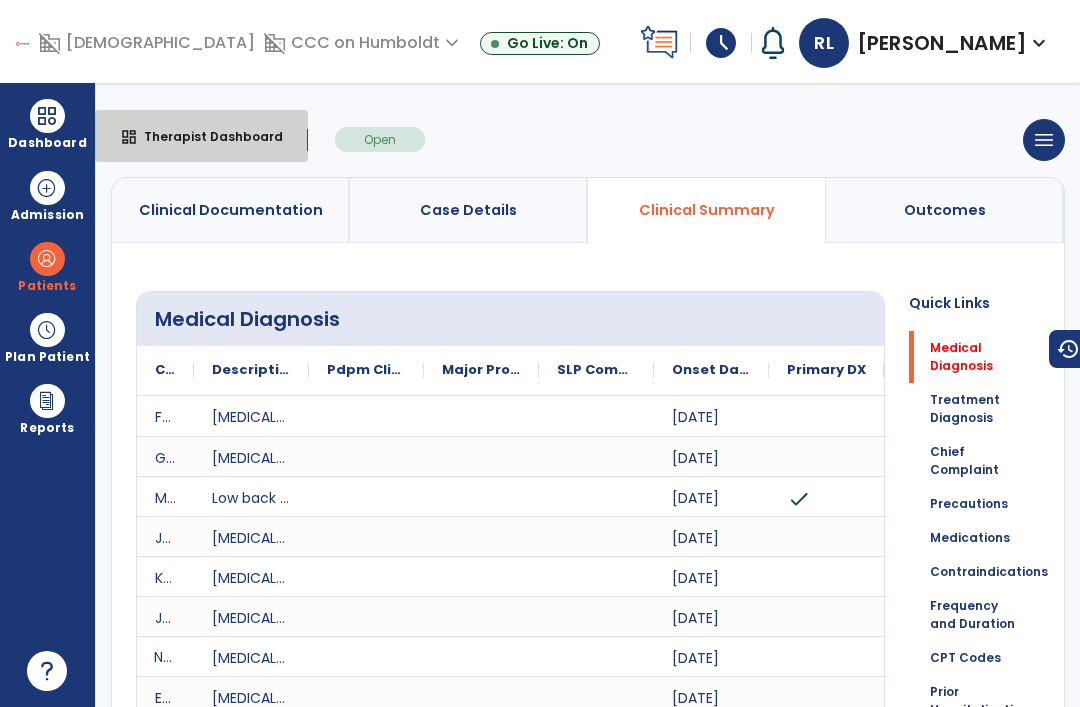 click on "dashboard" at bounding box center (129, 137) 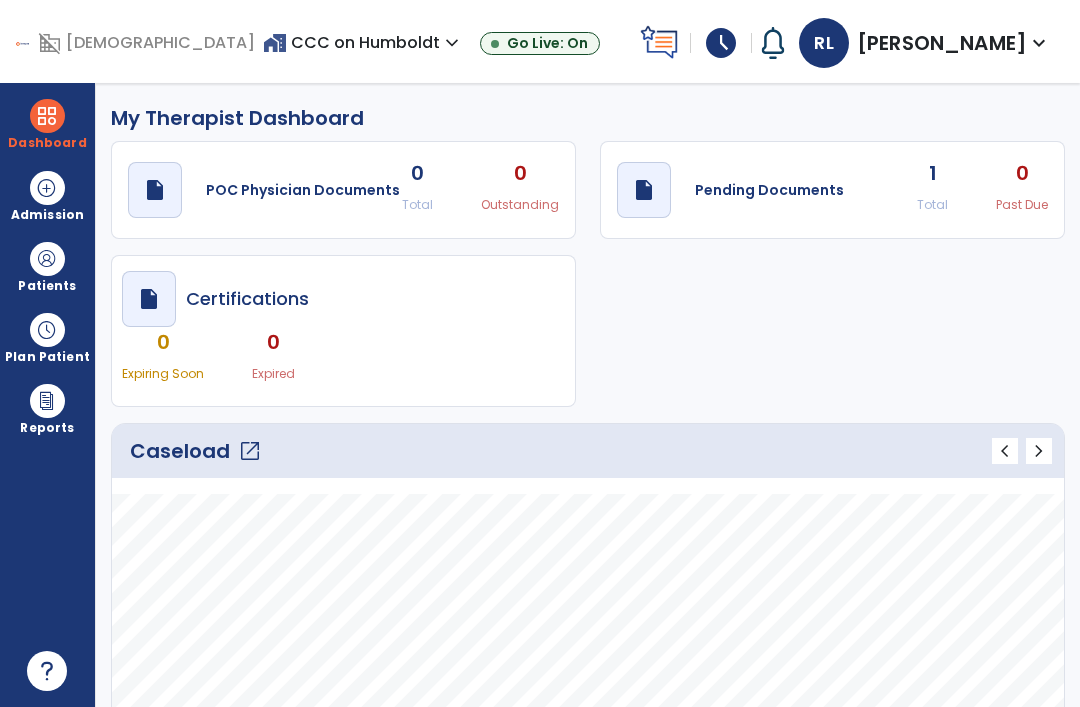 scroll, scrollTop: 0, scrollLeft: 0, axis: both 